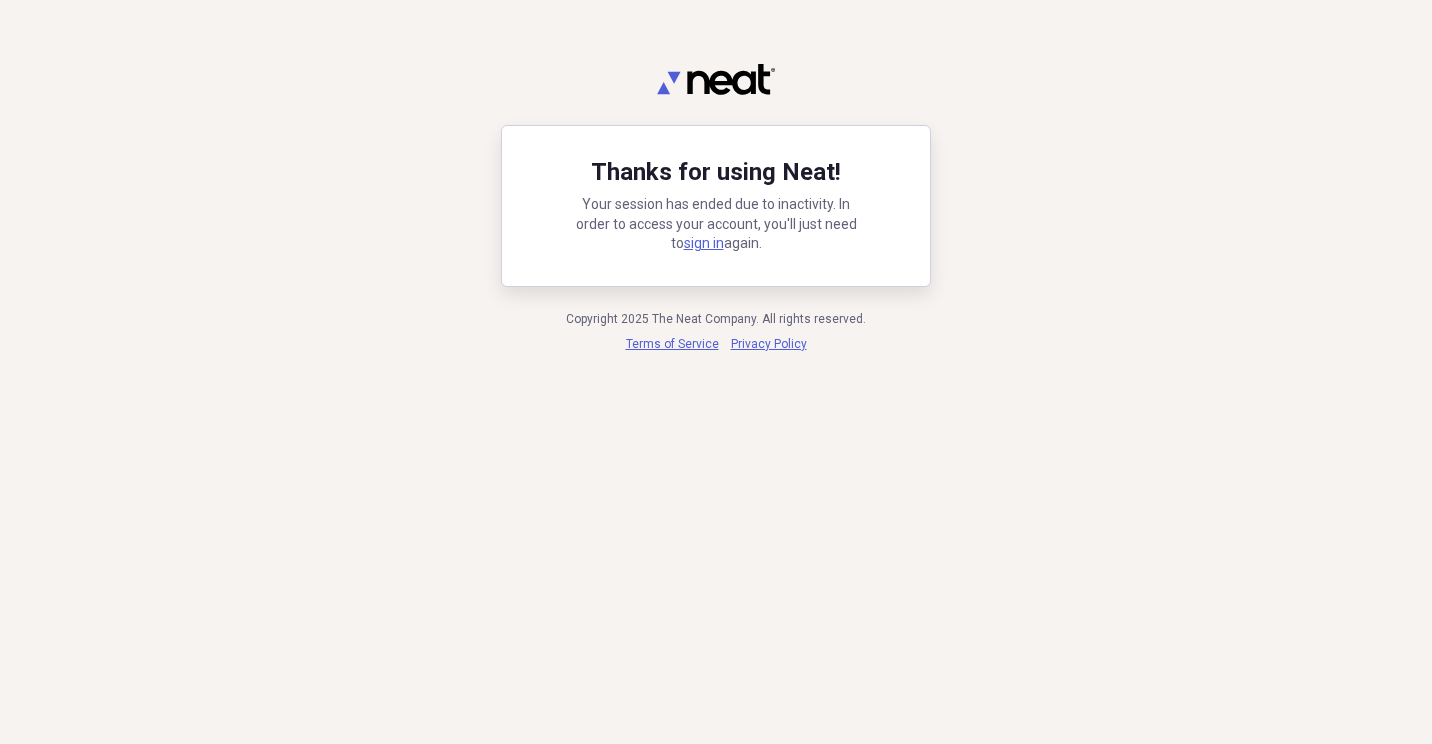 scroll, scrollTop: 0, scrollLeft: 0, axis: both 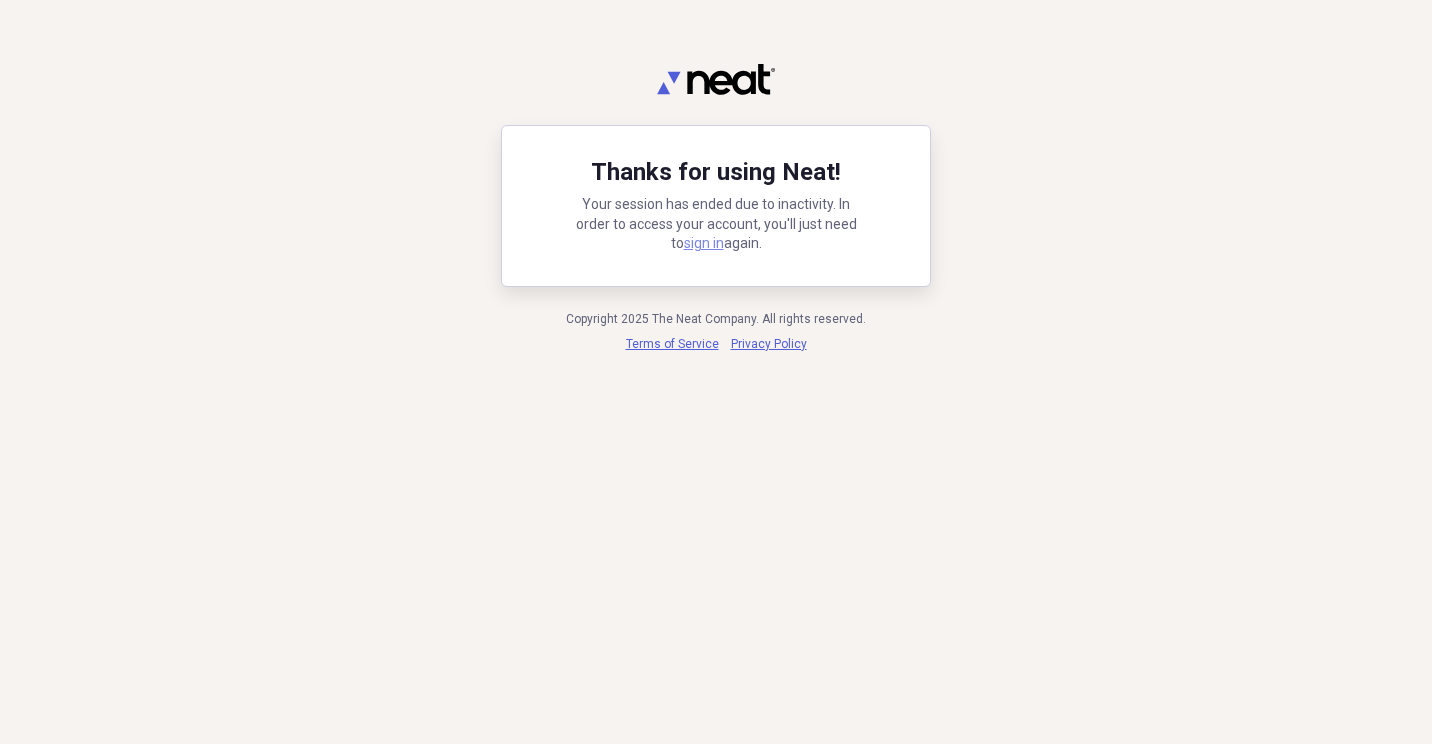 click on "sign in" at bounding box center [704, 243] 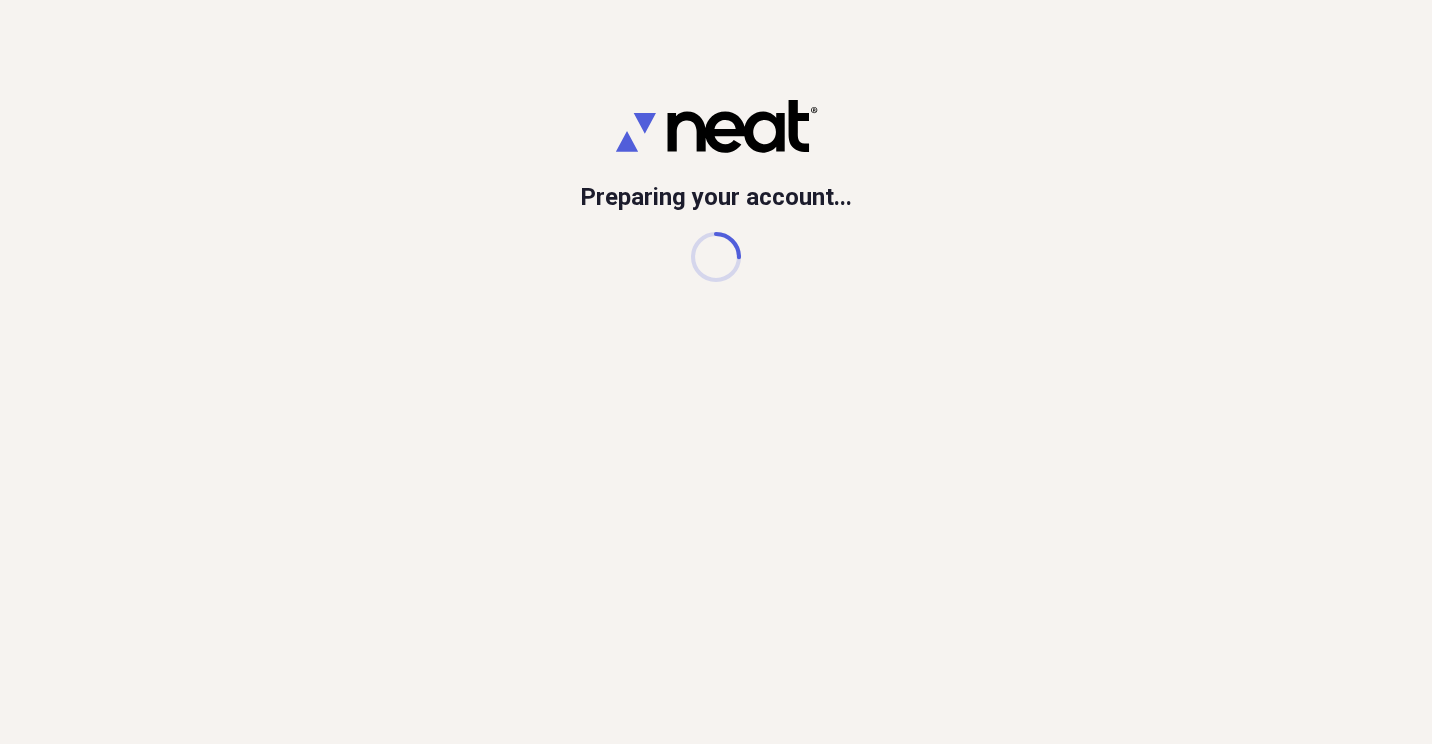 scroll, scrollTop: 0, scrollLeft: 0, axis: both 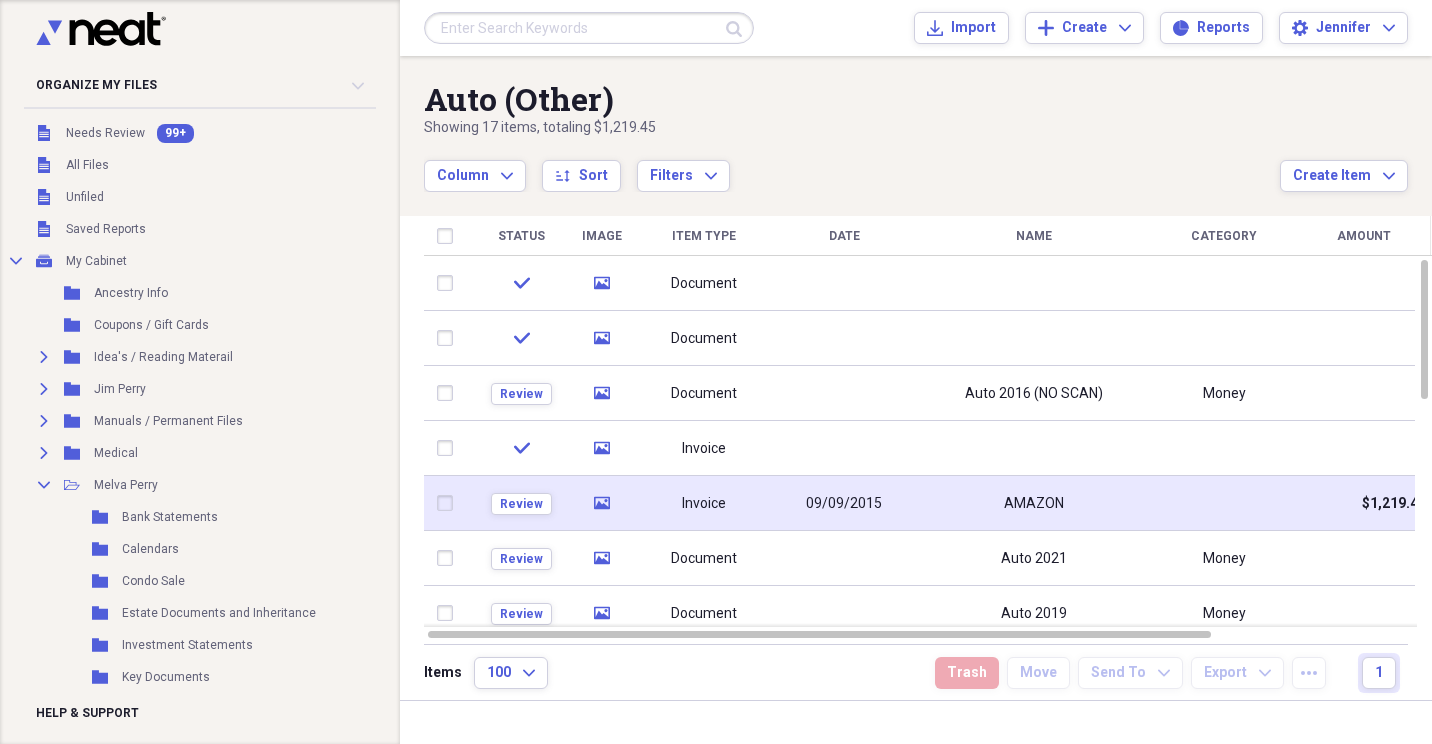click at bounding box center (449, 503) 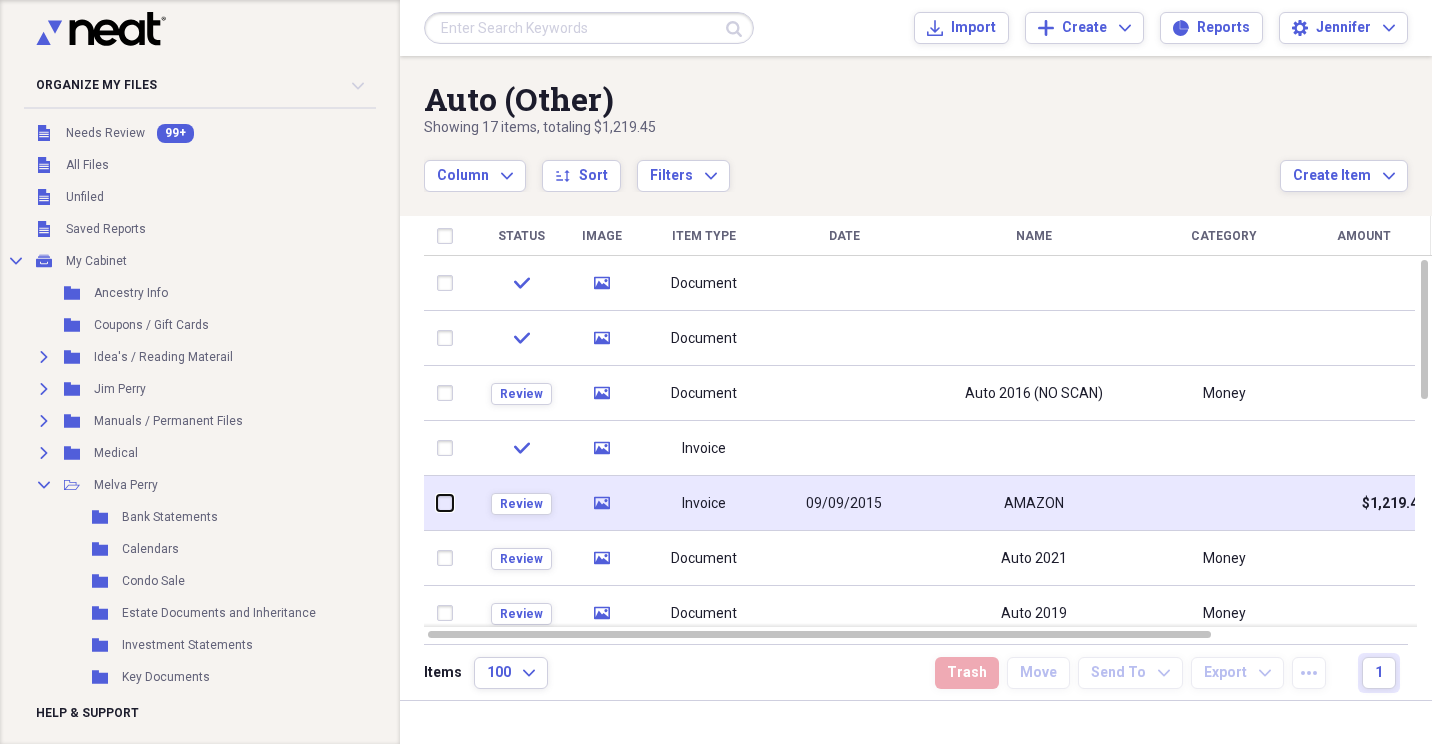 click at bounding box center (437, 503) 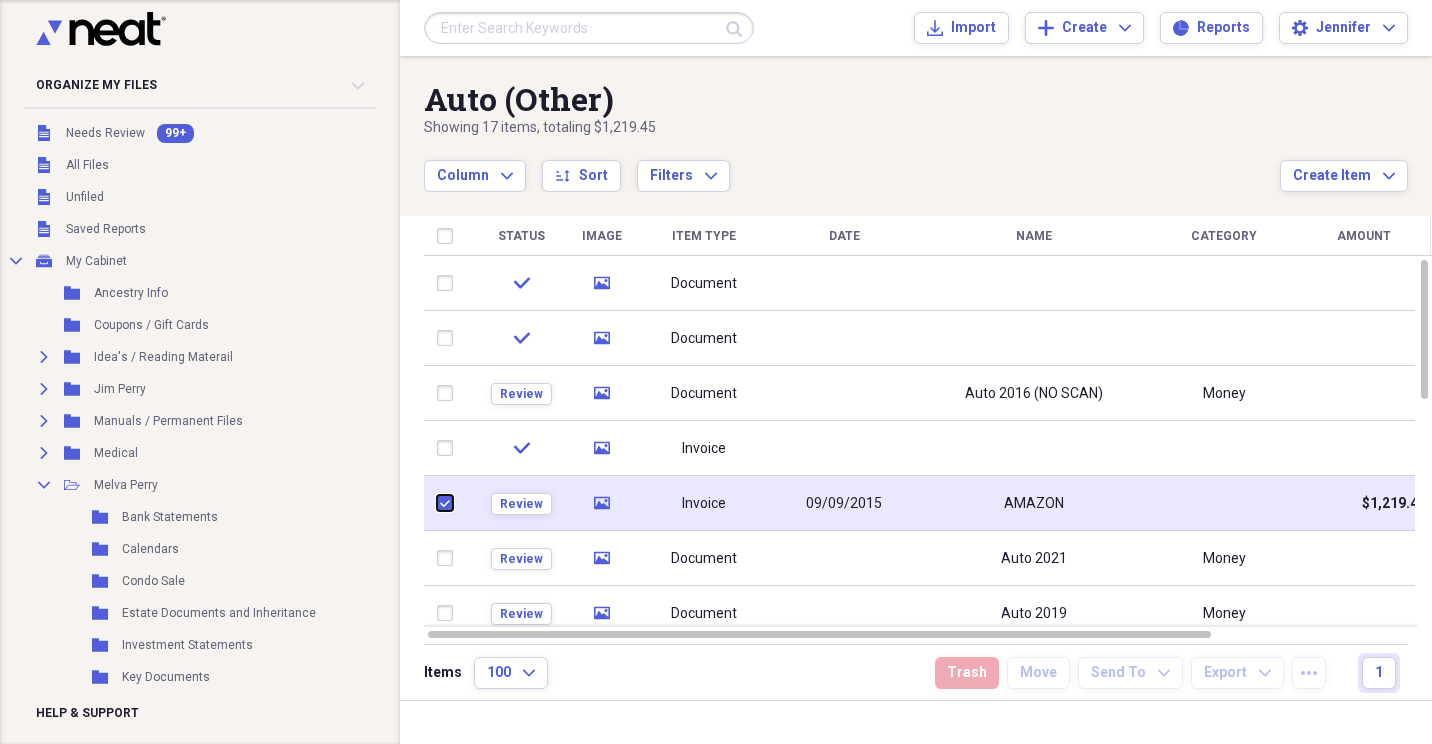 checkbox on "true" 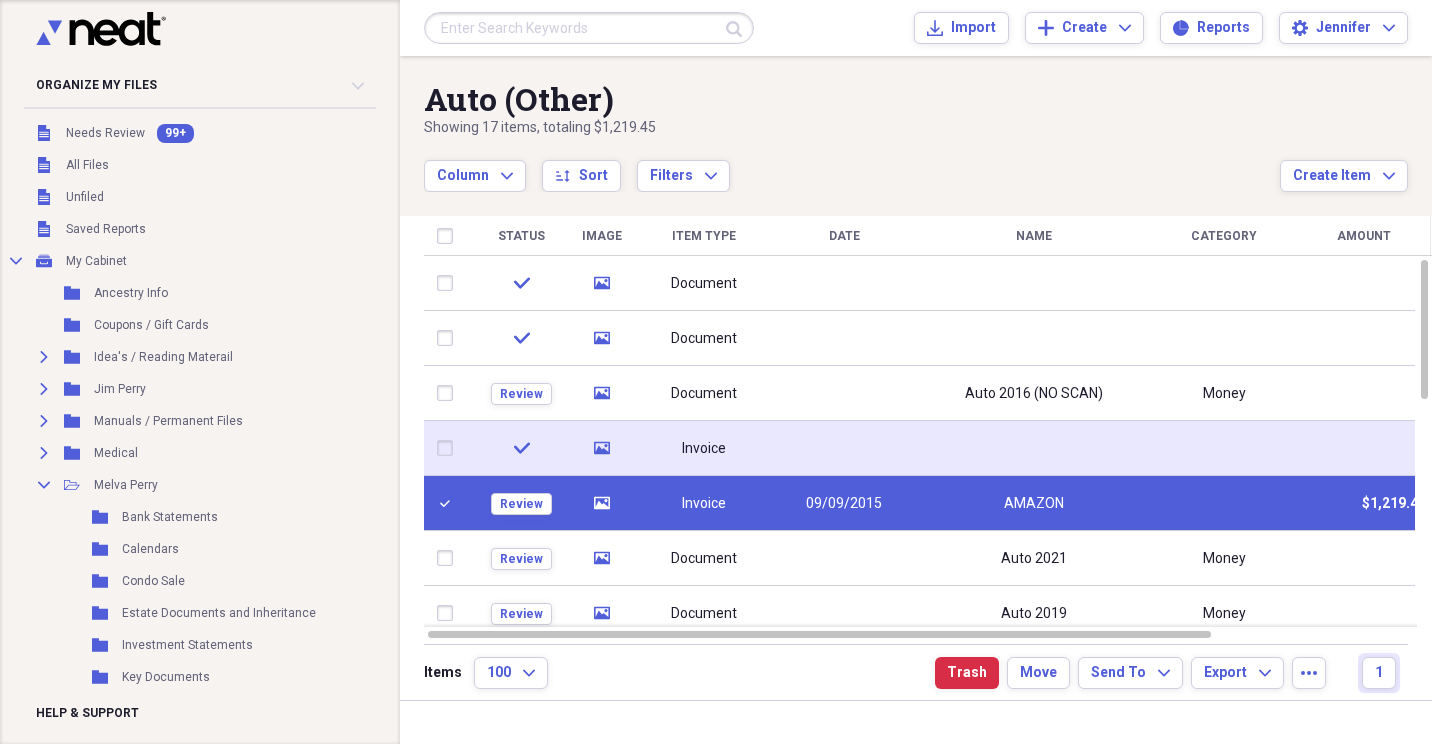 click at bounding box center (449, 448) 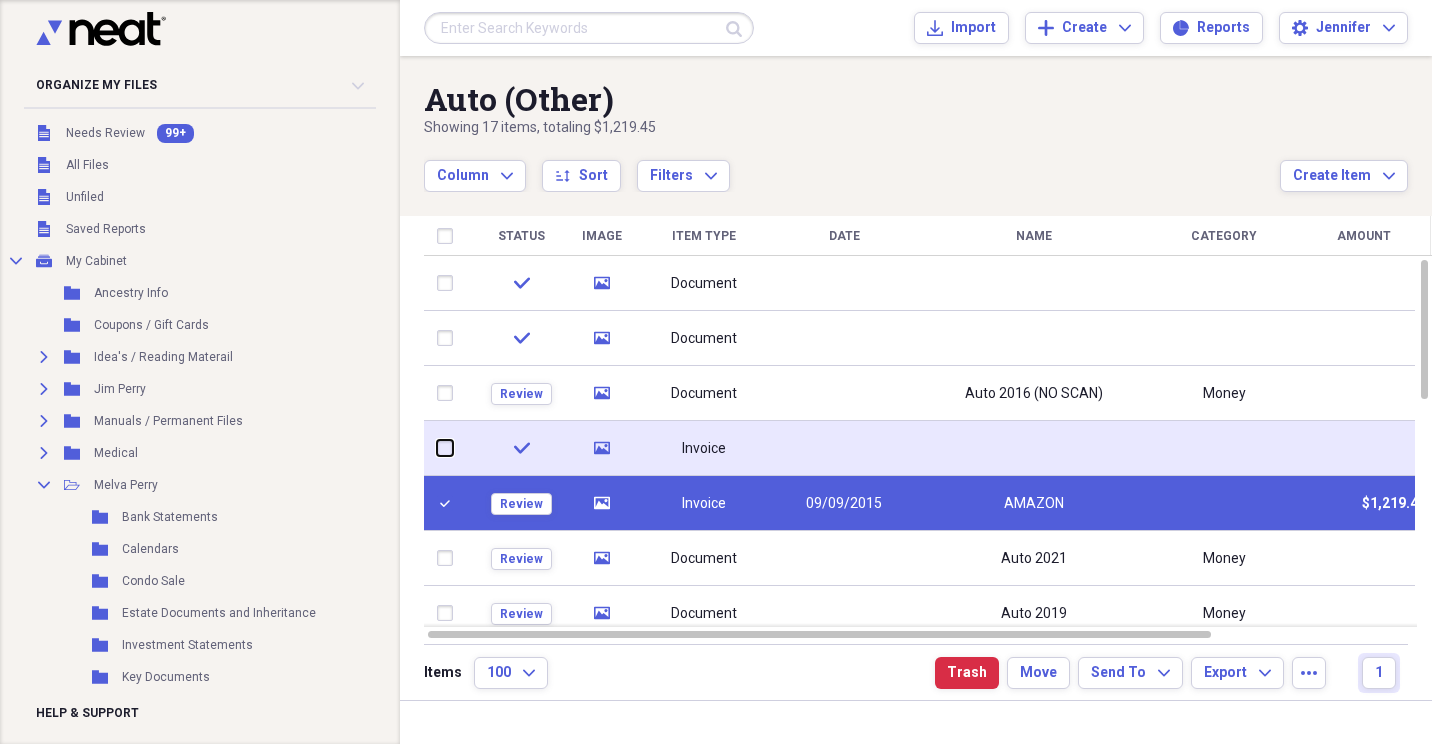 click at bounding box center (437, 448) 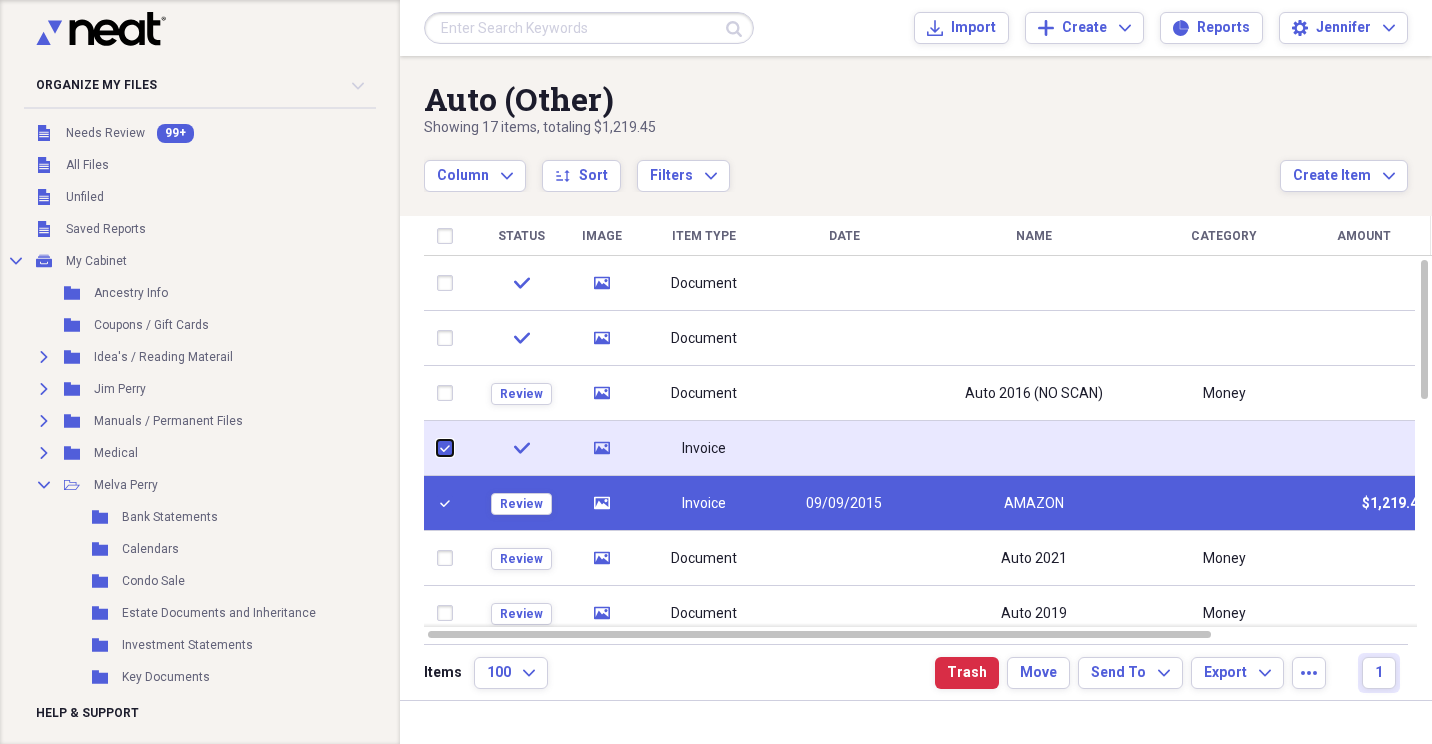 checkbox on "true" 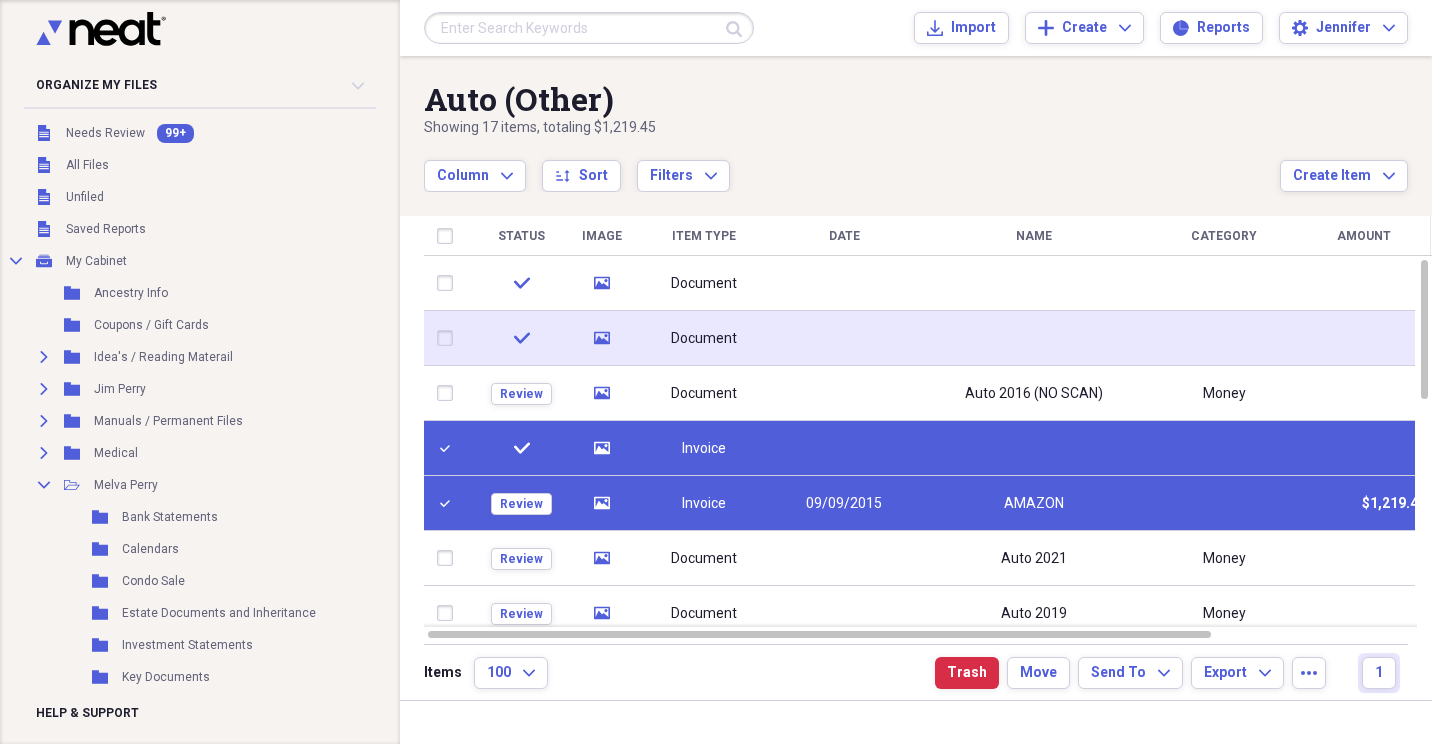 drag, startPoint x: 441, startPoint y: 334, endPoint x: 449, endPoint y: 296, distance: 38.832977 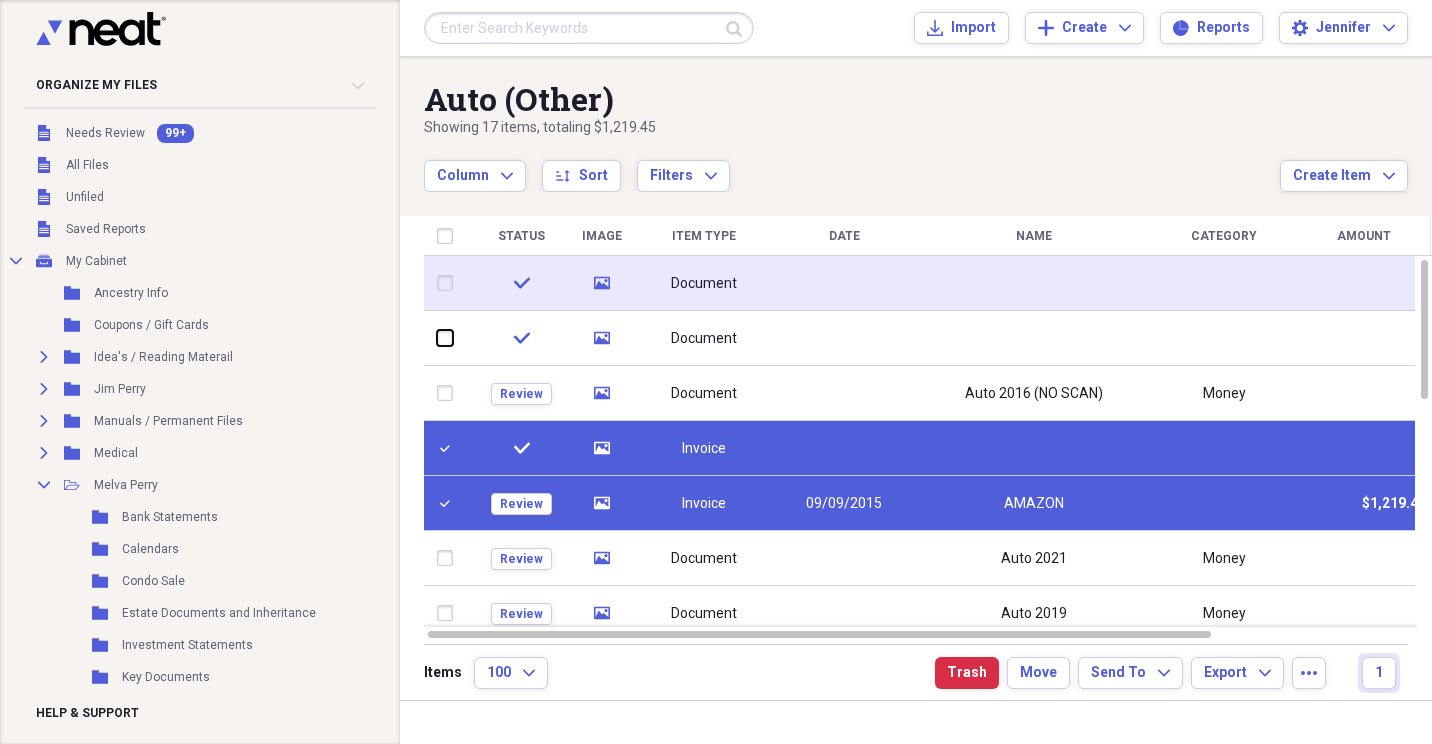 click at bounding box center (437, 338) 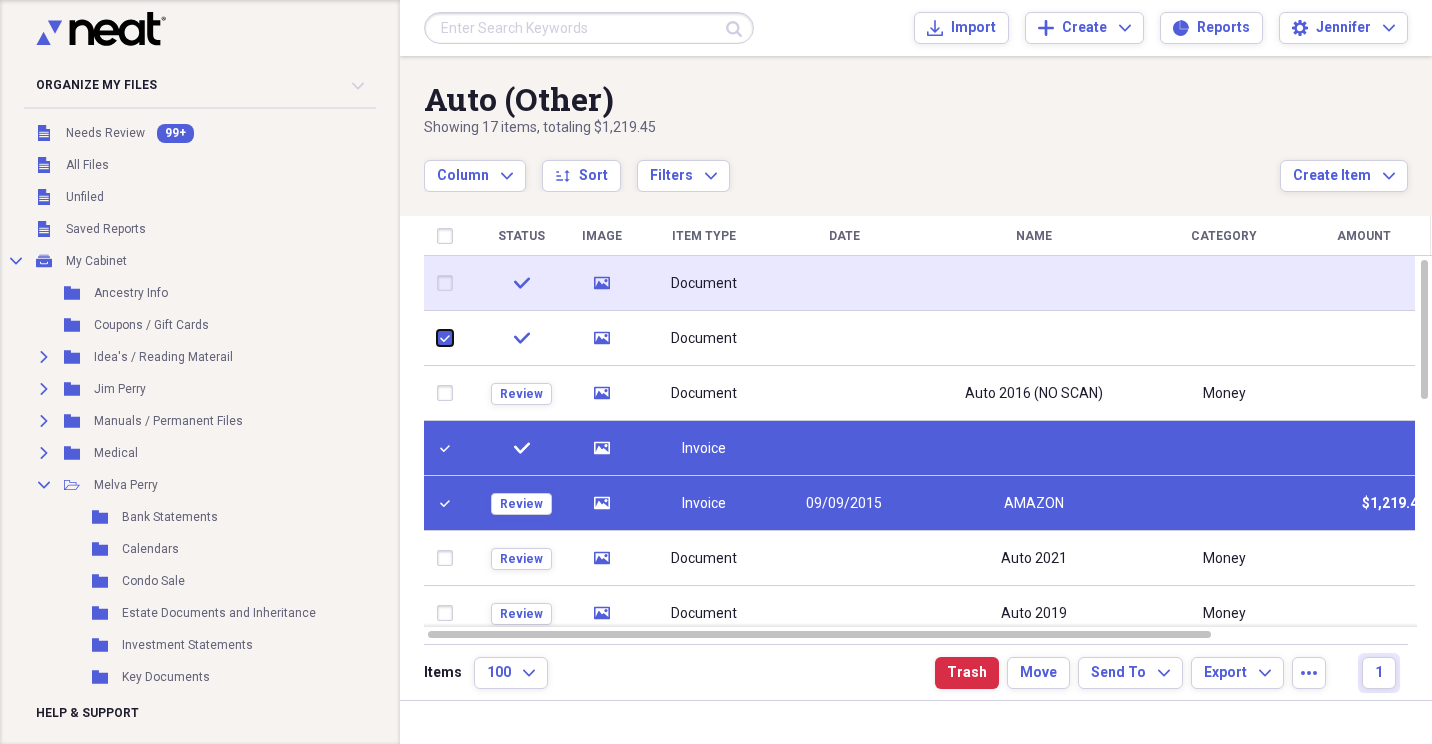 checkbox on "true" 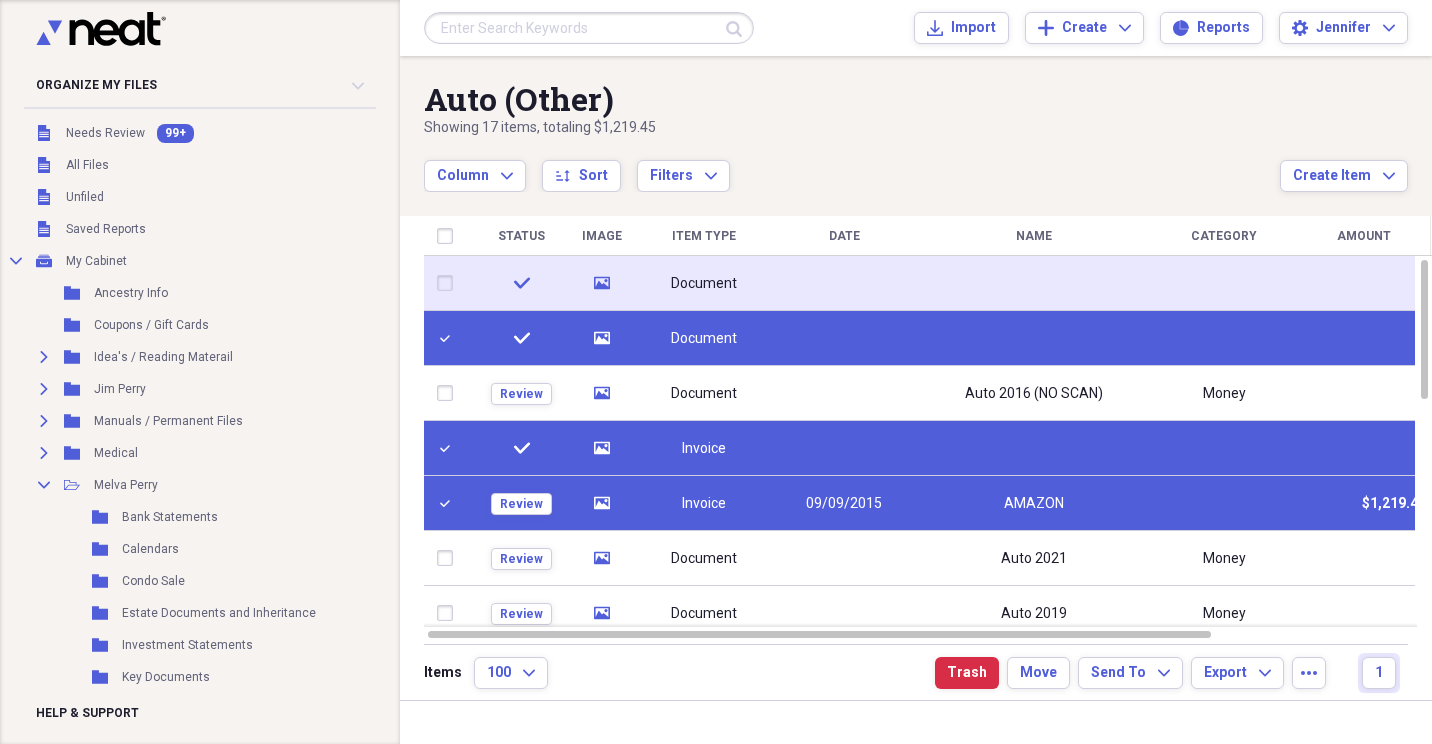 click at bounding box center [449, 283] 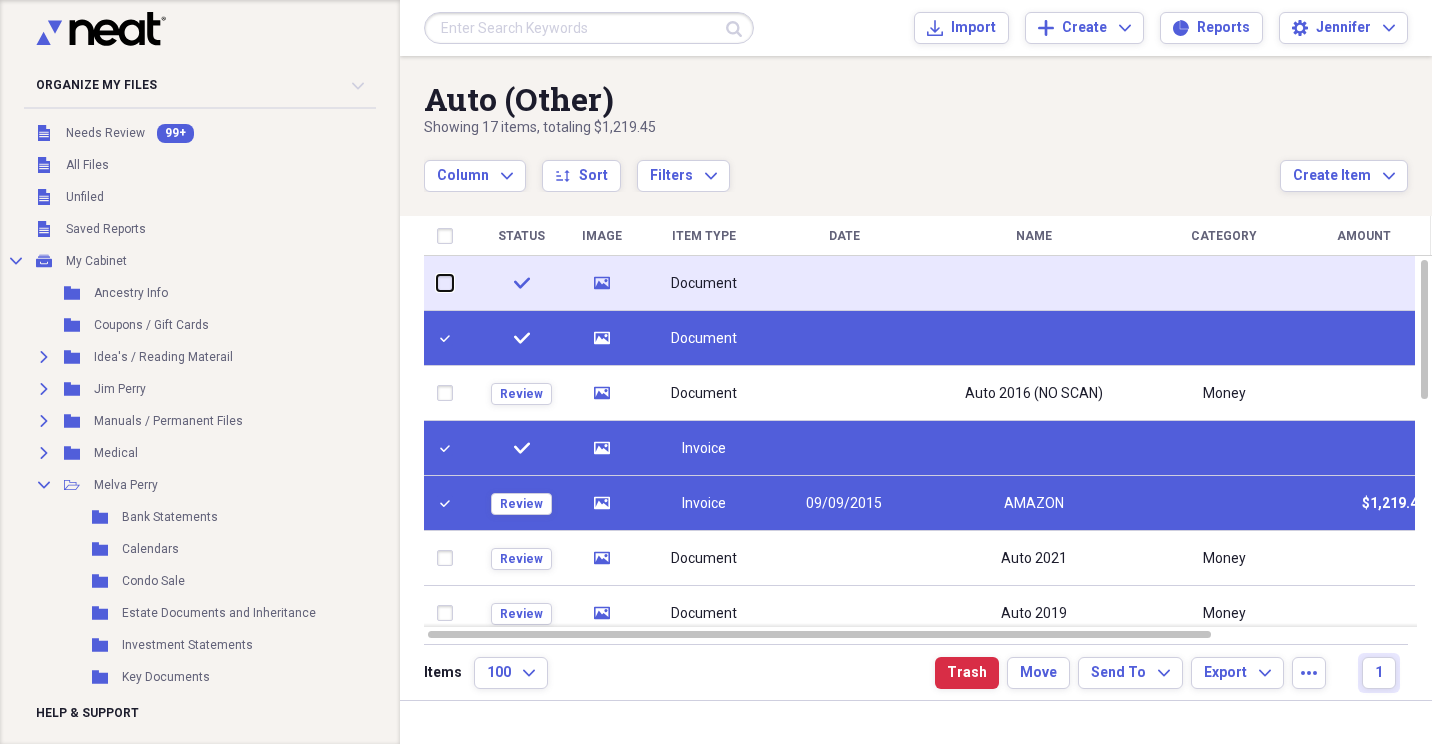 click at bounding box center (437, 283) 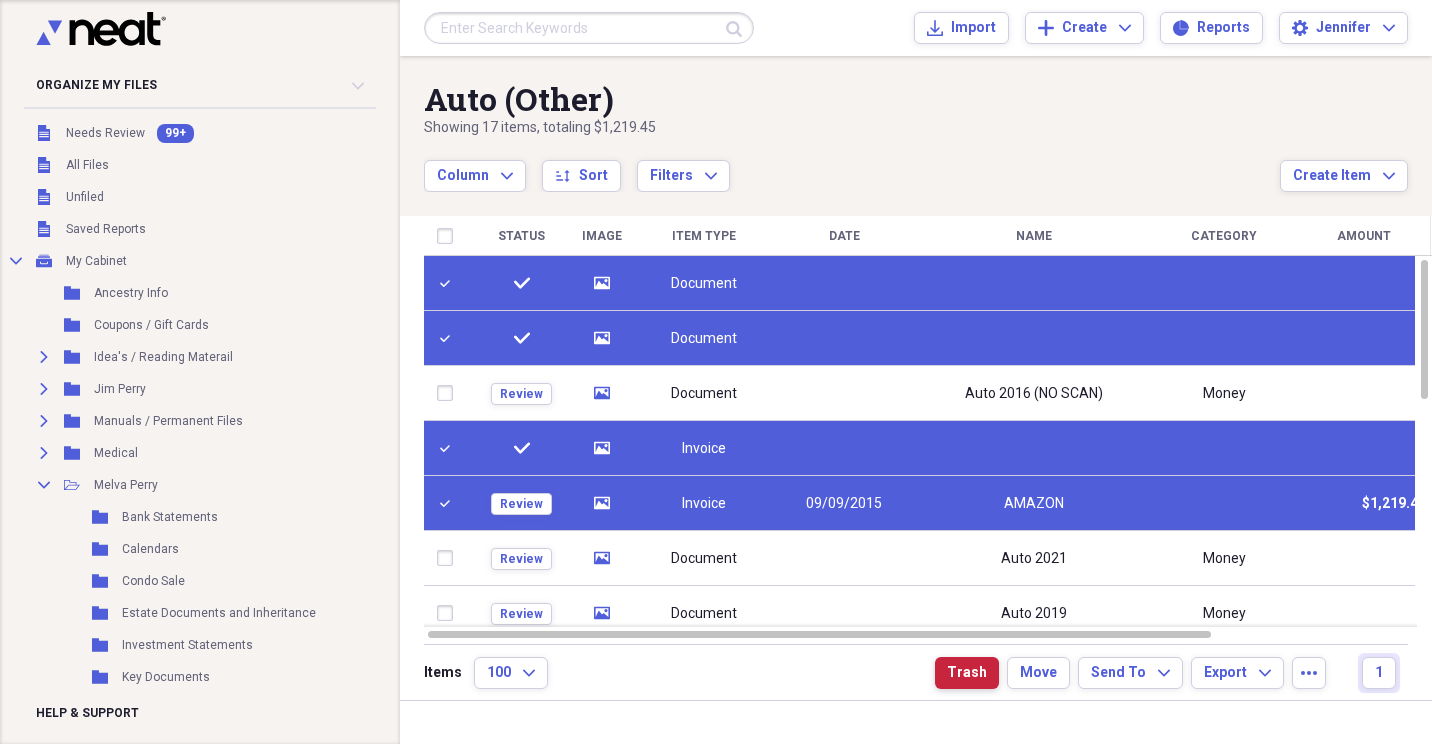 click on "Trash" at bounding box center (967, 673) 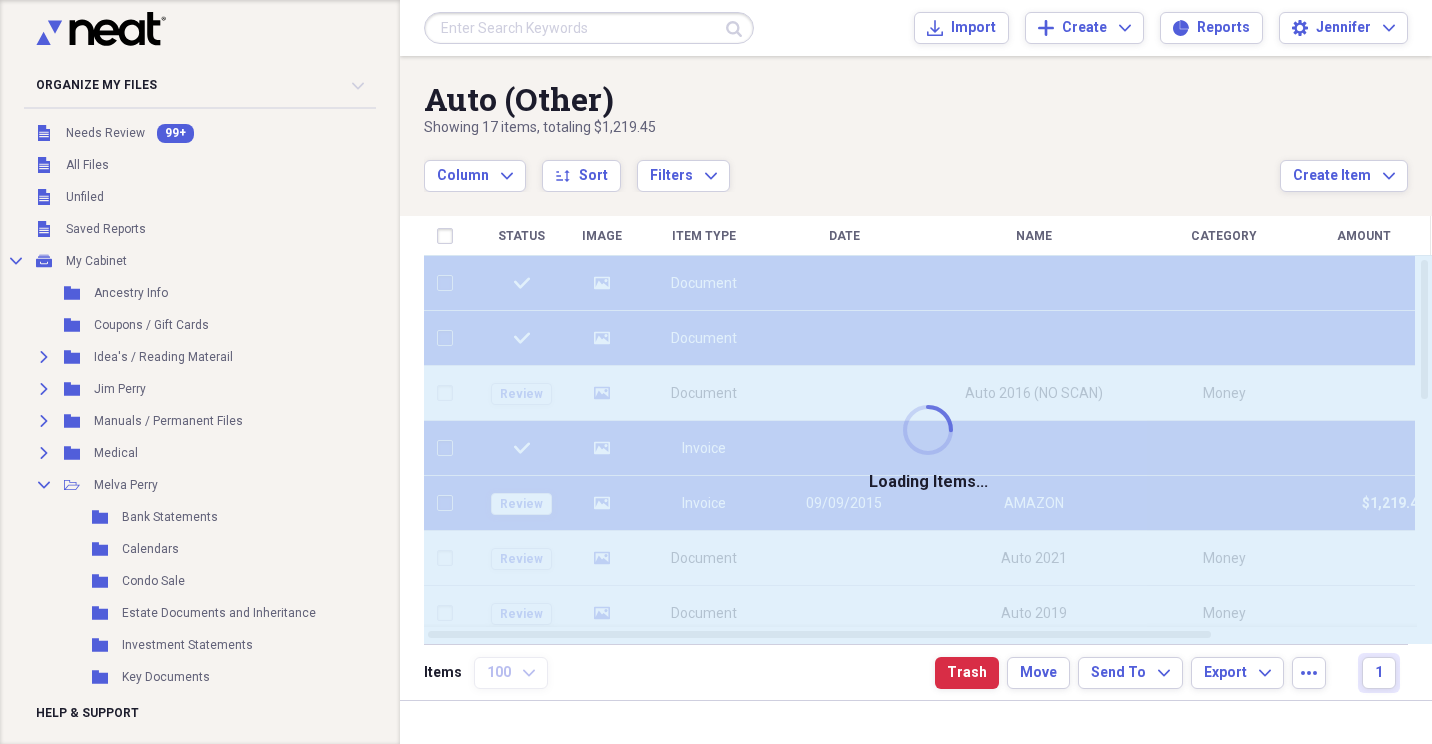 checkbox on "false" 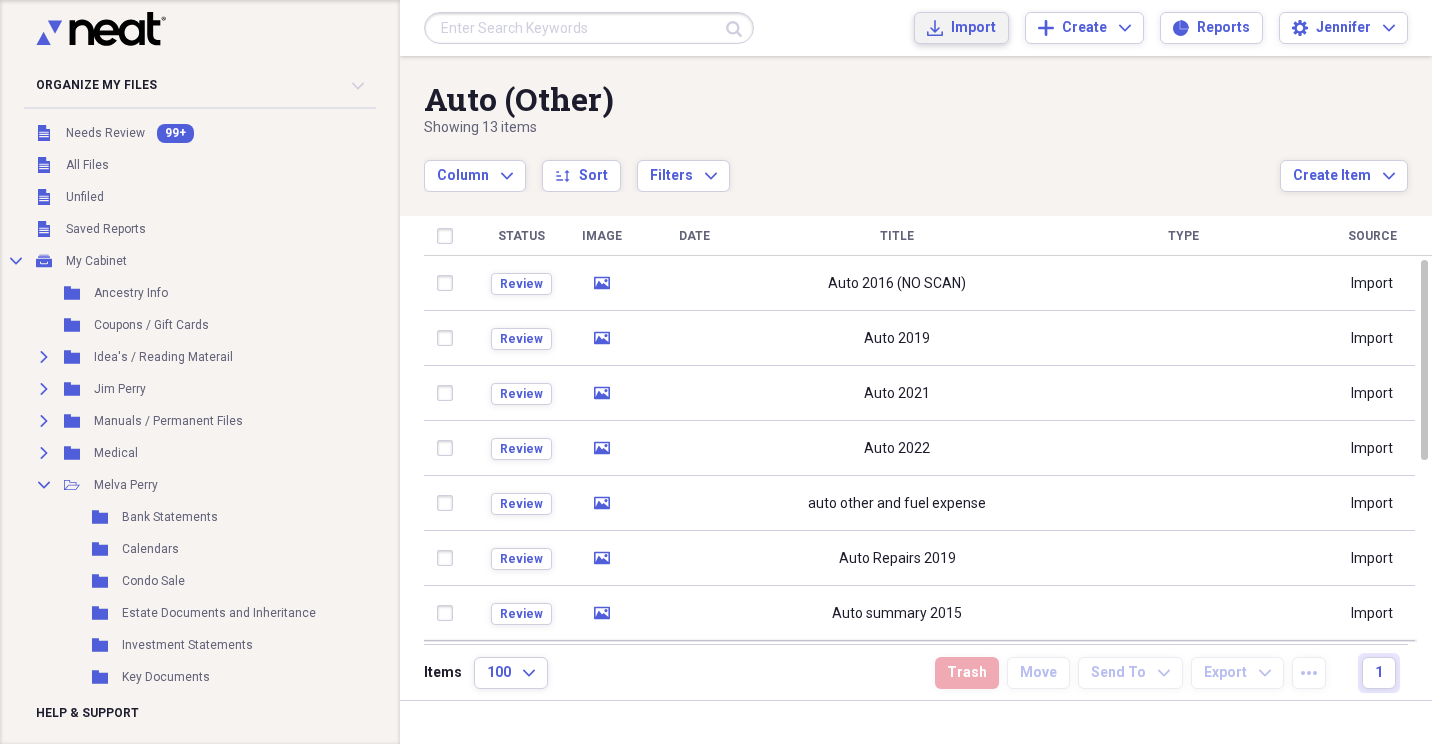 click on "Import" at bounding box center (973, 28) 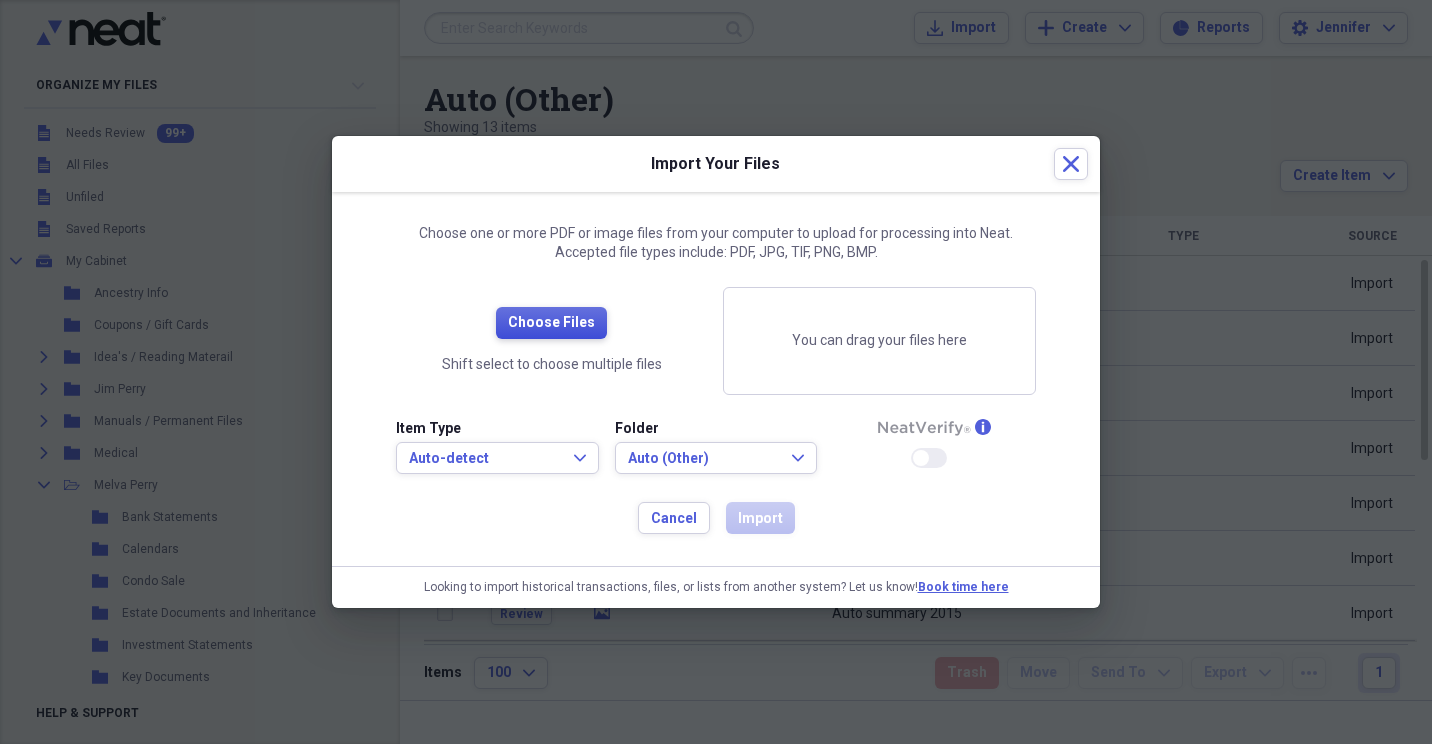 click on "Choose Files" at bounding box center [551, 323] 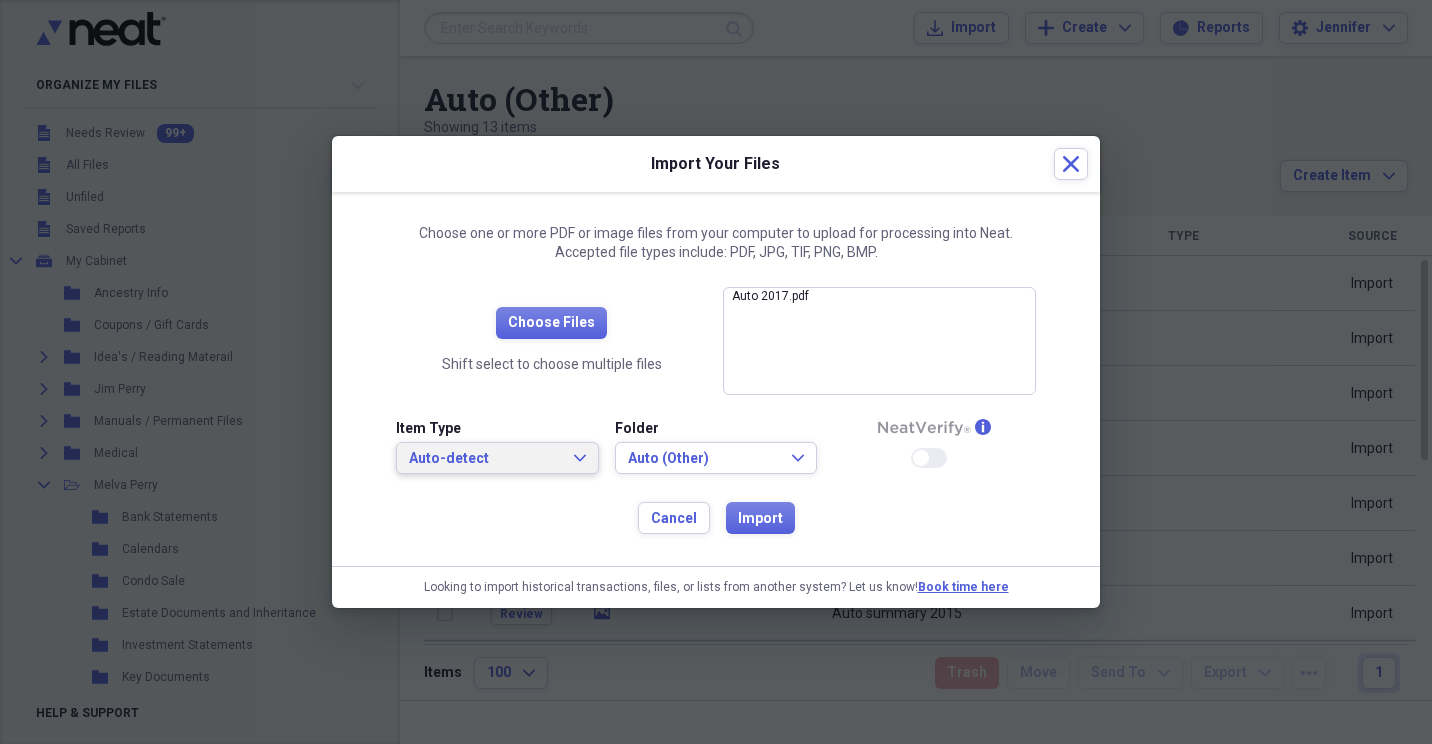 click on "Auto-detect Expand" at bounding box center [497, 458] 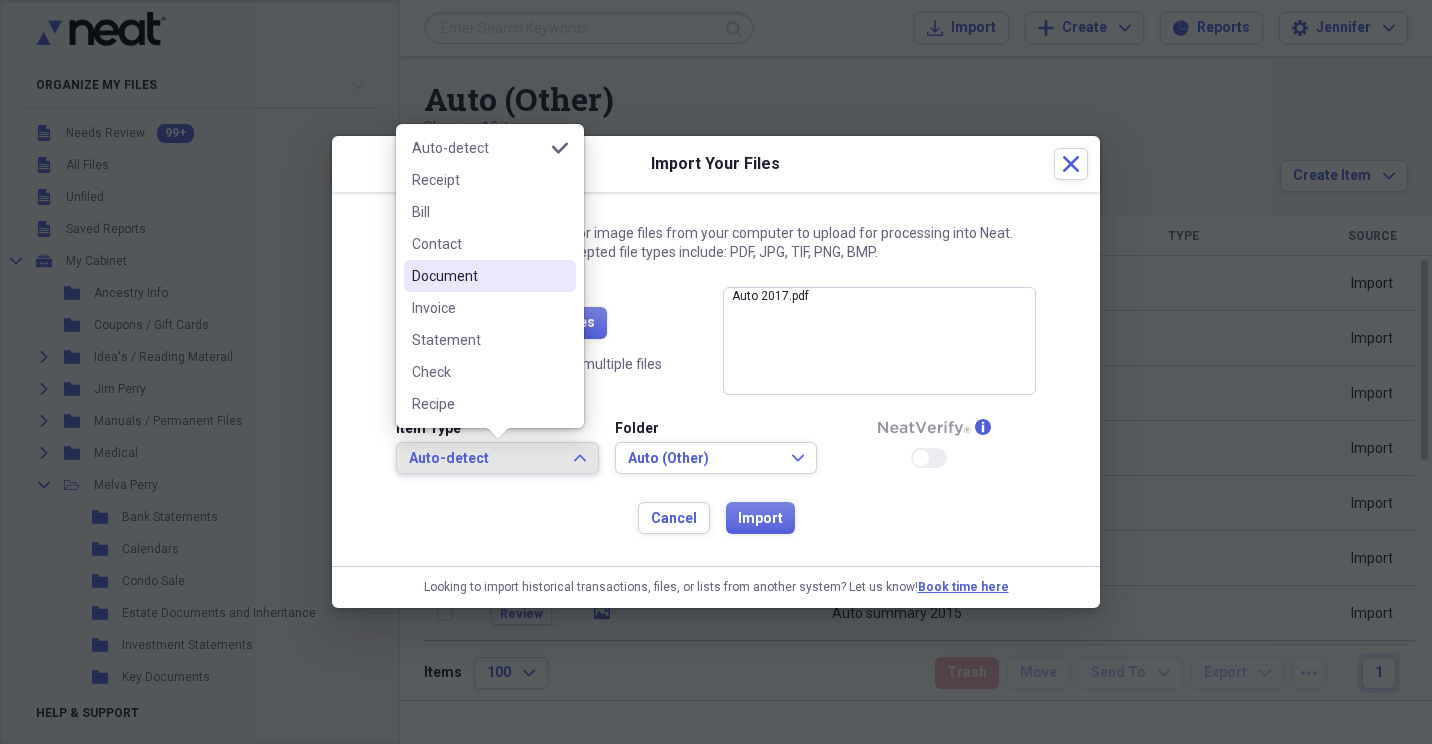 click on "Document" at bounding box center (490, 276) 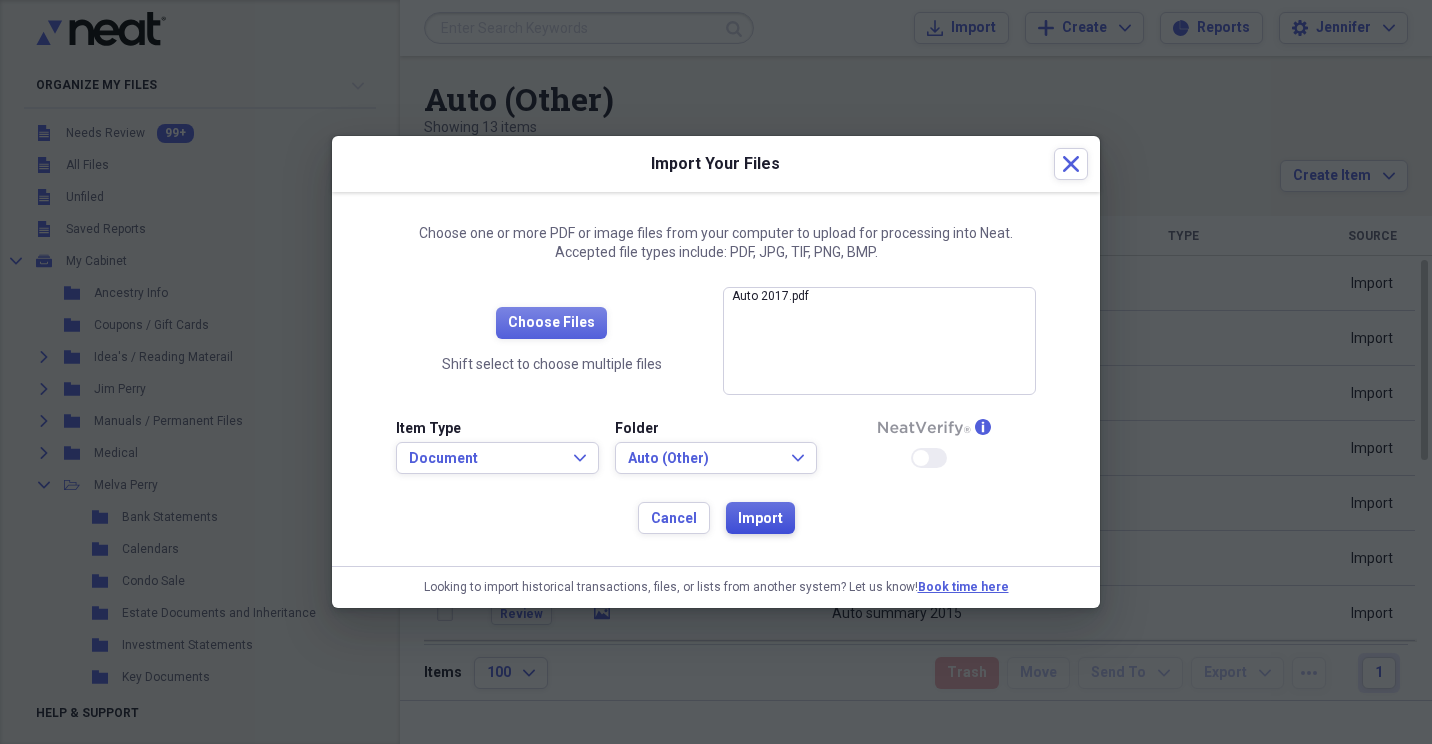 click on "Import" at bounding box center [760, 519] 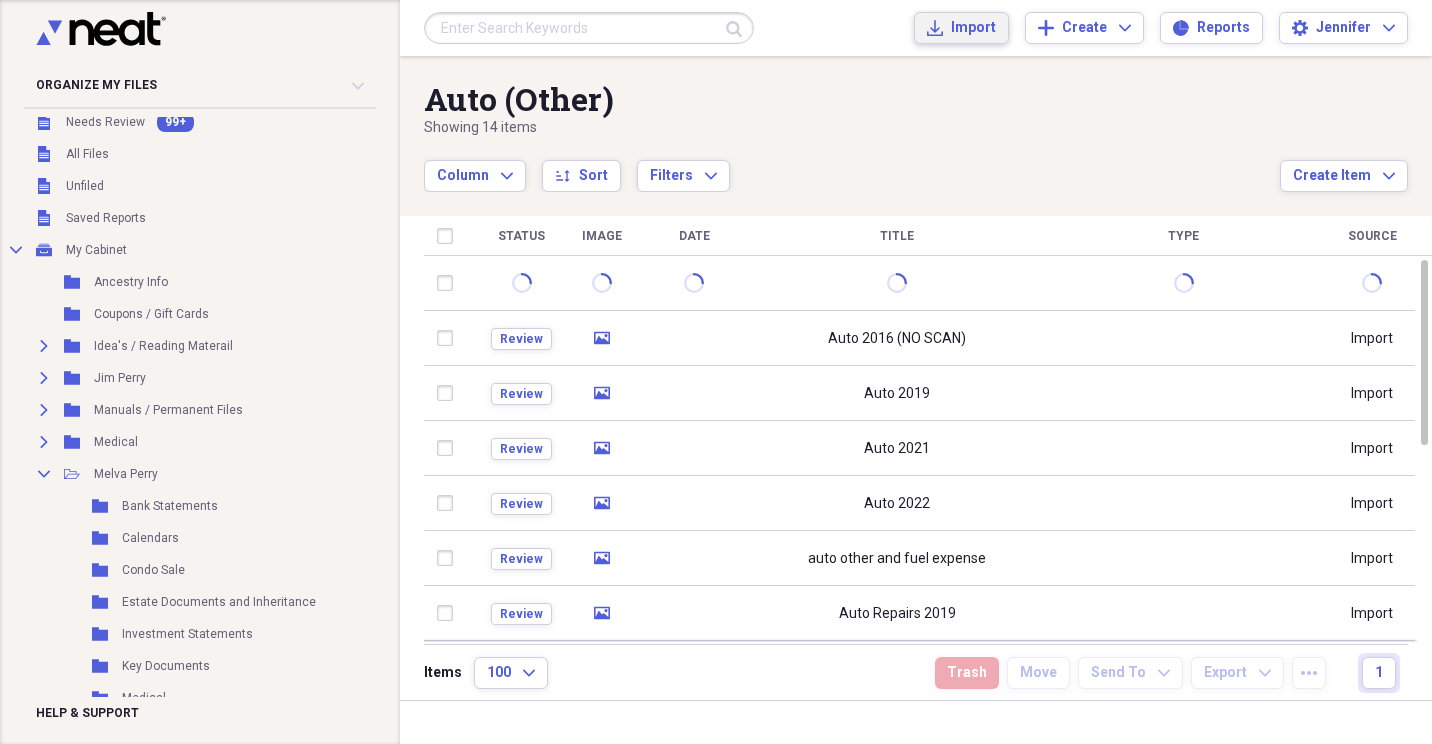 scroll, scrollTop: 11, scrollLeft: 0, axis: vertical 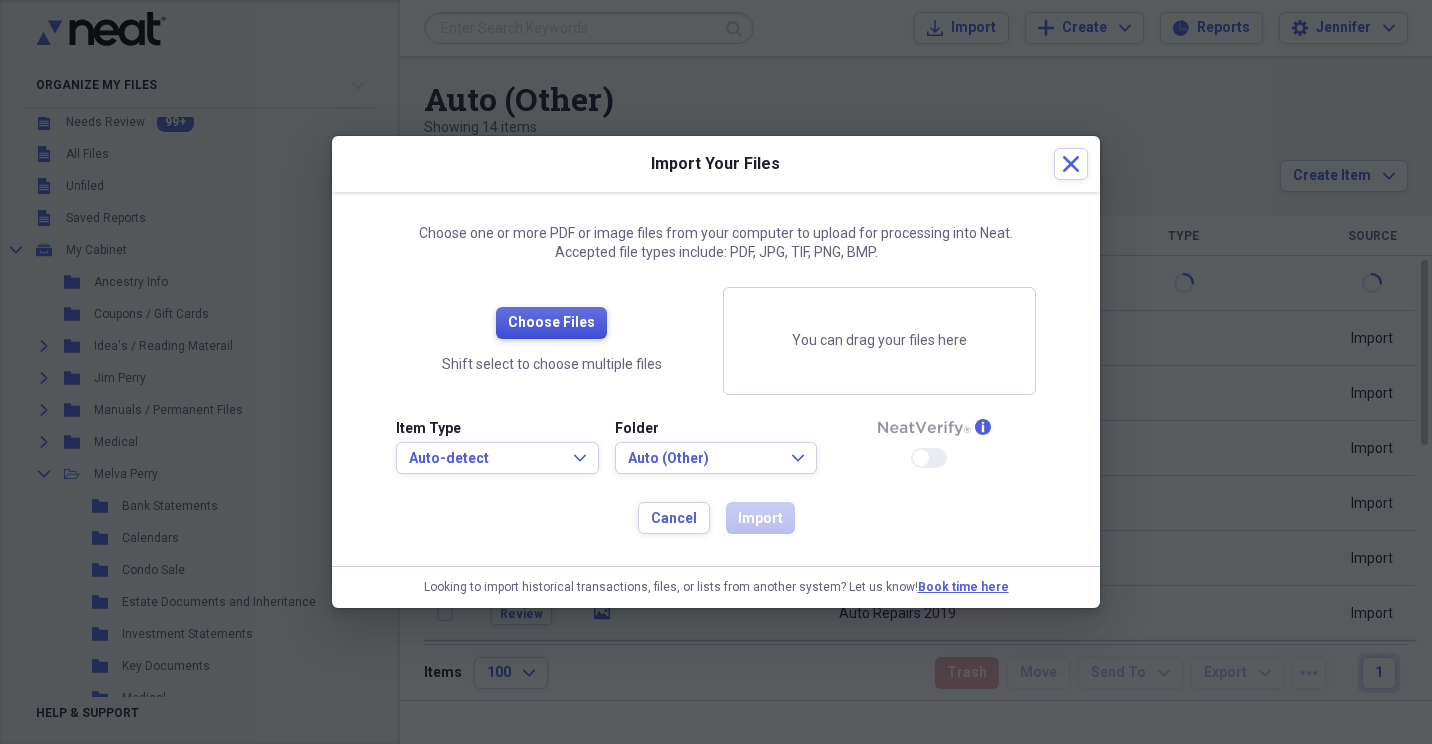 click on "Choose Files" at bounding box center [551, 323] 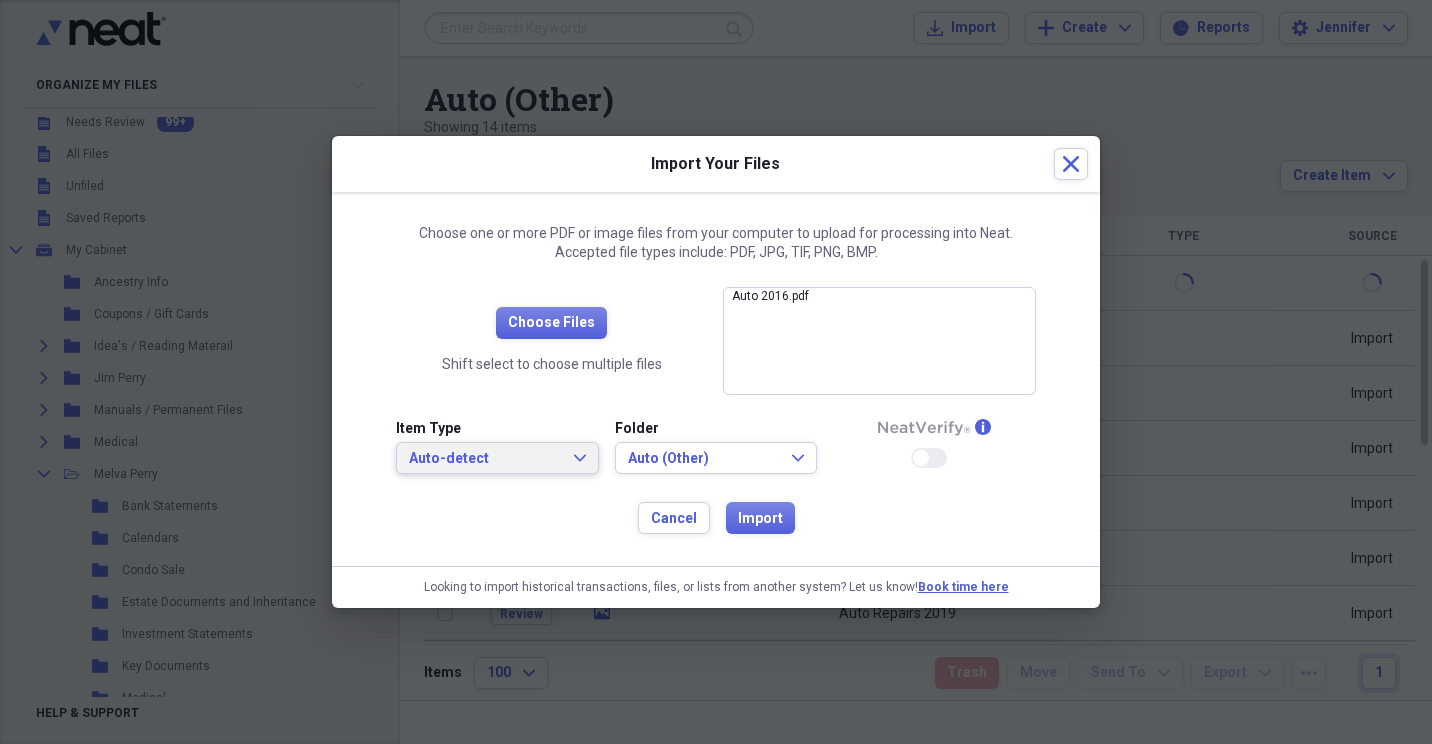click 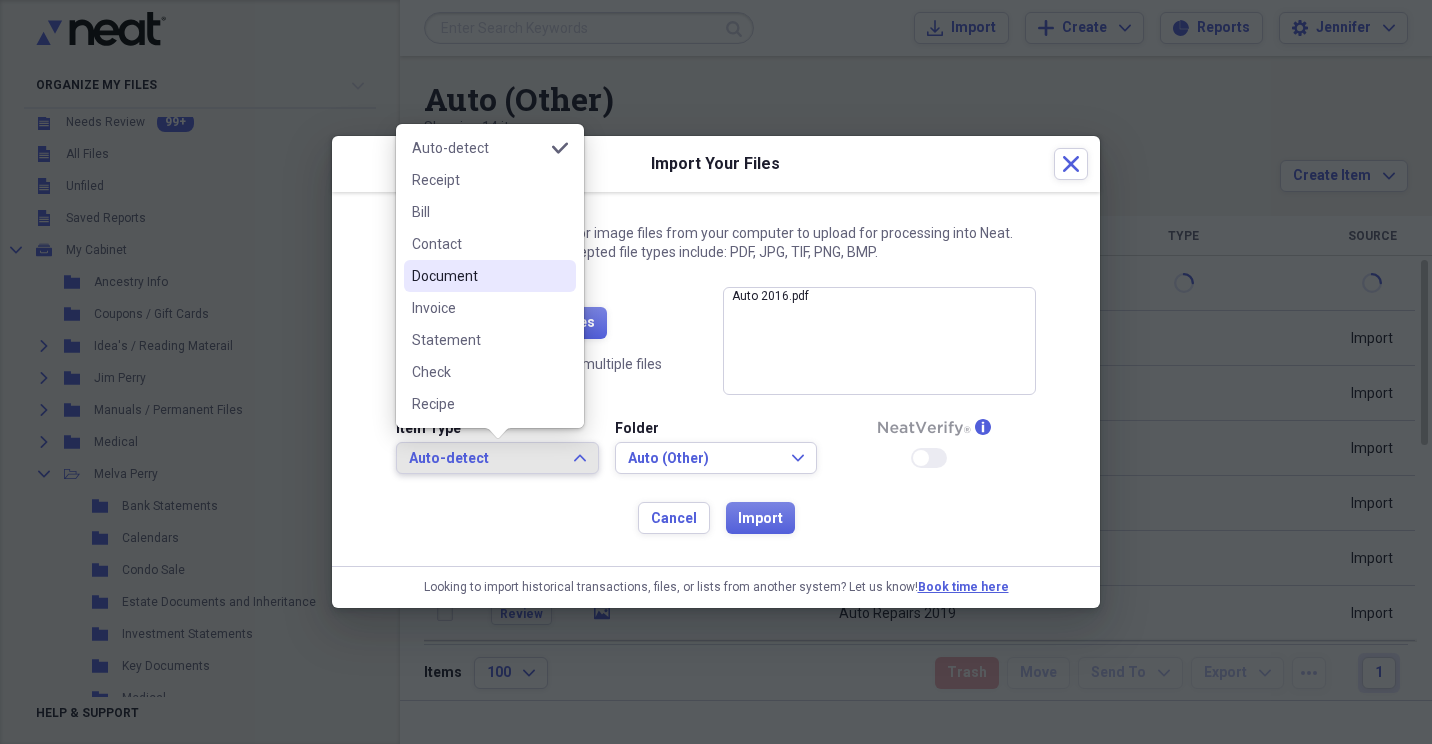 click on "Document" at bounding box center (478, 276) 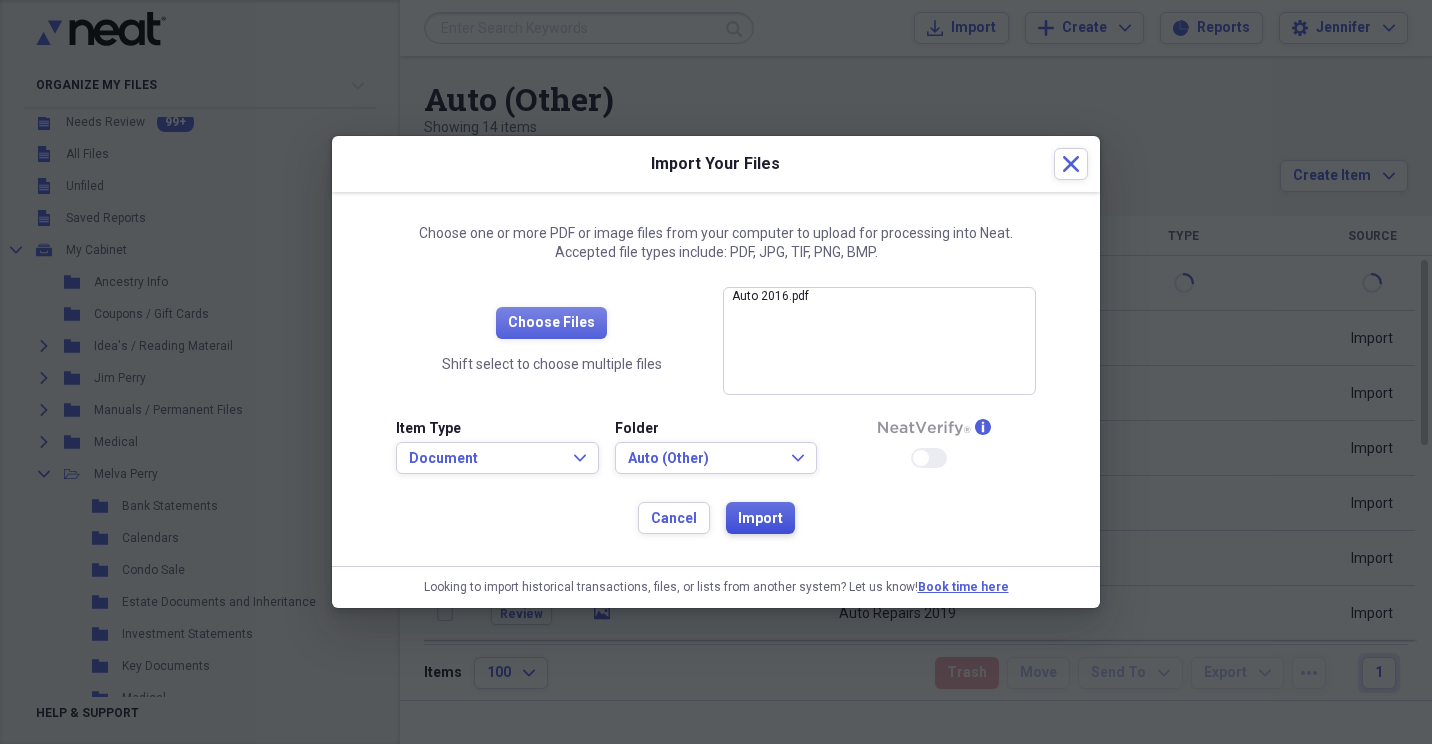 click on "Import" at bounding box center [760, 518] 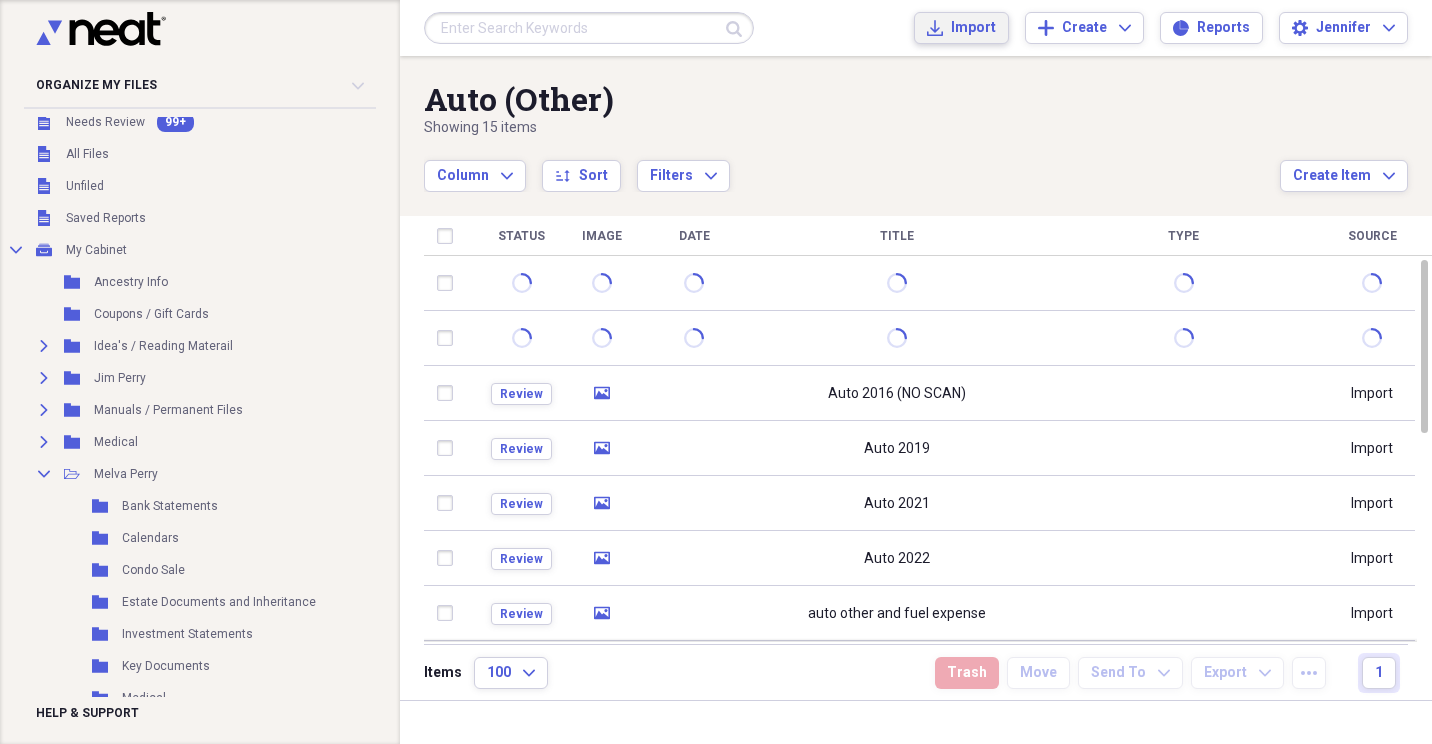 click on "Import" at bounding box center [973, 28] 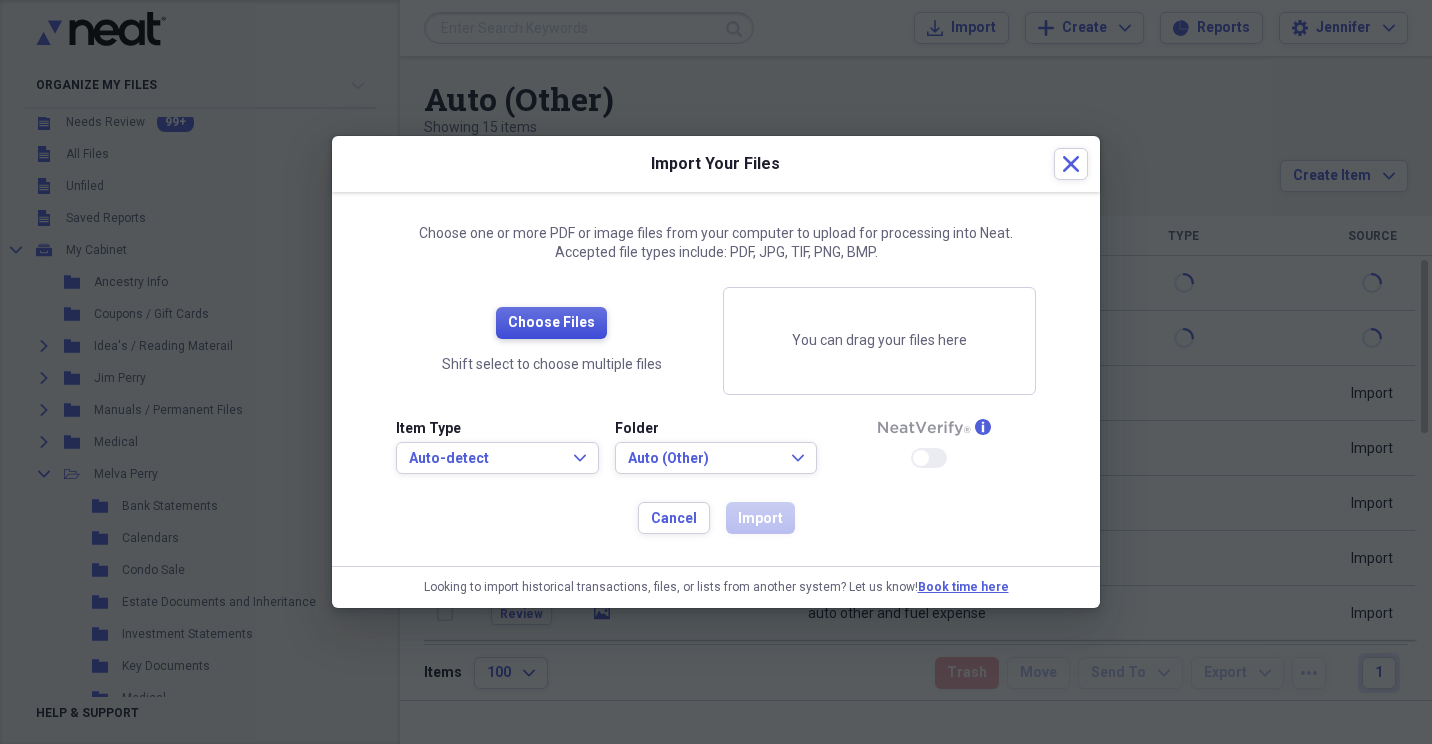 click on "Choose Files" at bounding box center (551, 323) 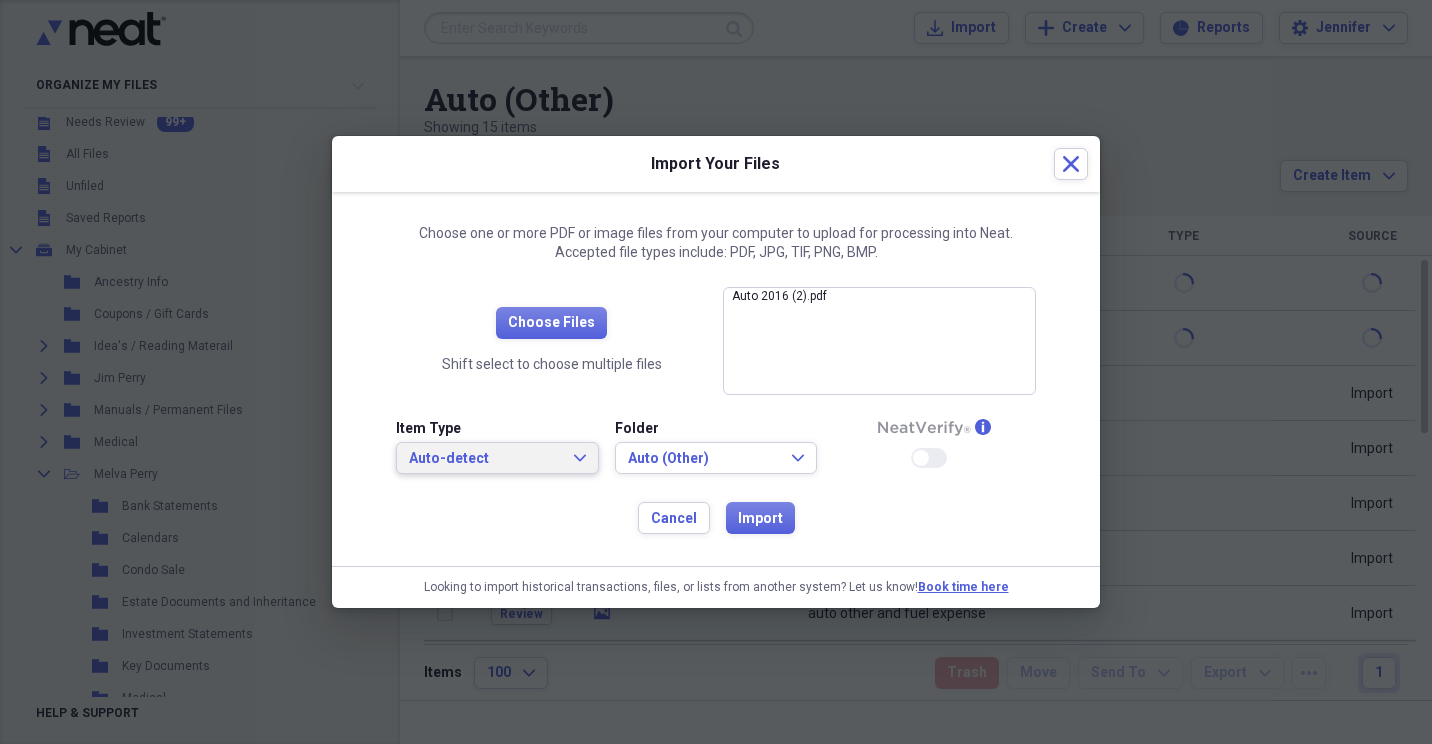 click on "Expand" 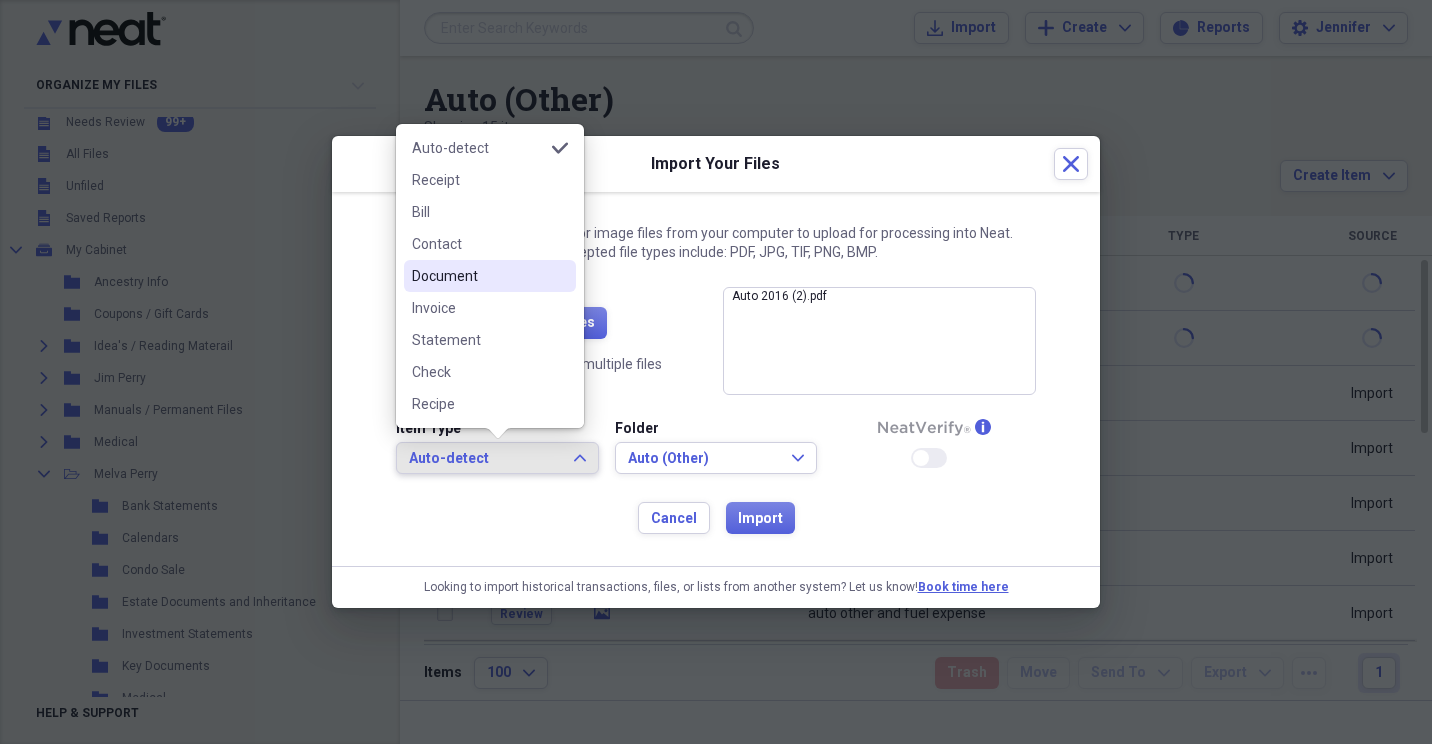 click on "Document" at bounding box center (478, 276) 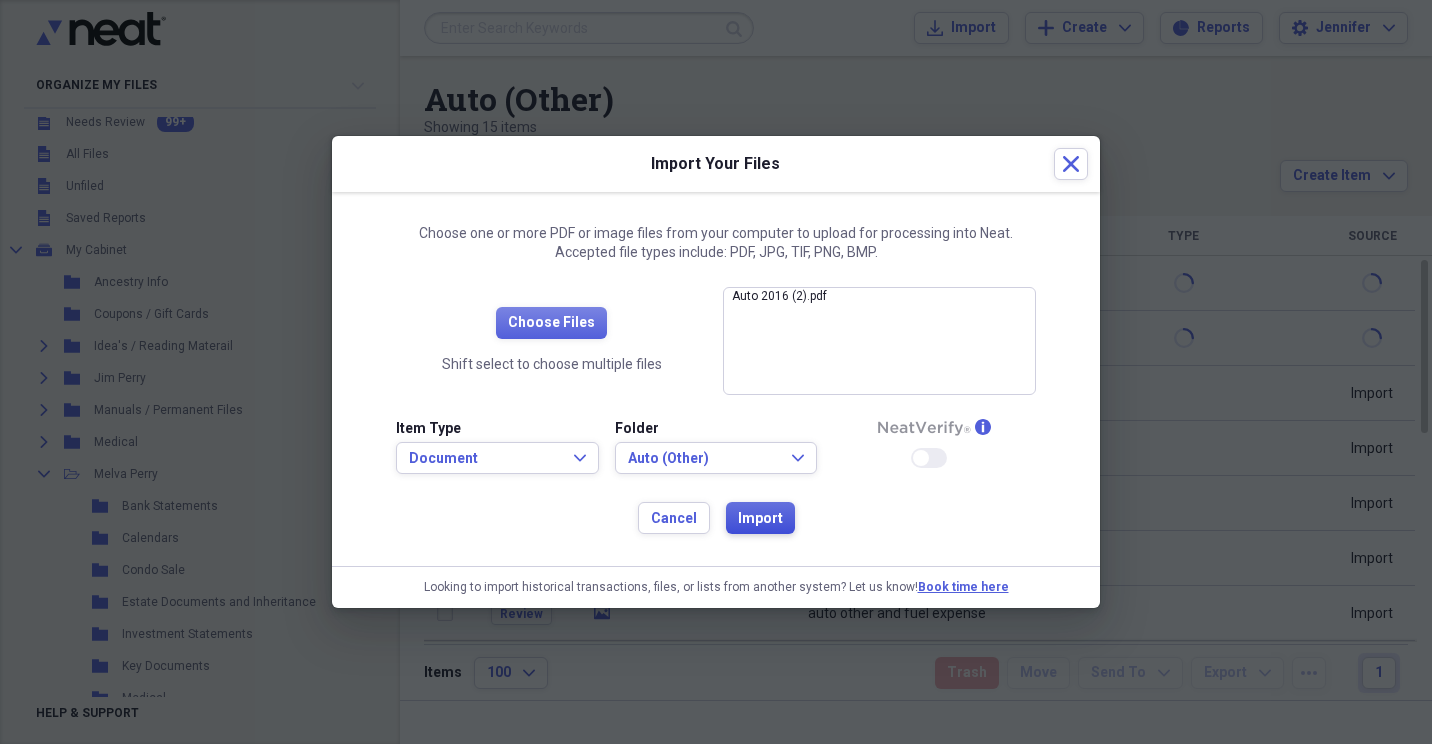 click on "Import" at bounding box center [760, 519] 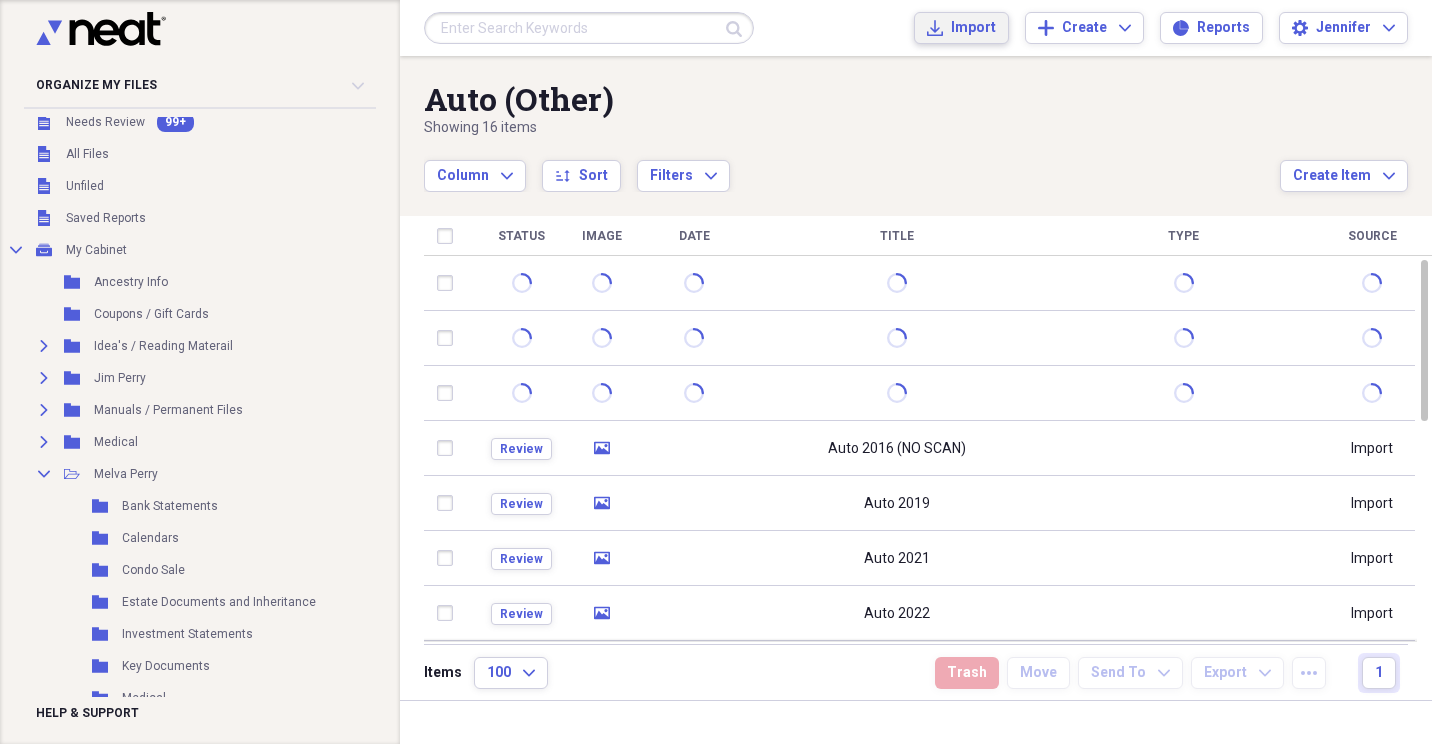 click on "Import" at bounding box center [973, 28] 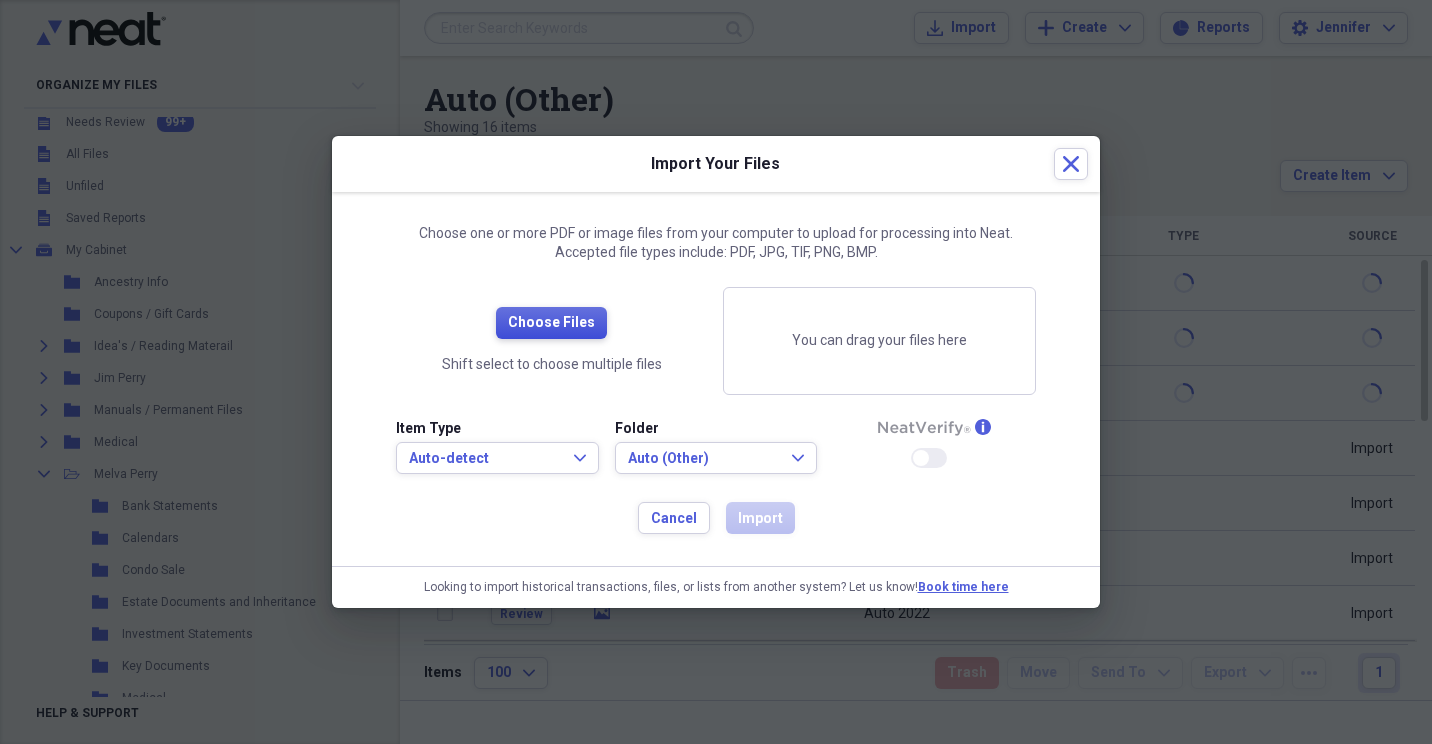 click on "Choose Files" at bounding box center (551, 323) 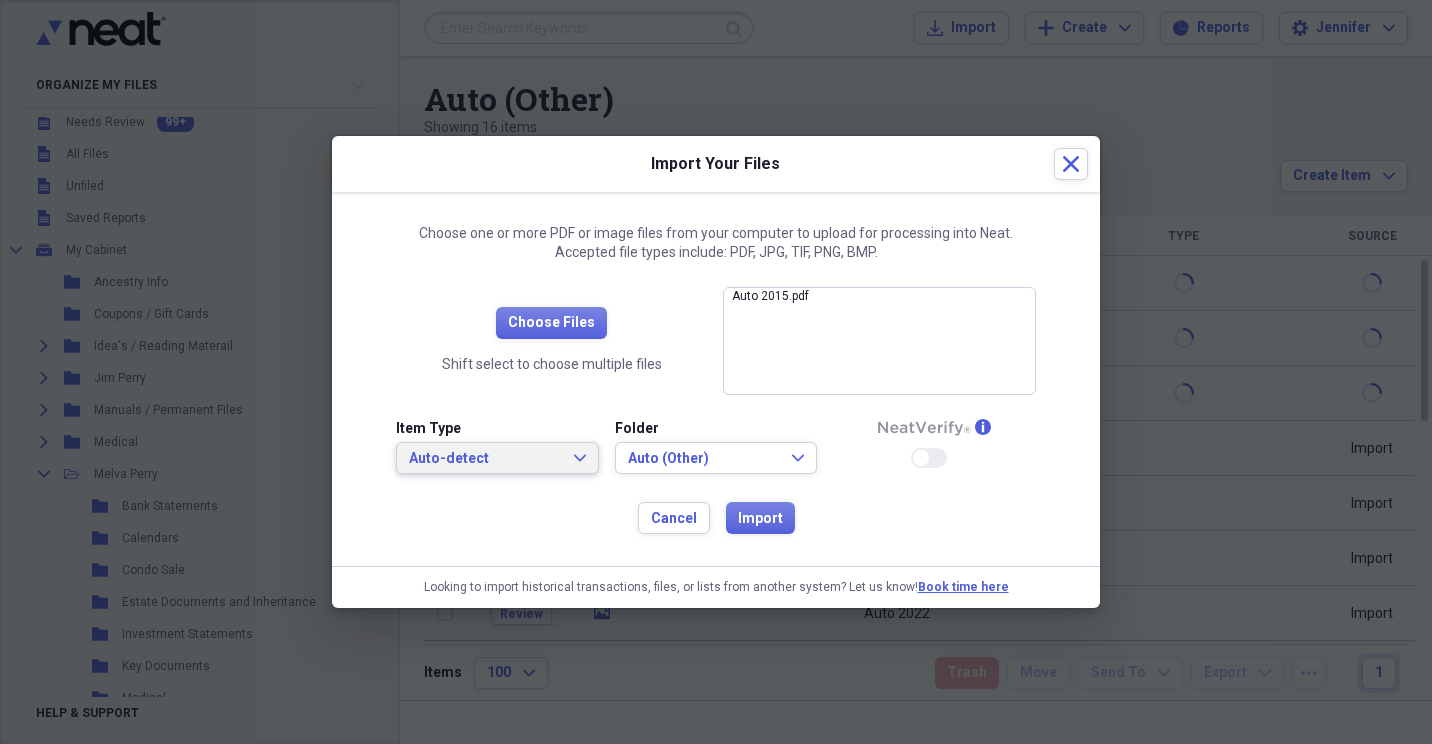 click on "Auto-detect Expand" at bounding box center [497, 459] 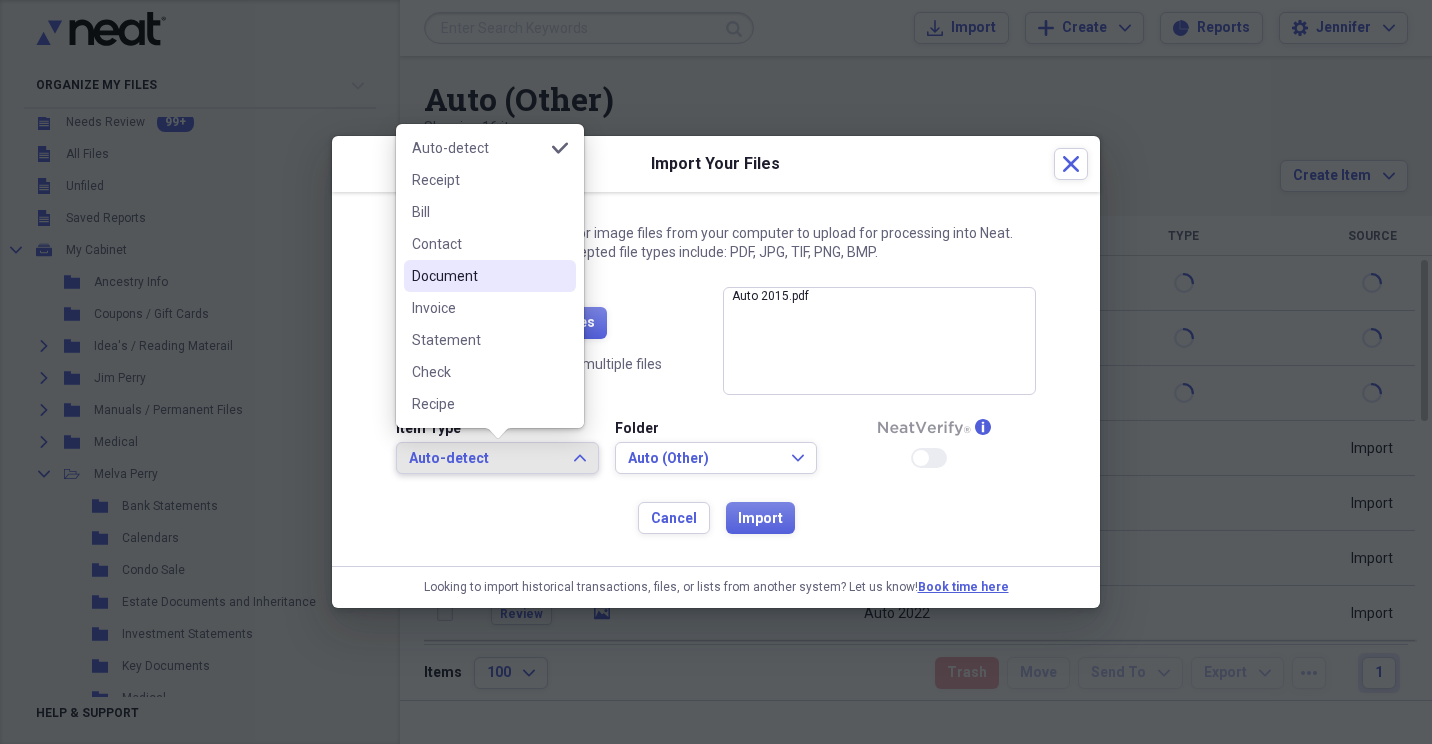 click on "Document" at bounding box center (478, 276) 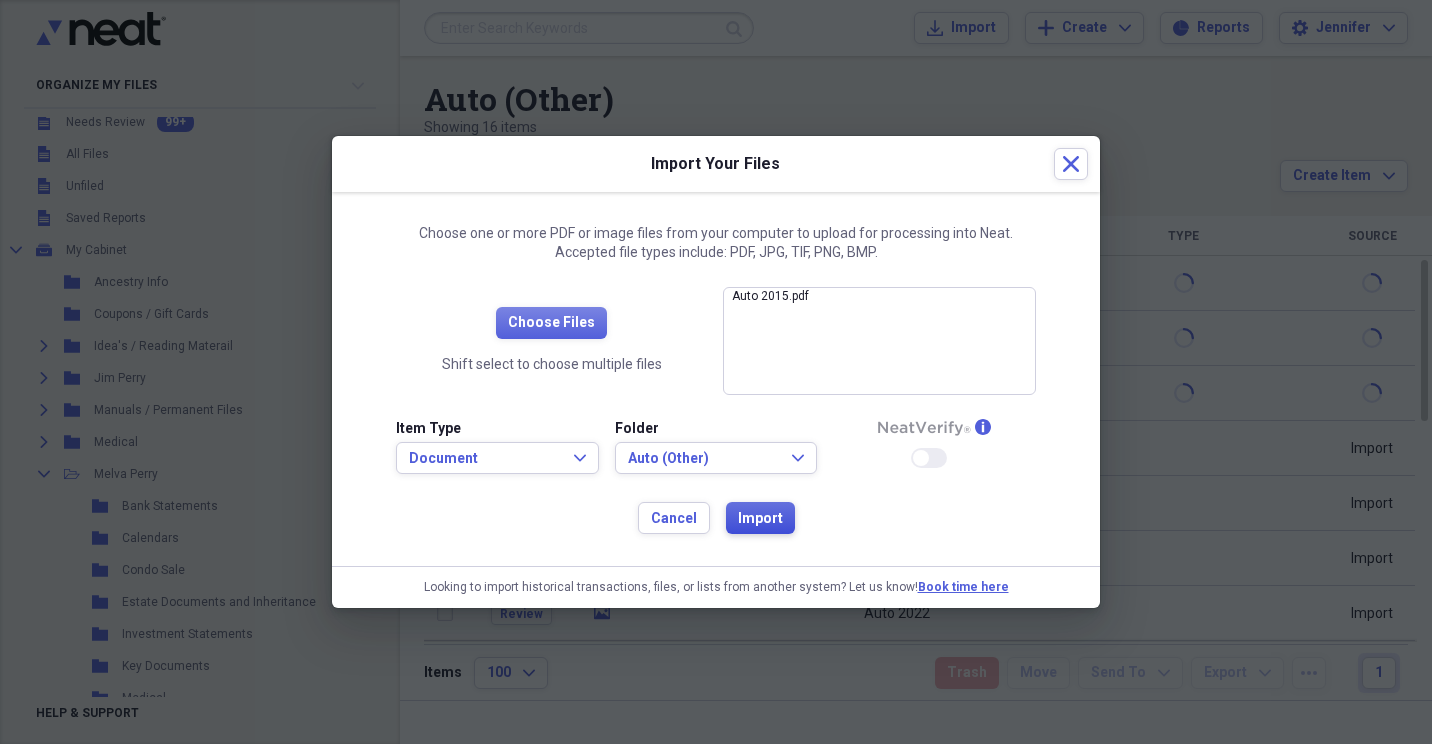 click on "Import" at bounding box center (760, 519) 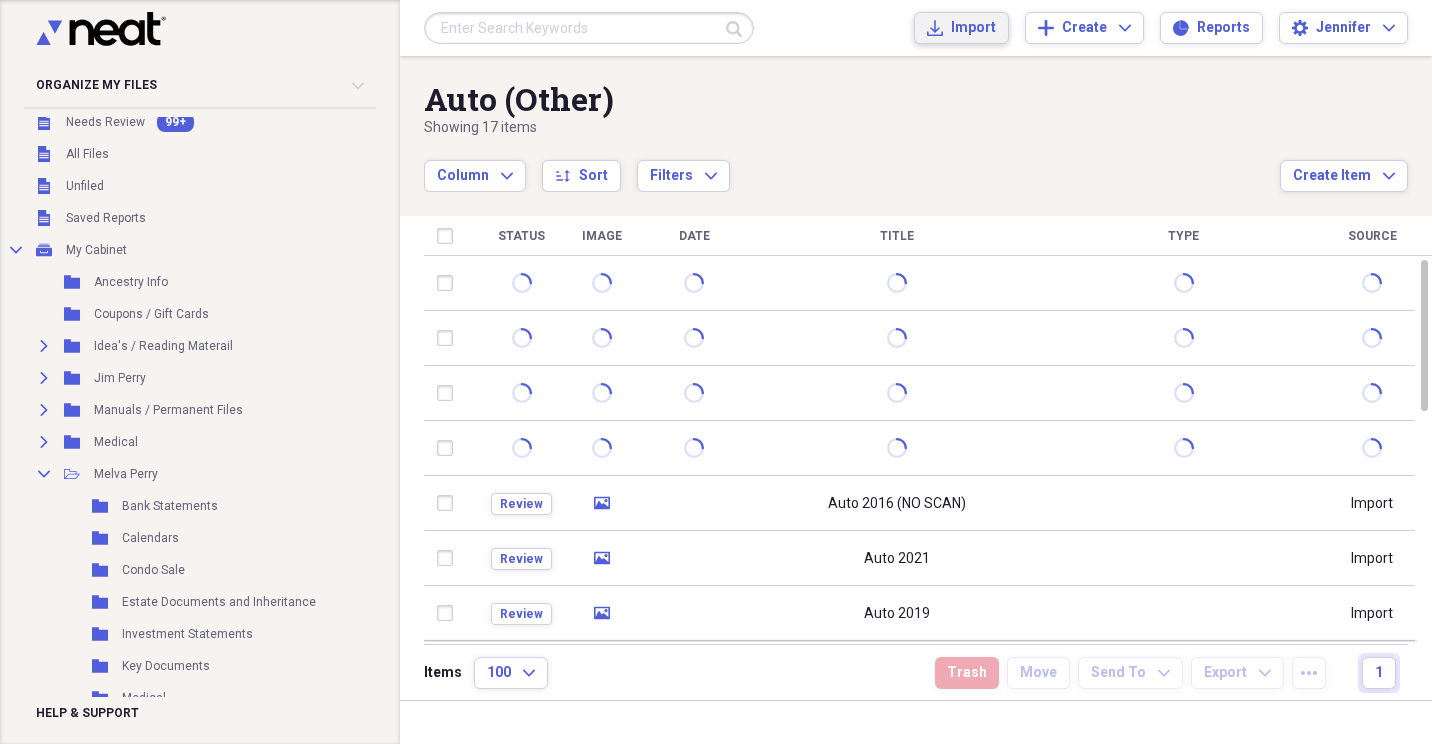 click on "Import Import" at bounding box center (961, 28) 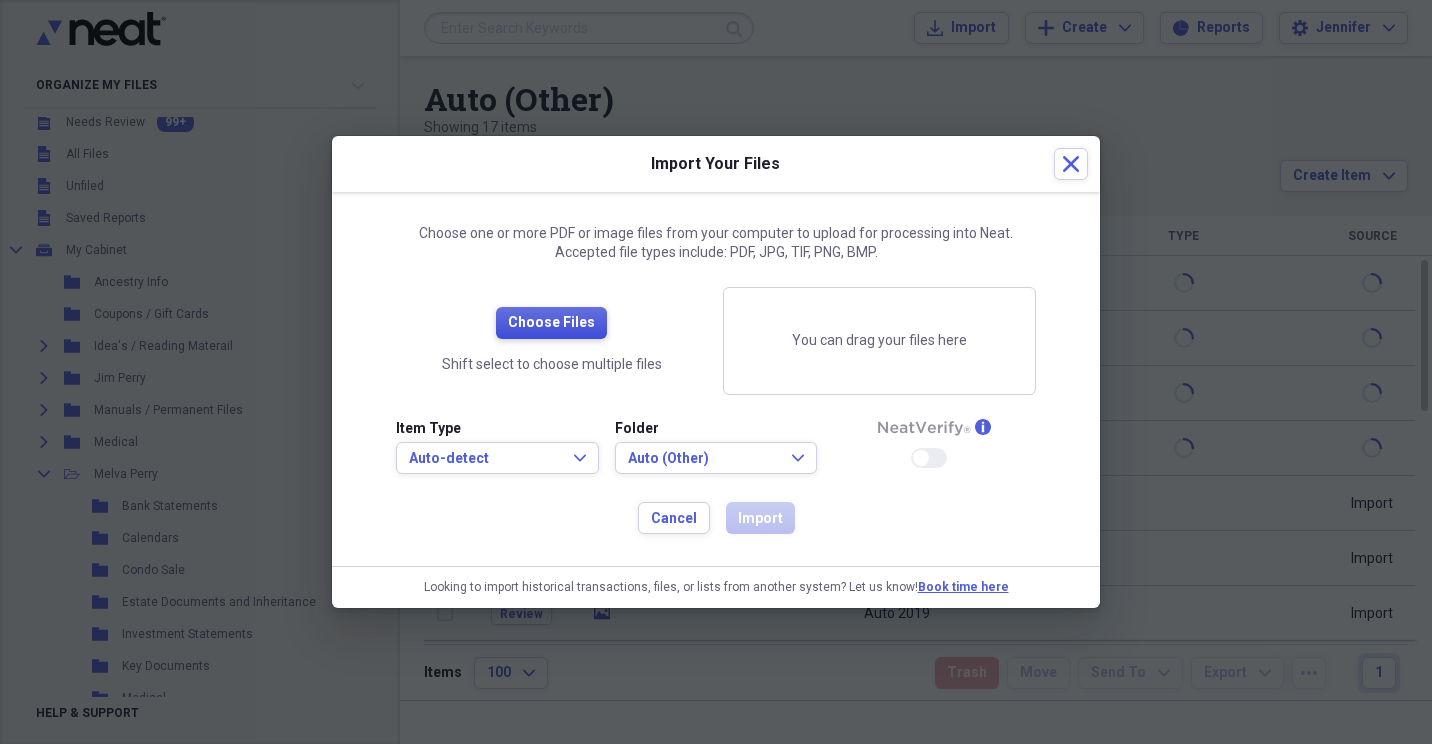 click on "Choose Files" at bounding box center [551, 323] 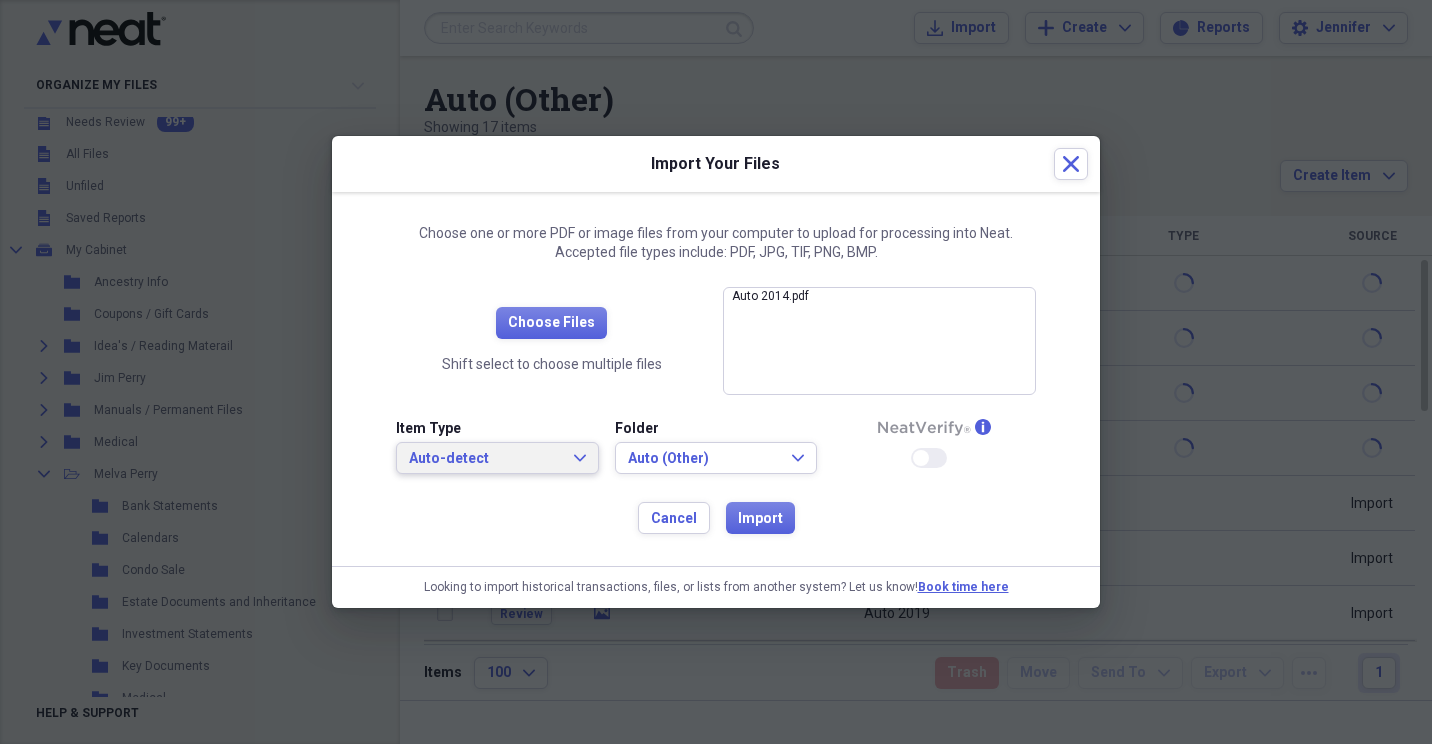 click on "Expand" 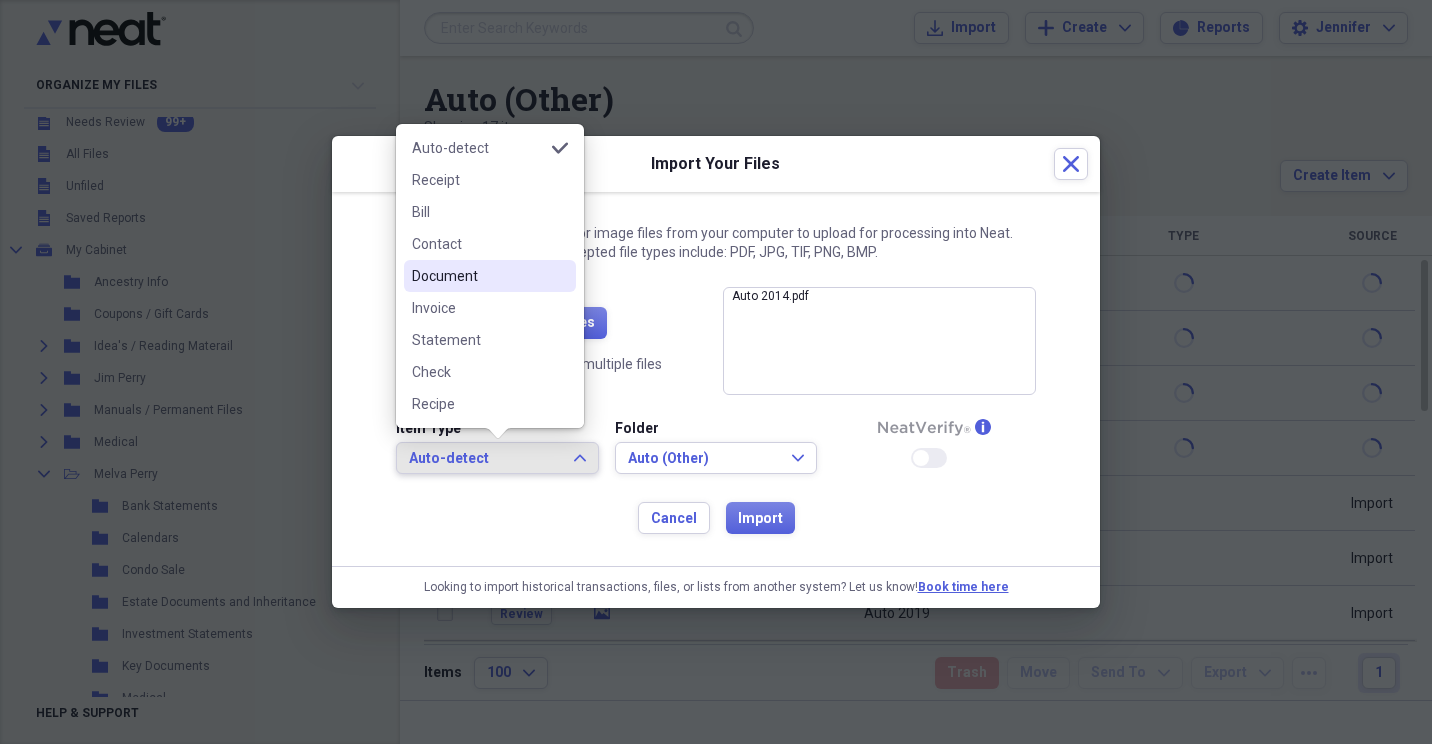 click on "Document" at bounding box center (478, 276) 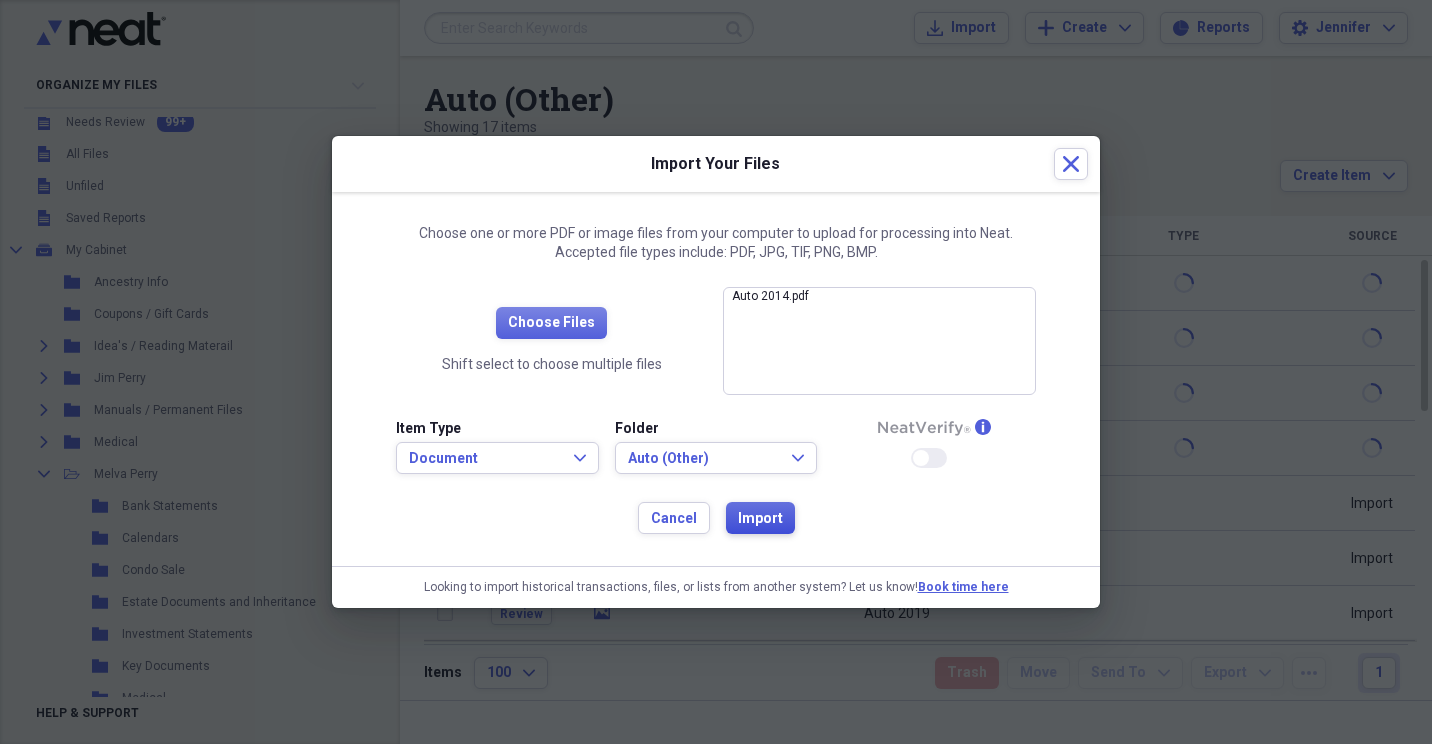 click on "Import" at bounding box center (760, 519) 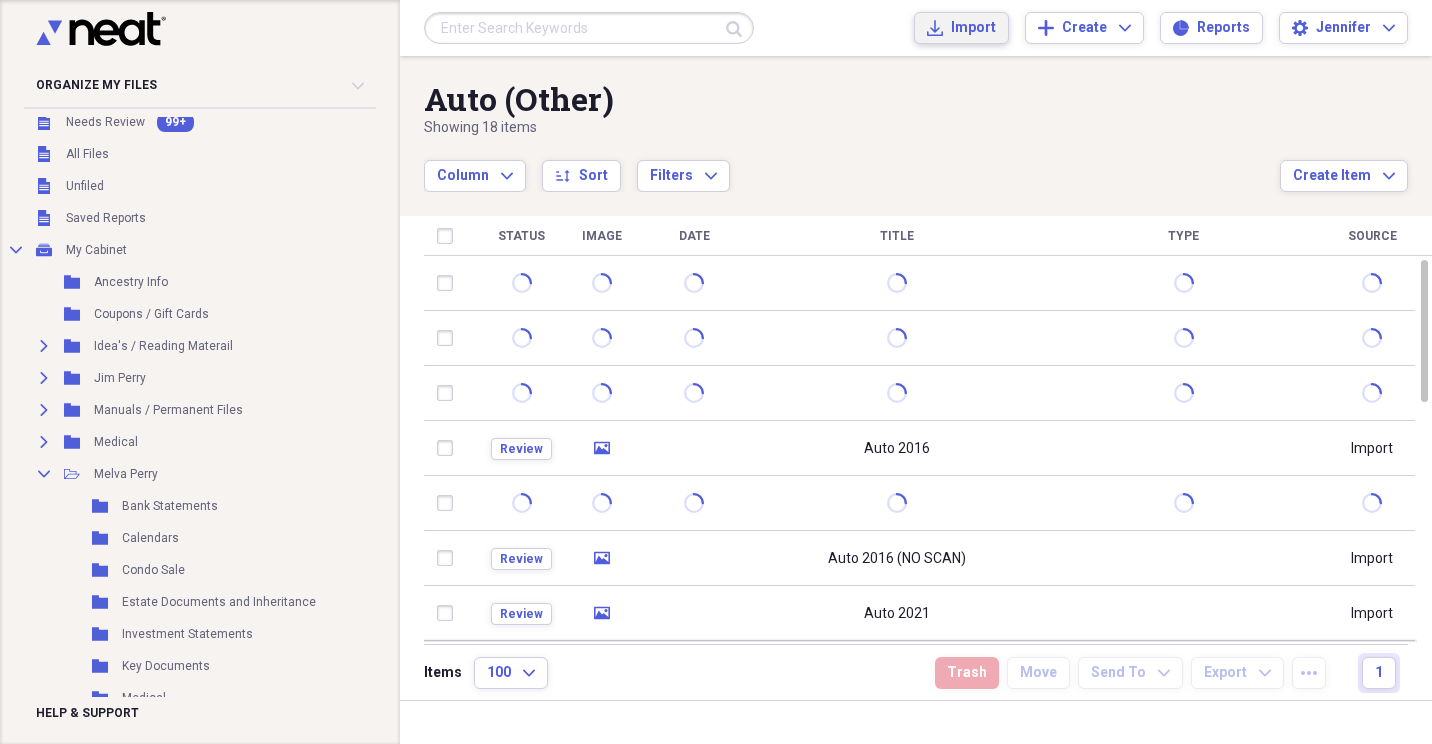 click on "Import Import" at bounding box center (961, 28) 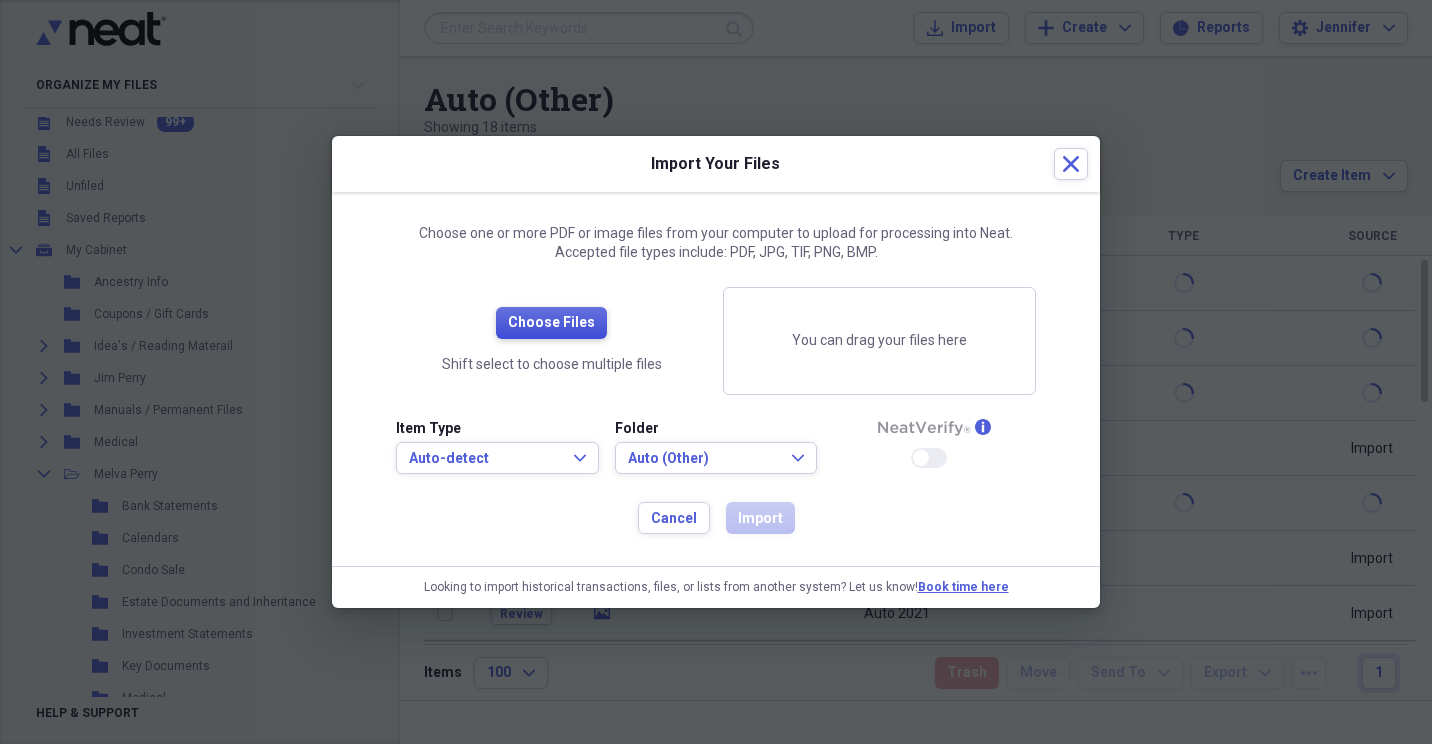 click on "Choose Files" at bounding box center (551, 323) 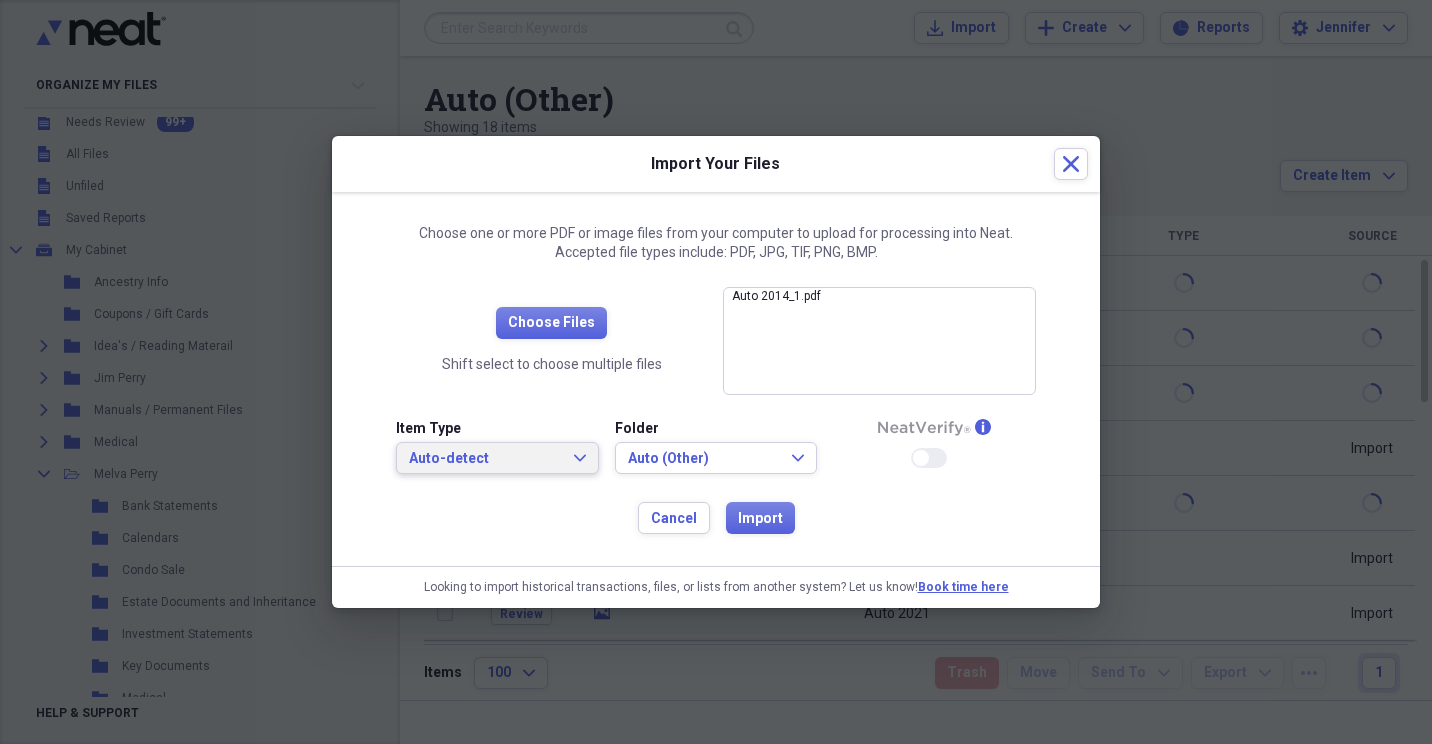 click 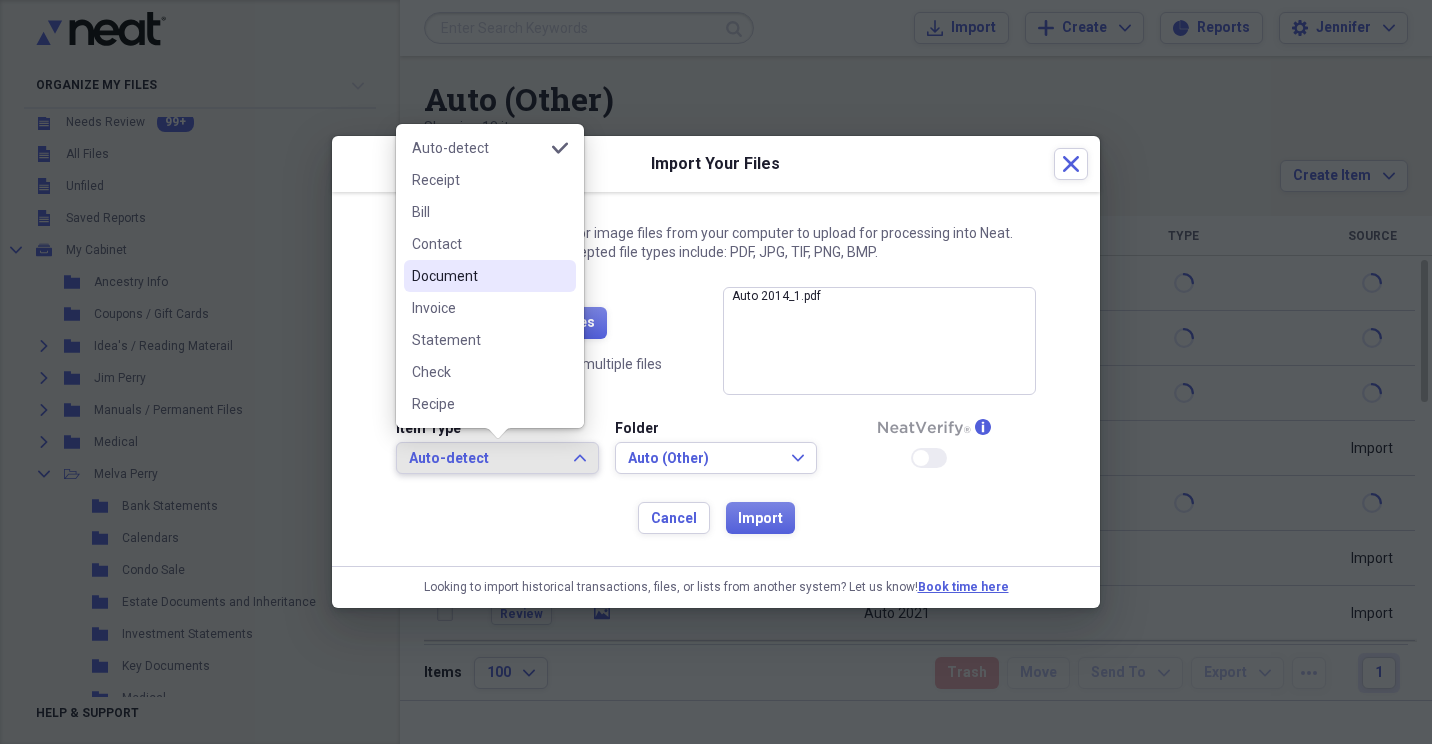 click on "Document" at bounding box center [490, 276] 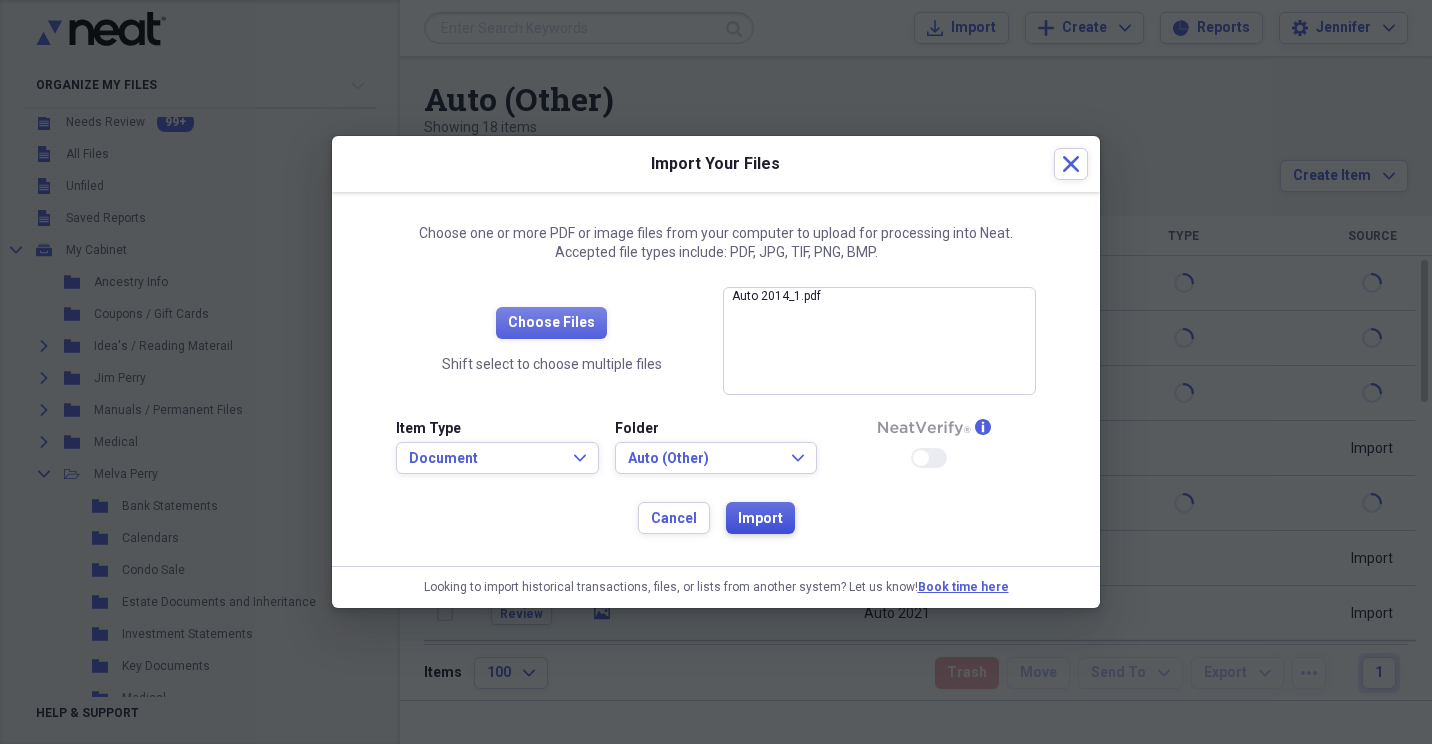 click on "Import" at bounding box center [760, 519] 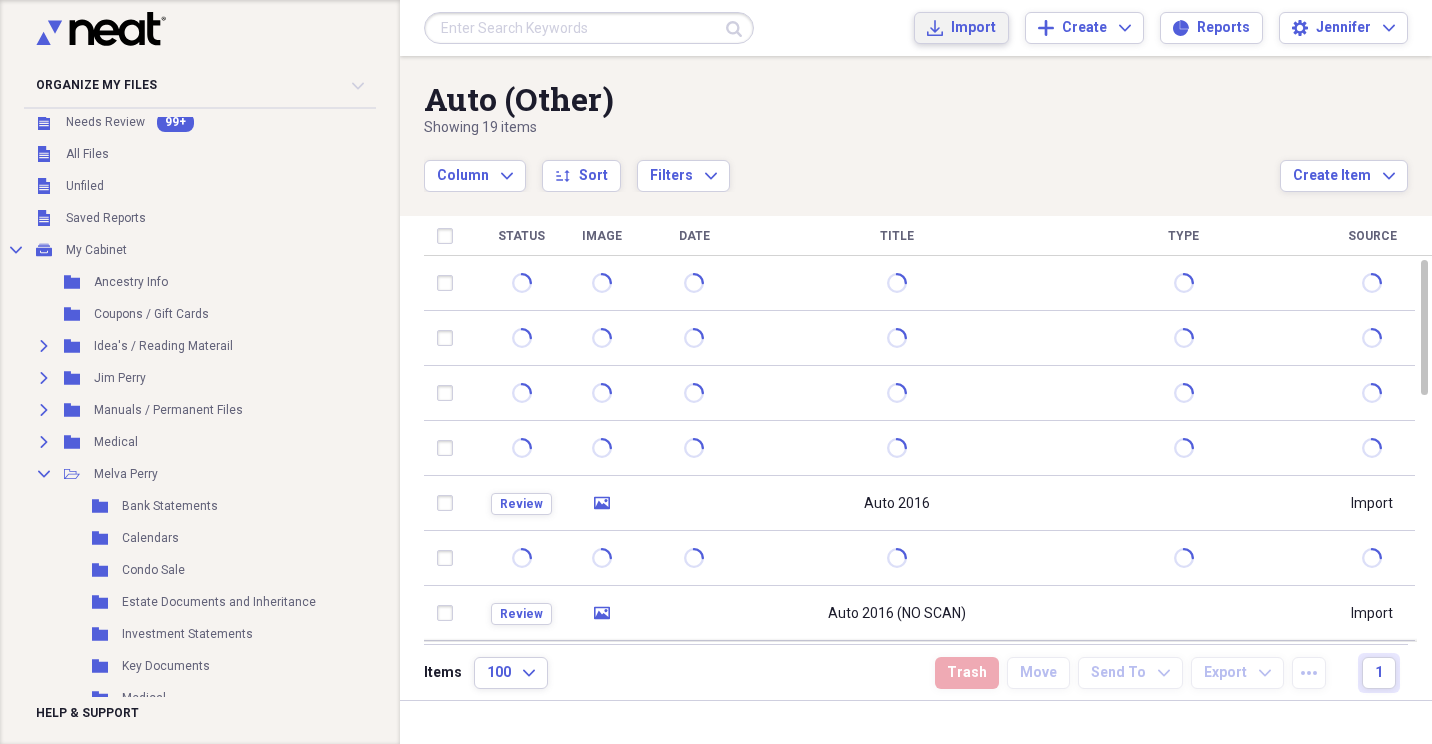 click on "Import" at bounding box center [973, 28] 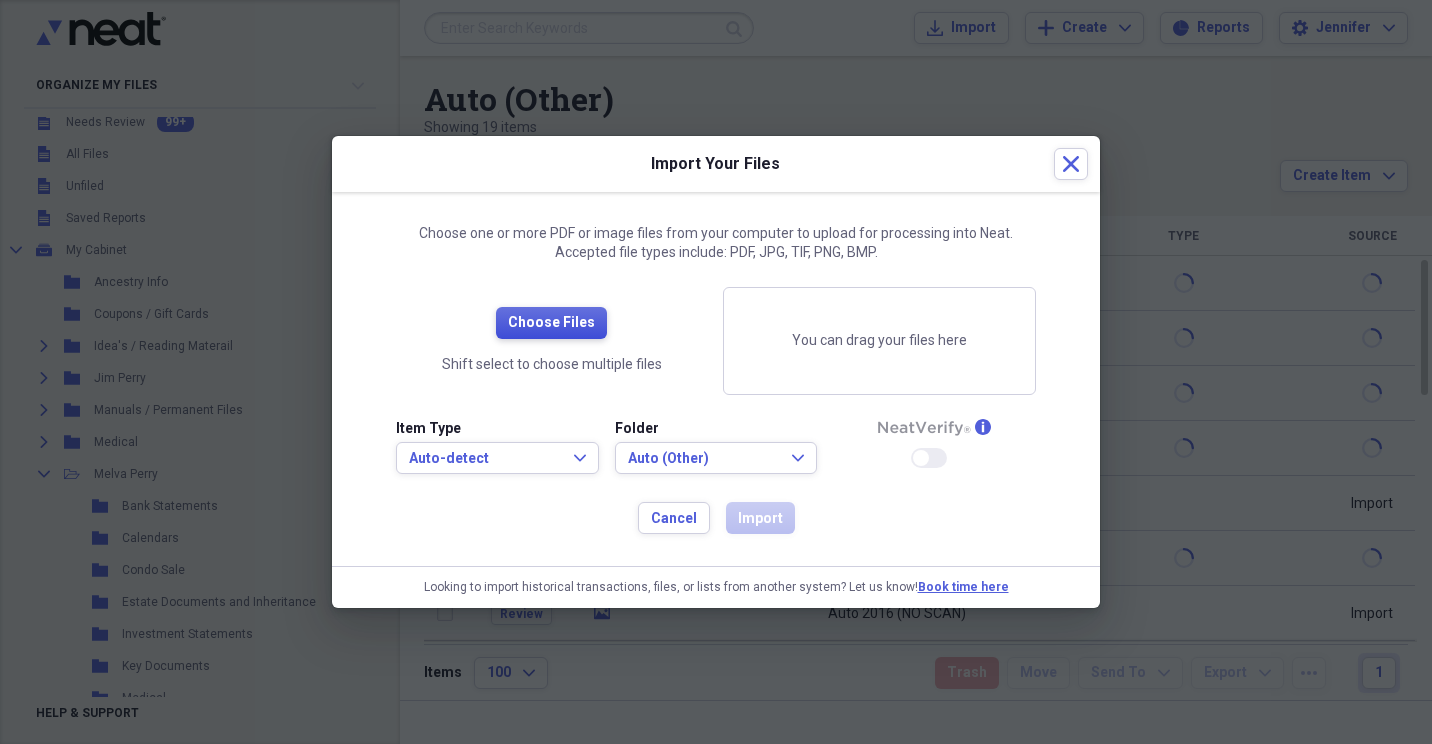 click on "Choose Files" at bounding box center [551, 323] 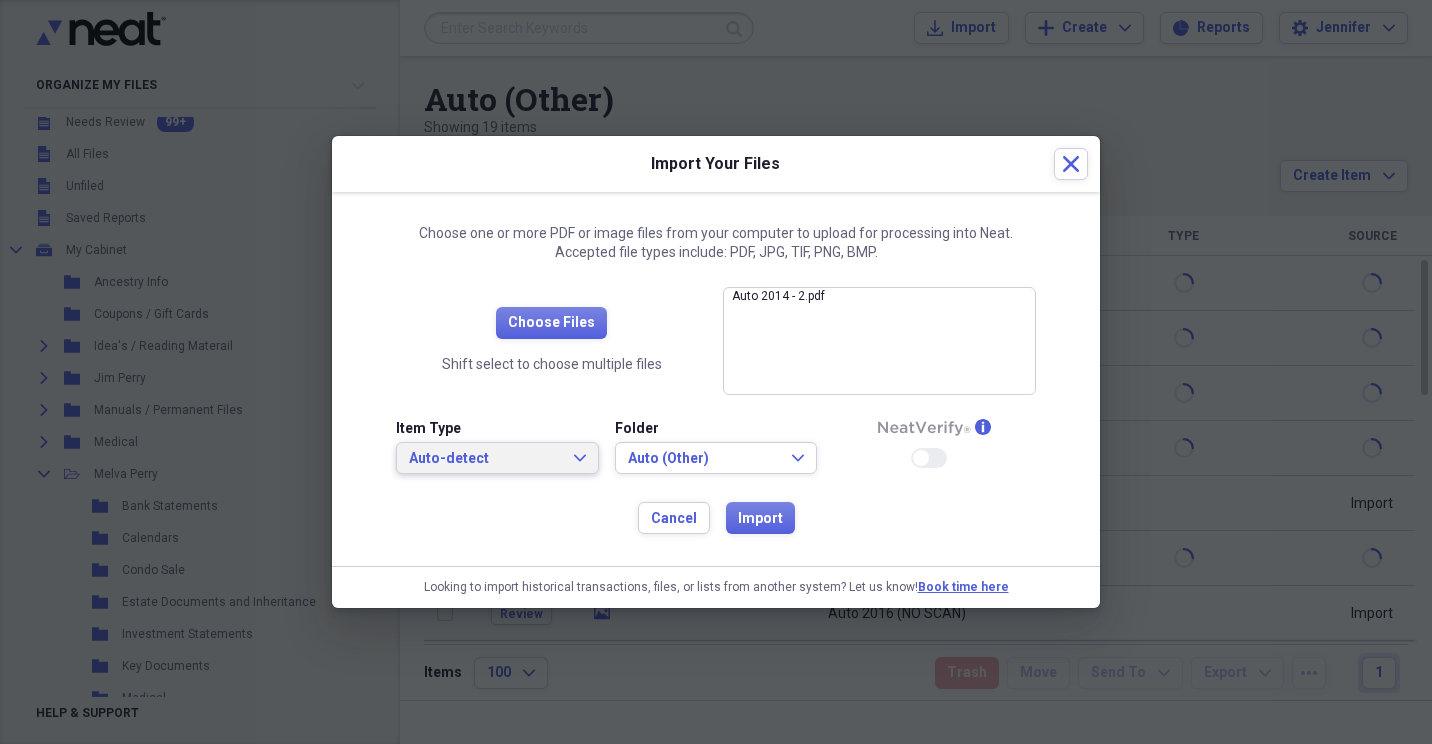click on "Expand" 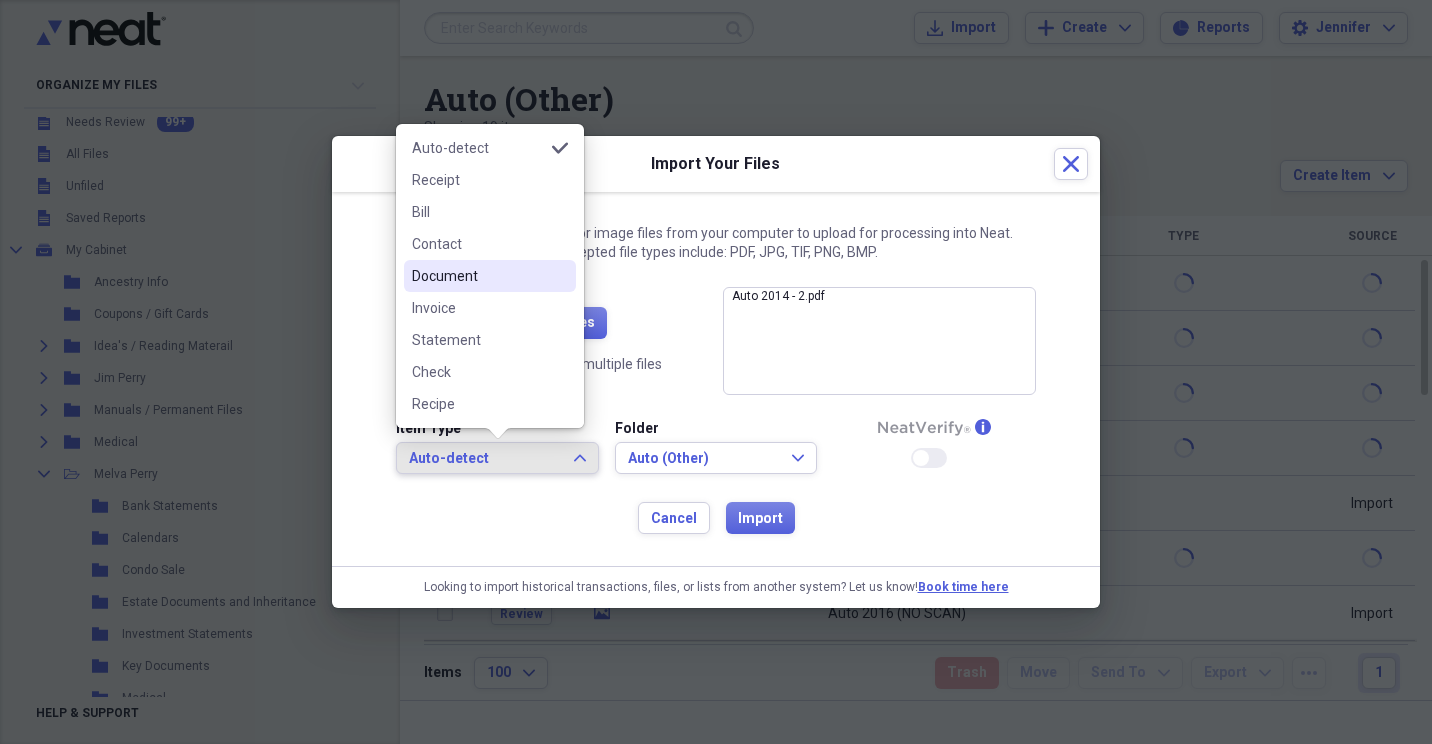 click on "Document" at bounding box center [478, 276] 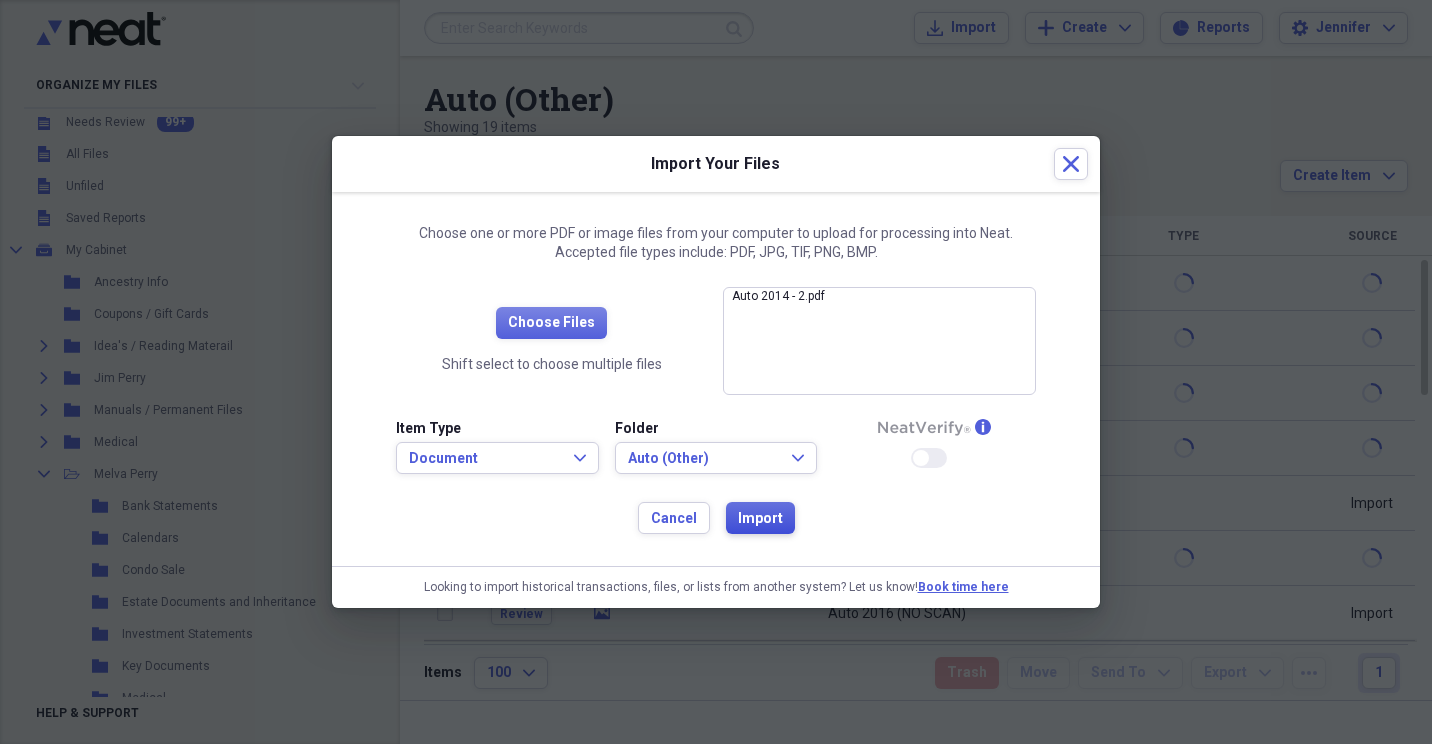 click on "Import" at bounding box center [760, 519] 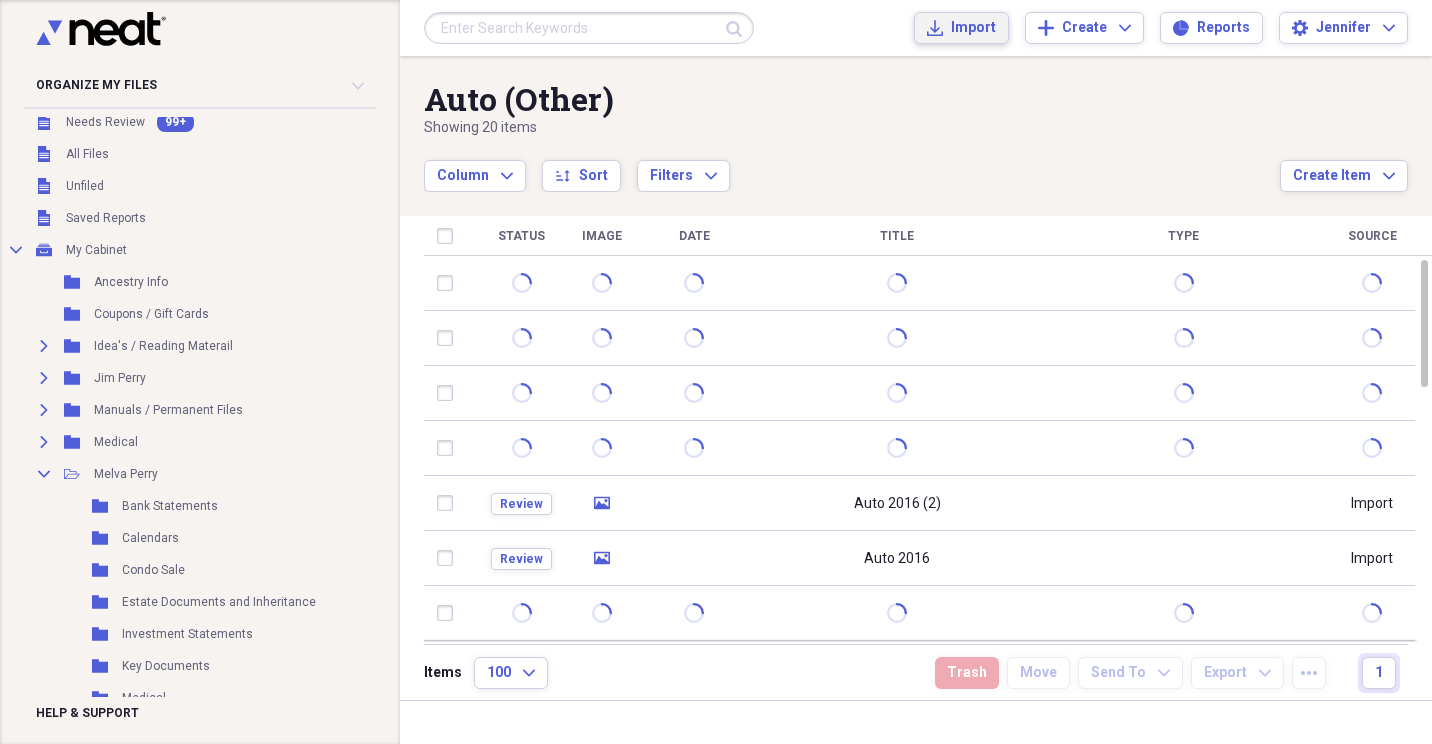 click on "Import" at bounding box center [973, 28] 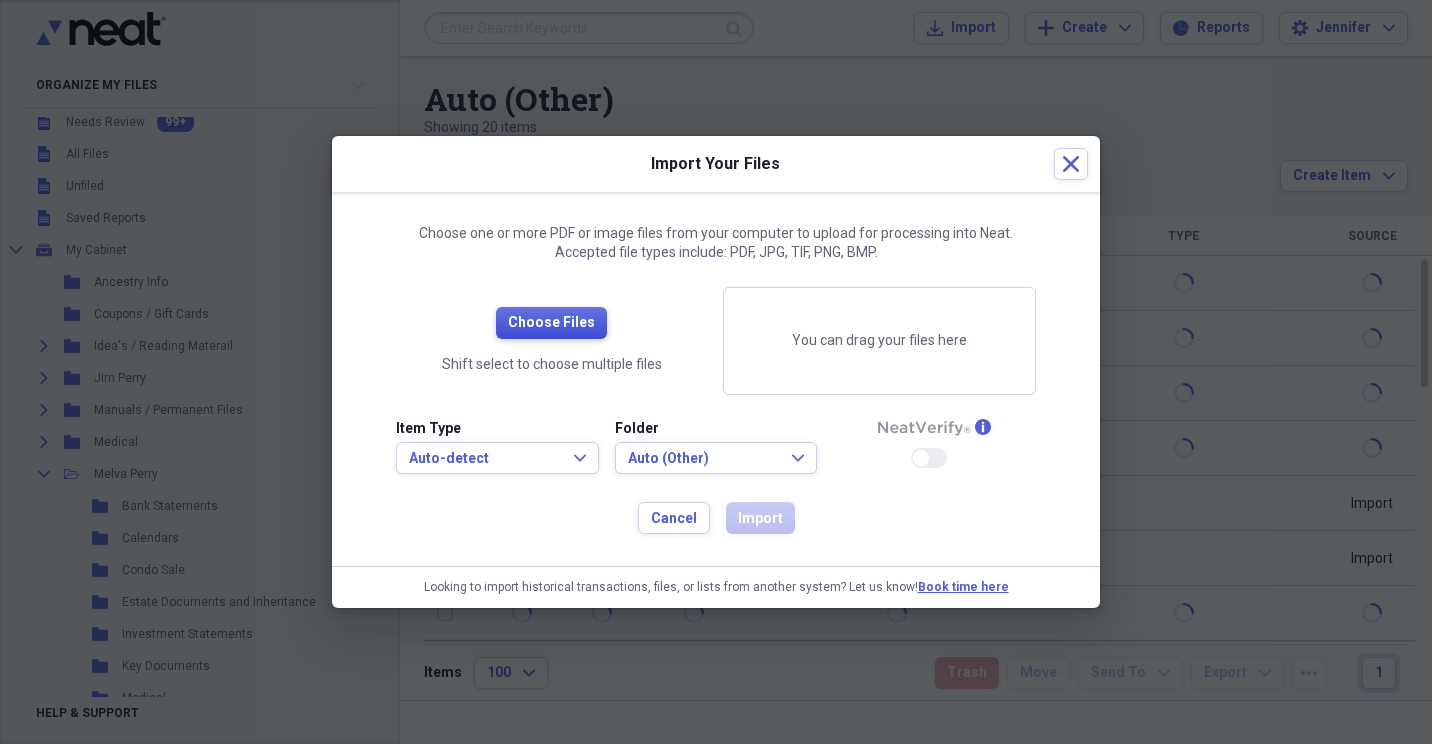 click on "Choose Files" at bounding box center [551, 323] 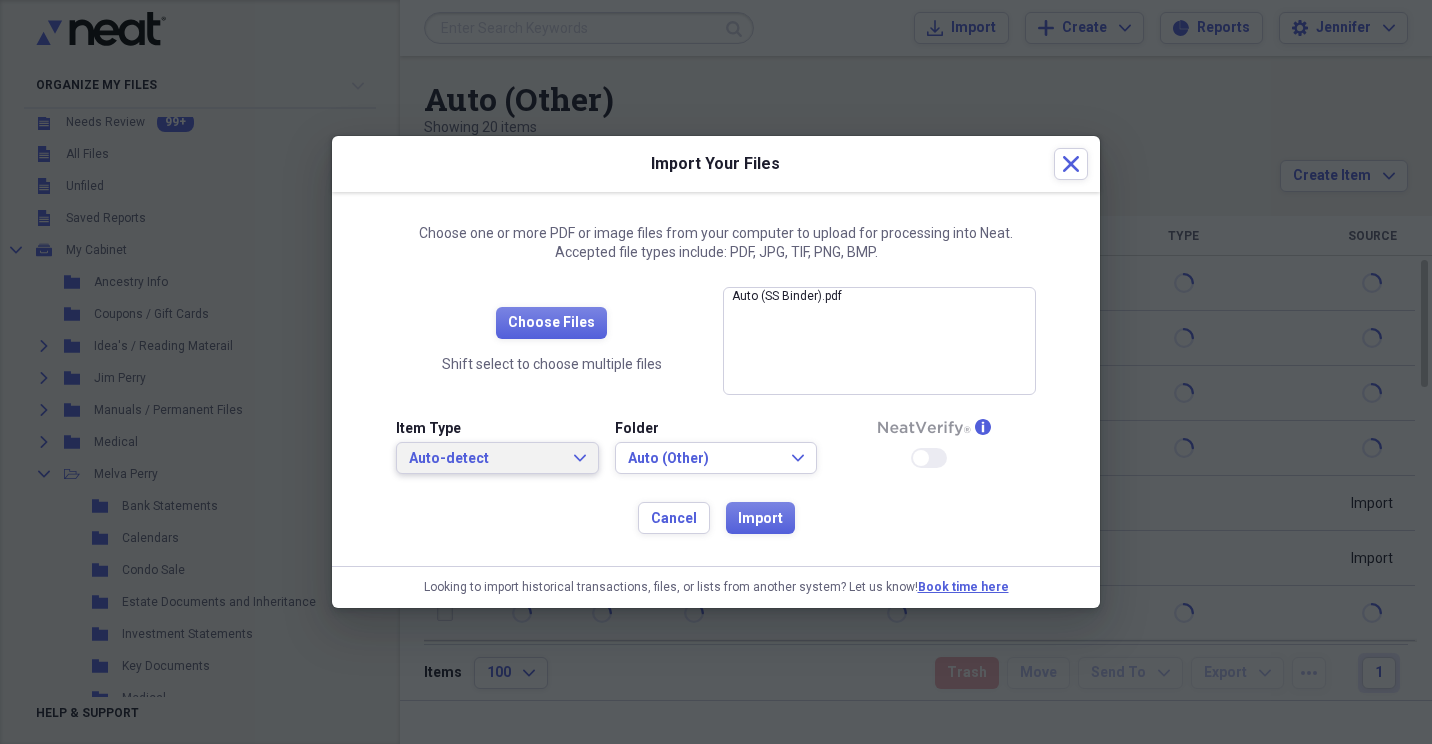 click on "Expand" 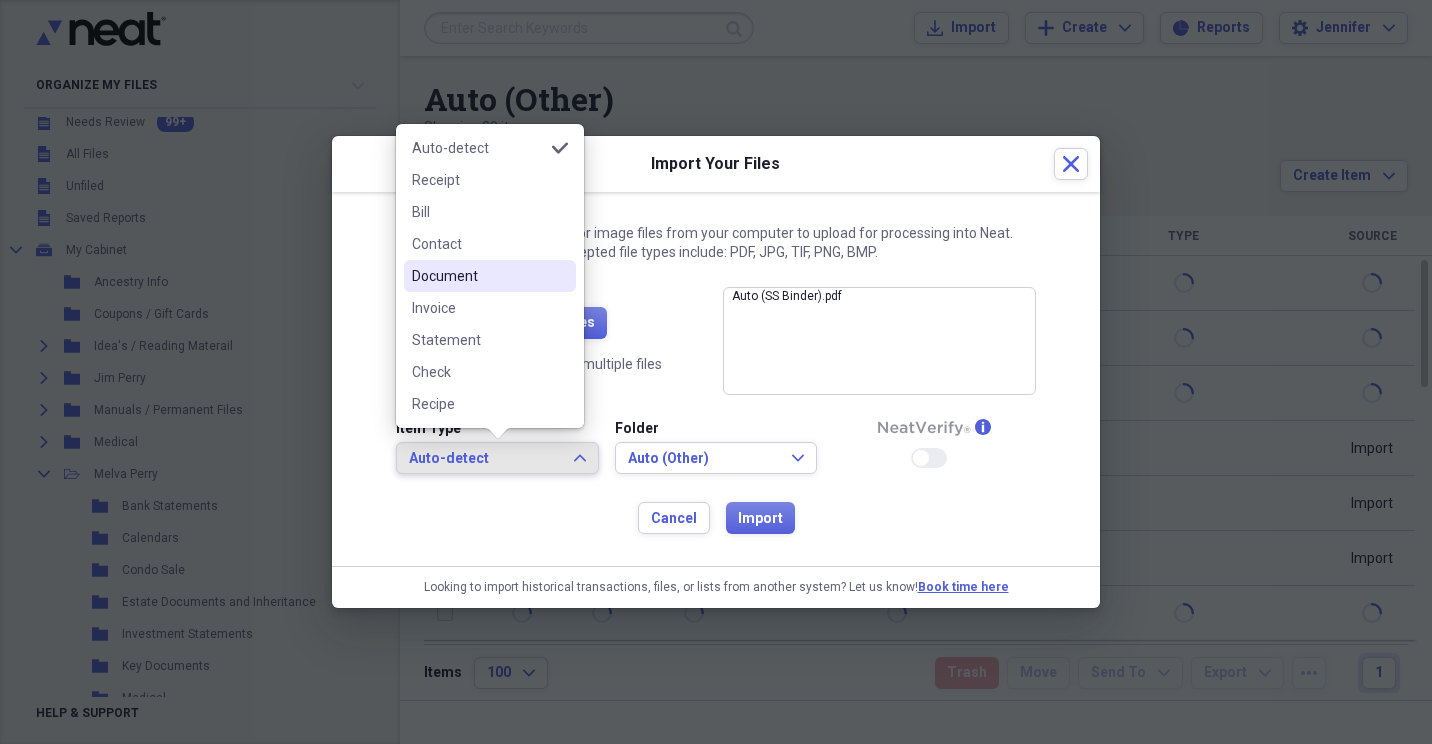click on "Document" at bounding box center [478, 276] 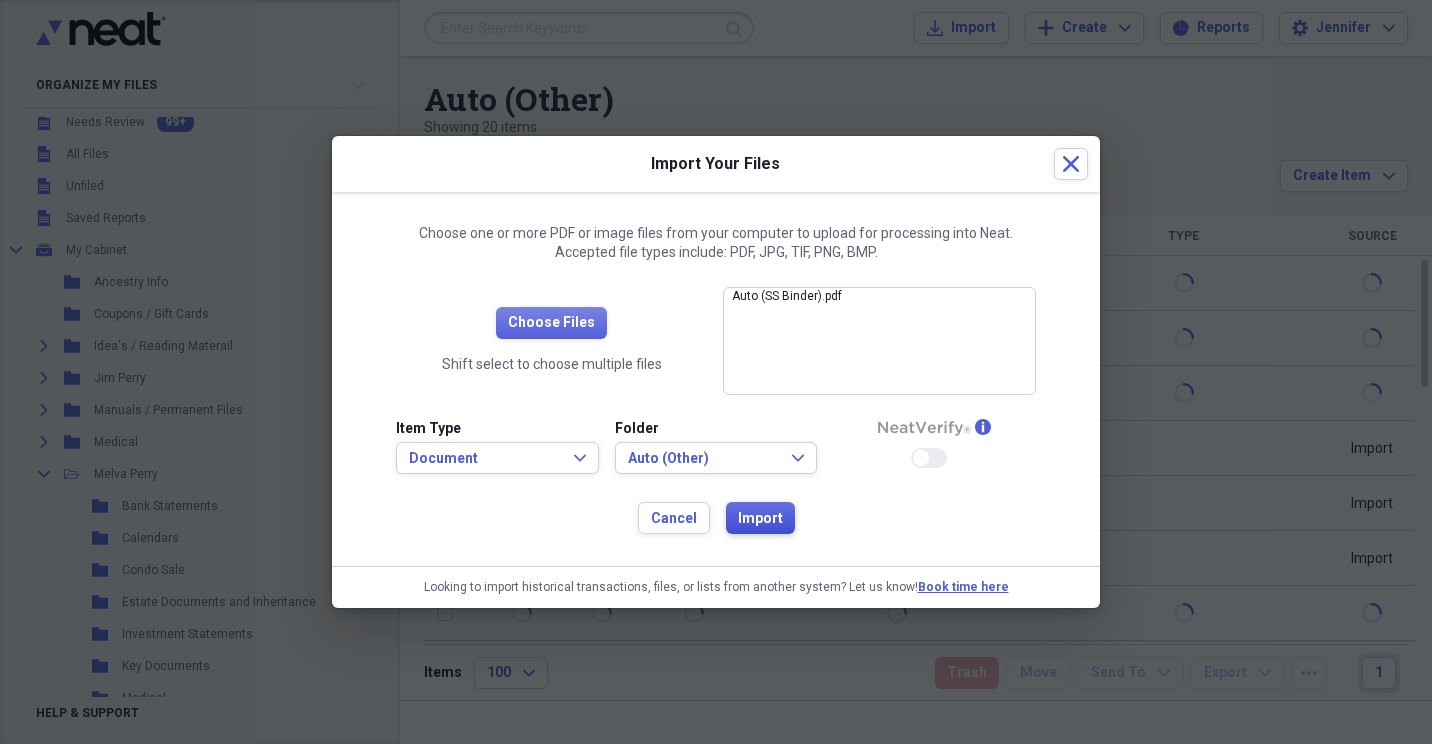 click on "Import" at bounding box center [760, 519] 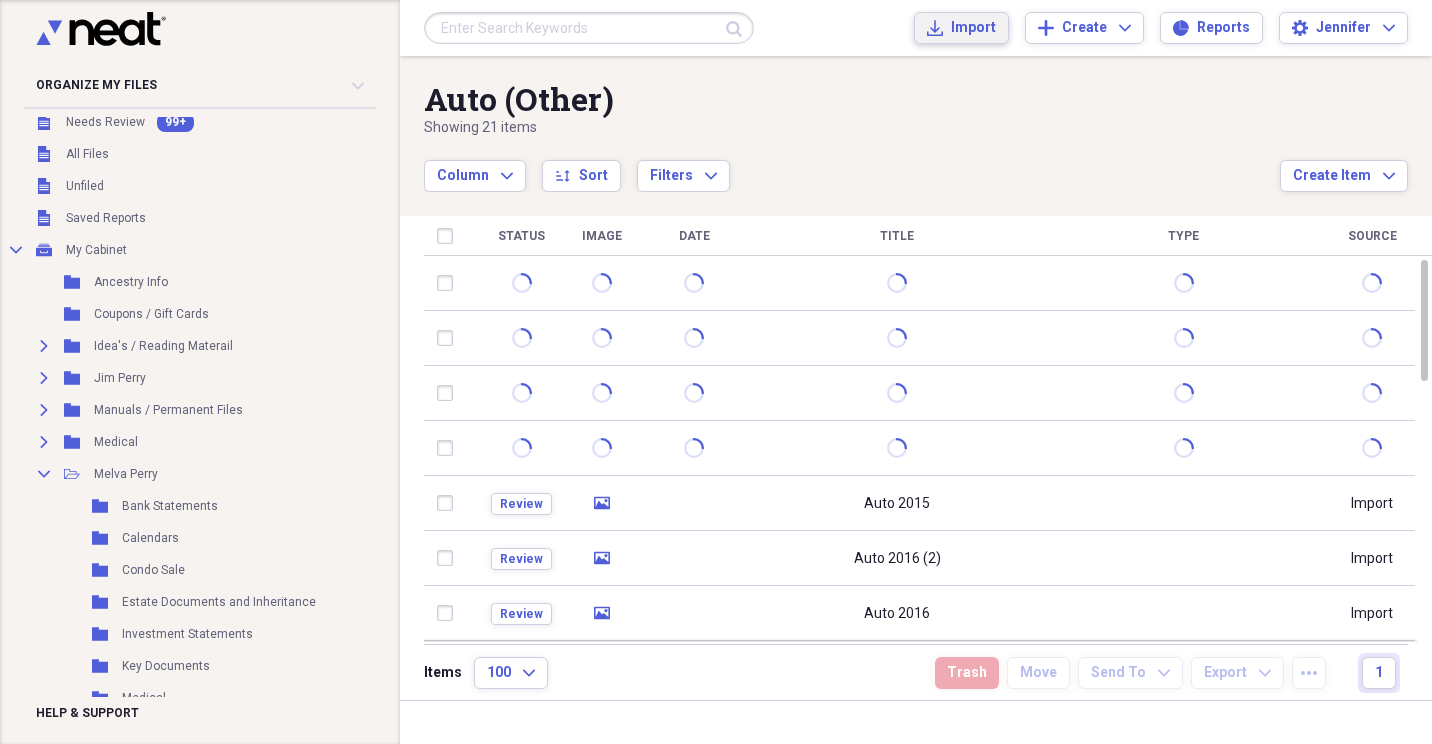 click on "Import" at bounding box center [973, 28] 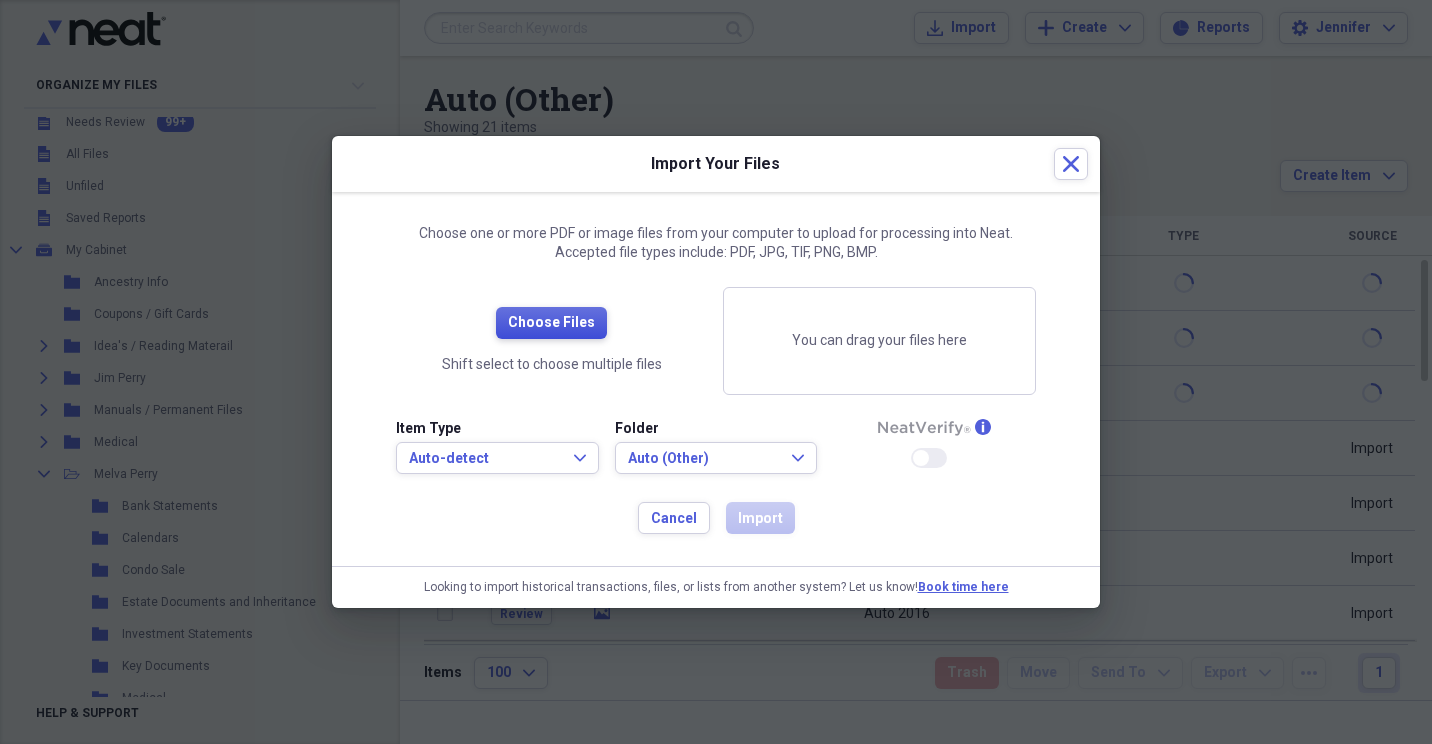 click on "Choose Files" at bounding box center [551, 323] 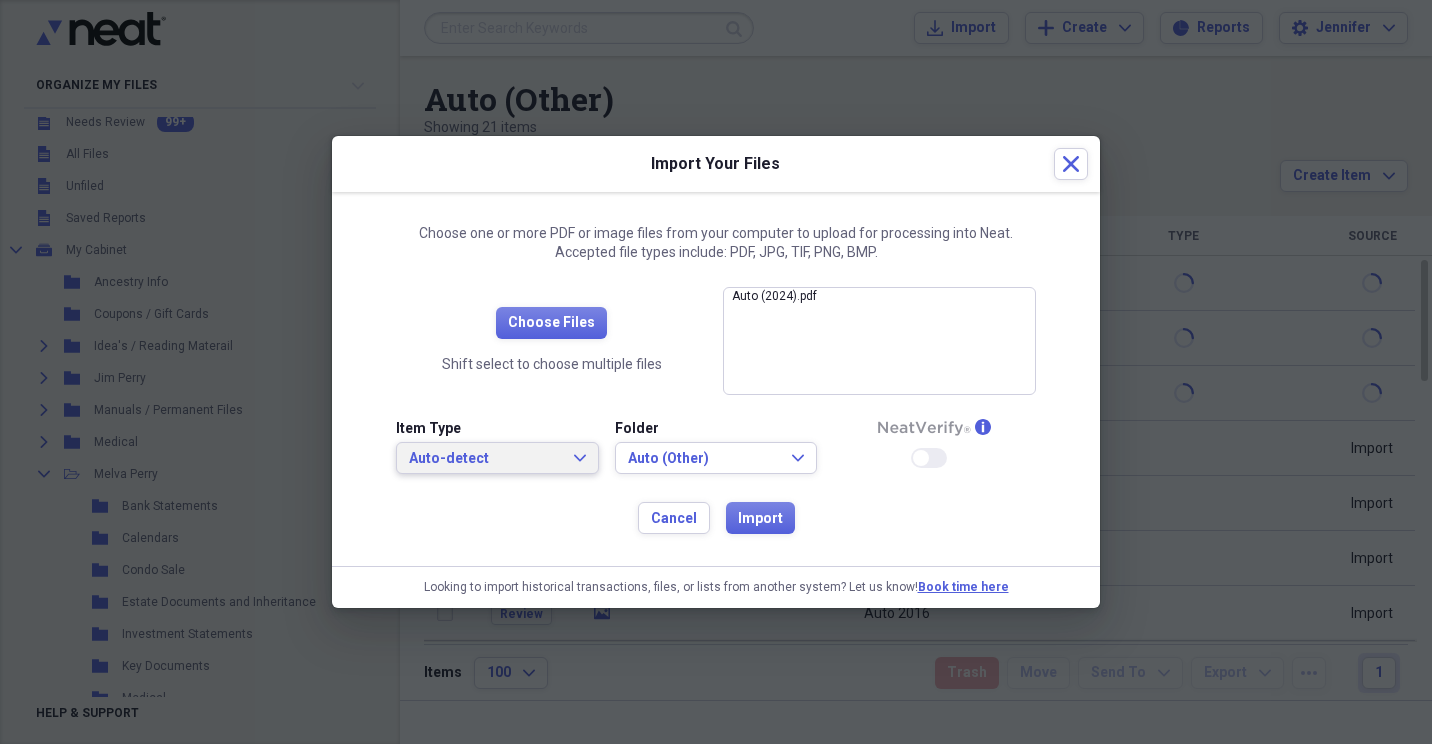 click on "Expand" 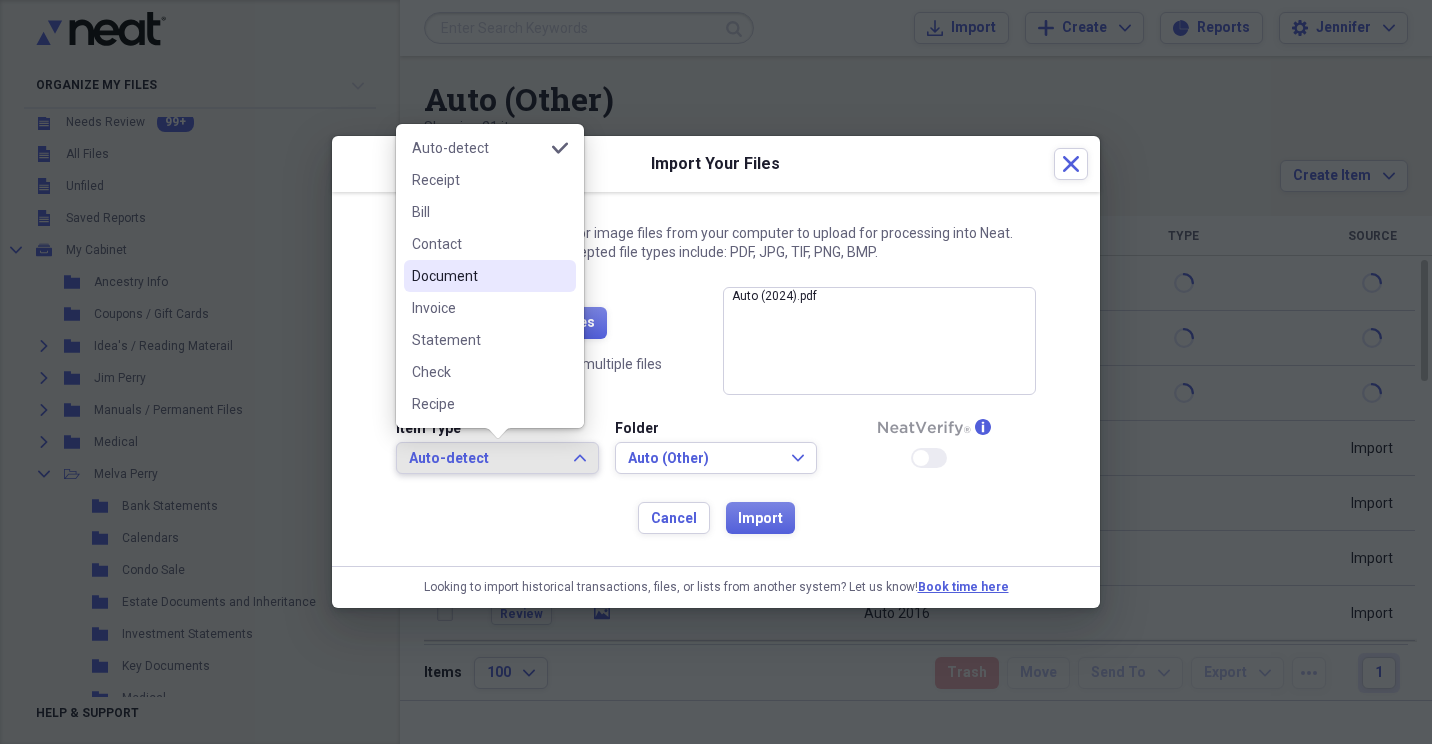 click on "Document" at bounding box center (478, 276) 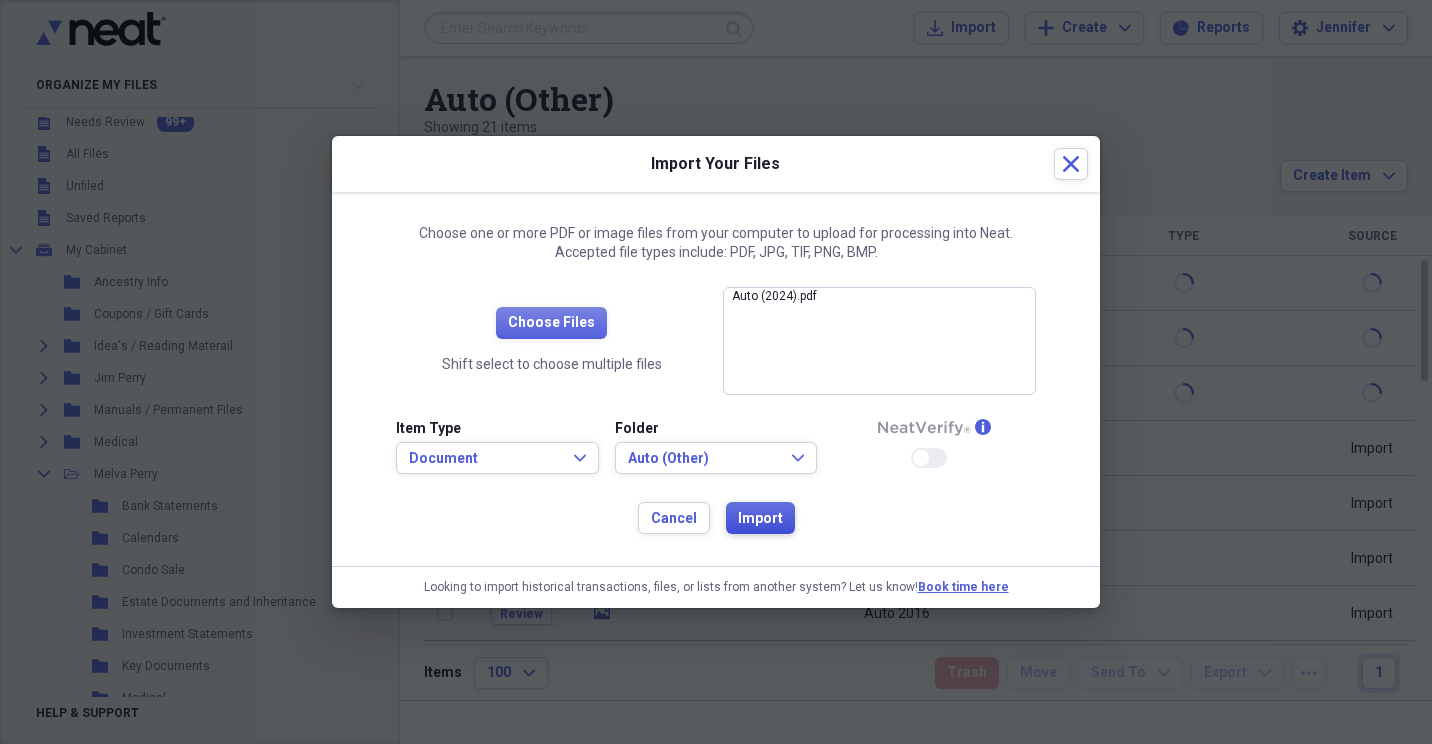 click on "Import" at bounding box center (760, 519) 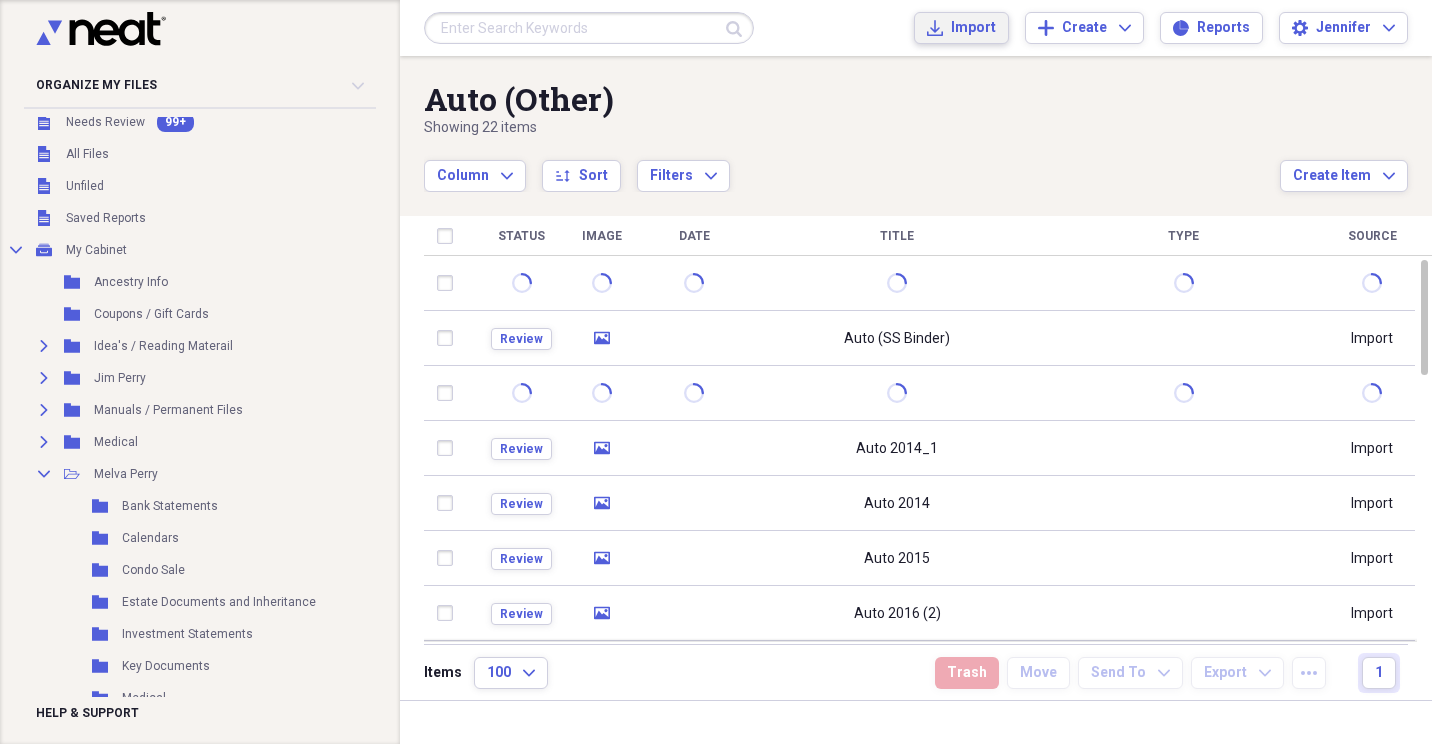 click on "Import" at bounding box center [973, 28] 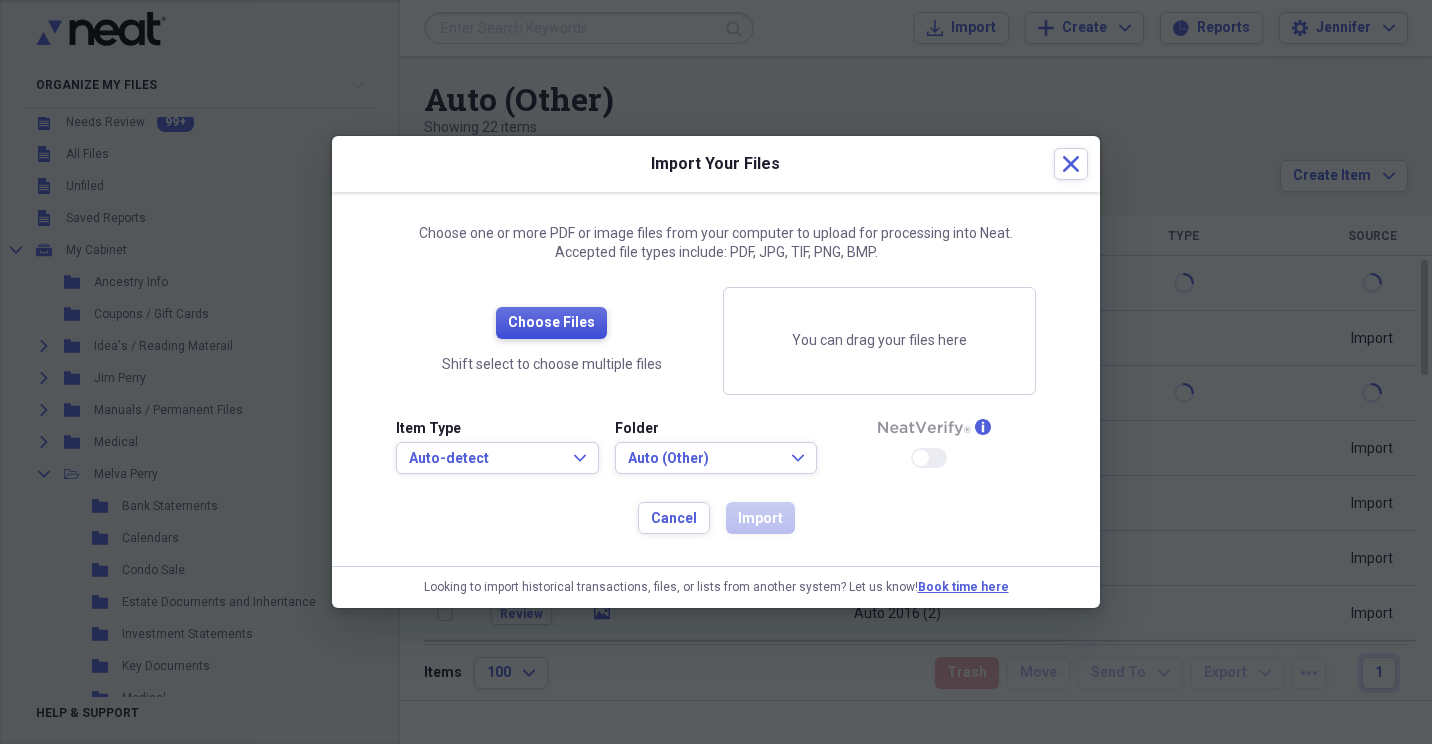 click on "Choose Files" at bounding box center (551, 323) 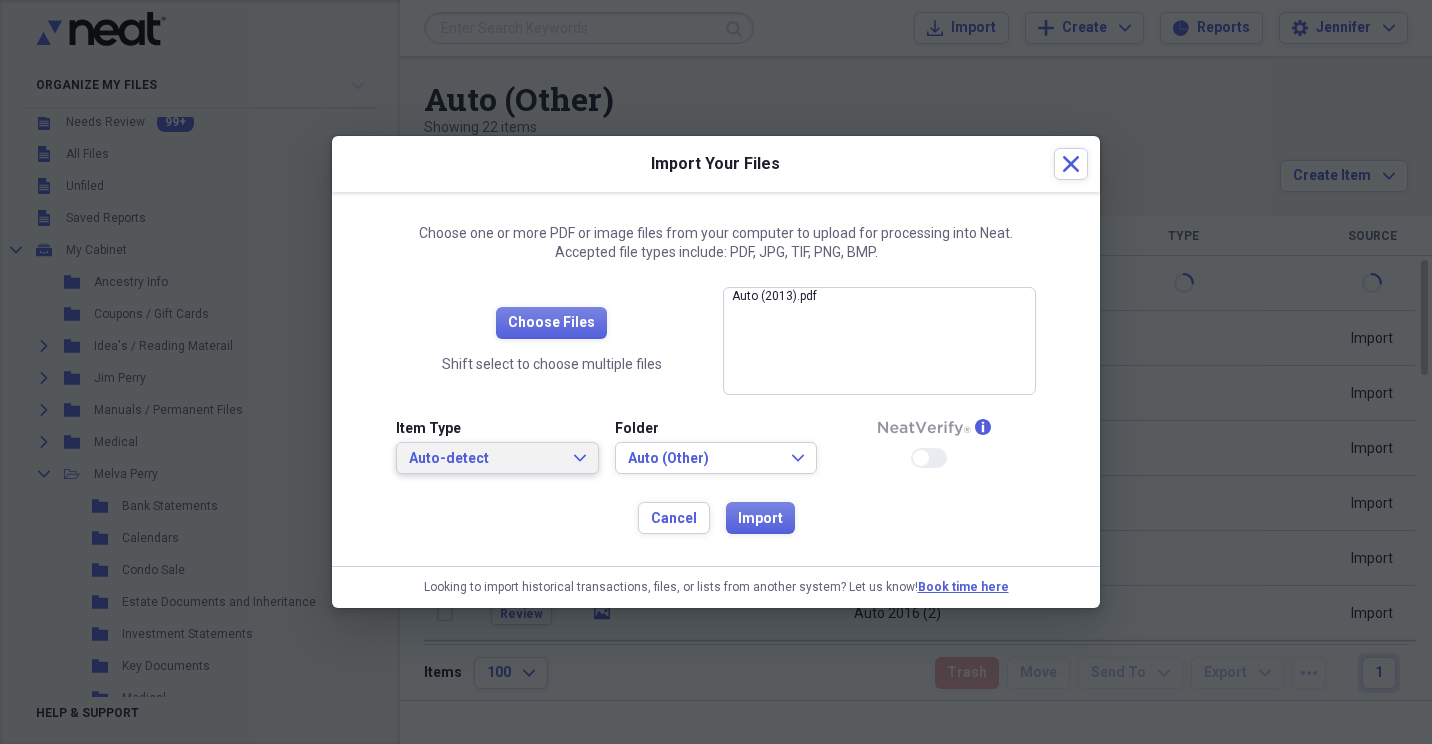 click on "Expand" 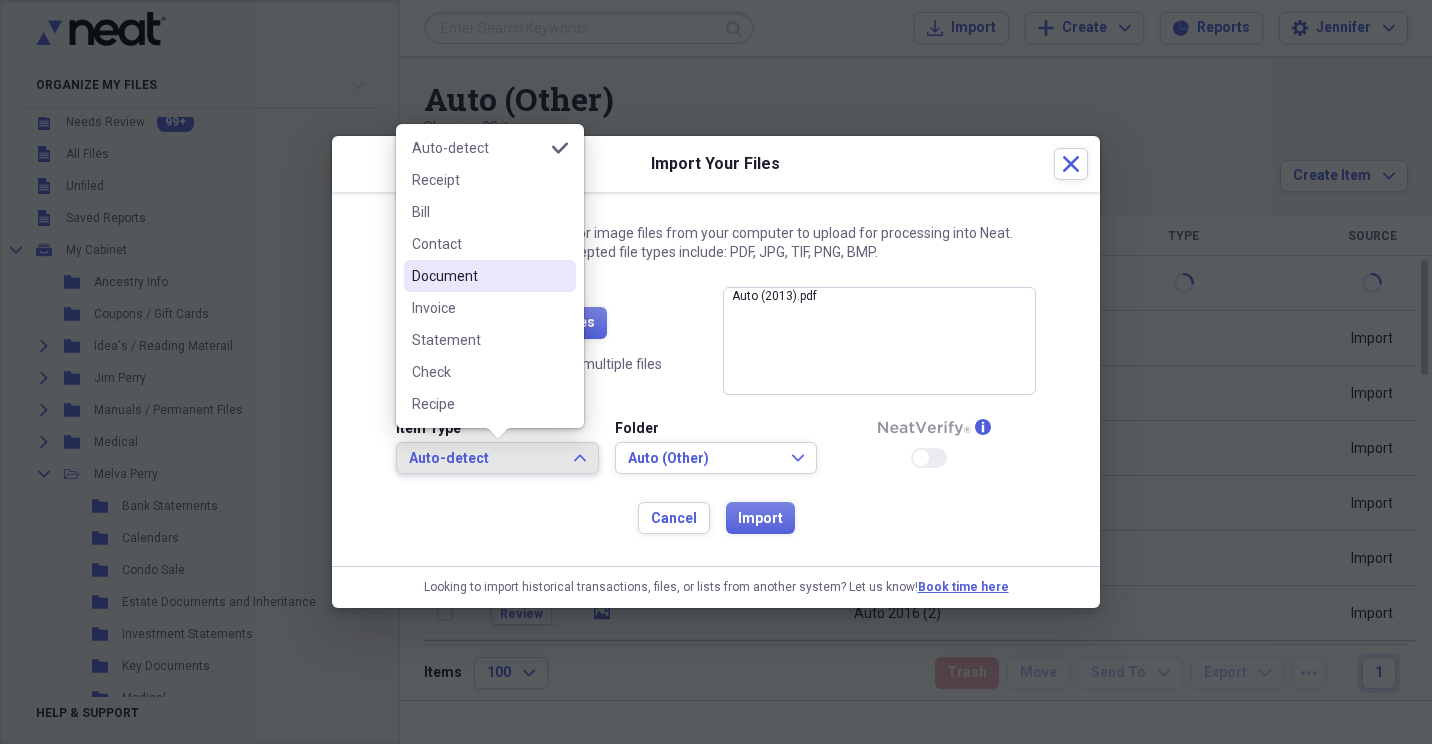 click on "Document" at bounding box center [490, 276] 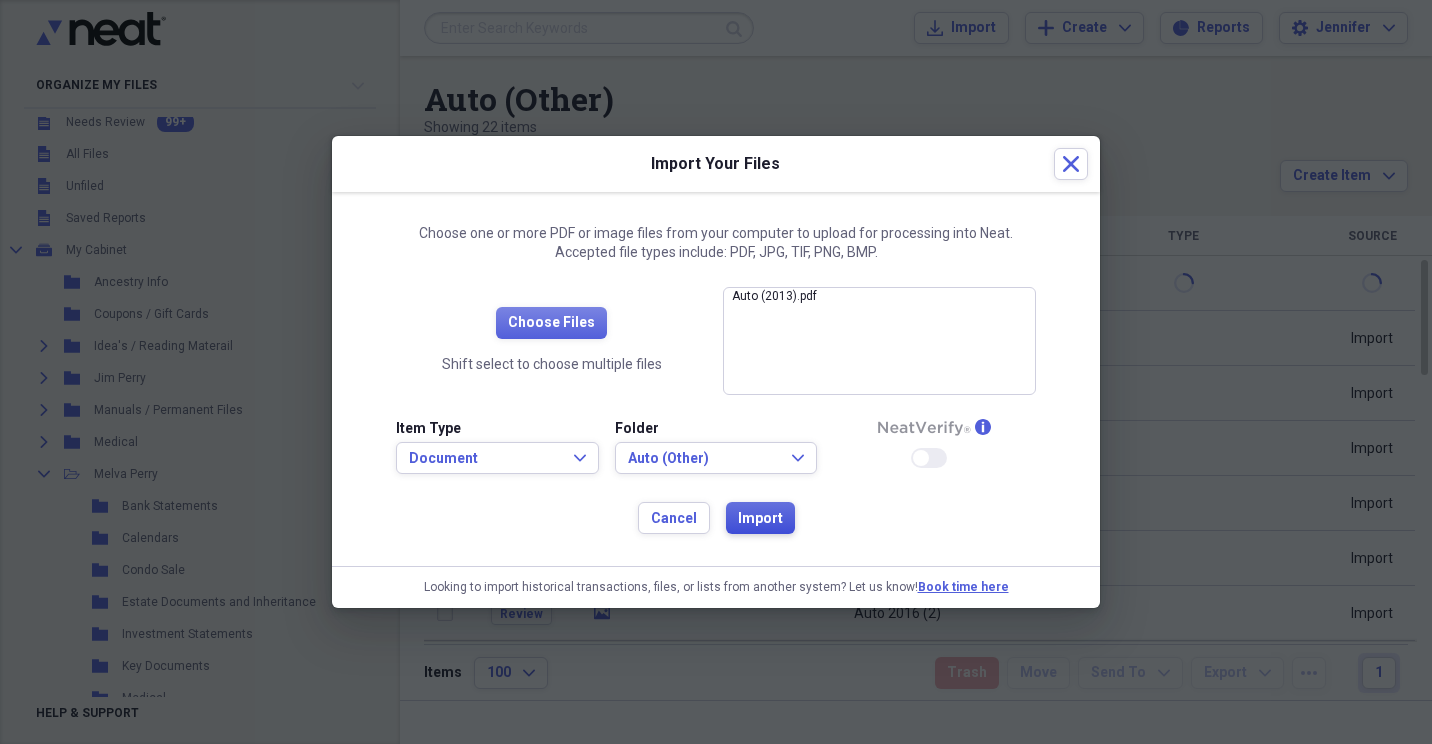 click on "Import" at bounding box center (760, 519) 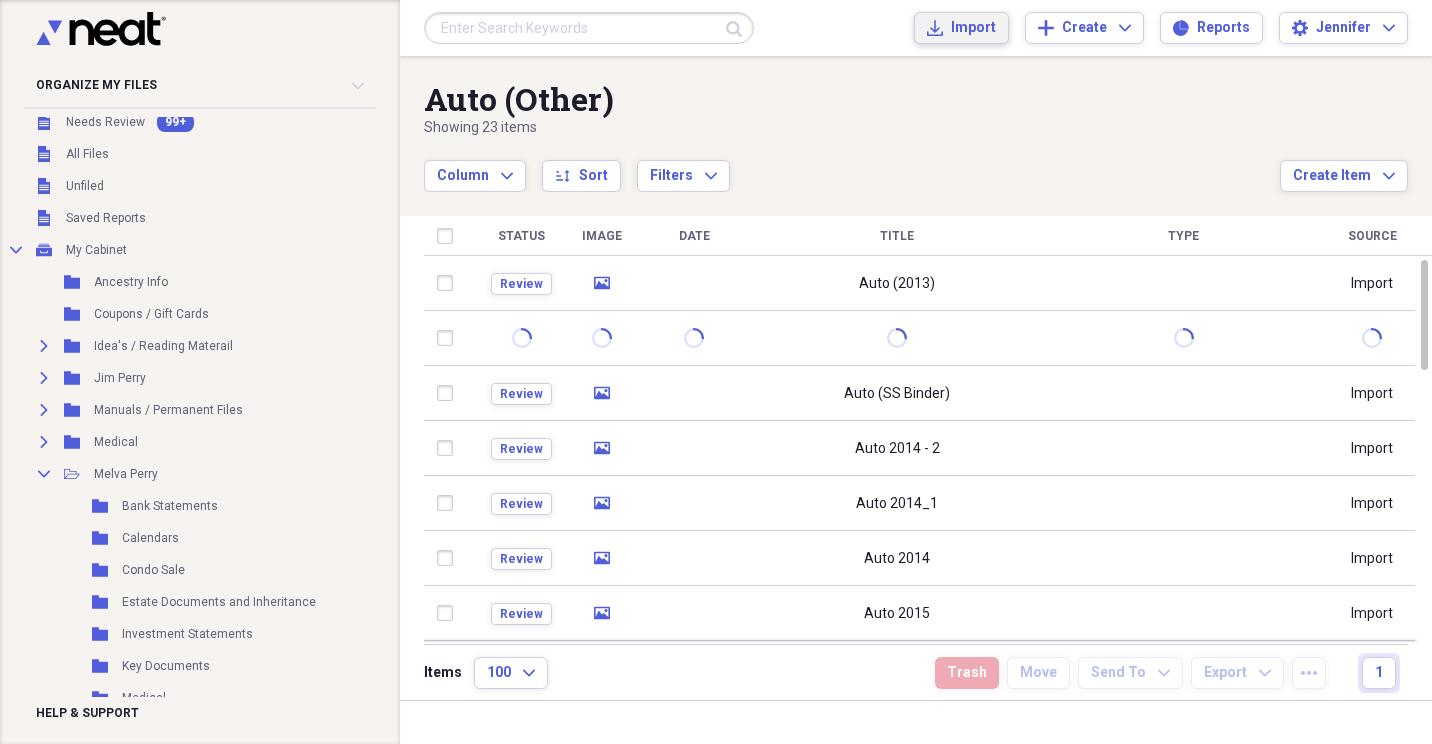click on "Import" at bounding box center [973, 28] 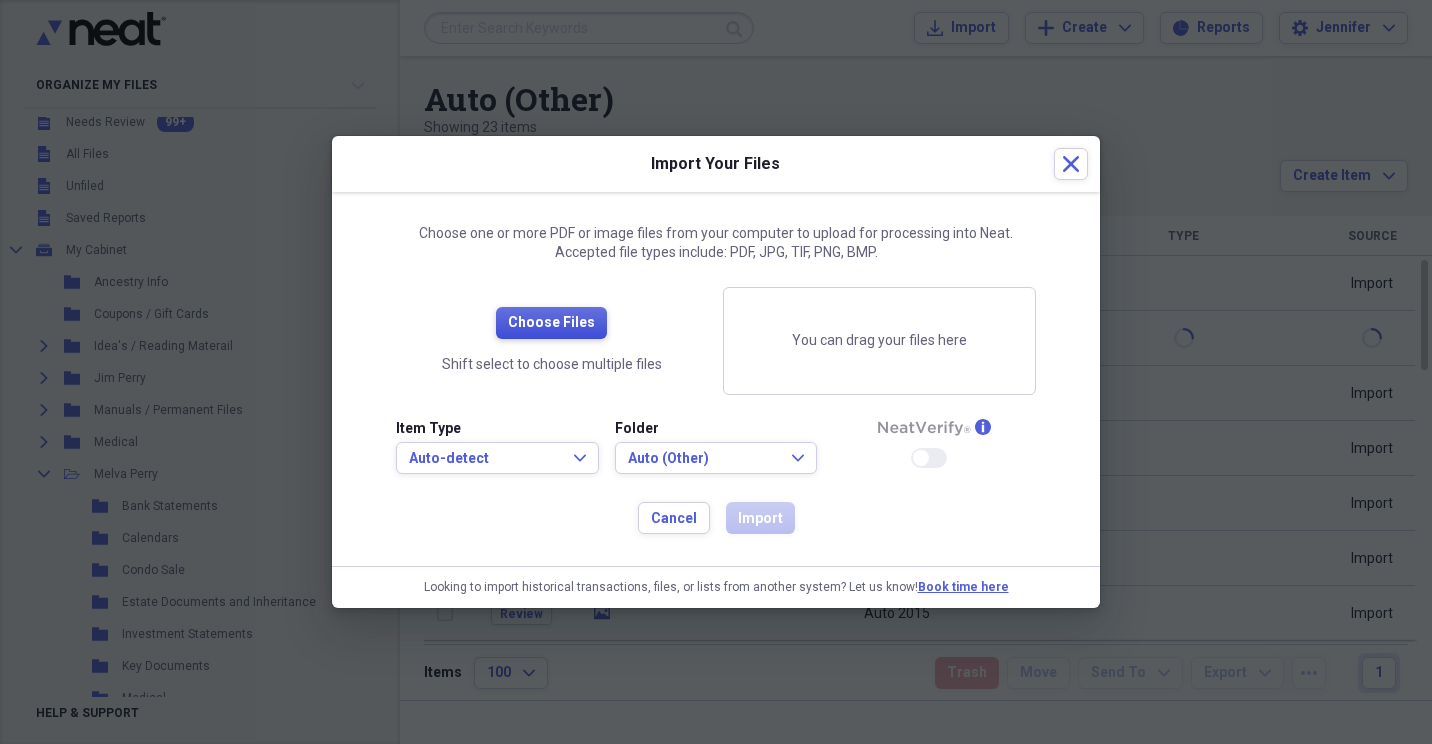 click on "Choose Files" at bounding box center [551, 323] 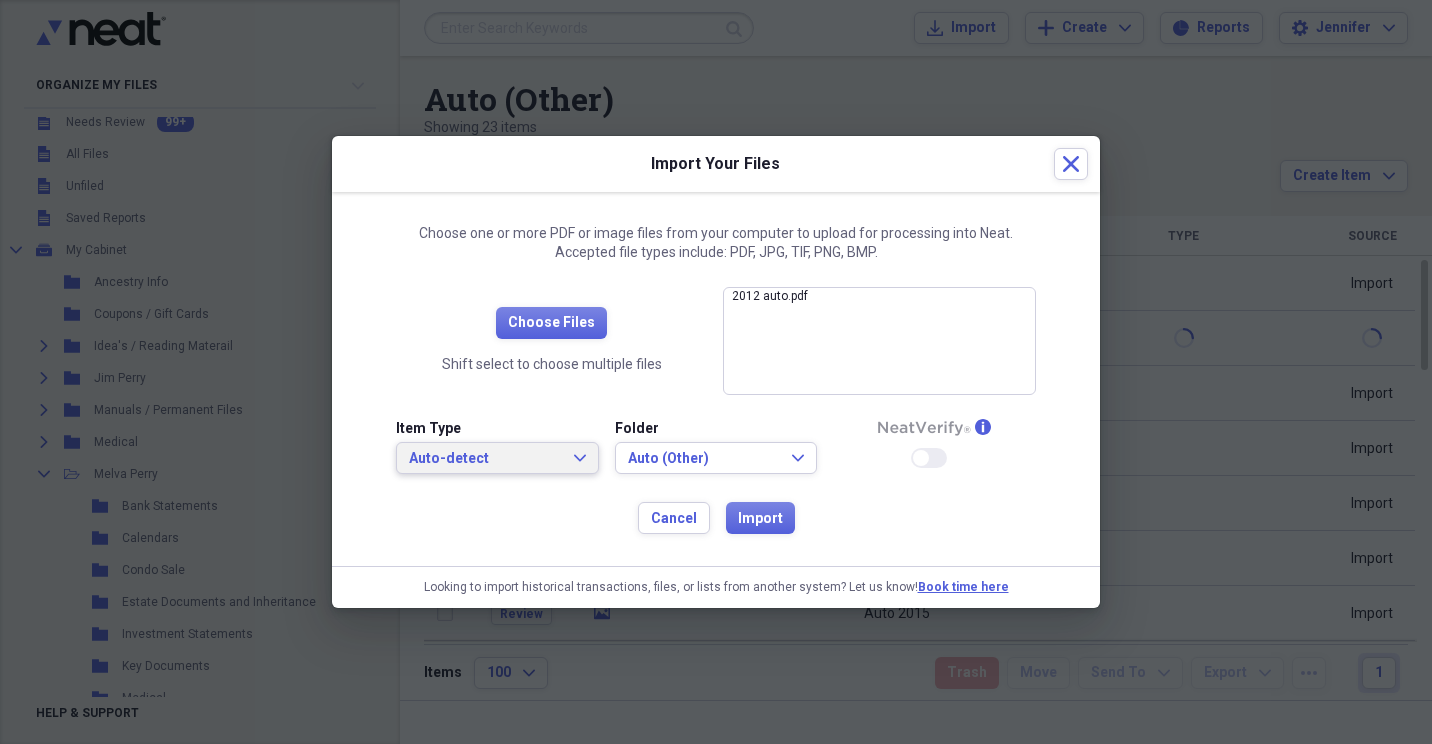 click on "Auto-detect Expand" at bounding box center [497, 459] 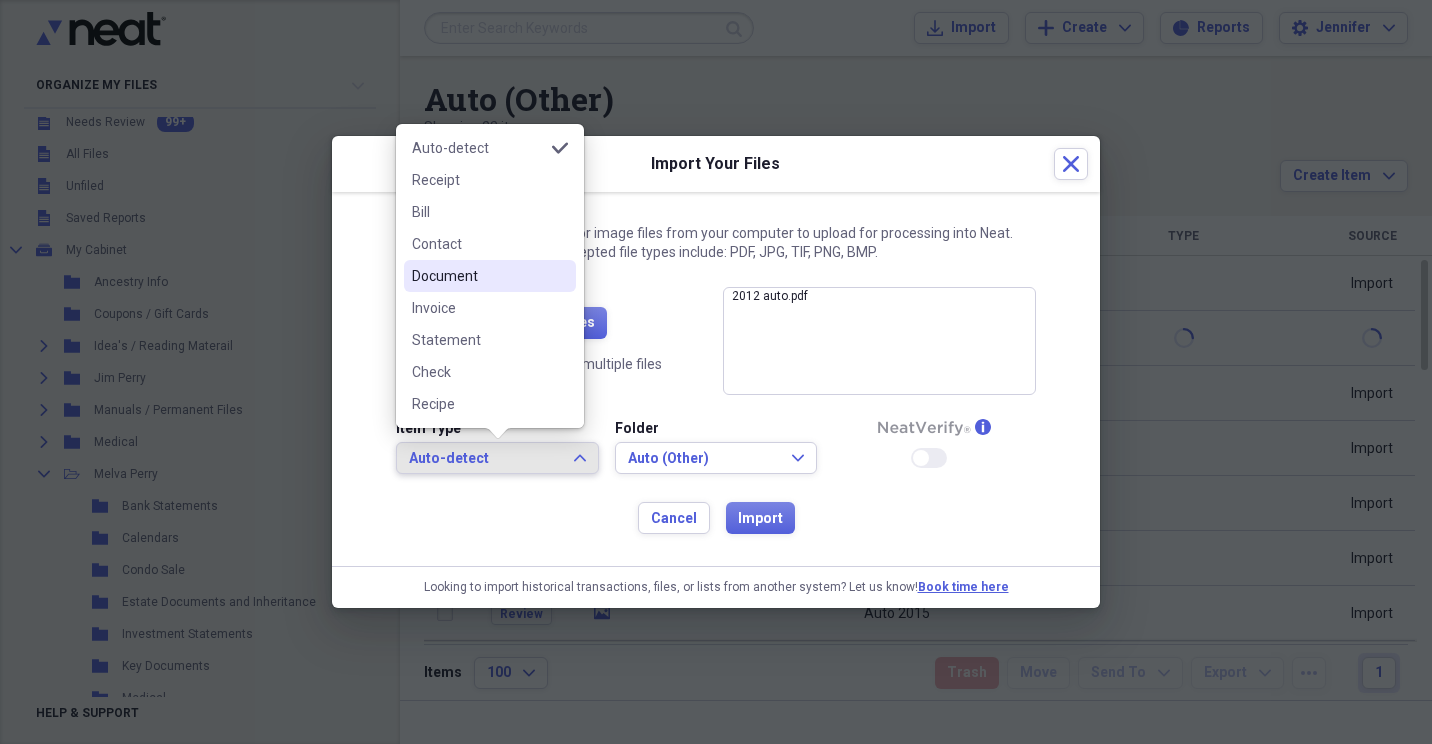 drag, startPoint x: 500, startPoint y: 270, endPoint x: 748, endPoint y: 480, distance: 324.96768 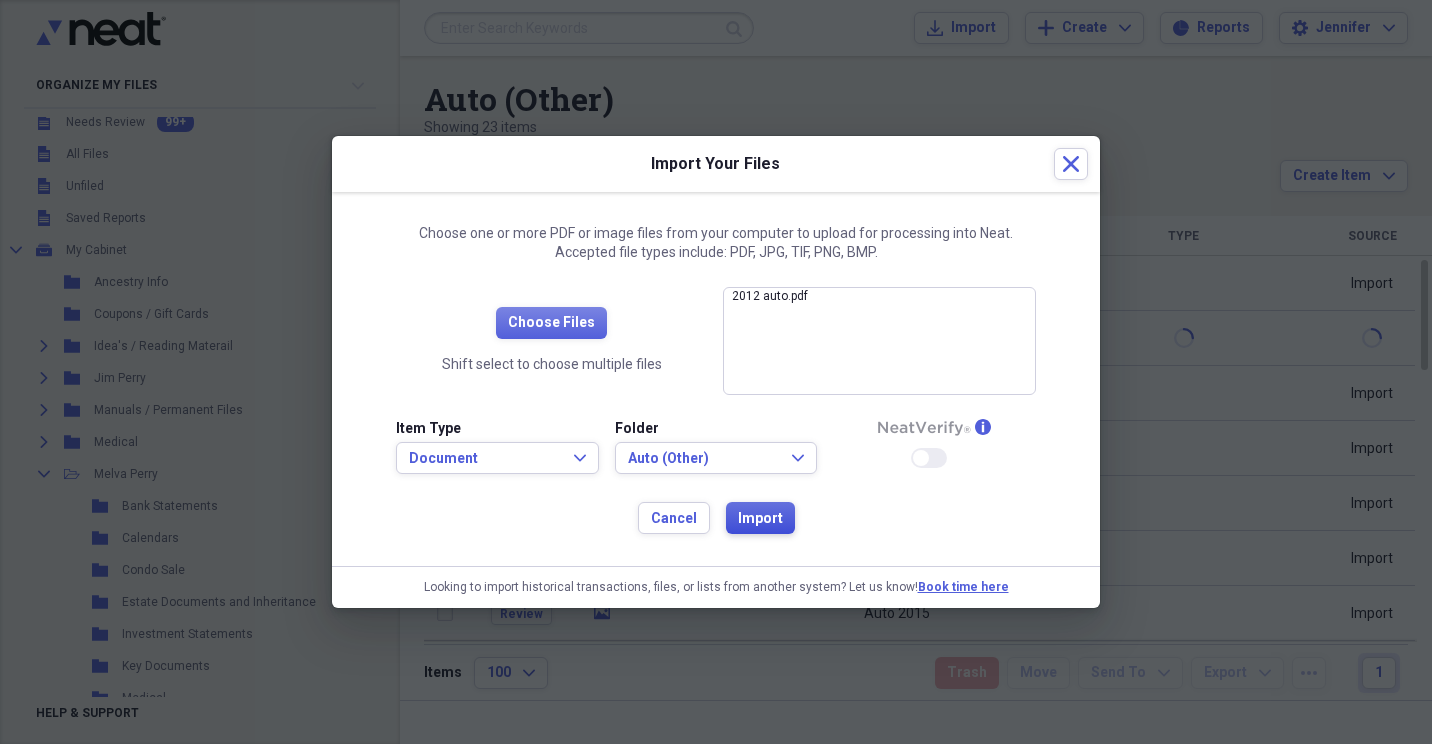 click on "Import" at bounding box center [760, 519] 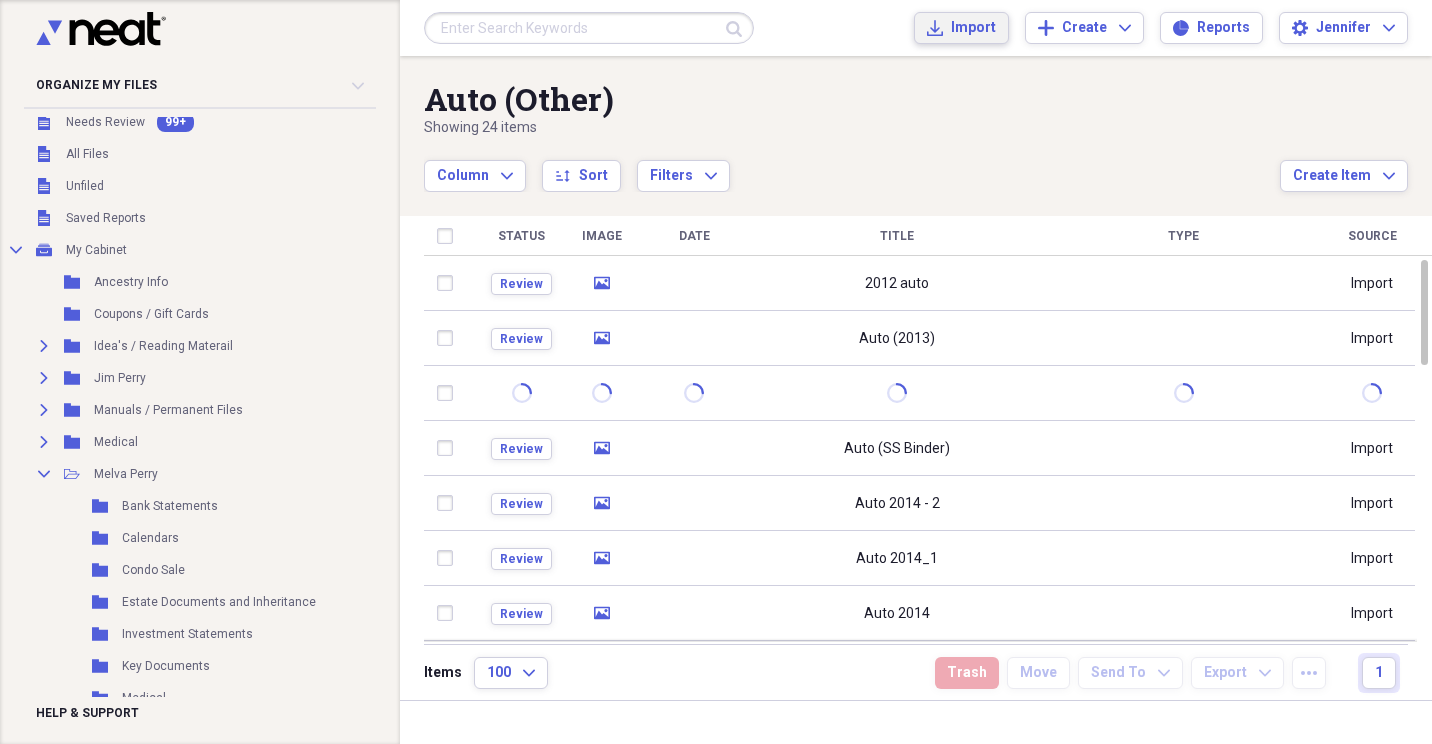 click on "Import" at bounding box center (973, 28) 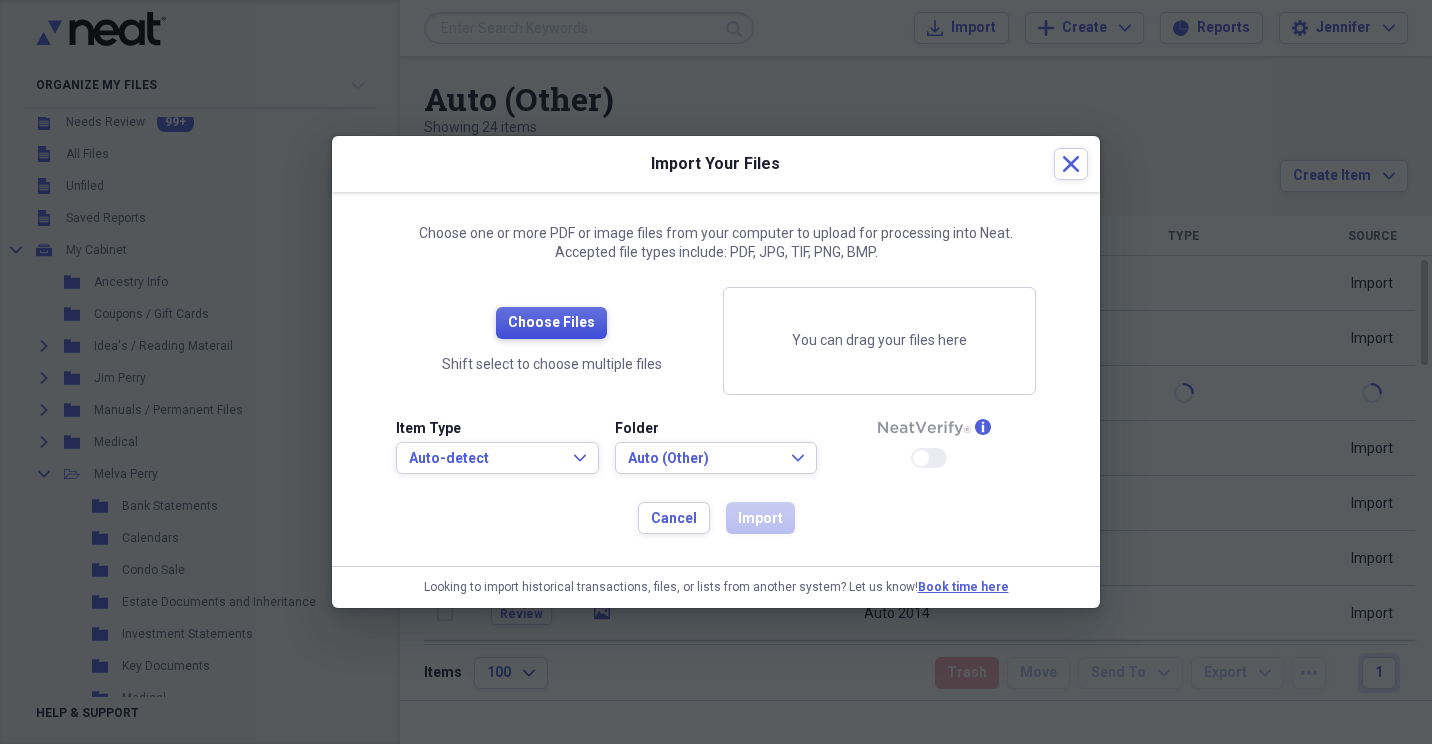 click on "Choose Files" at bounding box center [551, 323] 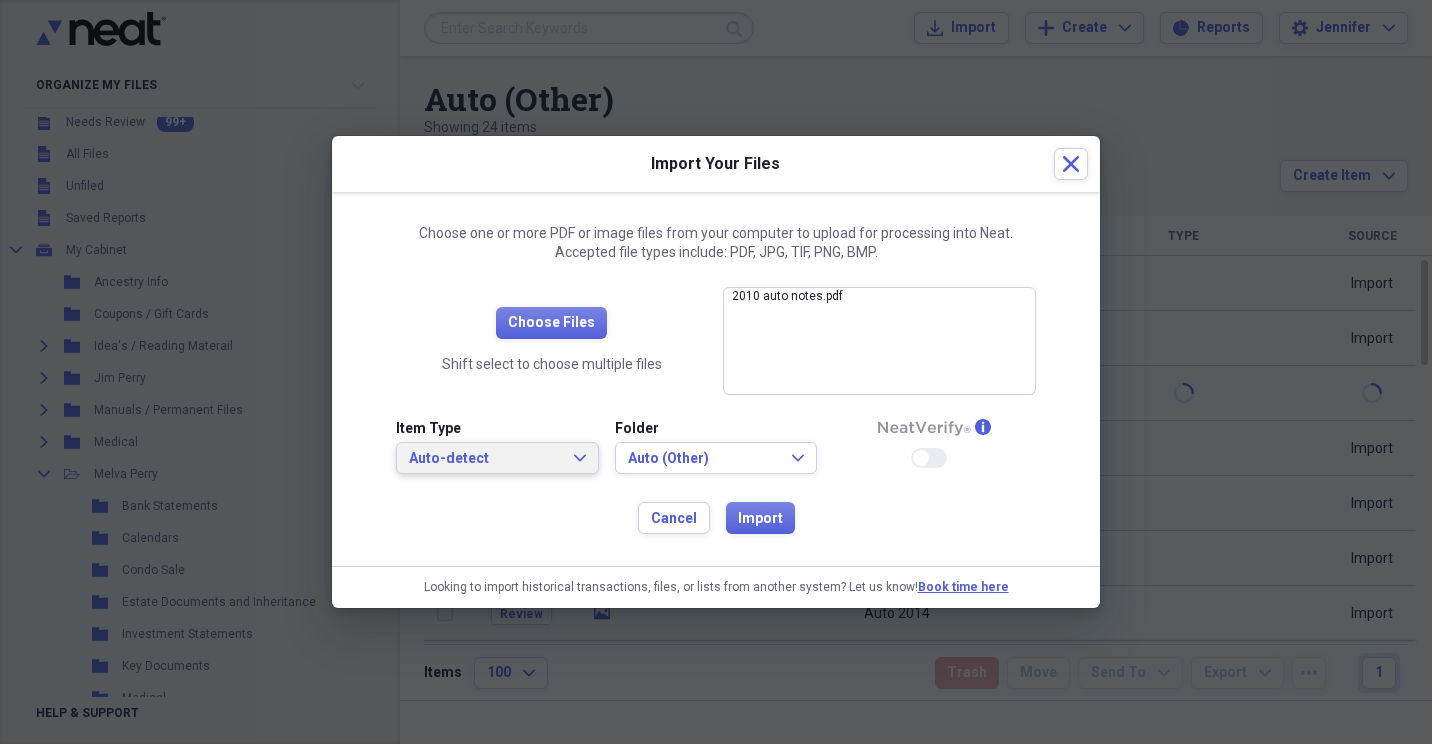click on "Expand" 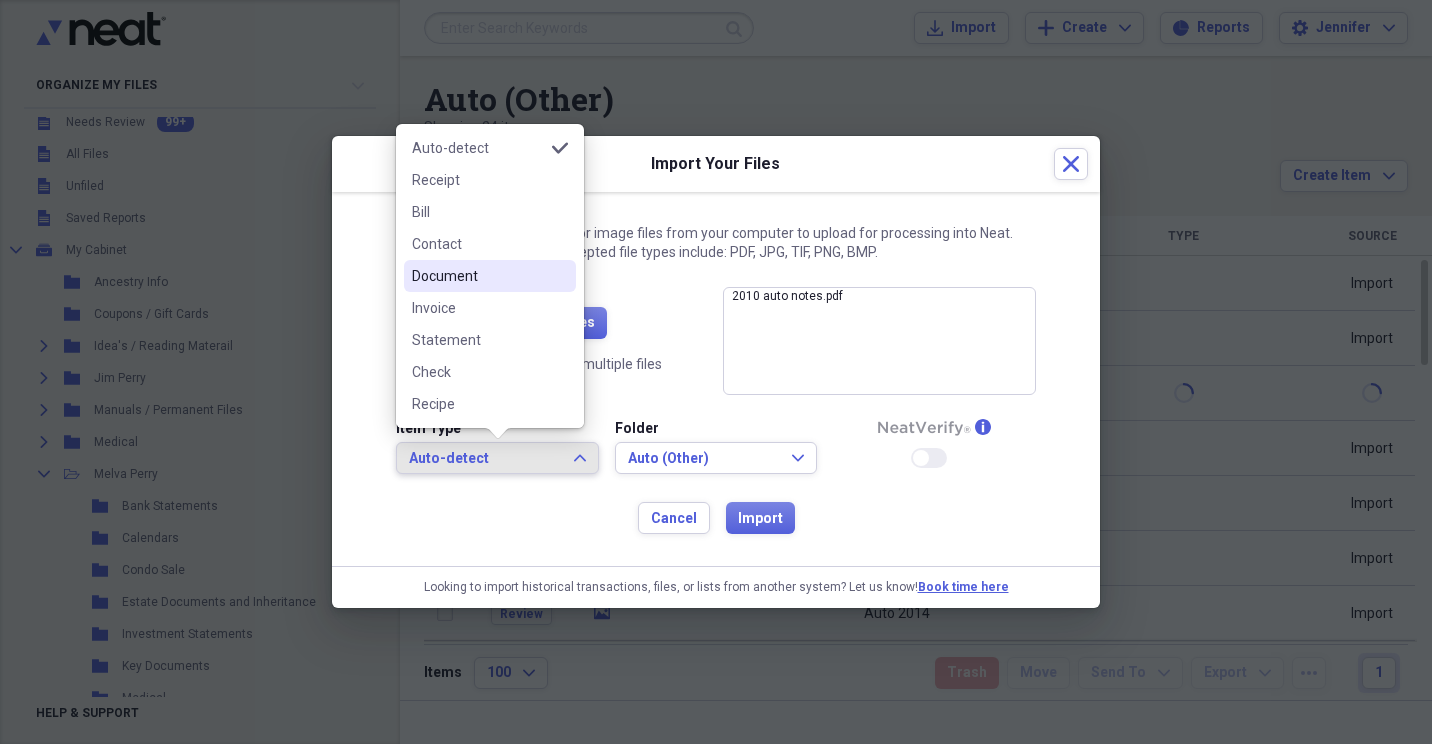 drag, startPoint x: 487, startPoint y: 277, endPoint x: 683, endPoint y: 391, distance: 226.74214 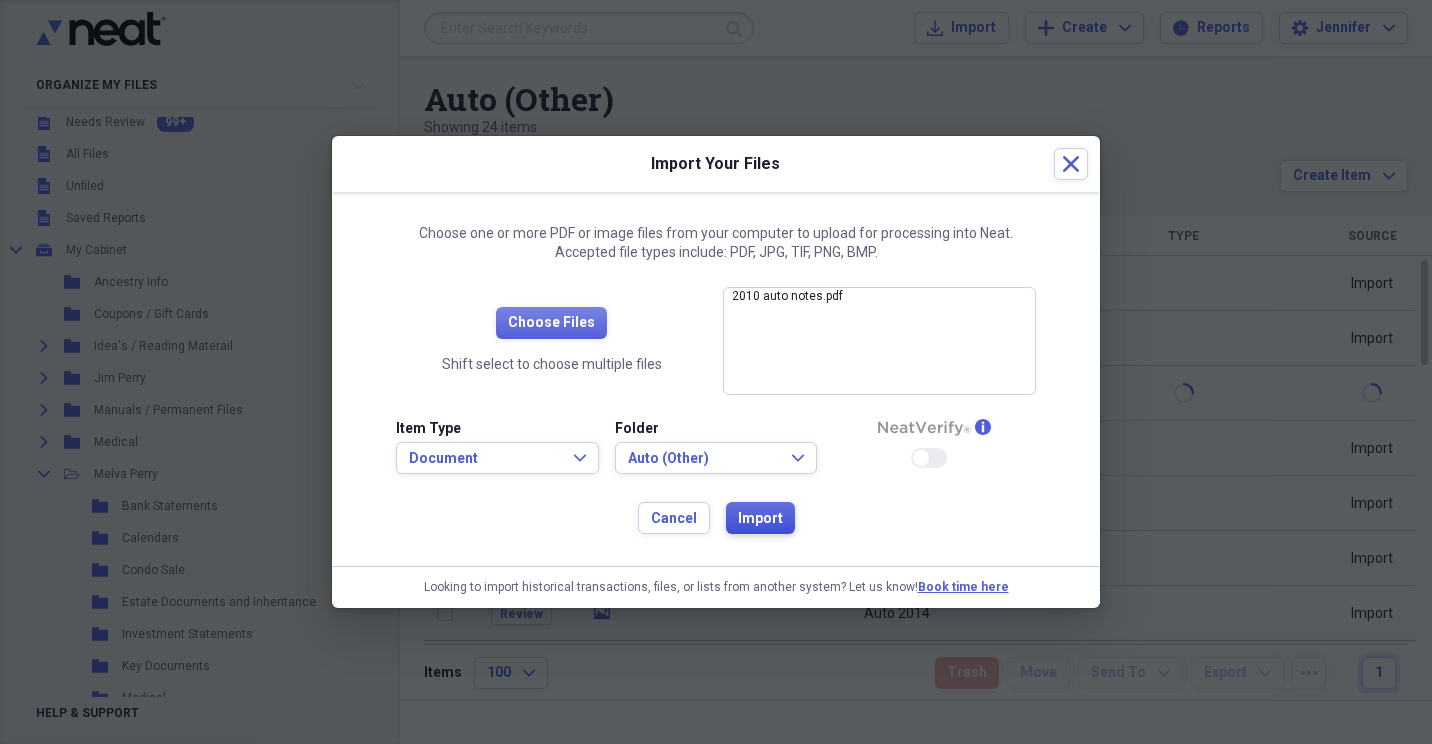 click on "Import" at bounding box center [760, 519] 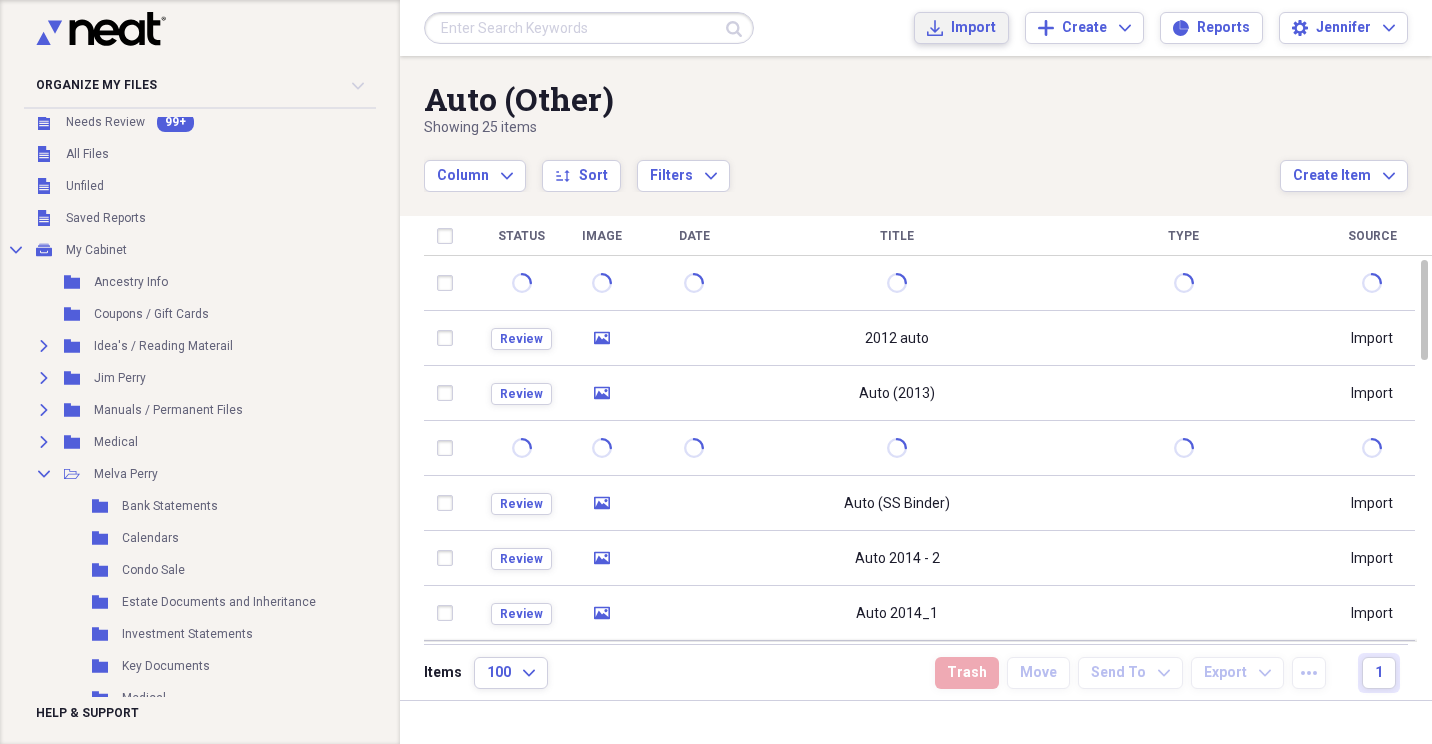 click on "Import" at bounding box center [973, 28] 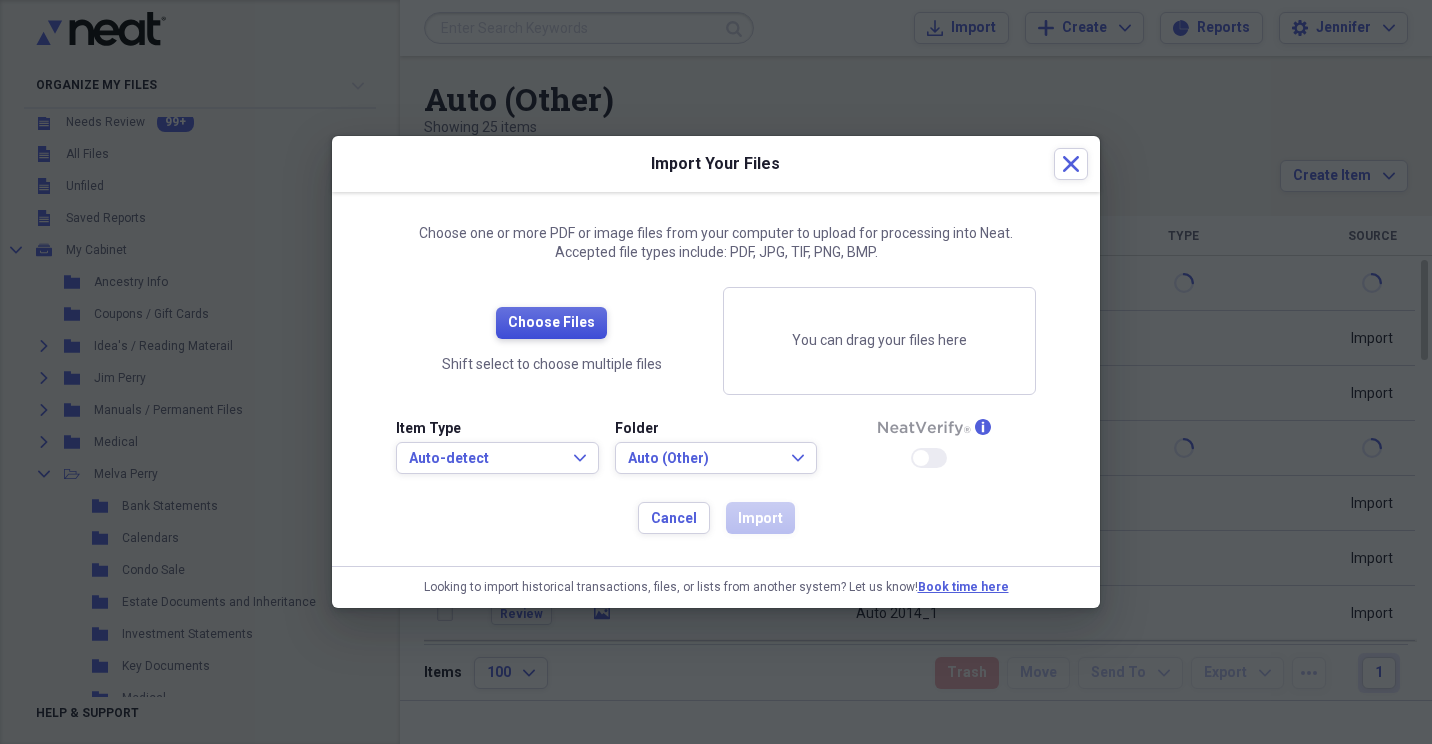 click on "Choose Files" at bounding box center [551, 323] 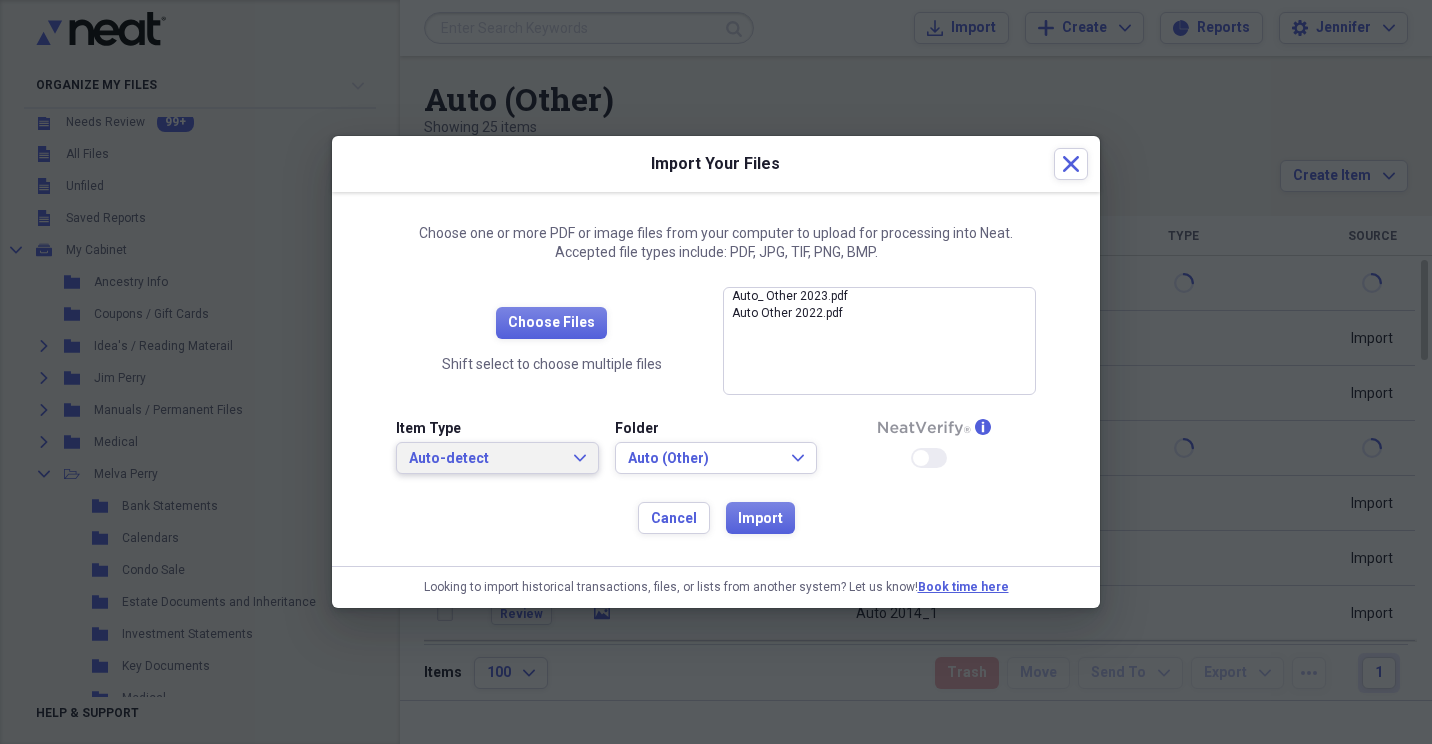 click on "Auto-detect Expand" at bounding box center [497, 459] 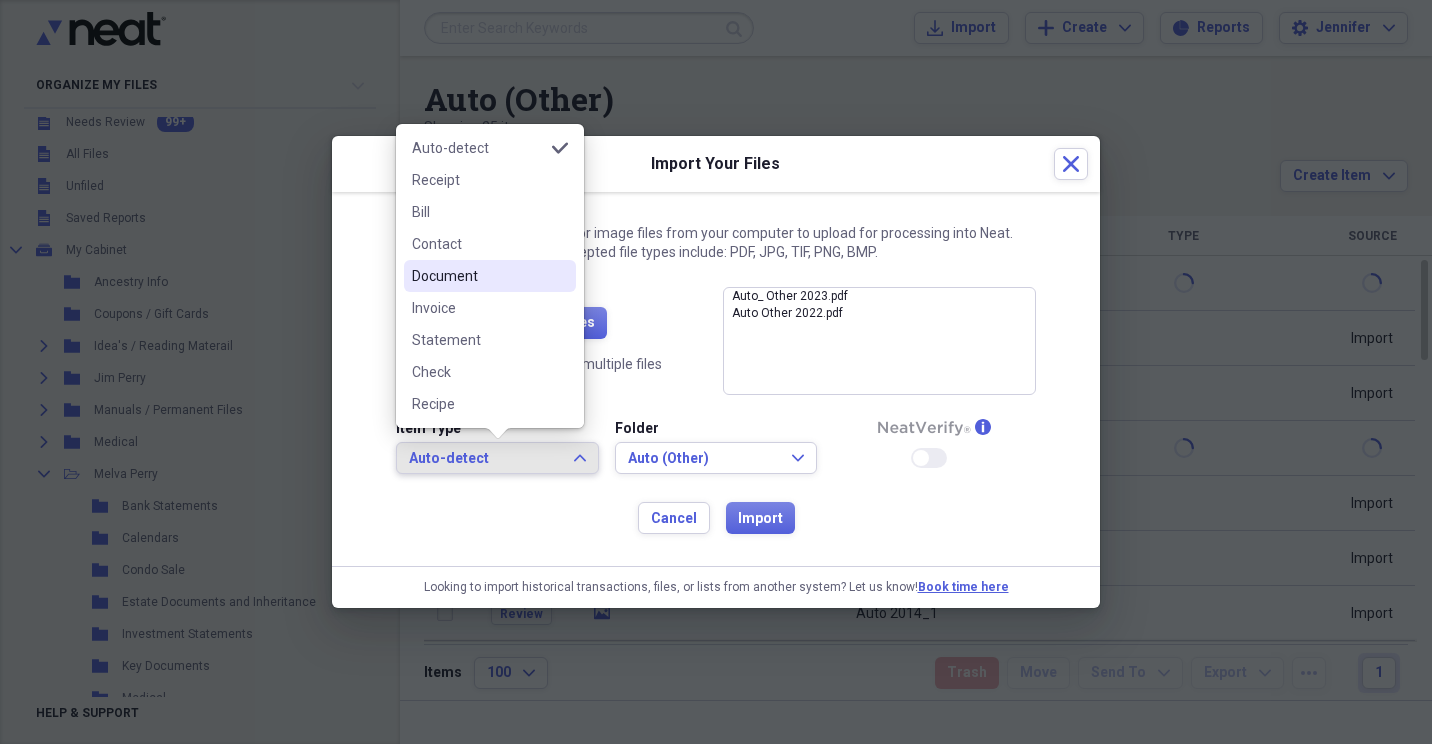 click on "Document" at bounding box center [478, 276] 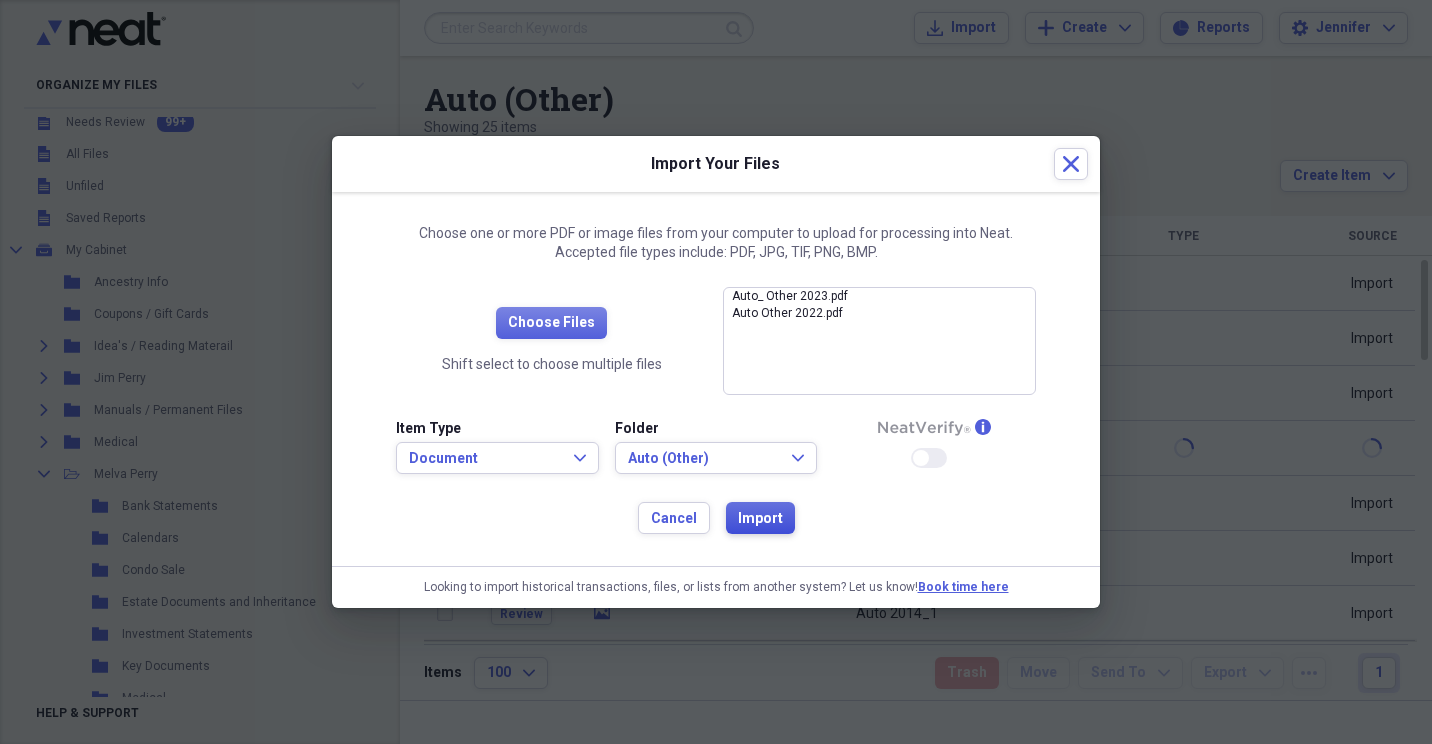 click on "Import" at bounding box center [760, 519] 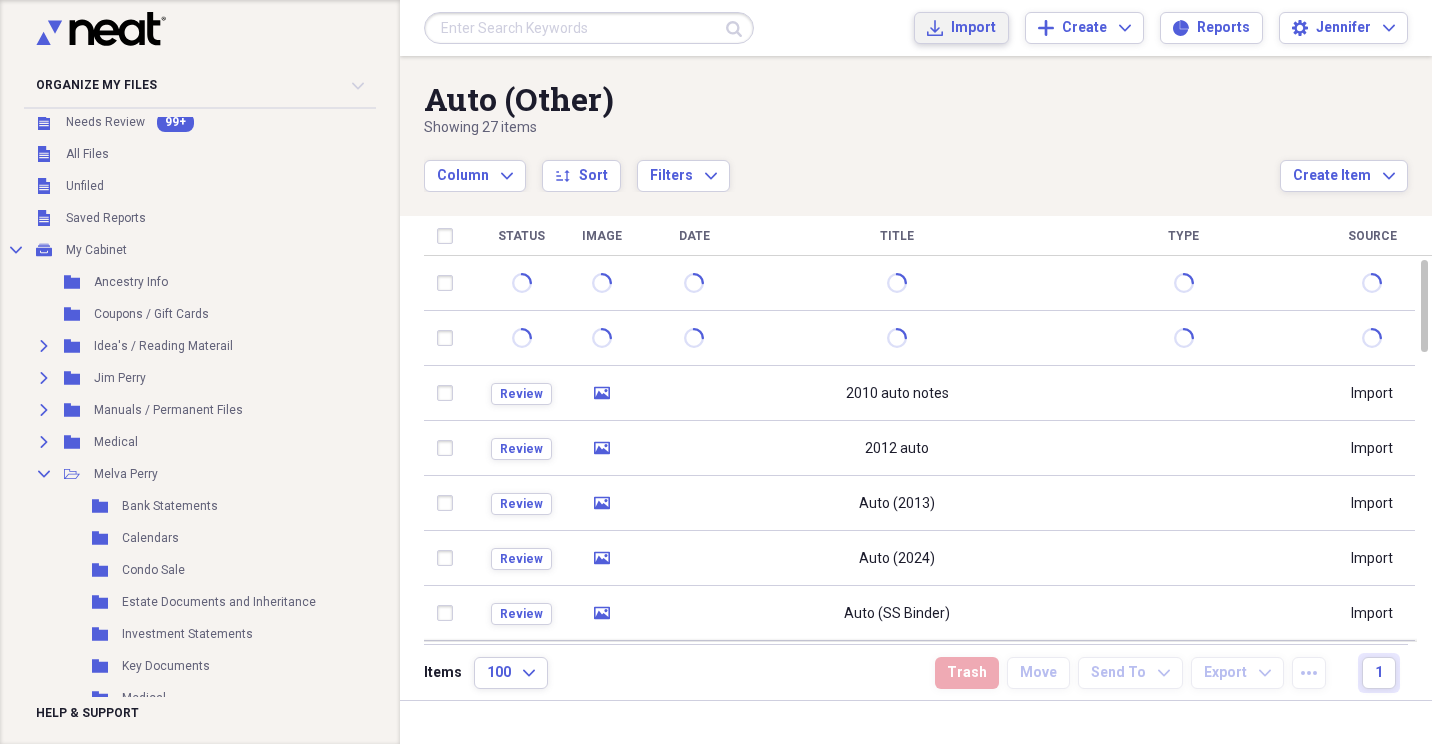 click on "Import" at bounding box center [973, 28] 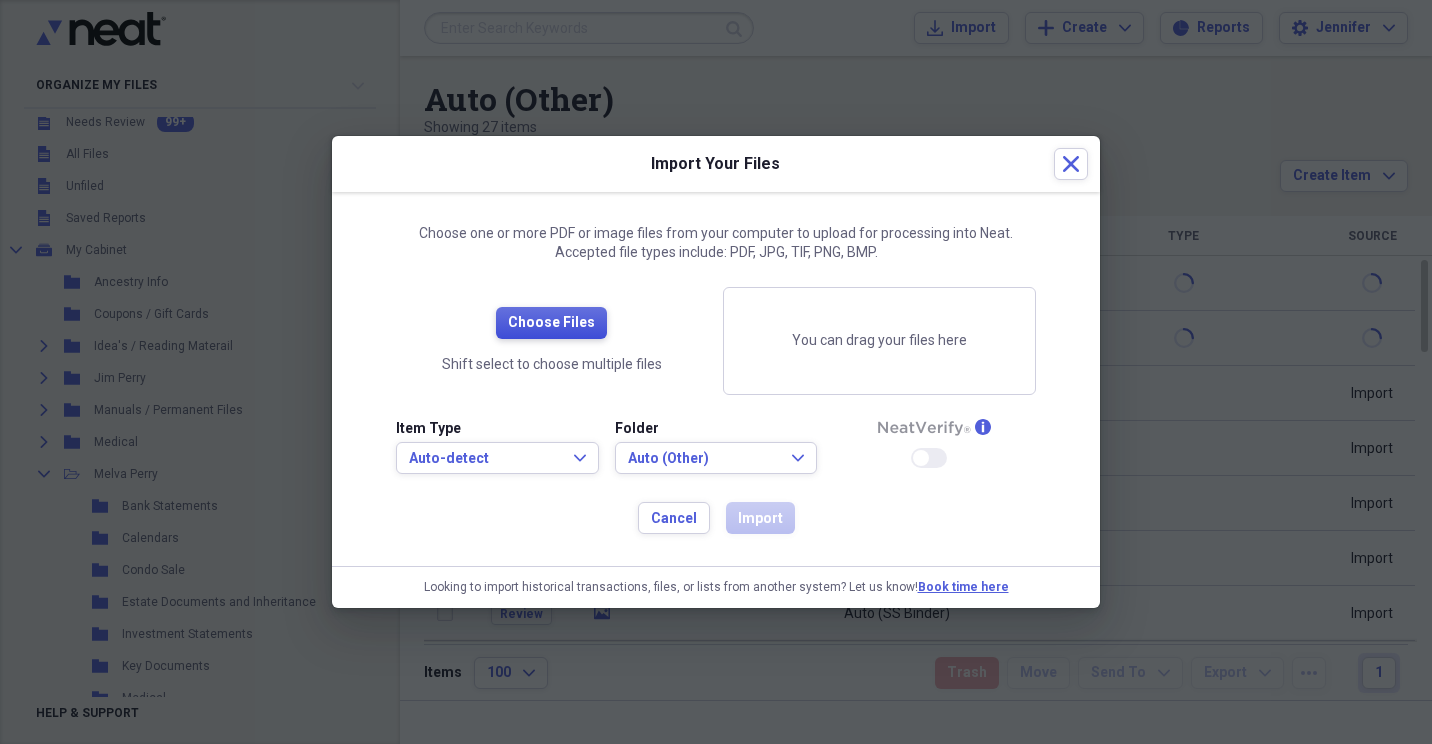 click on "Choose Files" at bounding box center (551, 323) 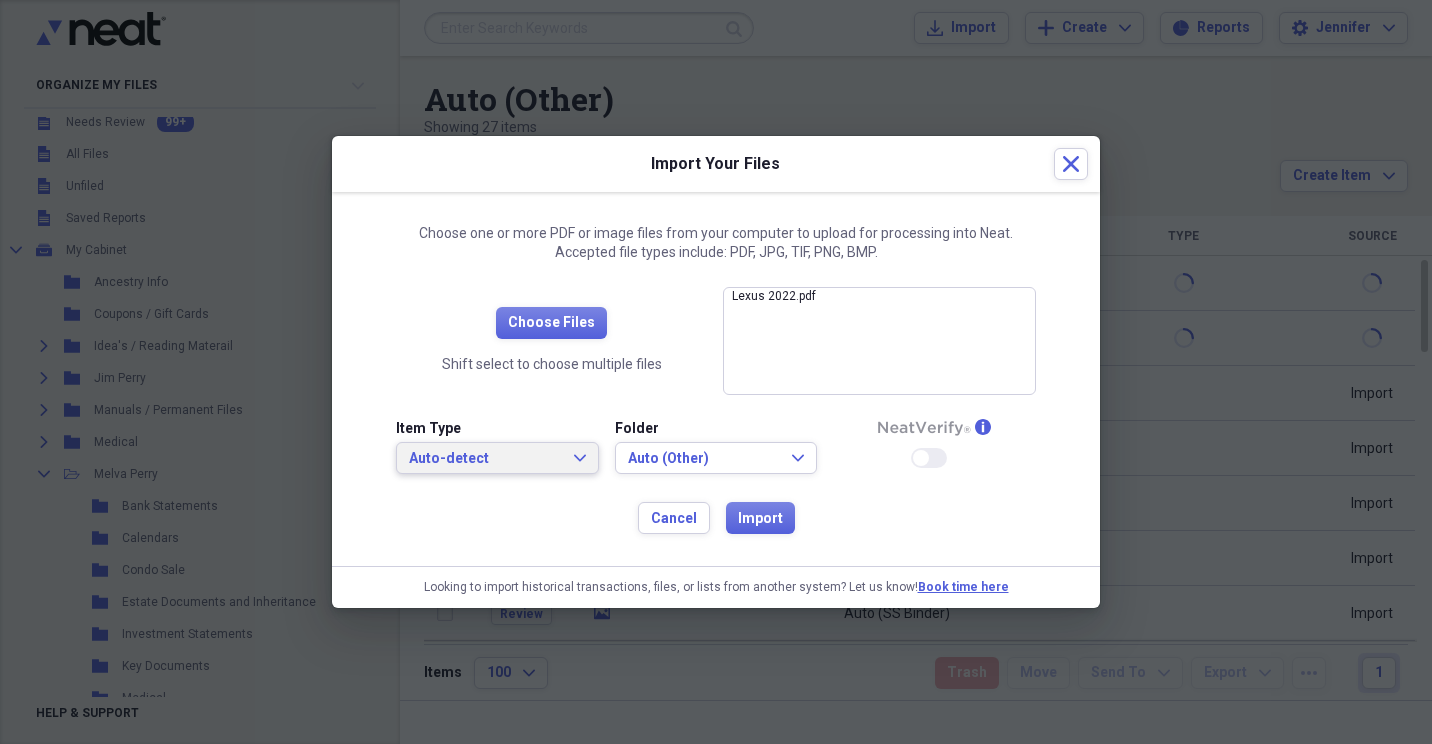 click on "Expand" 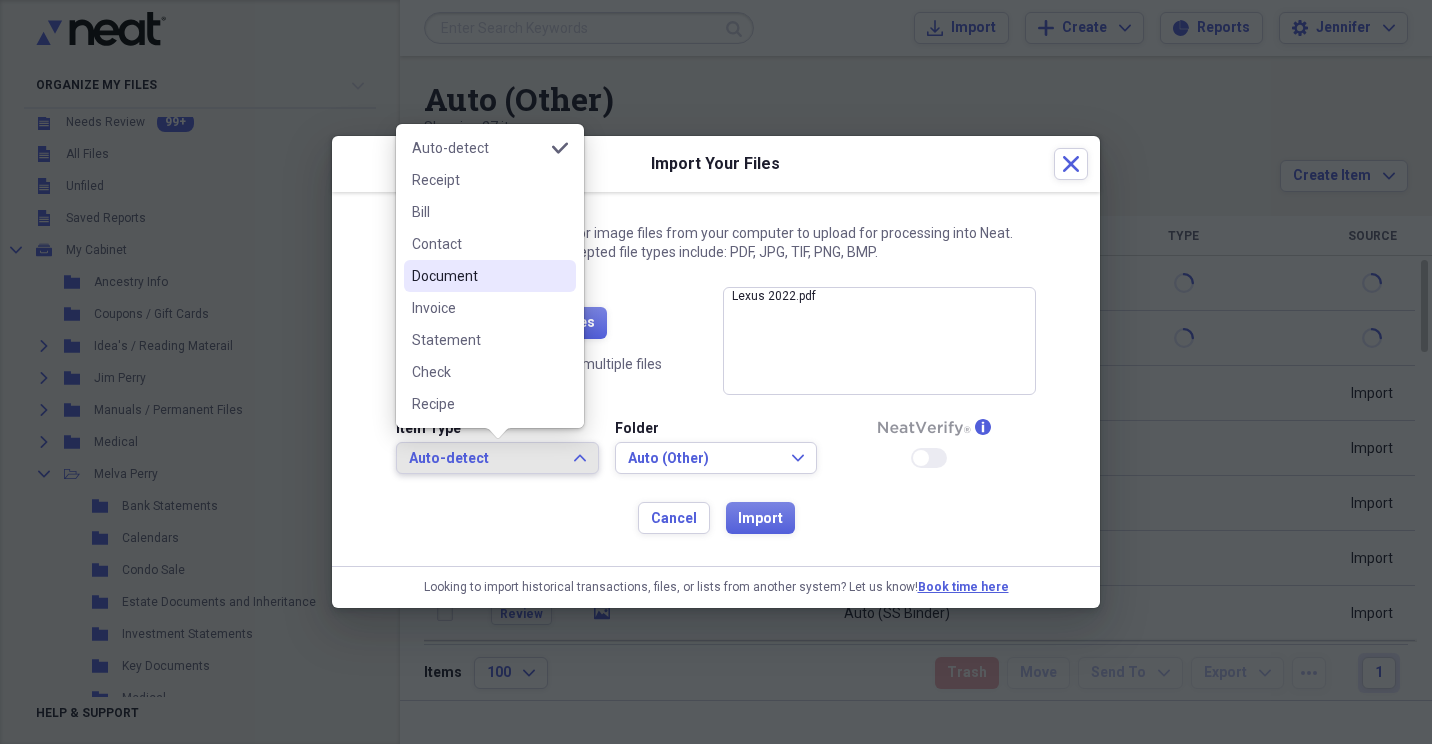 click on "Document" at bounding box center [490, 276] 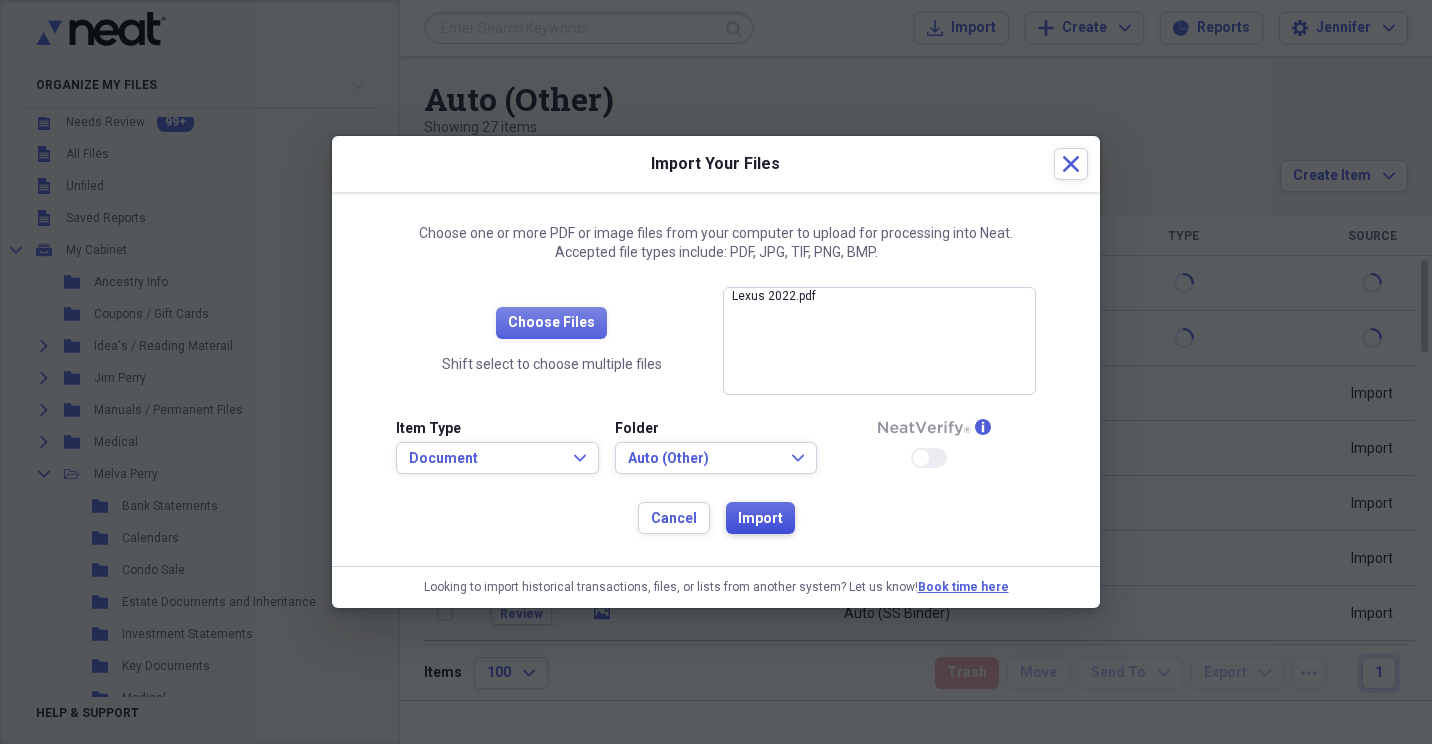 click on "Import" at bounding box center (760, 519) 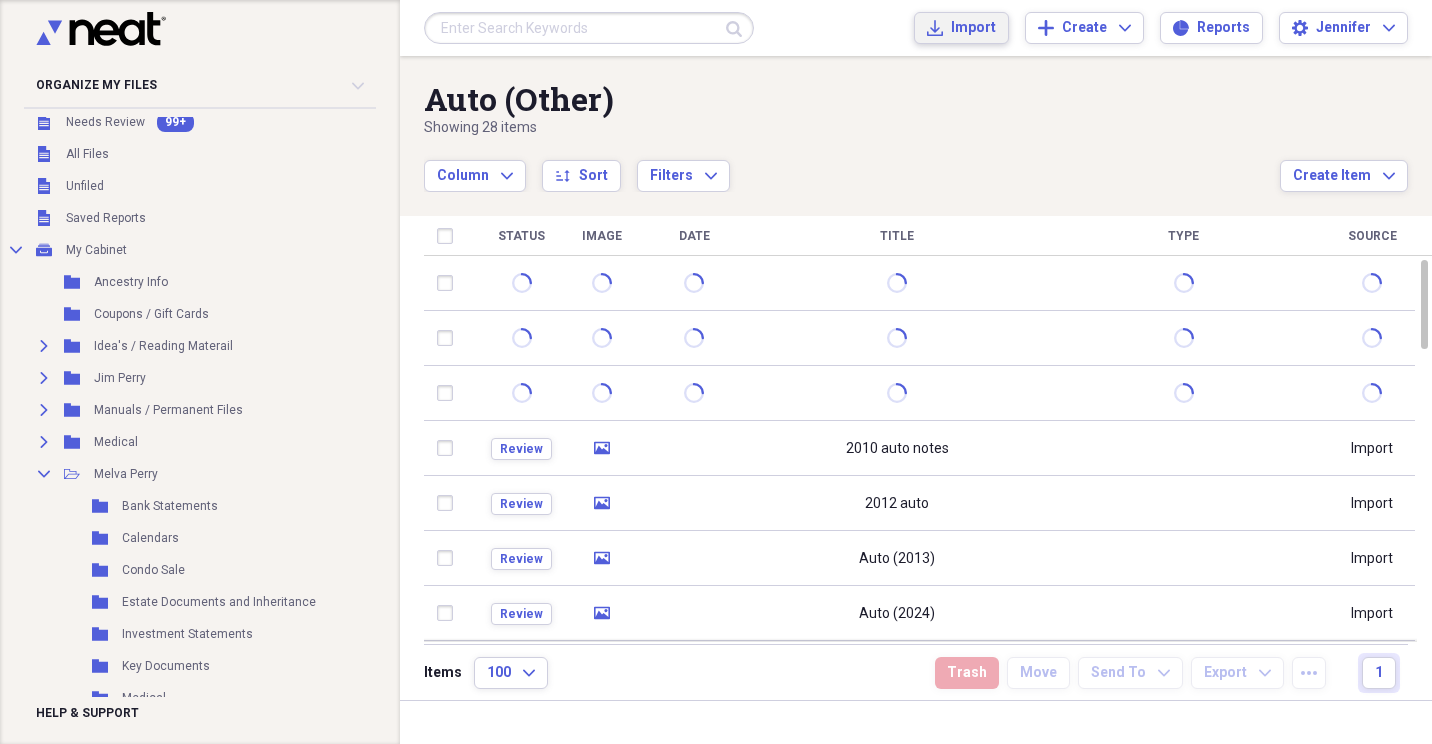 click on "Import Import" at bounding box center (961, 28) 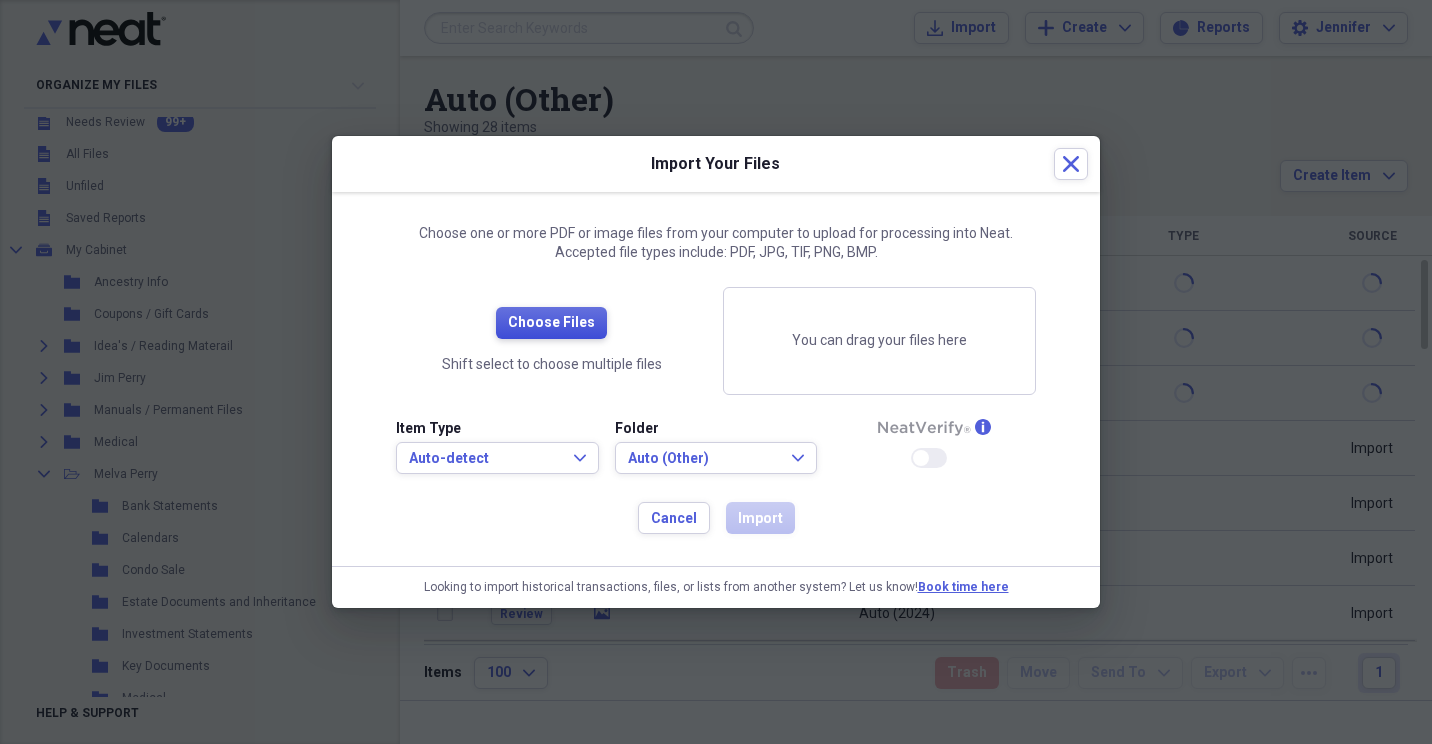 click on "Choose Files" at bounding box center (551, 323) 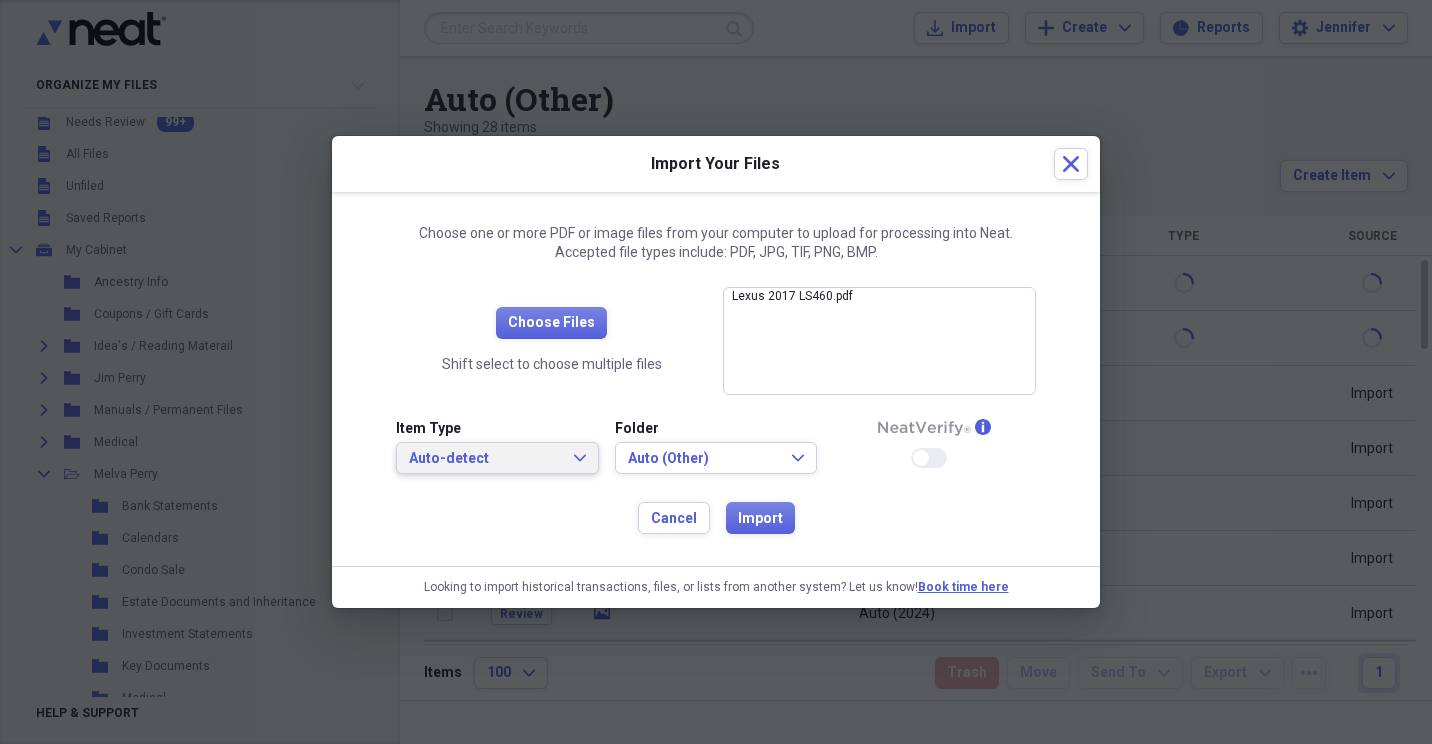 click on "Expand" 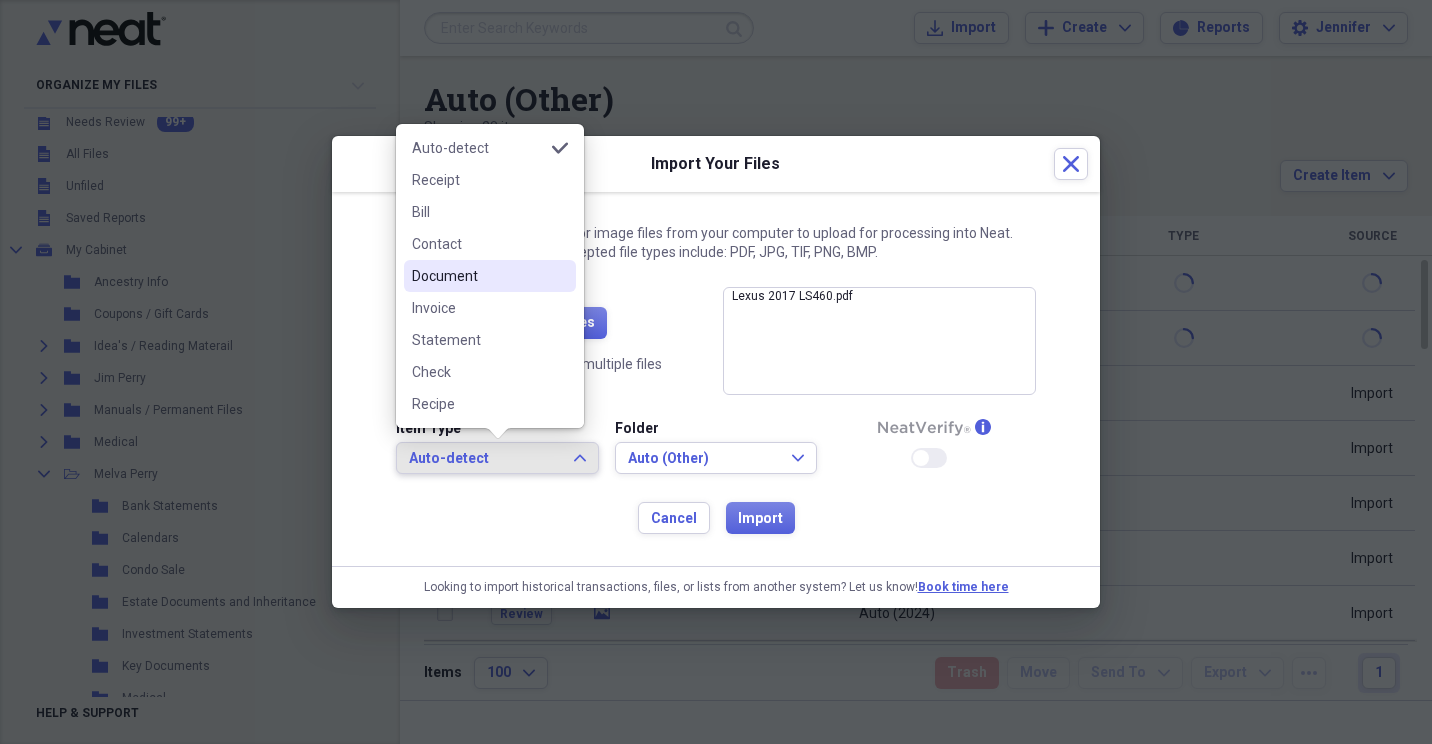 click on "Document" at bounding box center [478, 276] 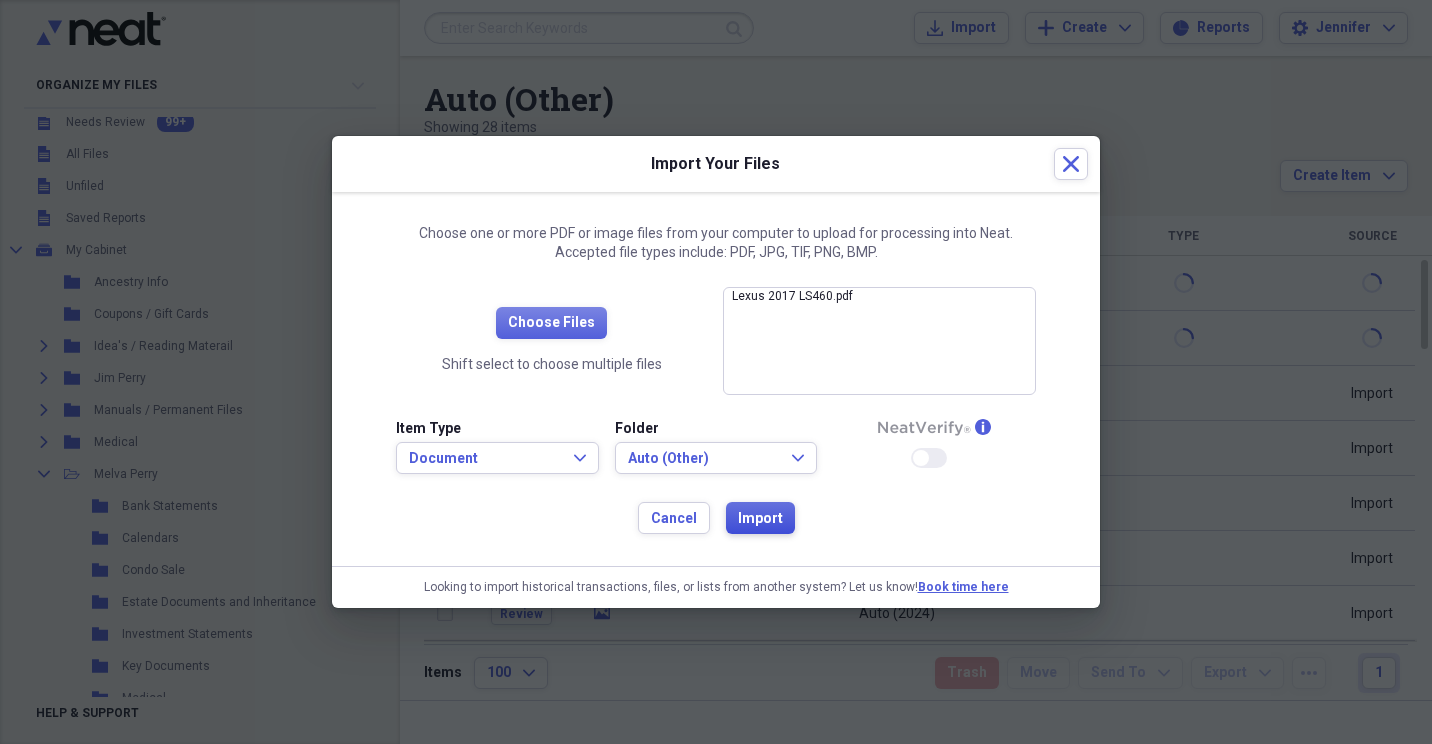 click on "Import" at bounding box center (760, 519) 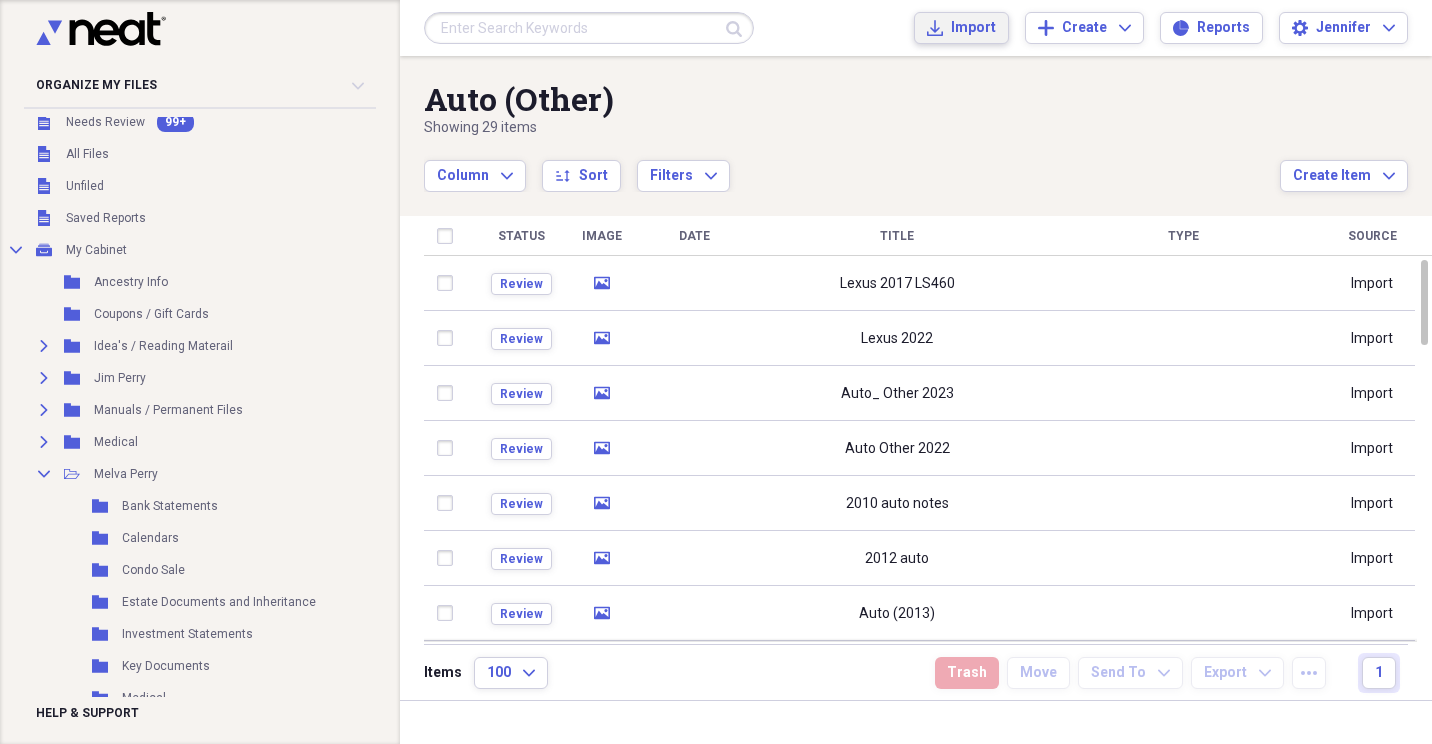 click on "Import" at bounding box center (973, 28) 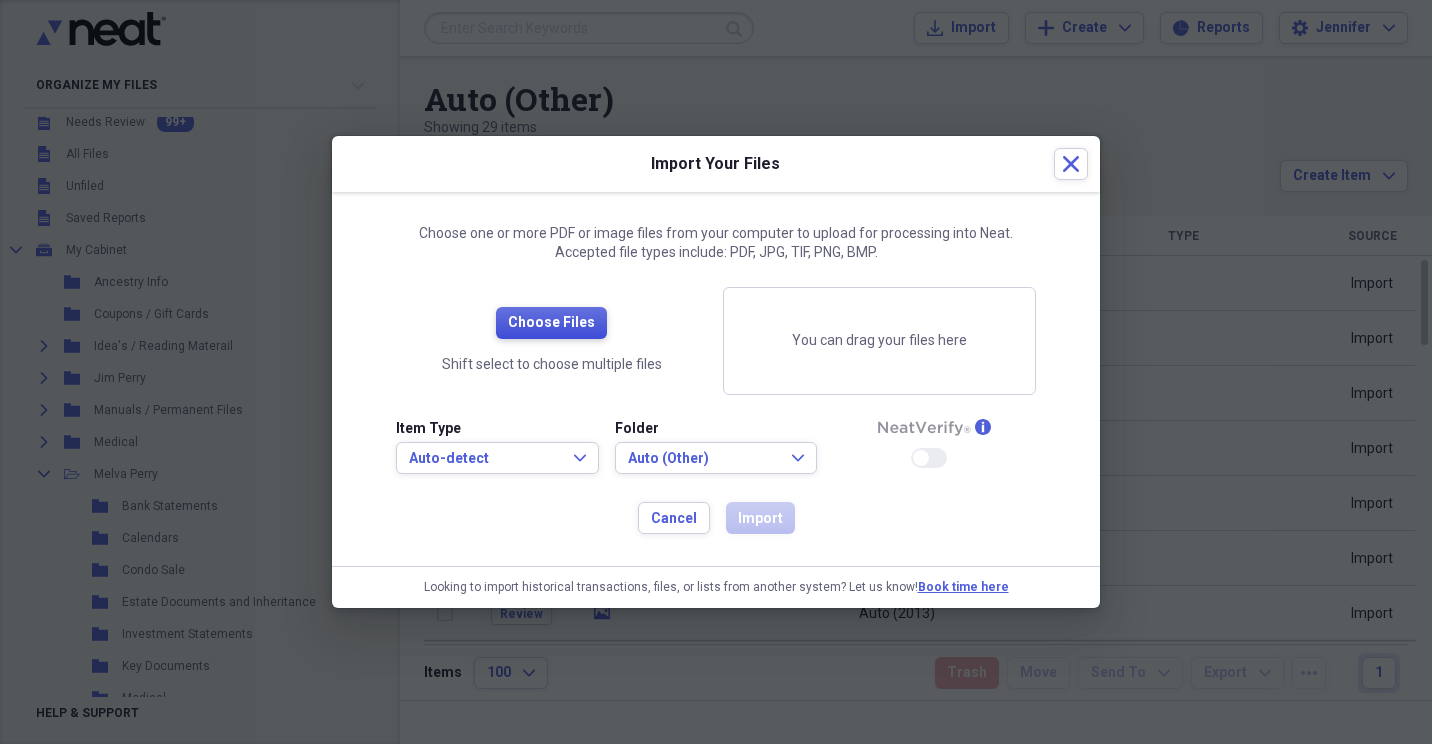 click on "Choose Files" at bounding box center [551, 323] 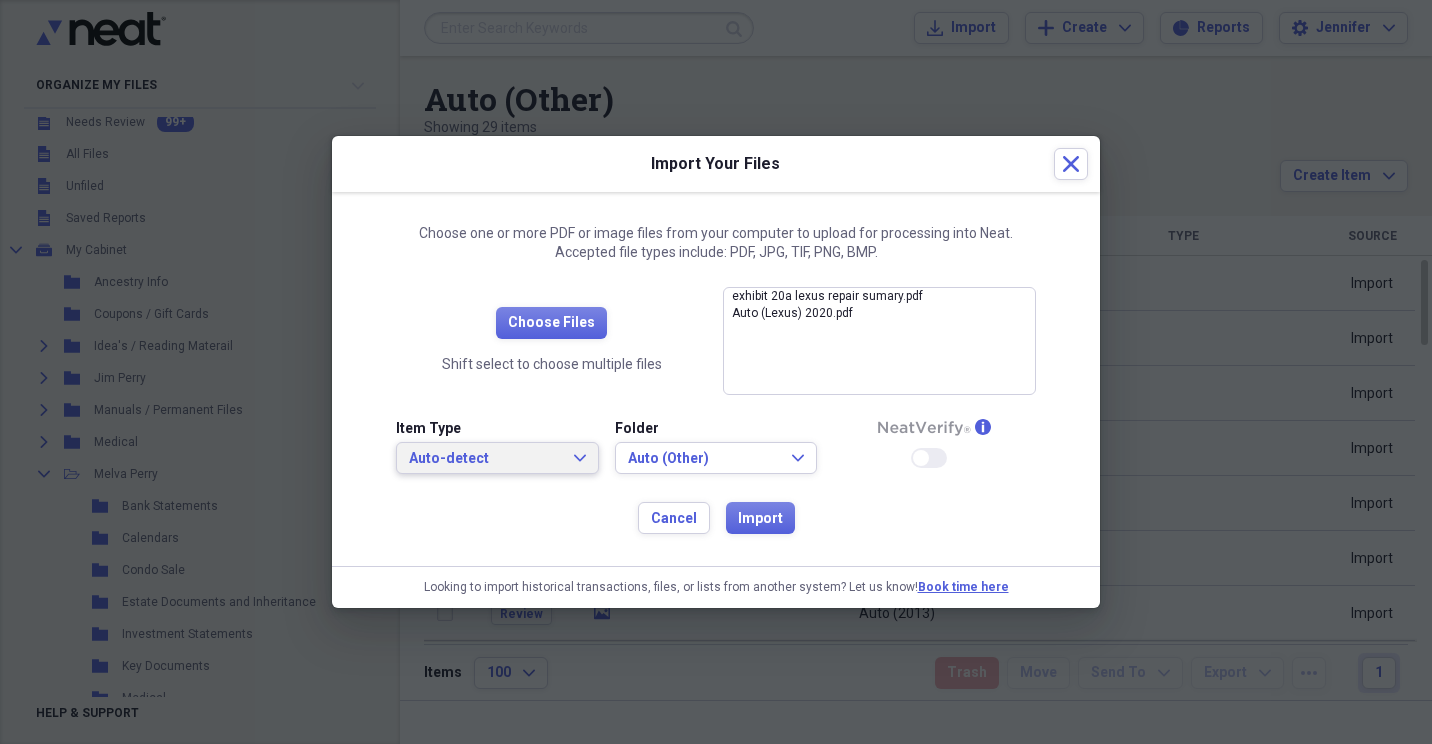 click on "Auto-detect Expand" at bounding box center [497, 459] 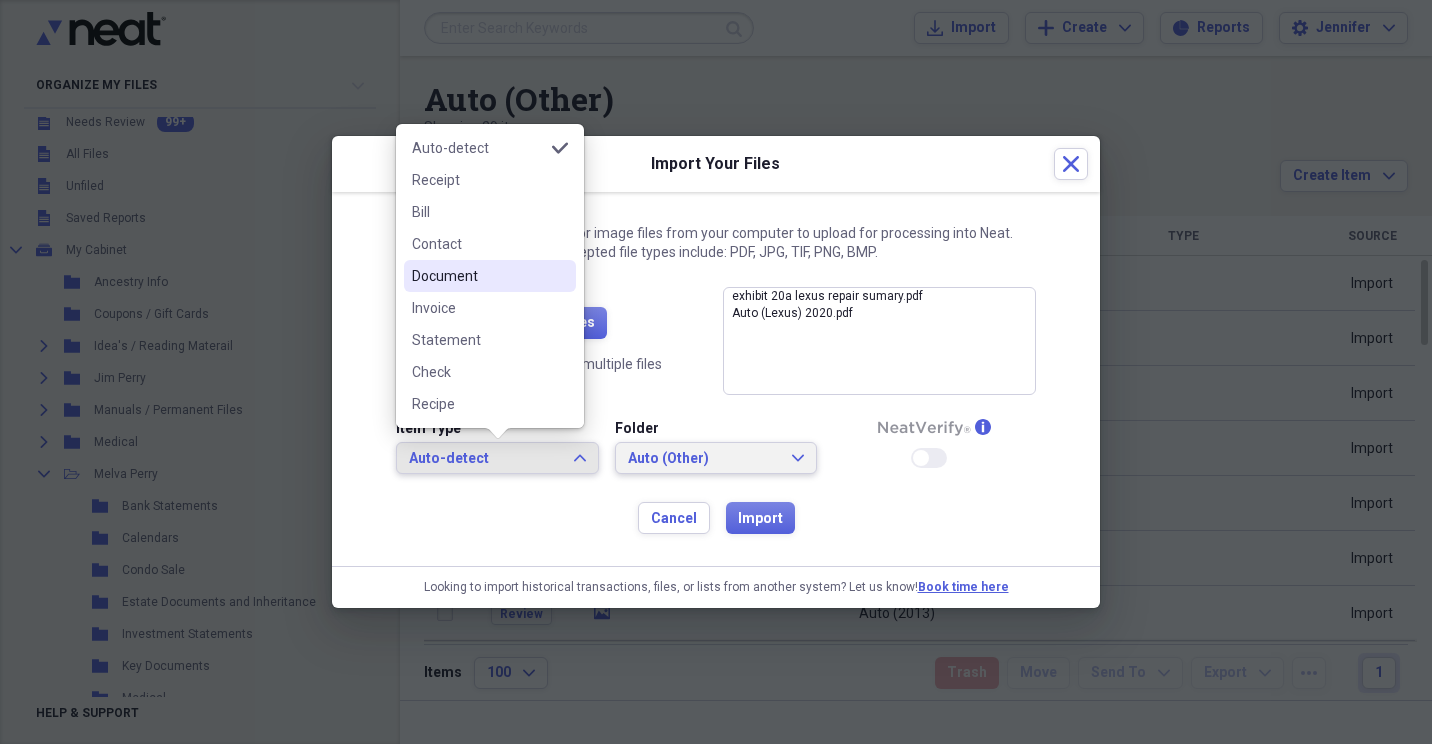 drag, startPoint x: 454, startPoint y: 279, endPoint x: 639, endPoint y: 462, distance: 260.21915 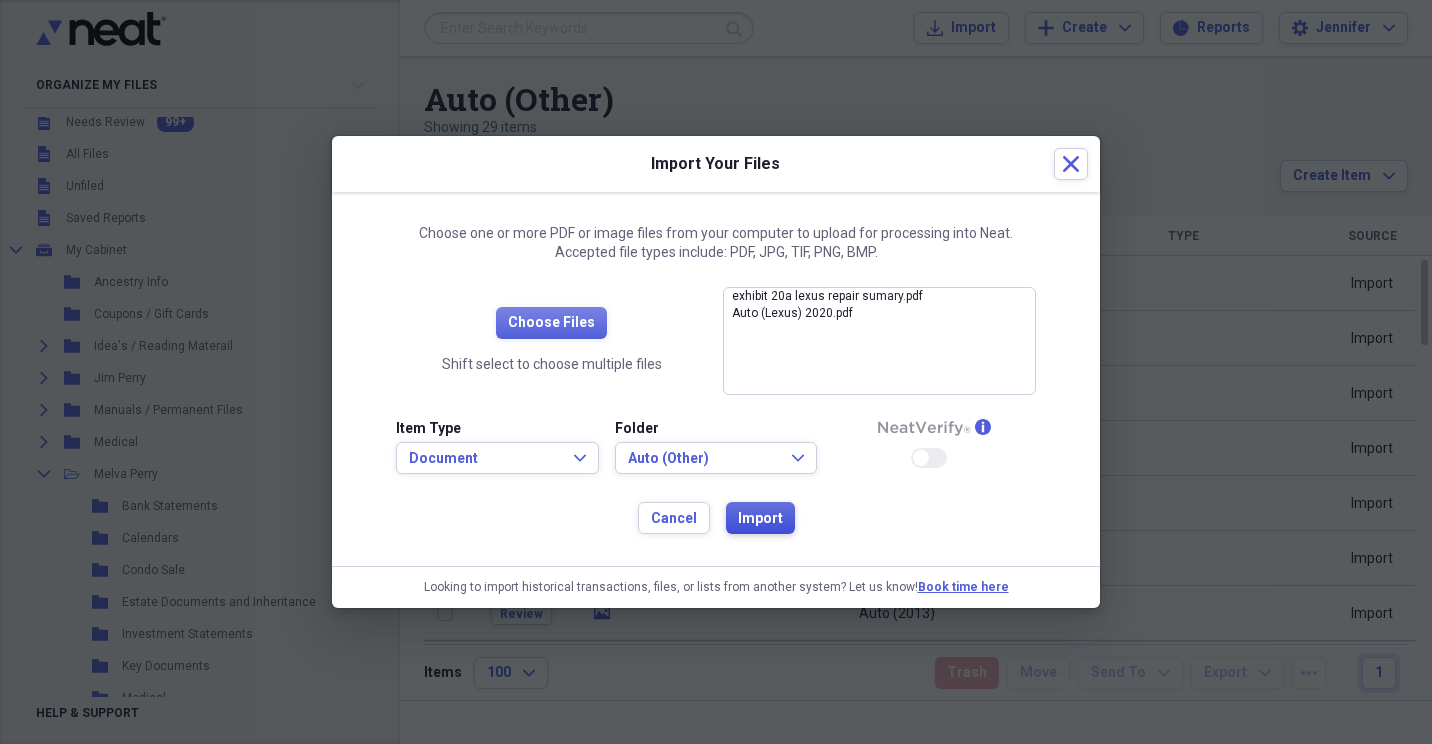 click on "Import" at bounding box center [760, 519] 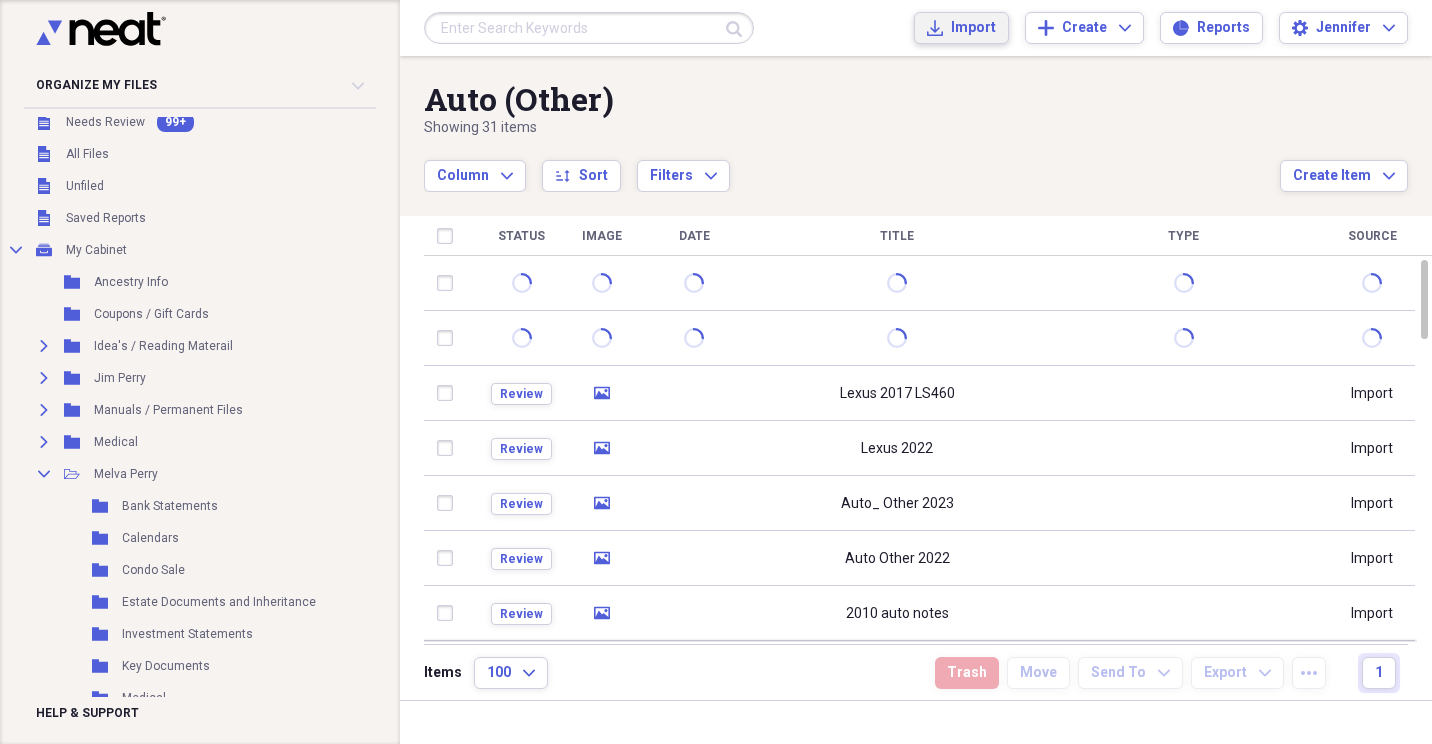 click on "Import" at bounding box center [973, 28] 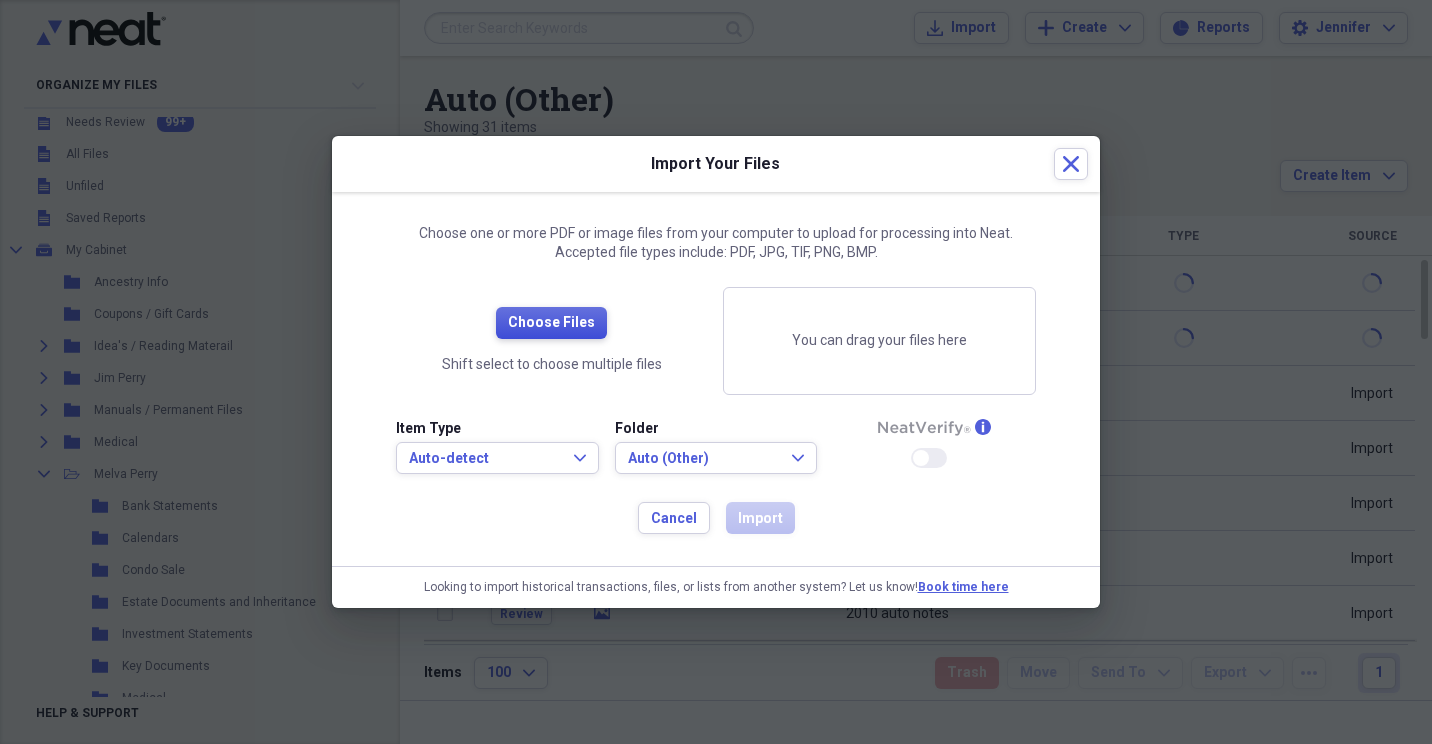 click on "Choose Files" at bounding box center [551, 323] 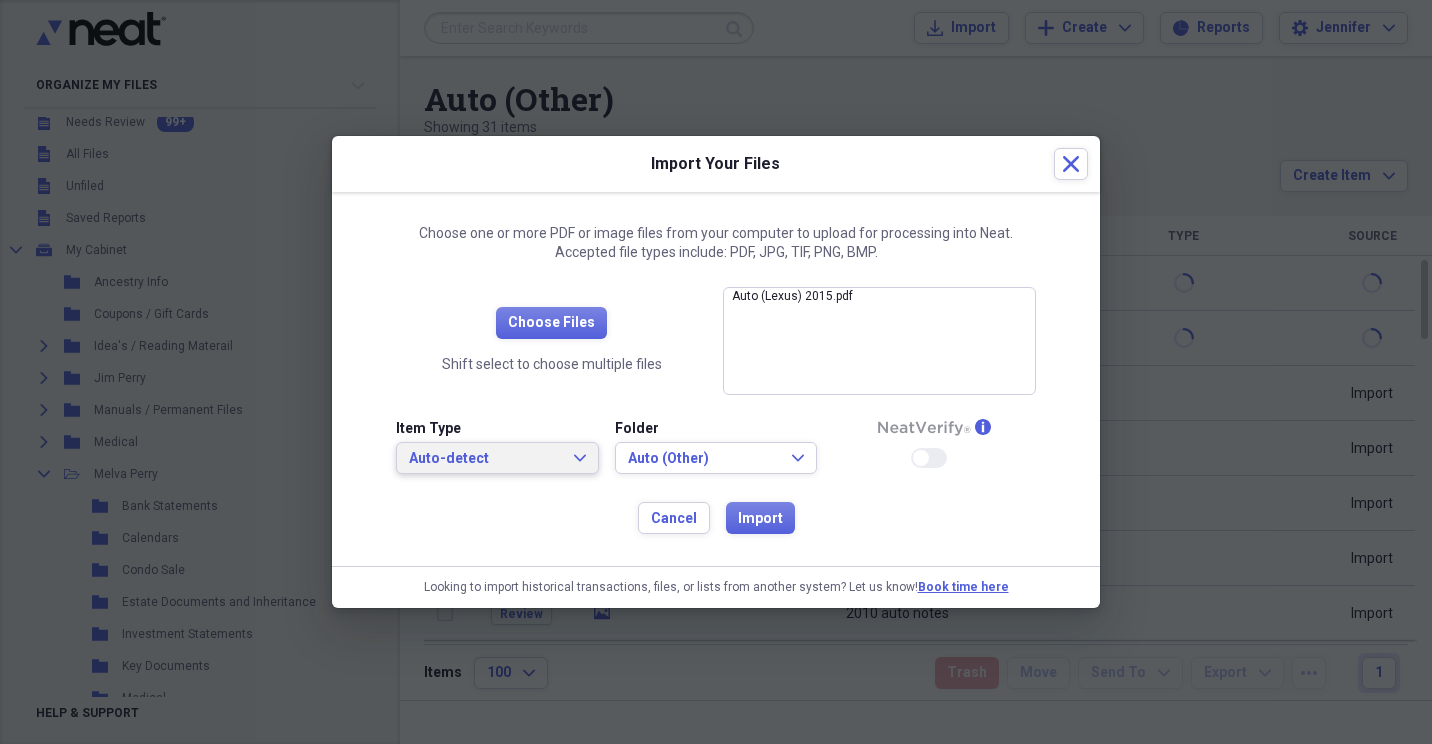 click on "Expand" 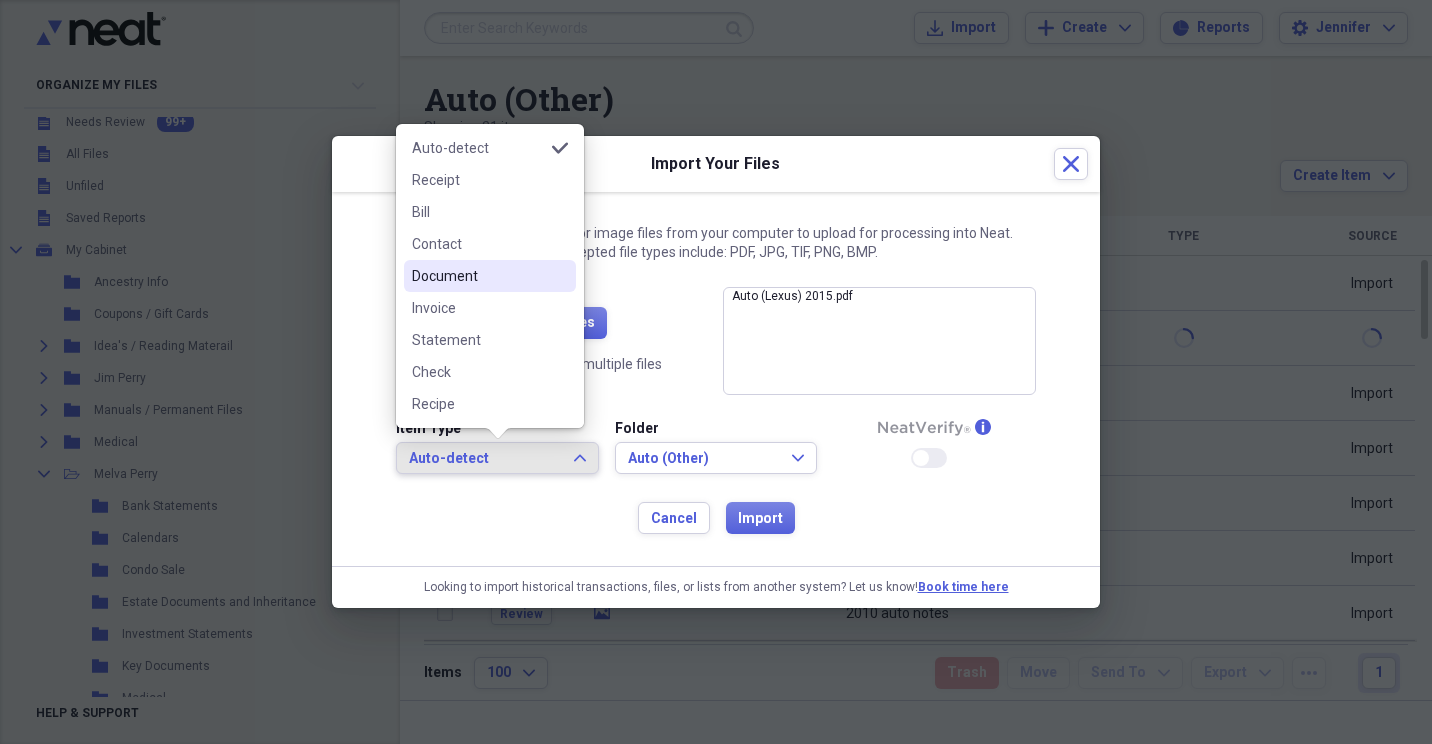 drag, startPoint x: 526, startPoint y: 270, endPoint x: 537, endPoint y: 285, distance: 18.601076 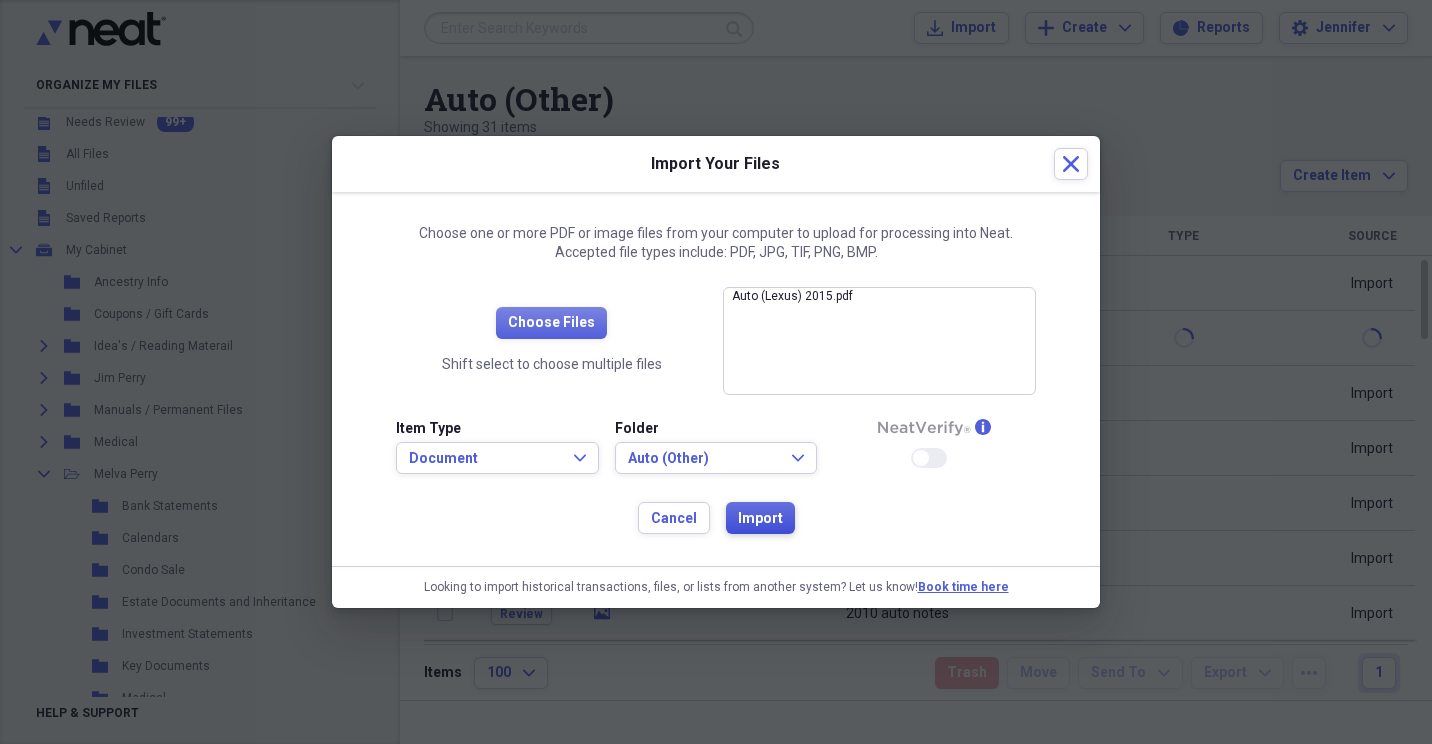 click on "Import" at bounding box center [760, 518] 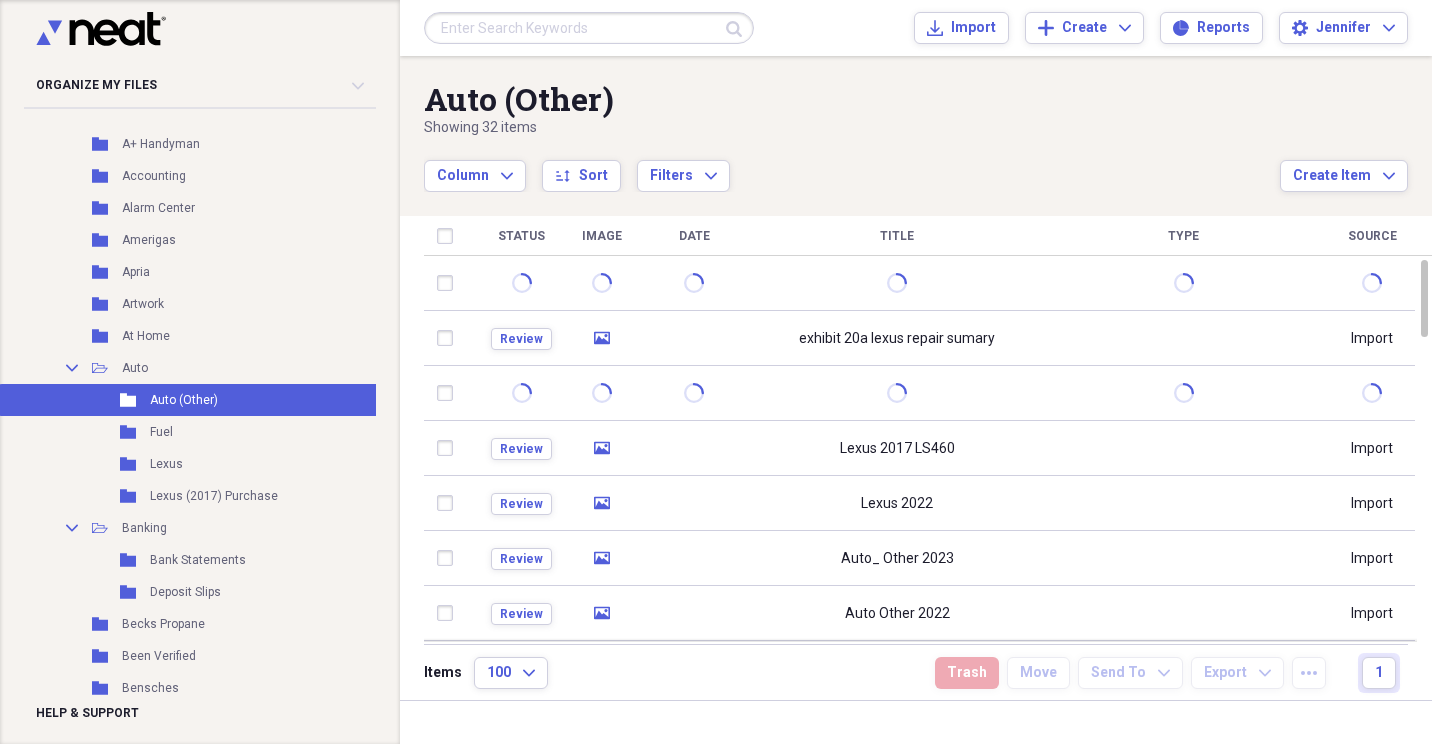 scroll, scrollTop: 1111, scrollLeft: 0, axis: vertical 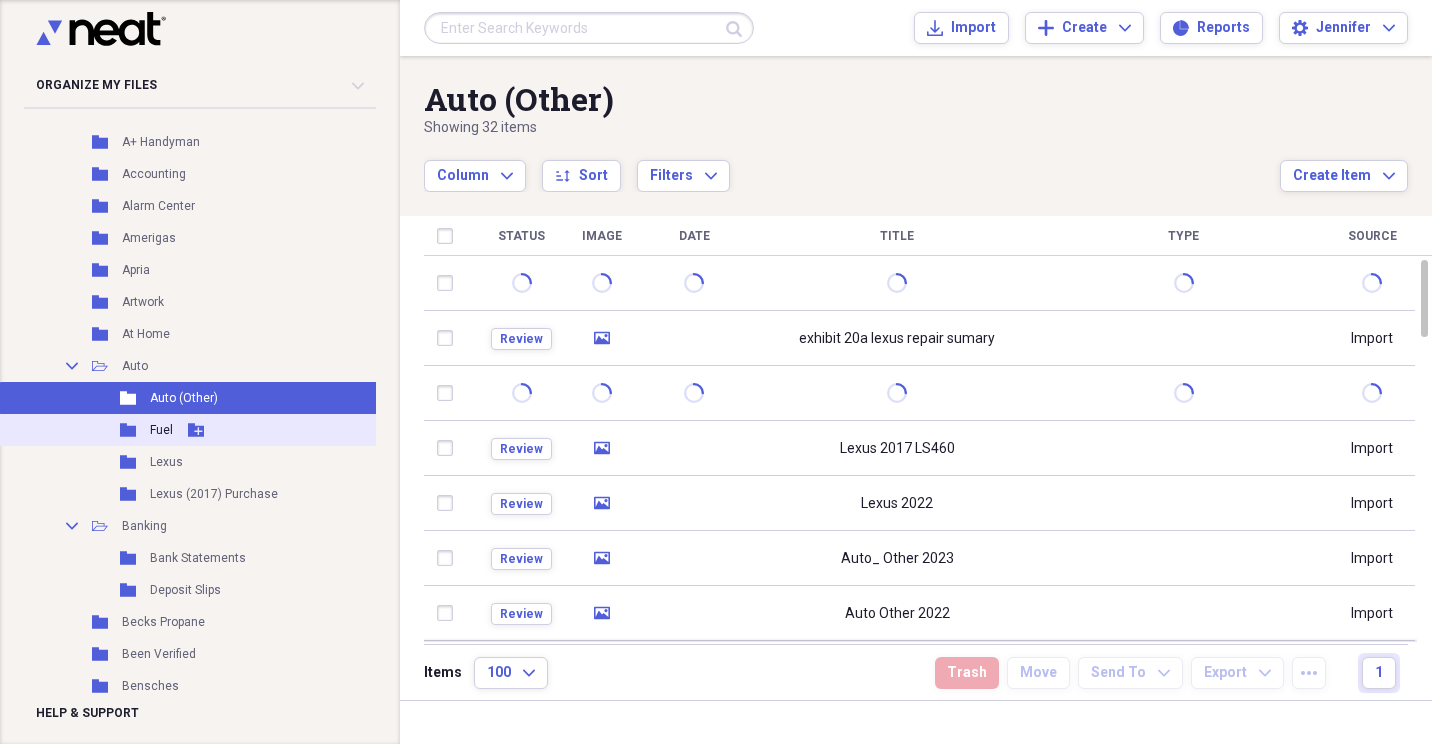 click on "Add Folder" at bounding box center [196, 430] 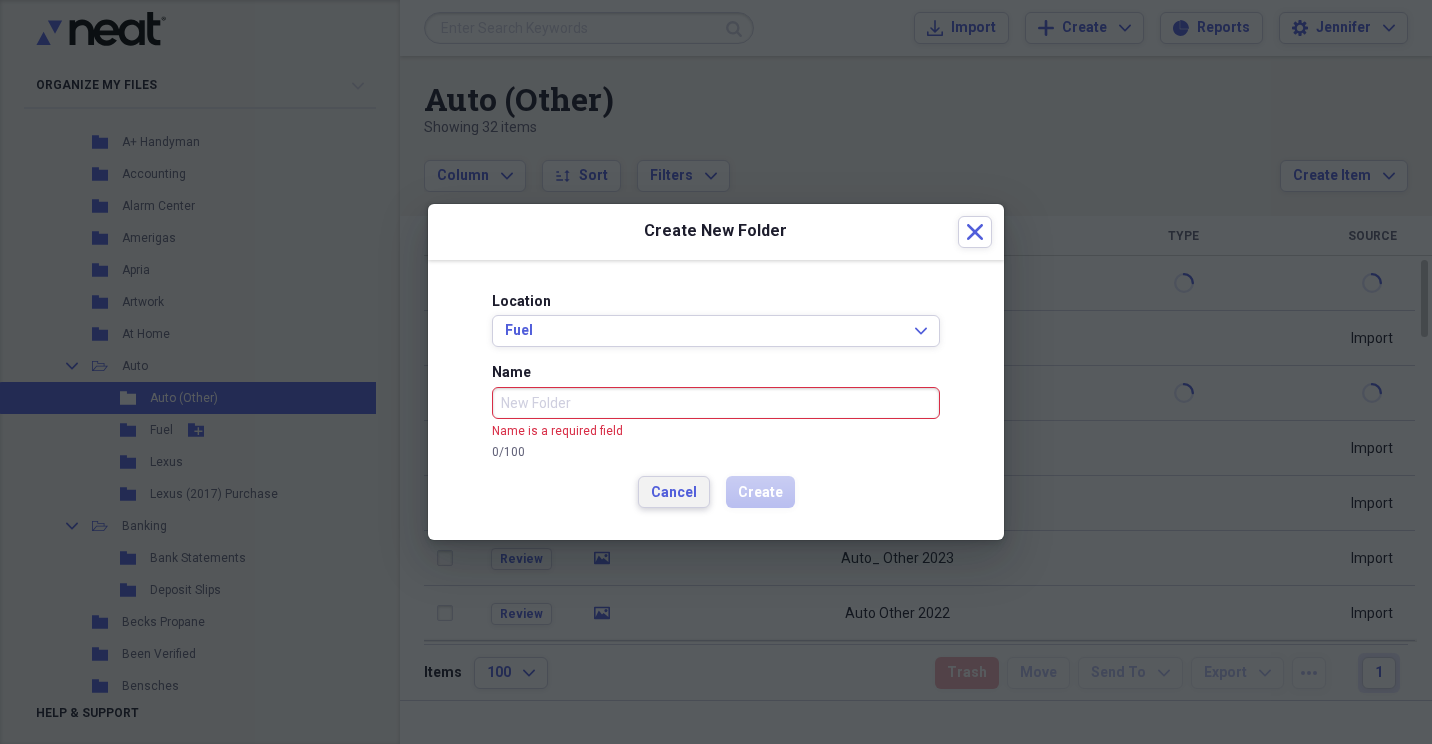click on "Cancel" at bounding box center [674, 492] 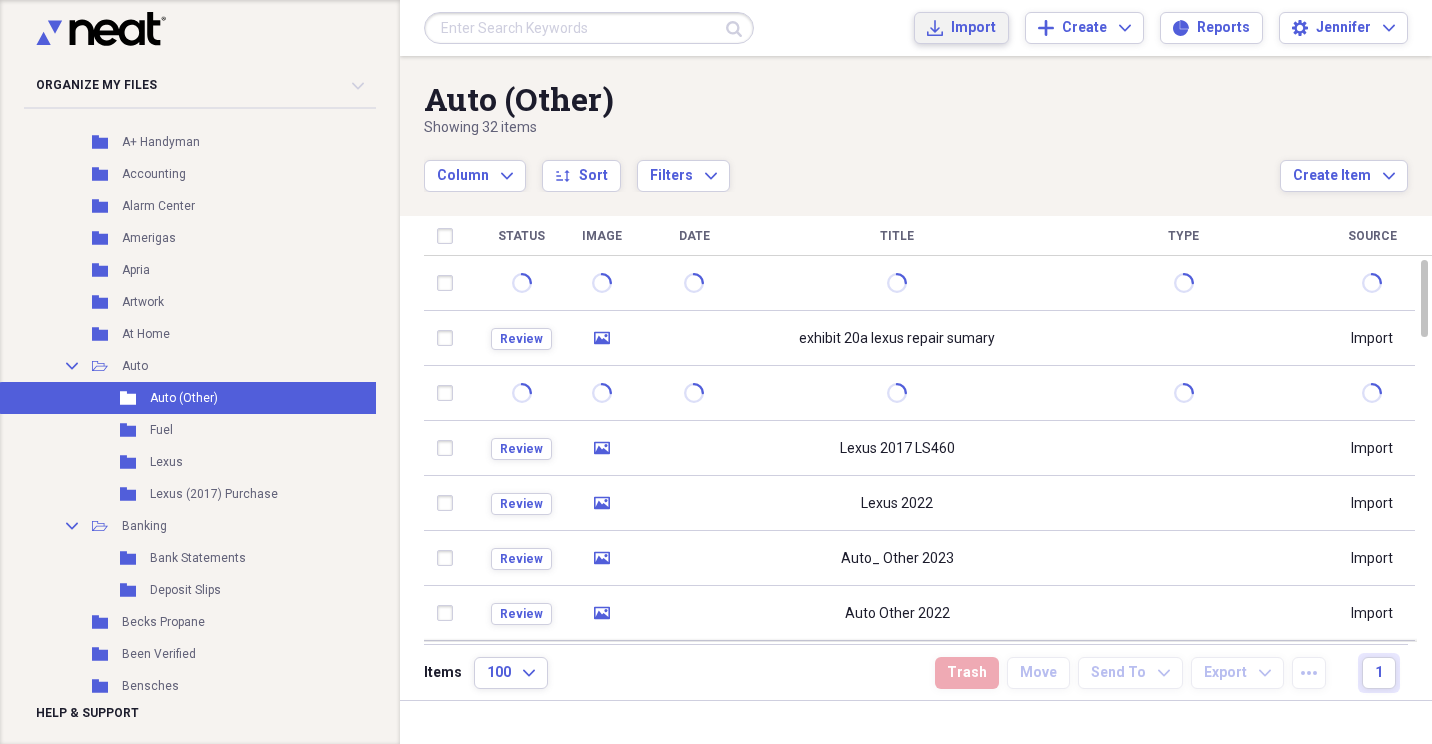 click on "Import" at bounding box center (973, 28) 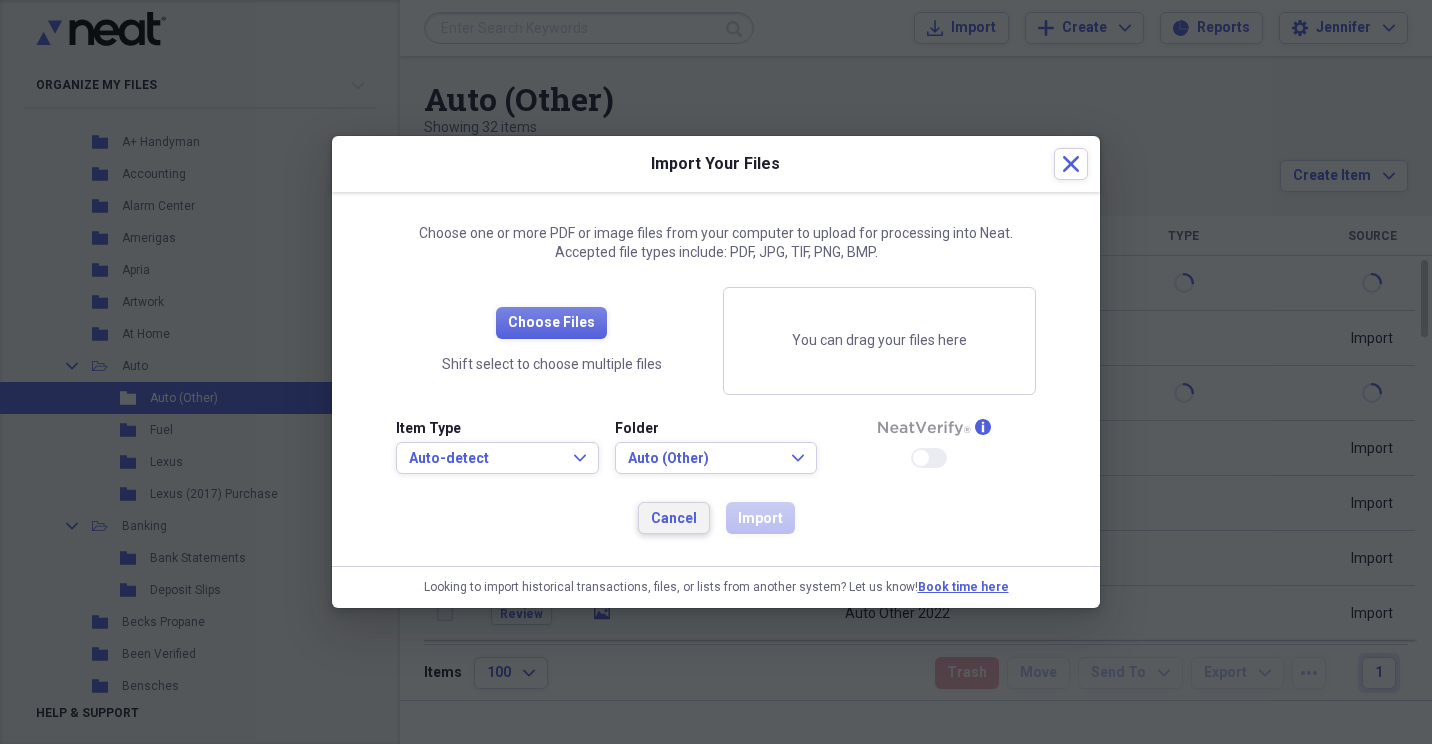 click on "Cancel" at bounding box center (674, 519) 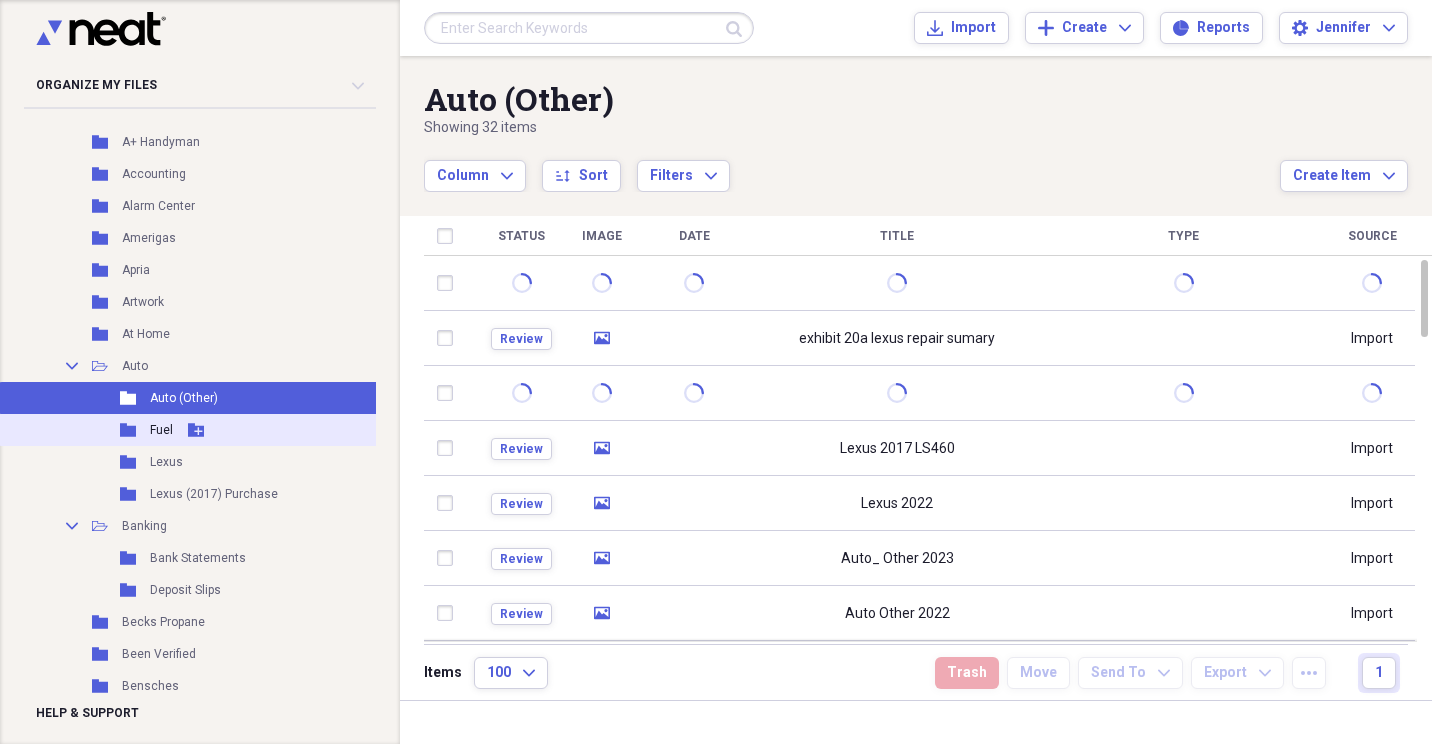 click on "Fuel" at bounding box center (161, 430) 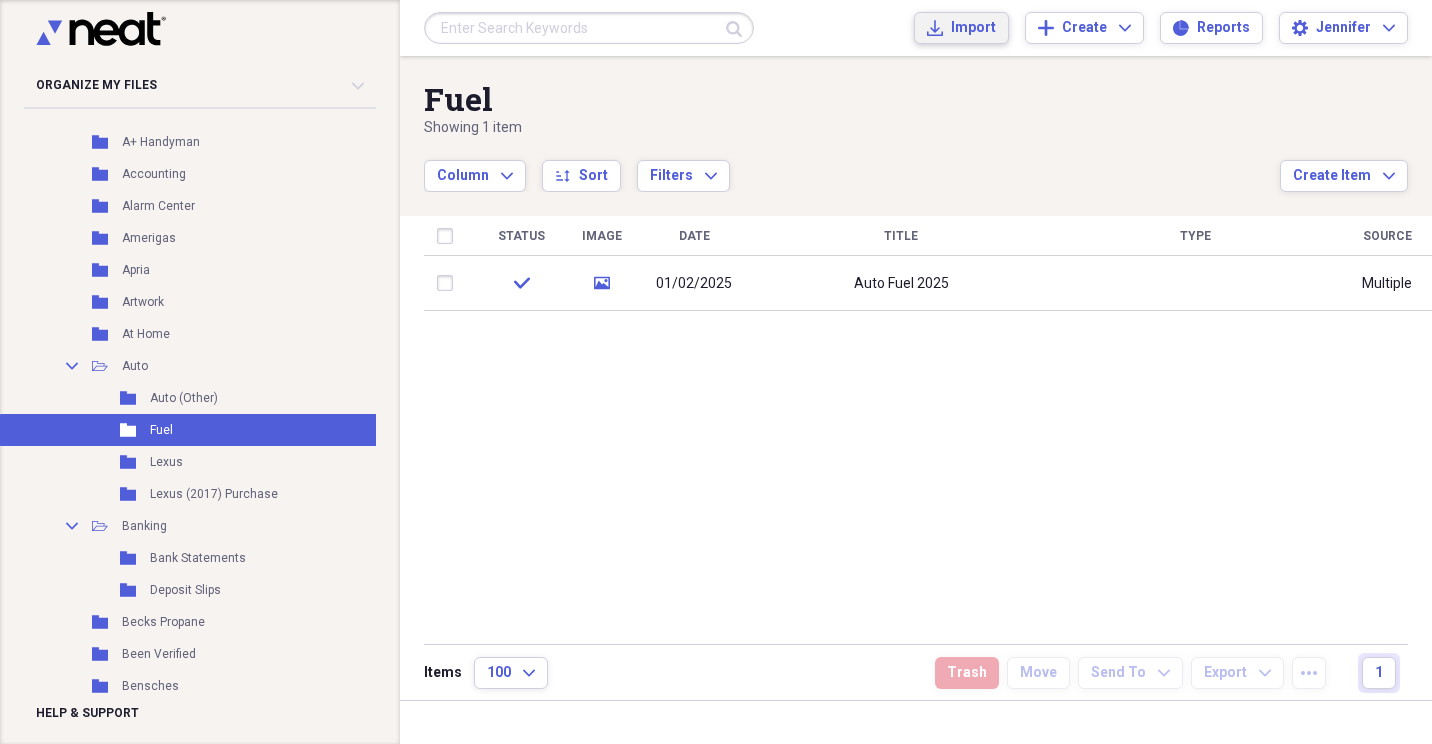 click on "Import" at bounding box center (973, 28) 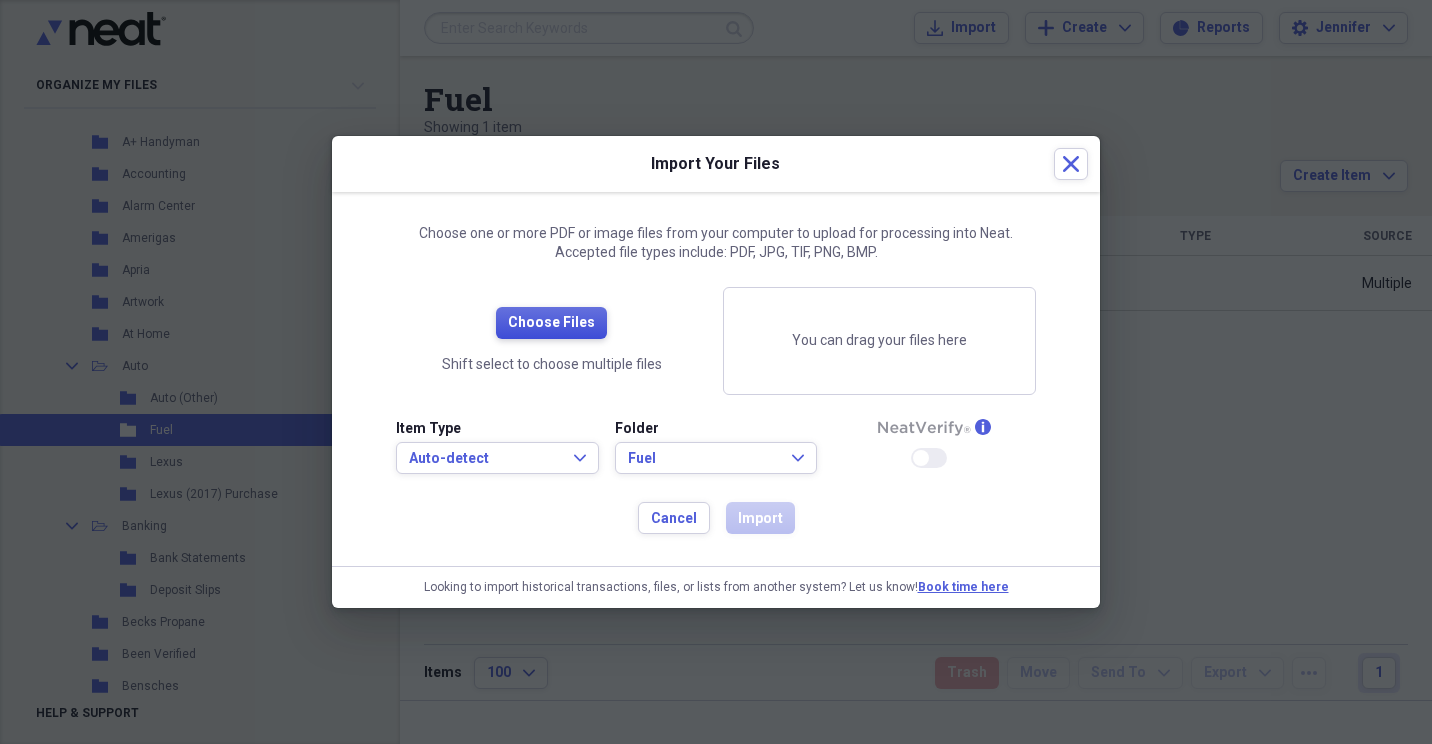 click on "Choose Files" at bounding box center (551, 323) 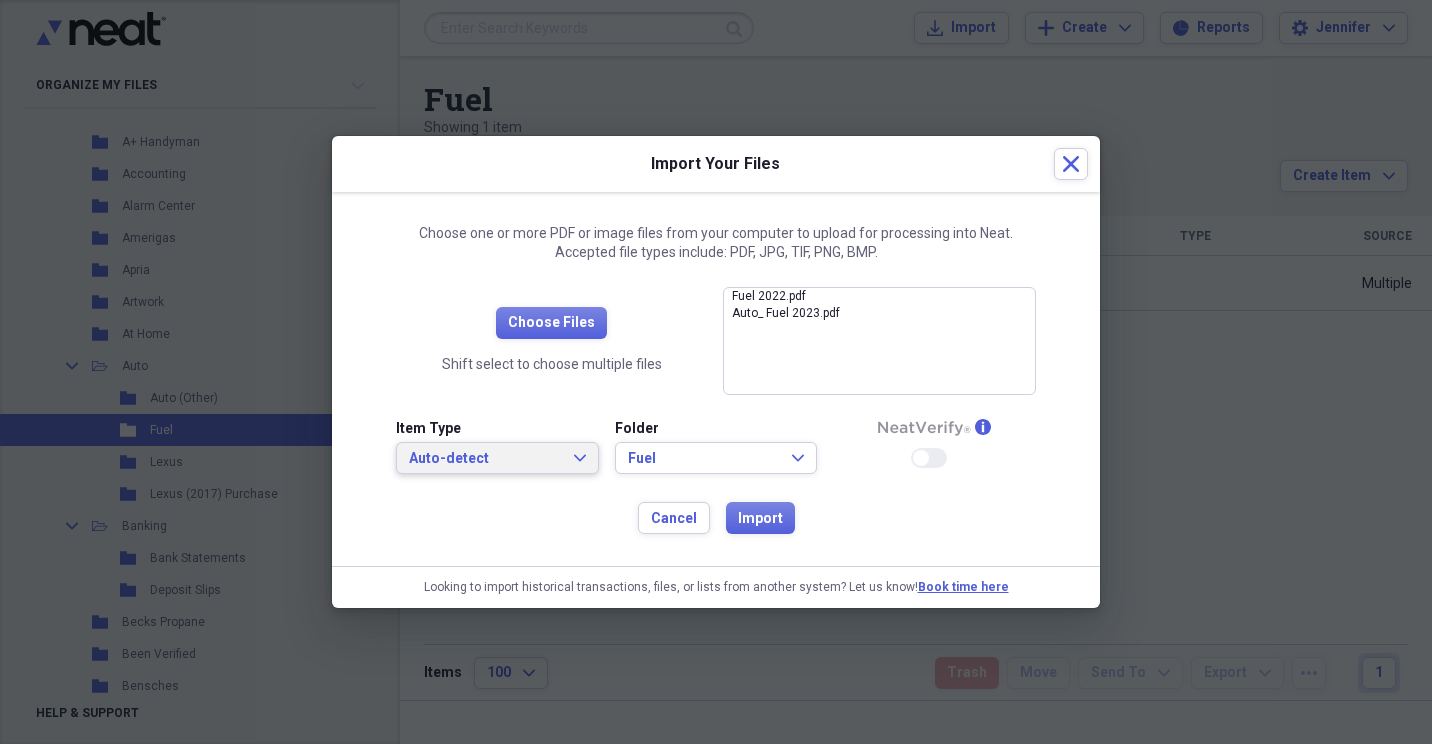 click on "Auto-detect Expand" at bounding box center [497, 458] 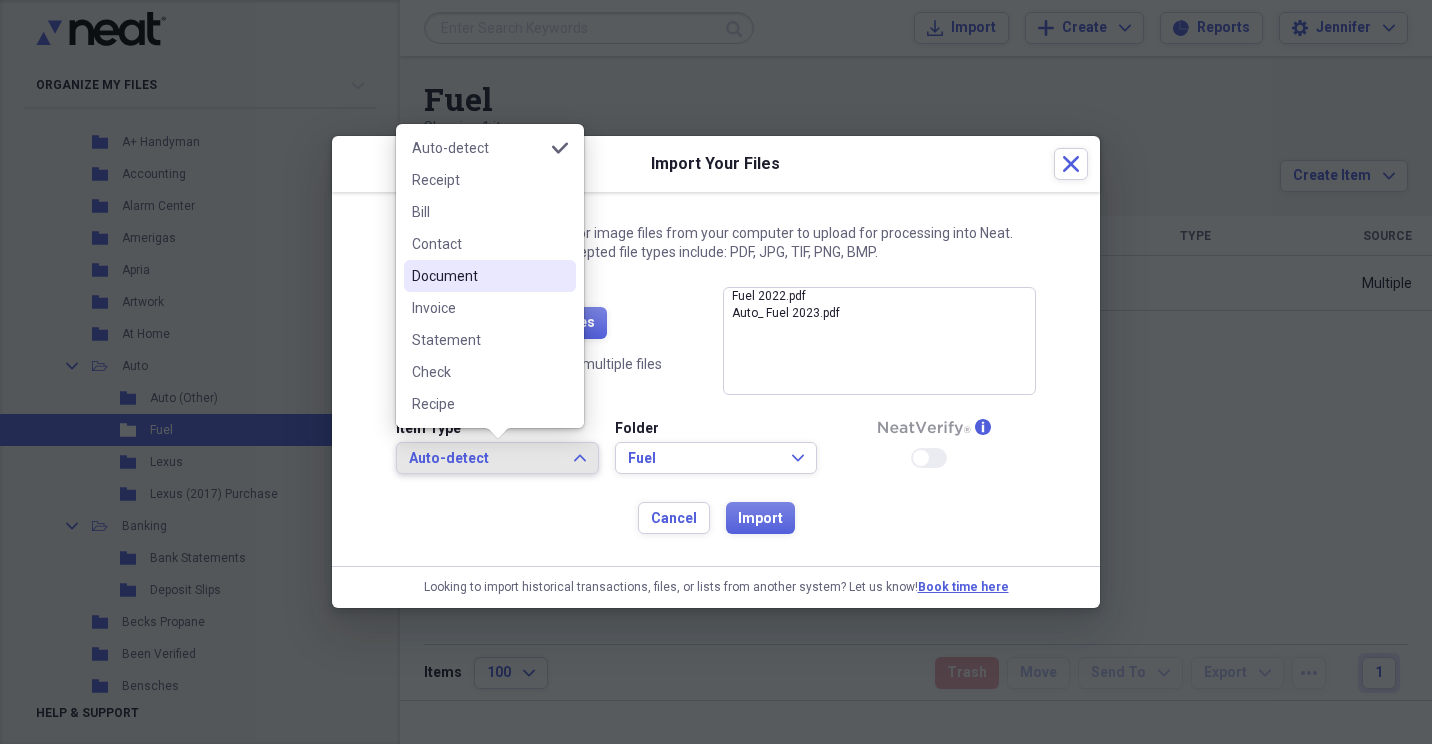 click on "Document" at bounding box center (478, 276) 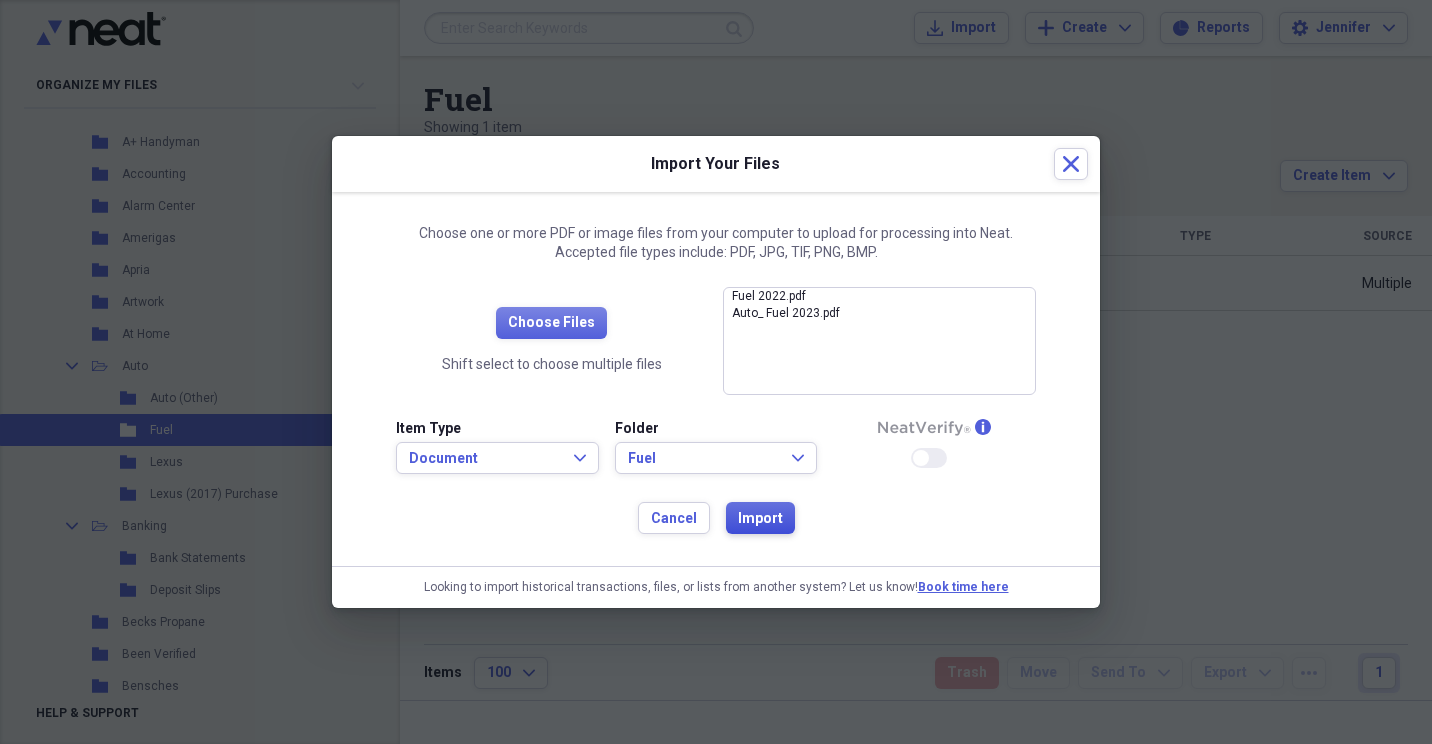 click on "Import" at bounding box center [760, 519] 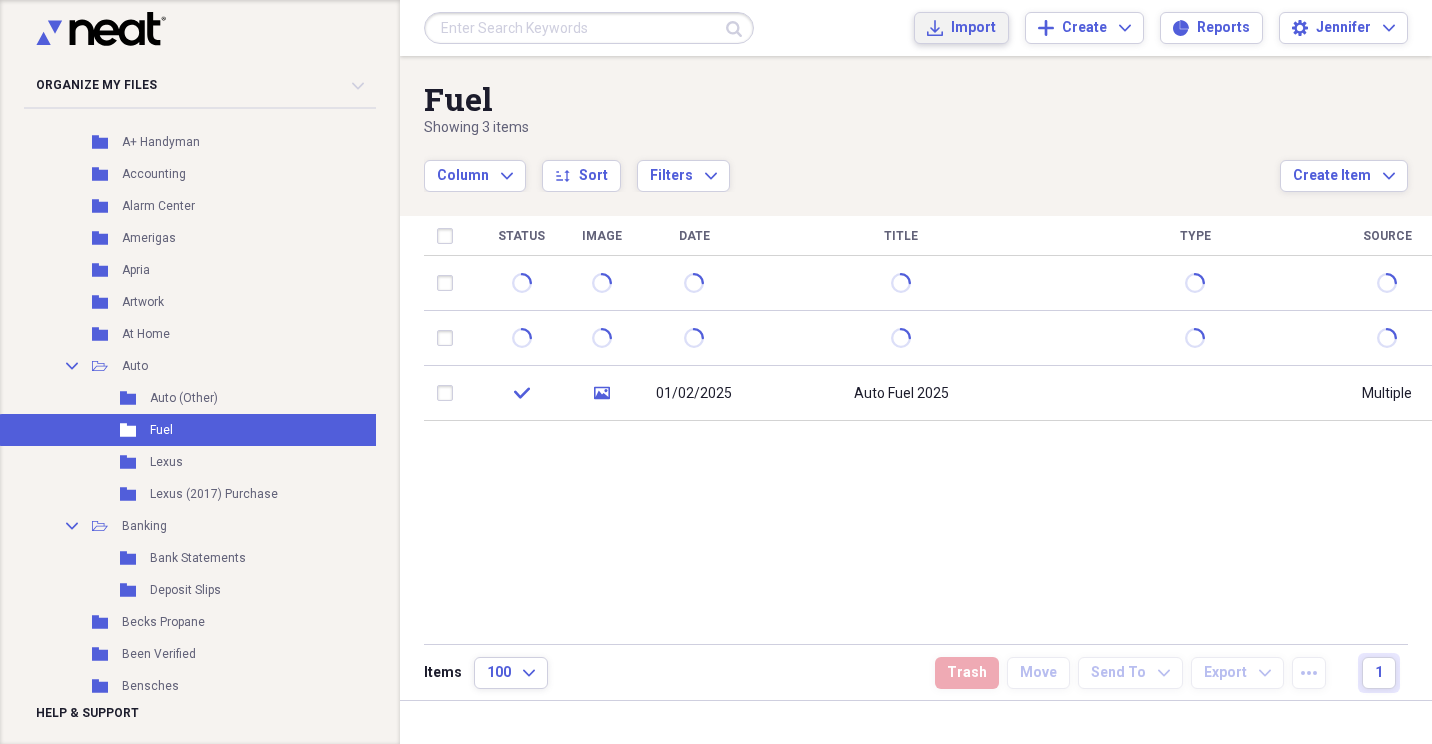 click on "Import" at bounding box center (973, 28) 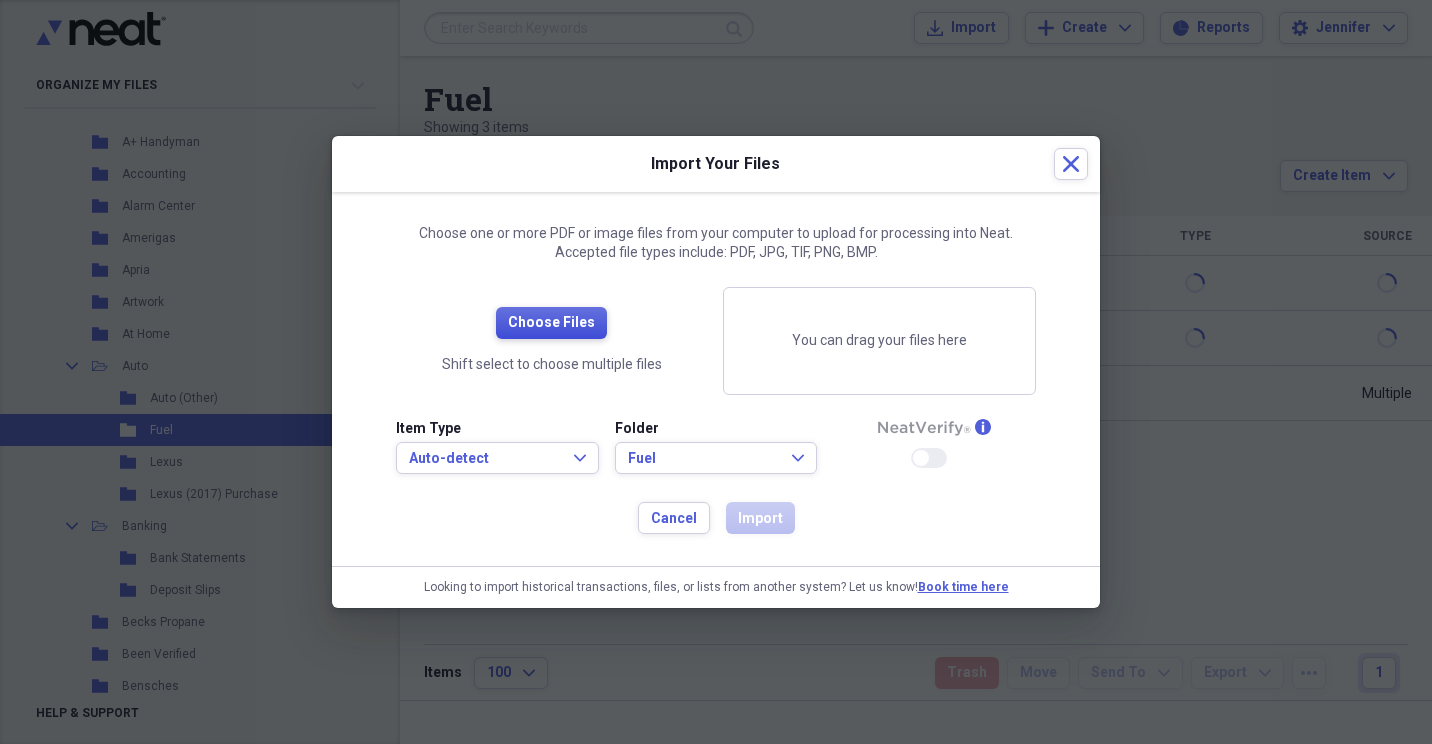 click on "Choose Files" at bounding box center (551, 323) 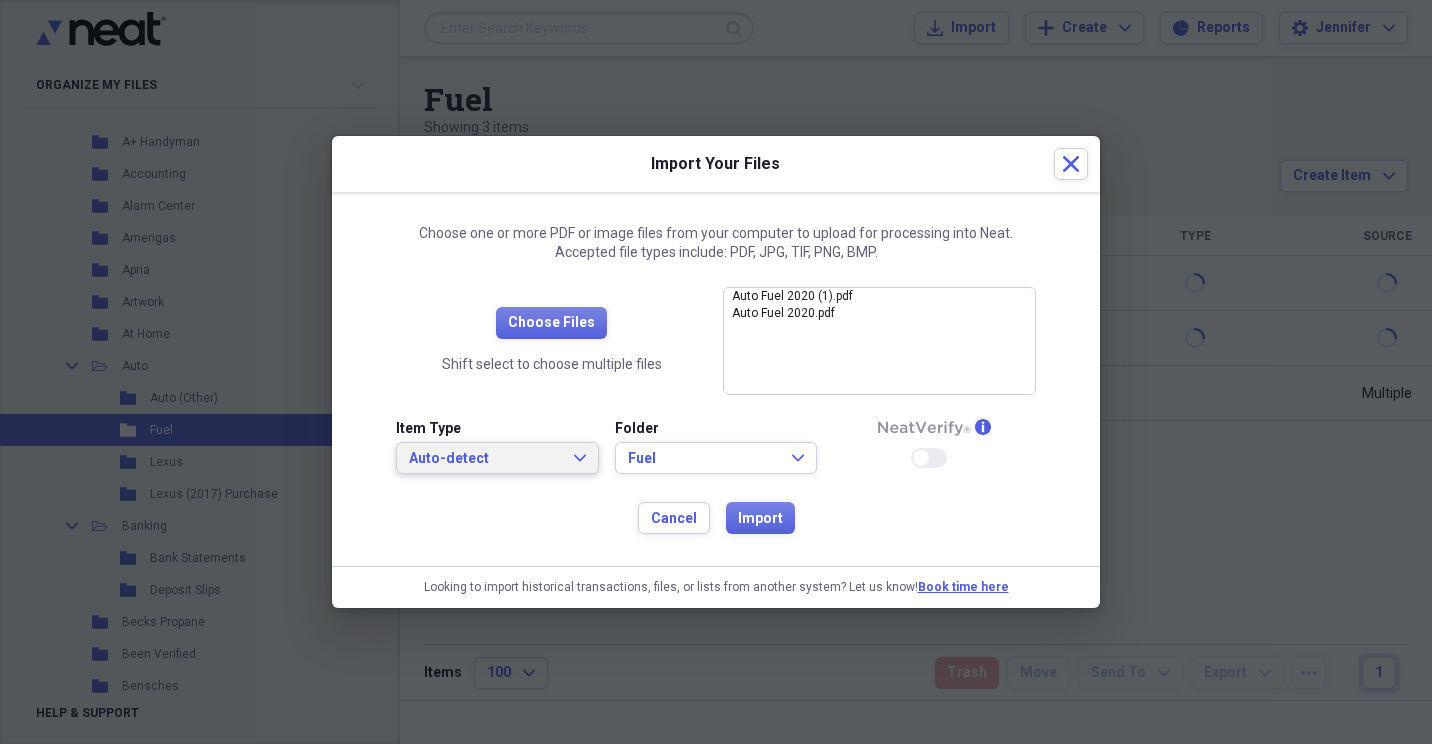 click on "Auto-detect Expand" at bounding box center [497, 458] 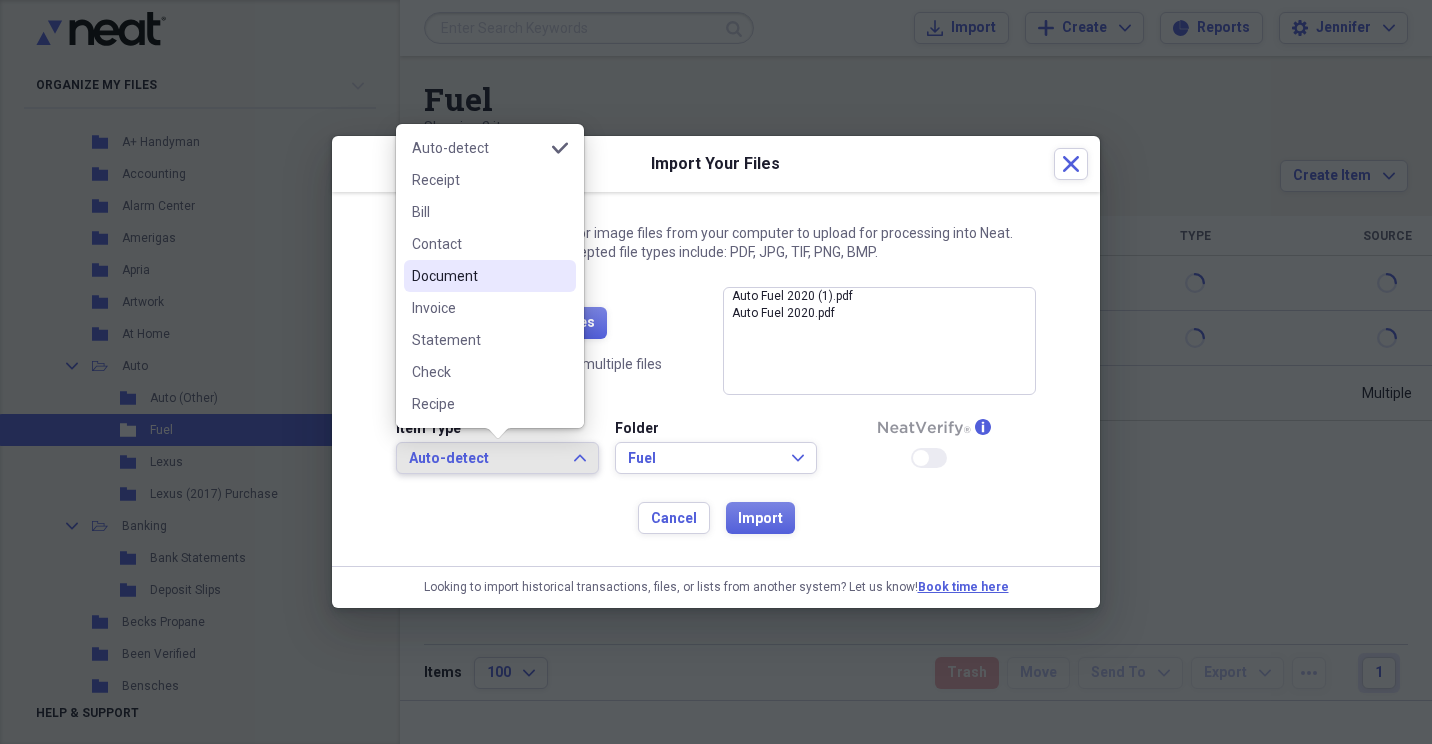 drag, startPoint x: 534, startPoint y: 269, endPoint x: 536, endPoint y: 294, distance: 25.079872 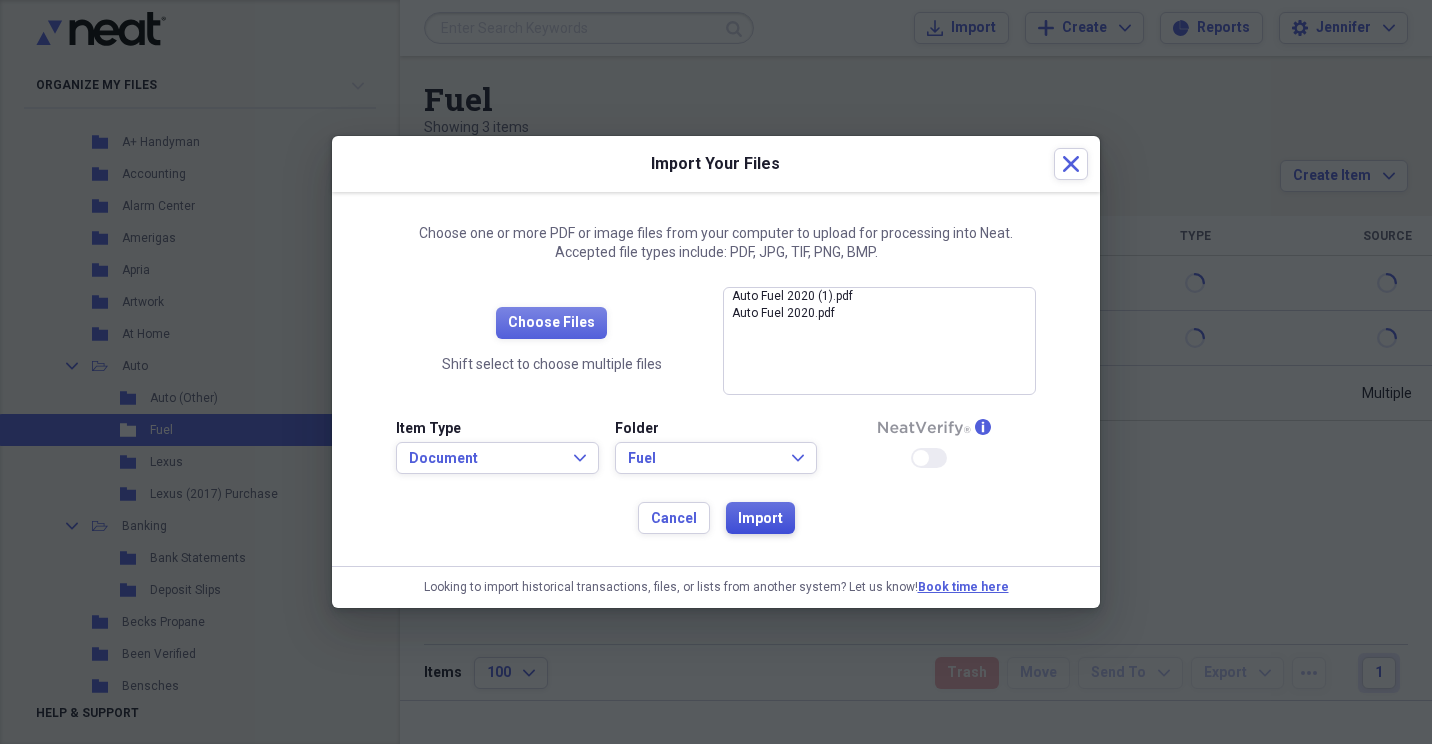 click on "Import" at bounding box center [760, 519] 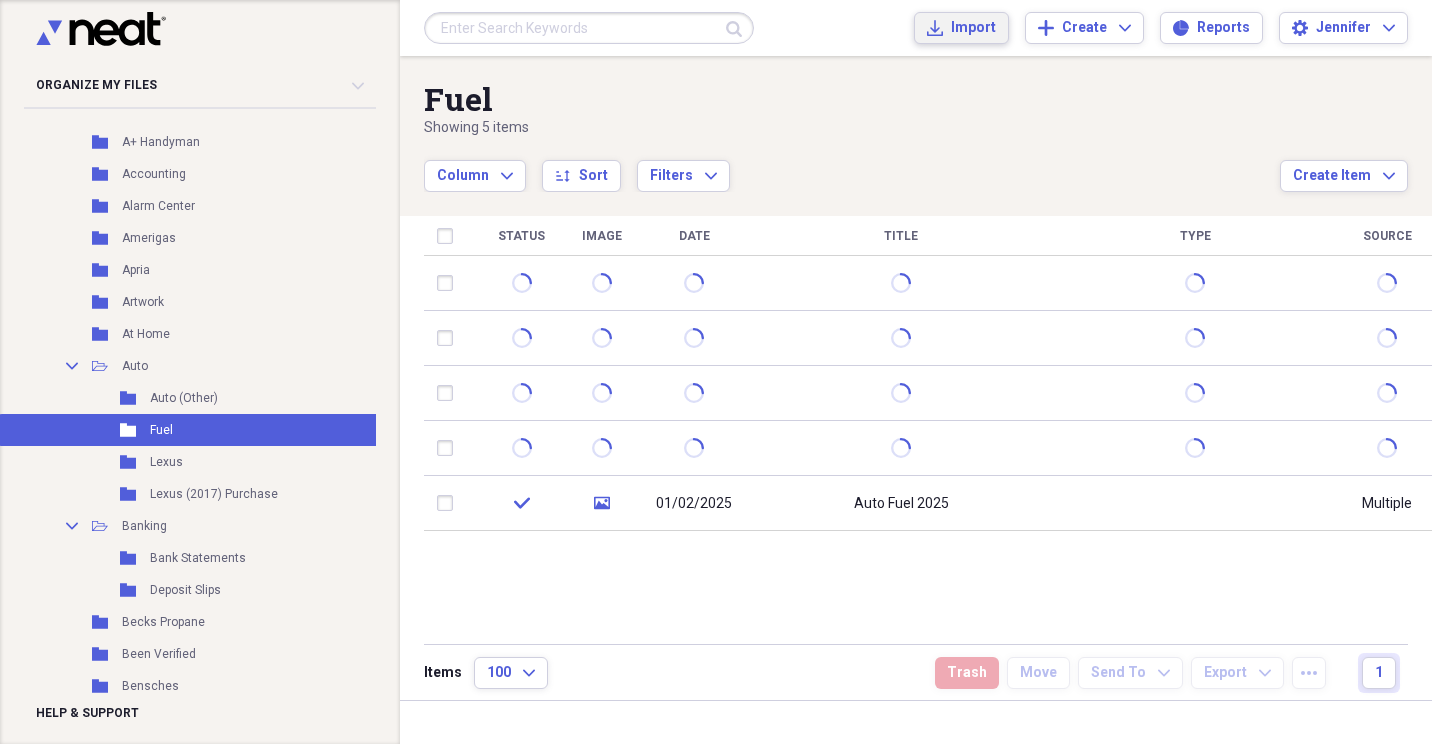 click on "Import Import" at bounding box center [961, 28] 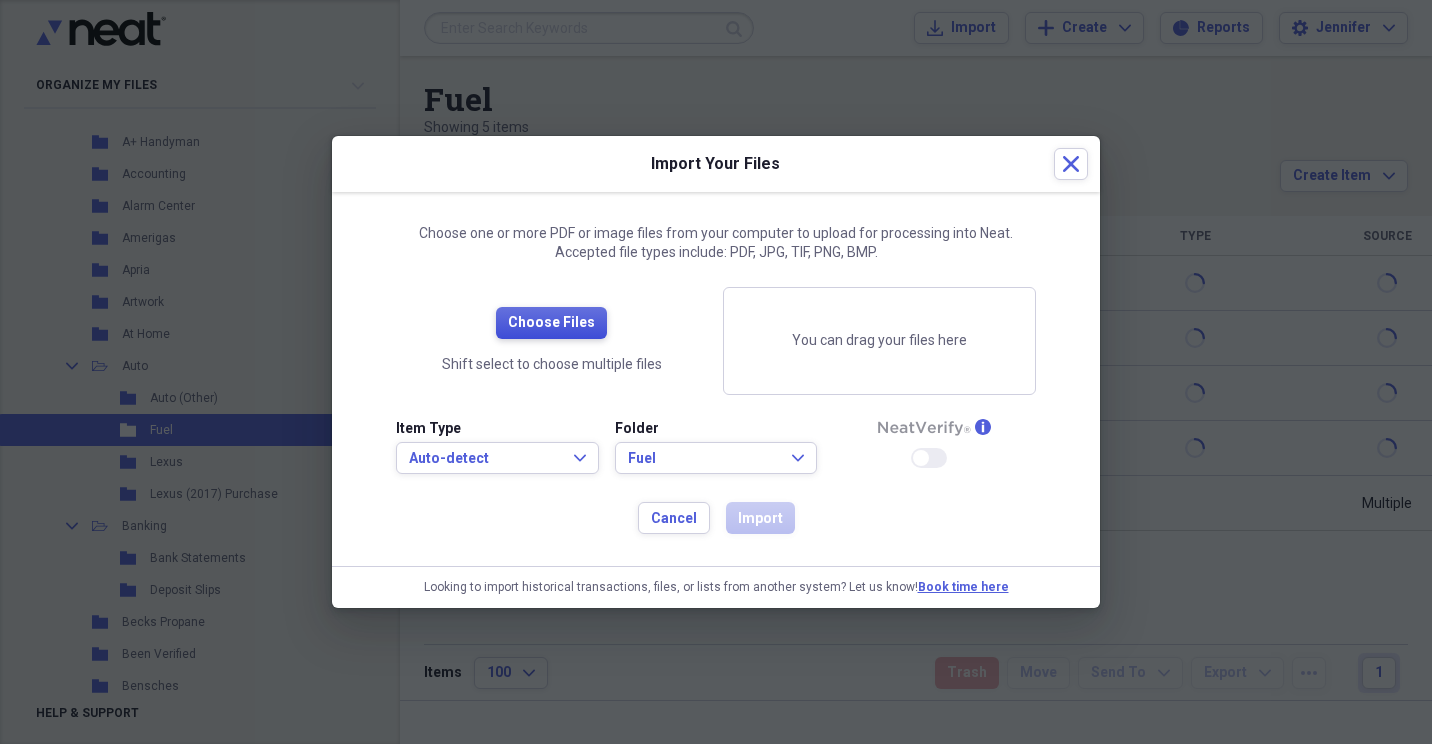 click on "Choose Files" at bounding box center (551, 323) 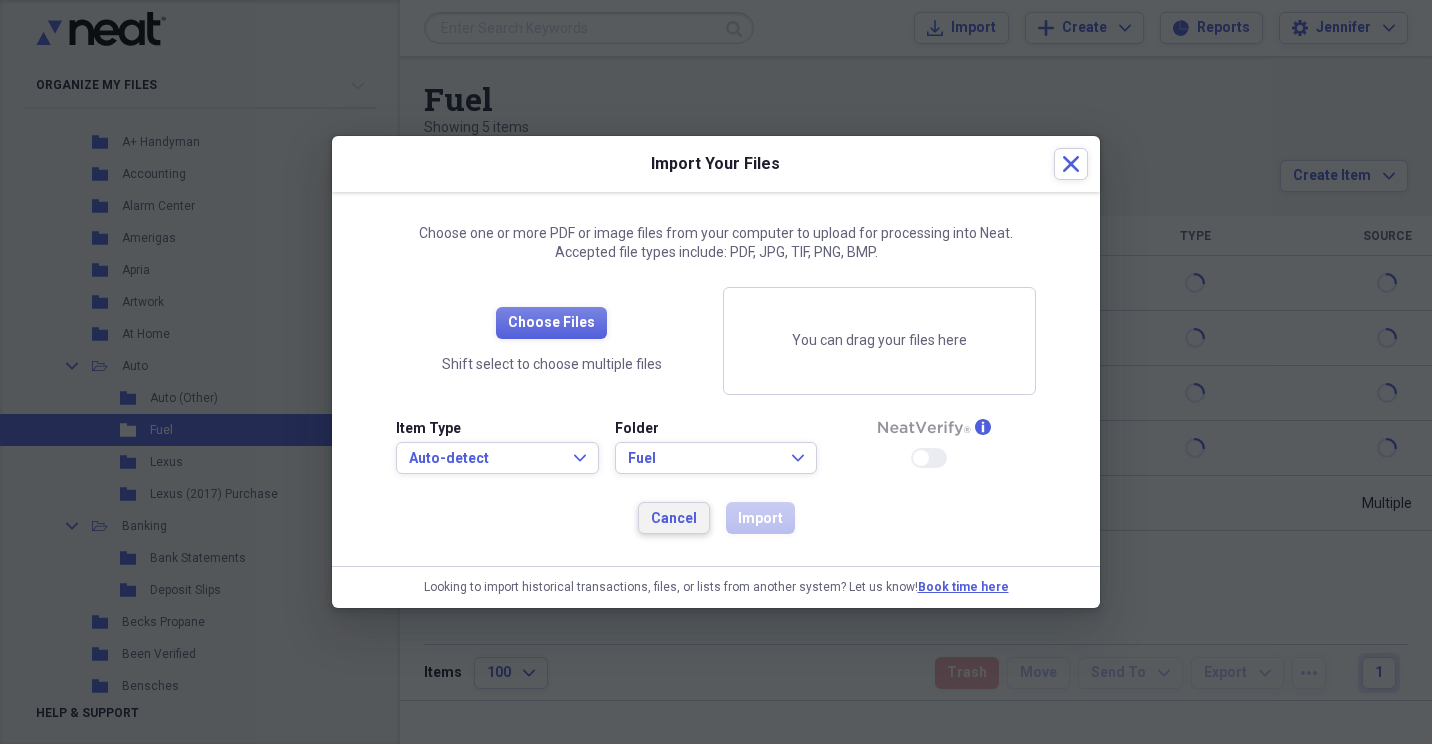 click on "Cancel" at bounding box center (674, 519) 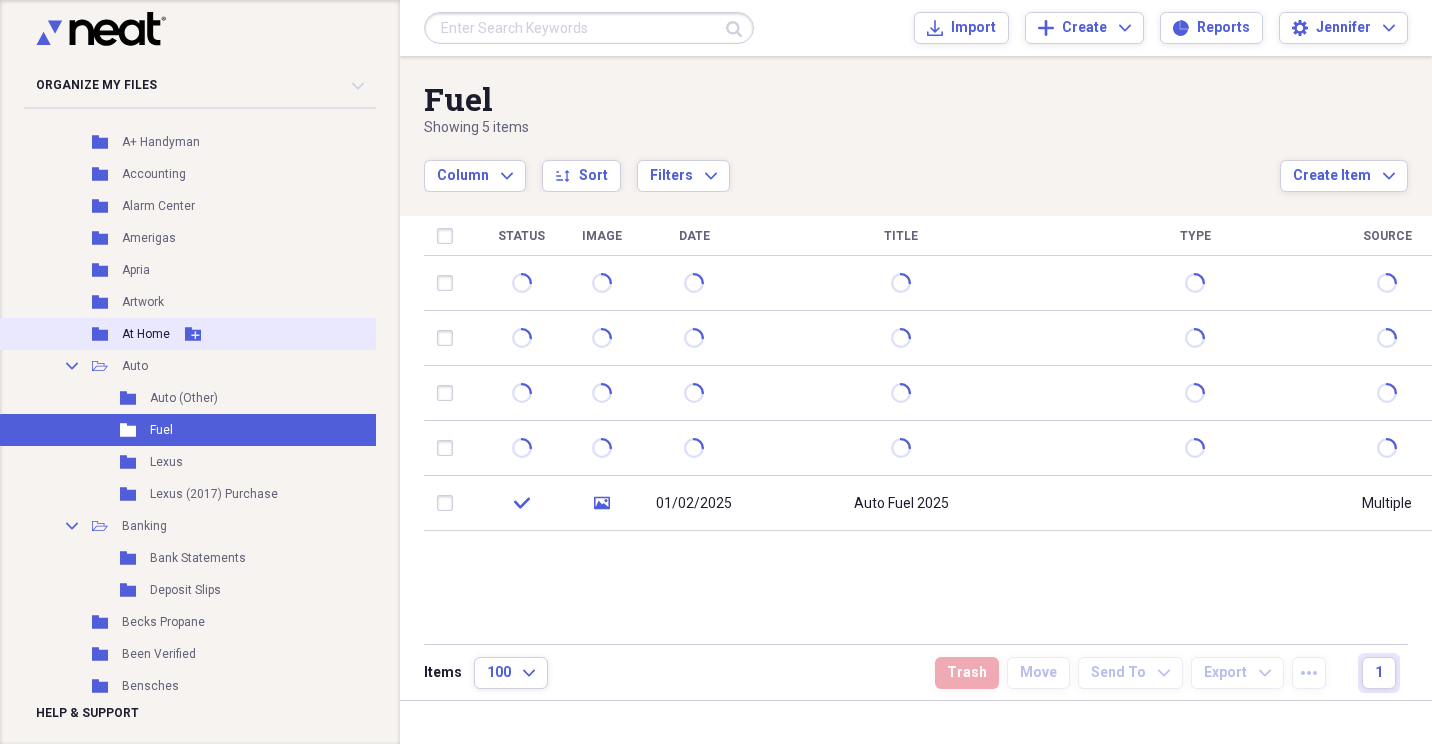 click on "At Home" at bounding box center [146, 334] 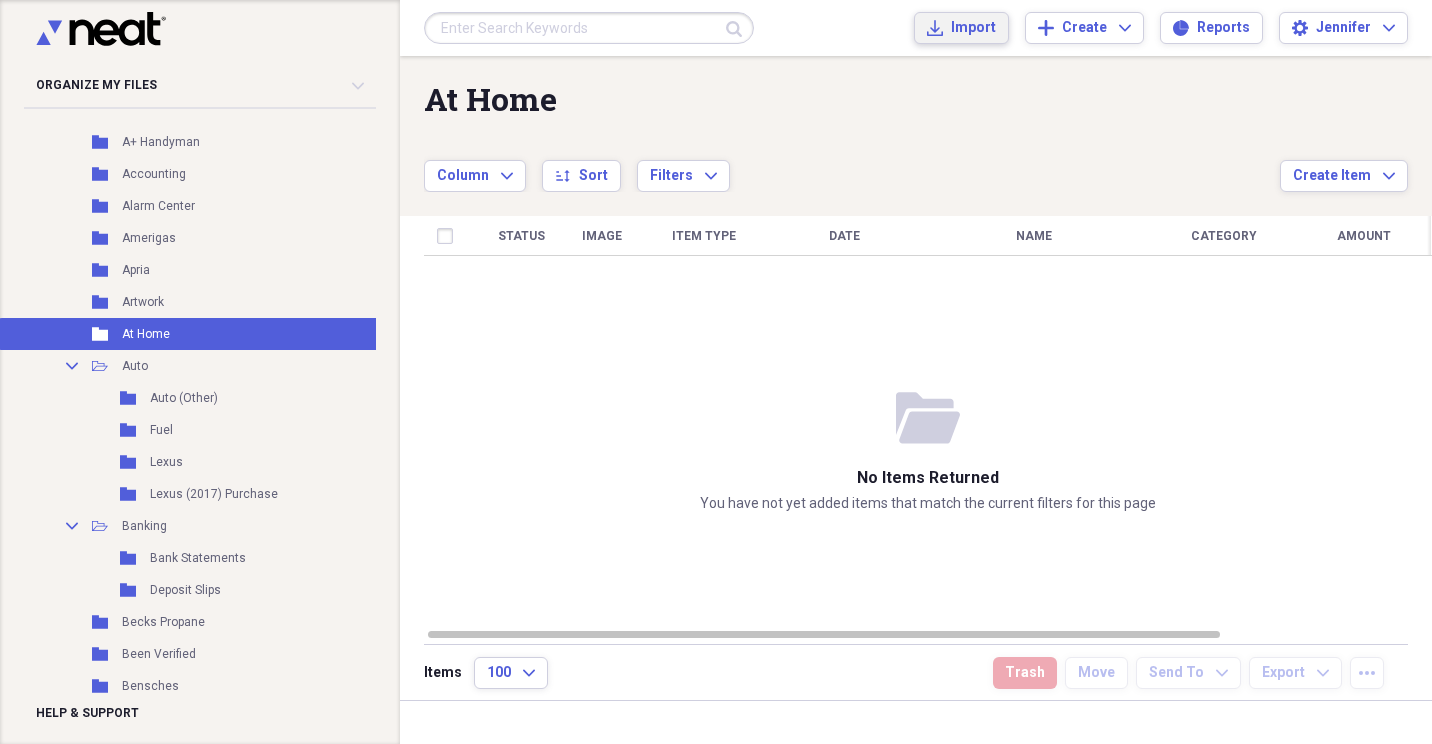 click on "Import Import" at bounding box center (961, 28) 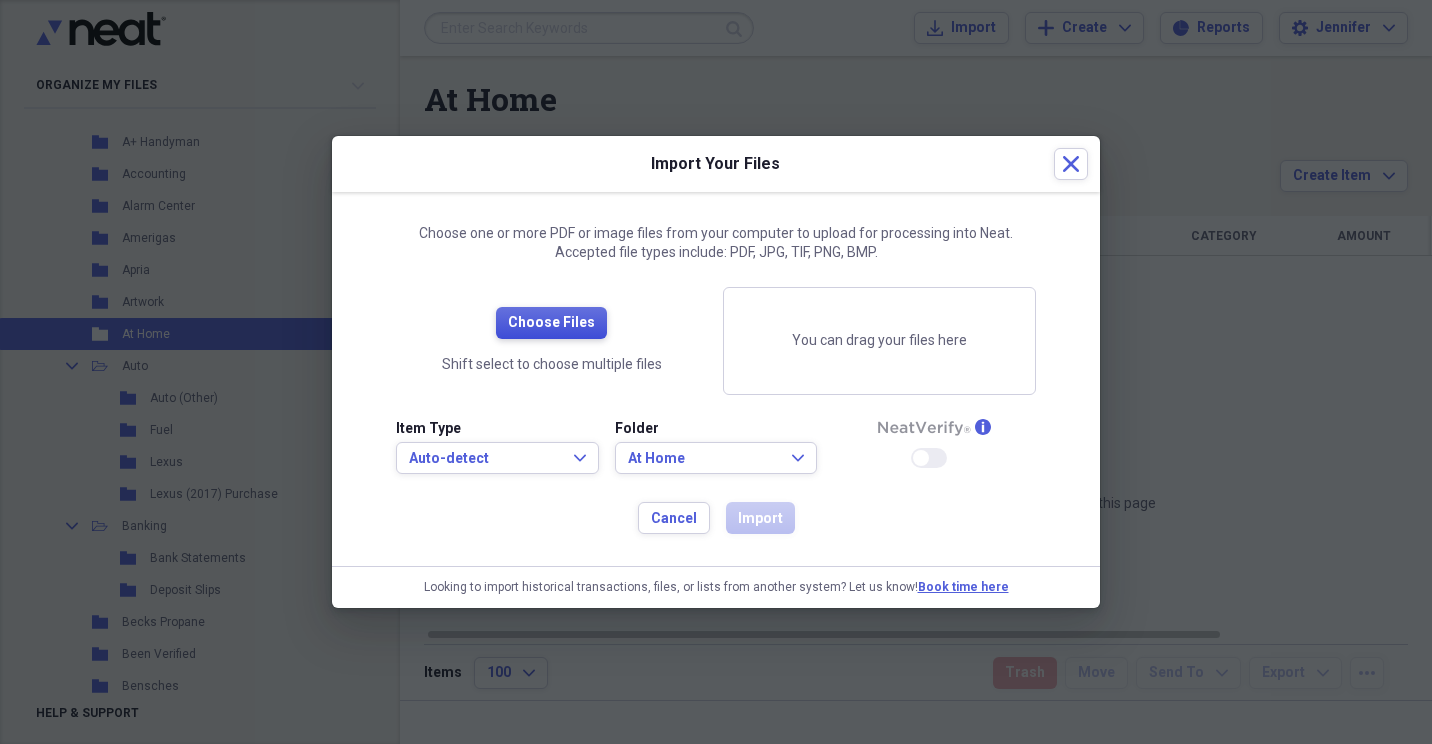 click on "Choose Files" at bounding box center (551, 323) 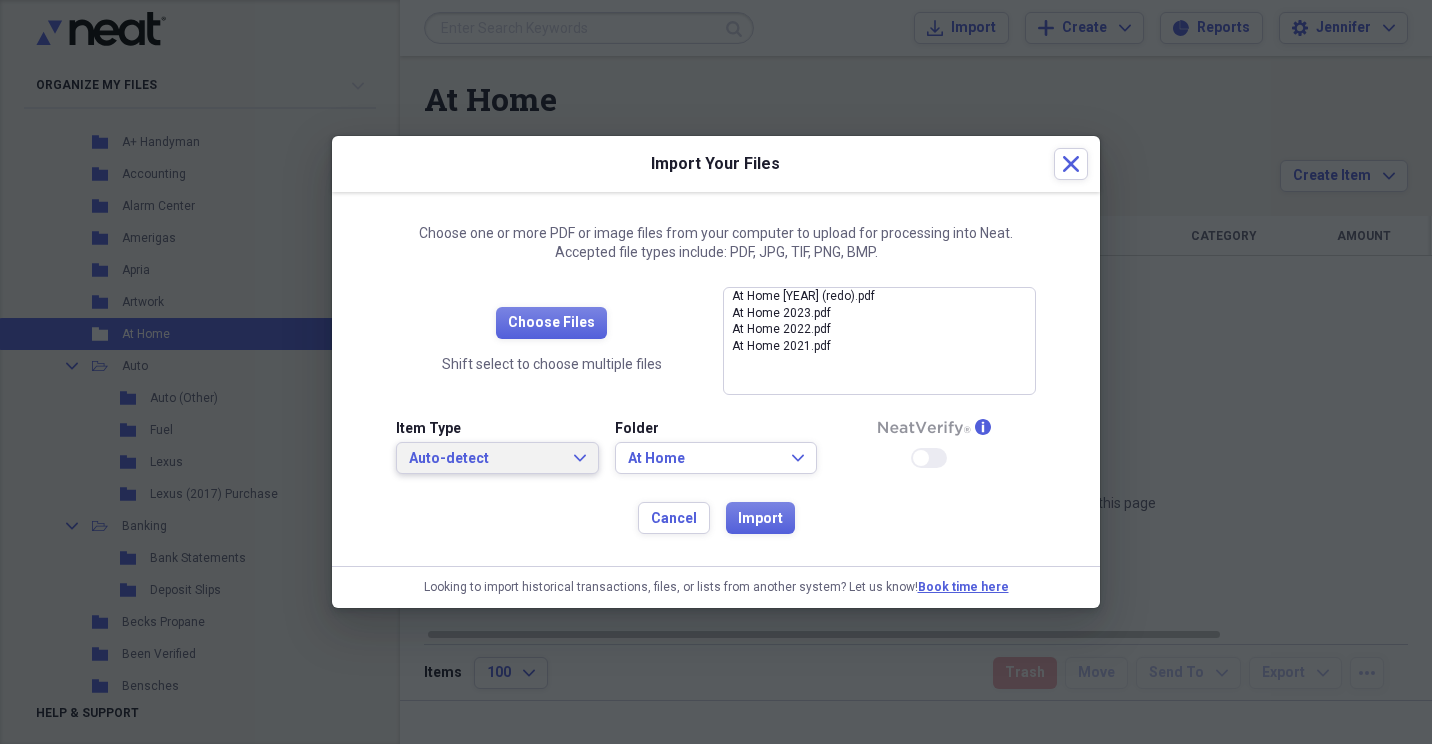 click on "Expand" 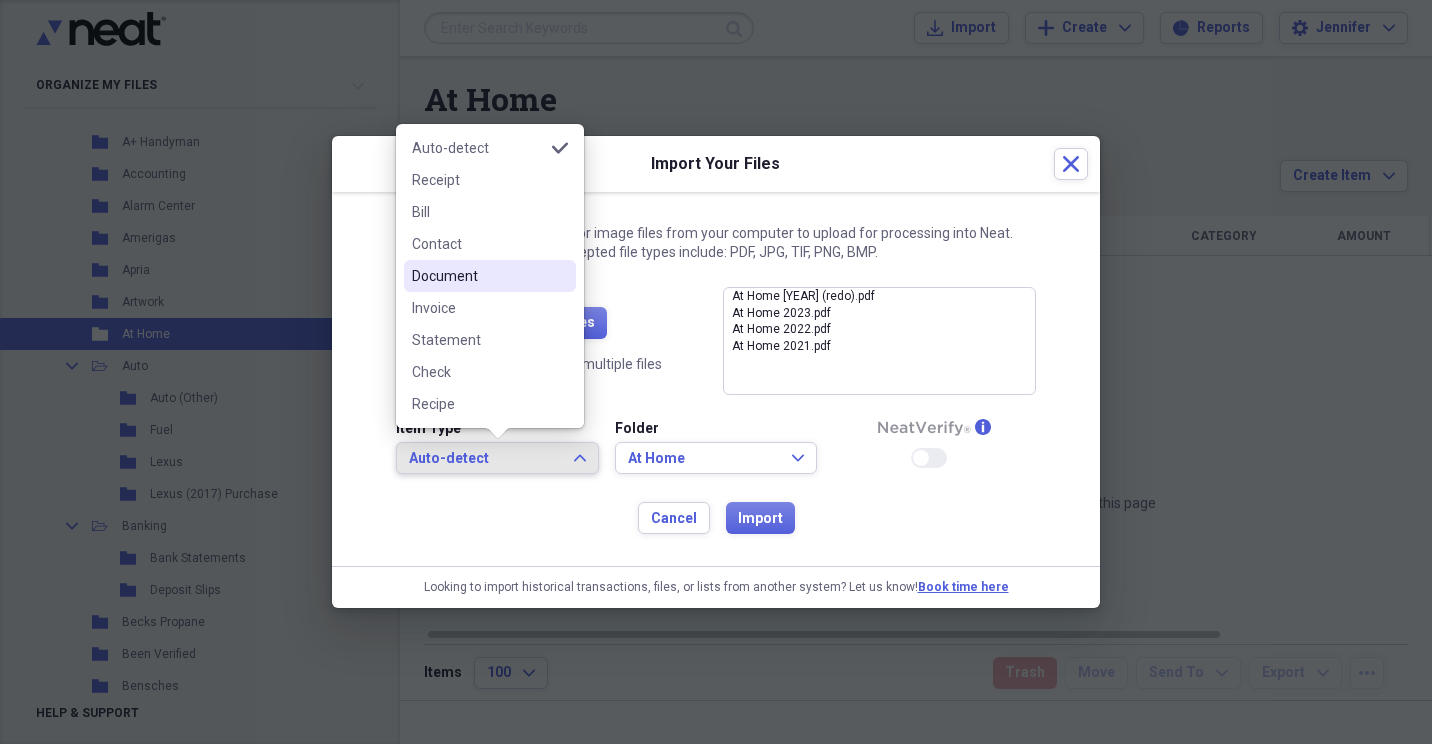 click on "Document" at bounding box center [478, 276] 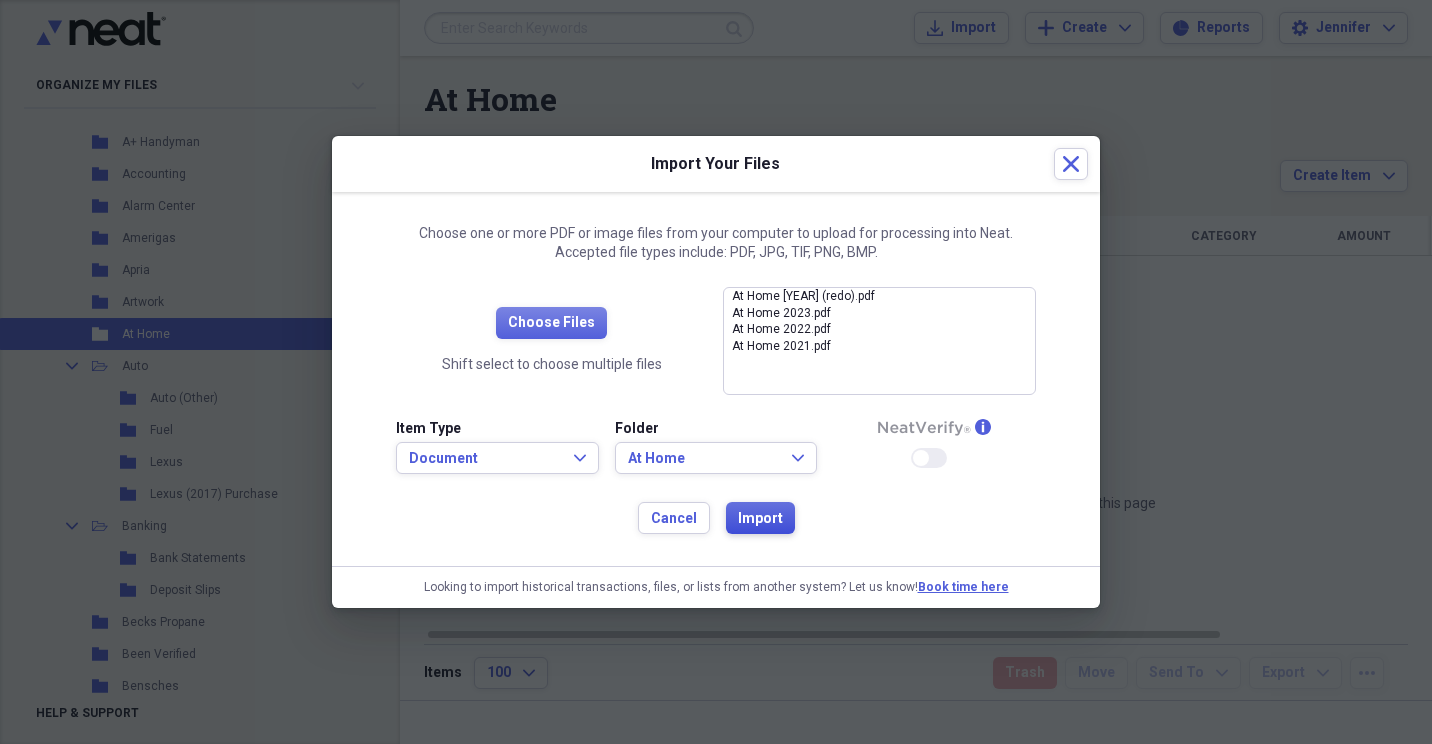 click on "Import" at bounding box center [760, 519] 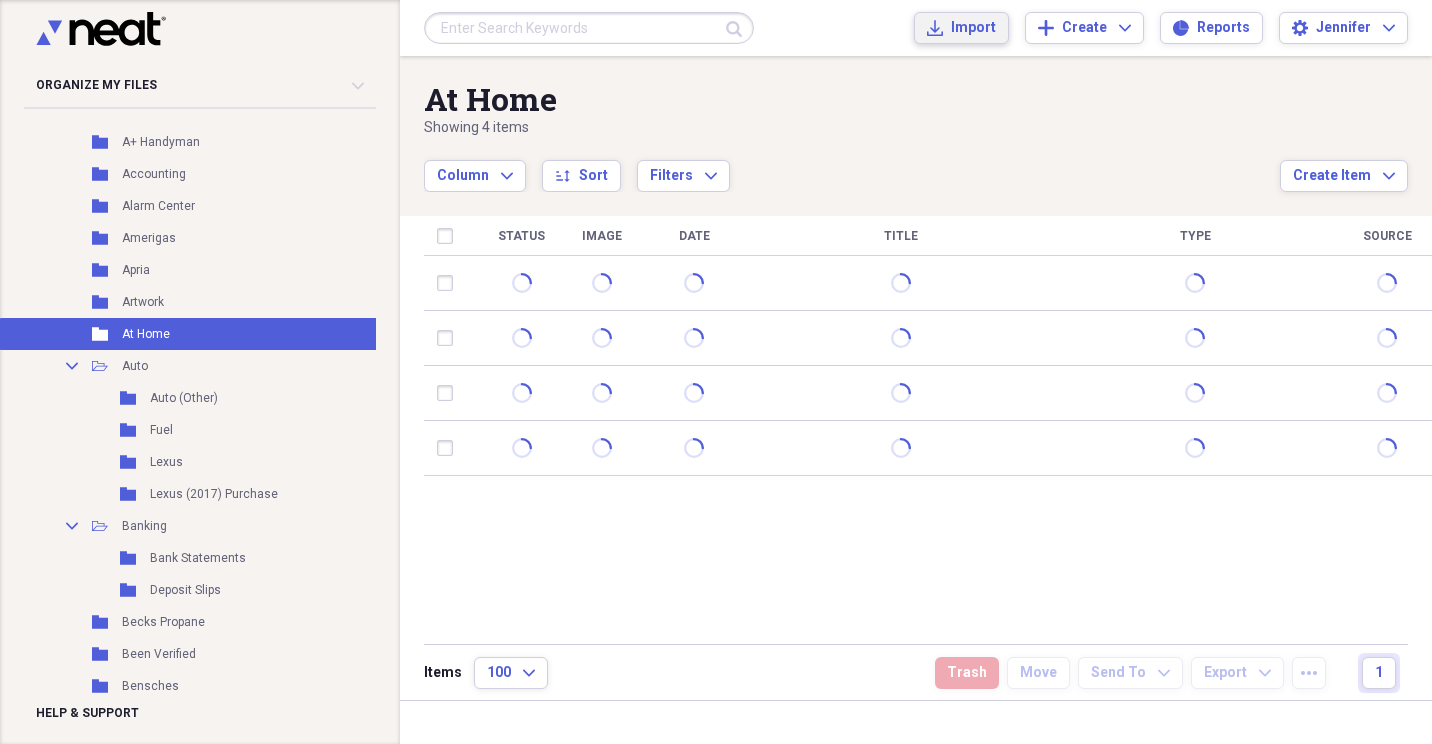 click on "Import" at bounding box center [973, 28] 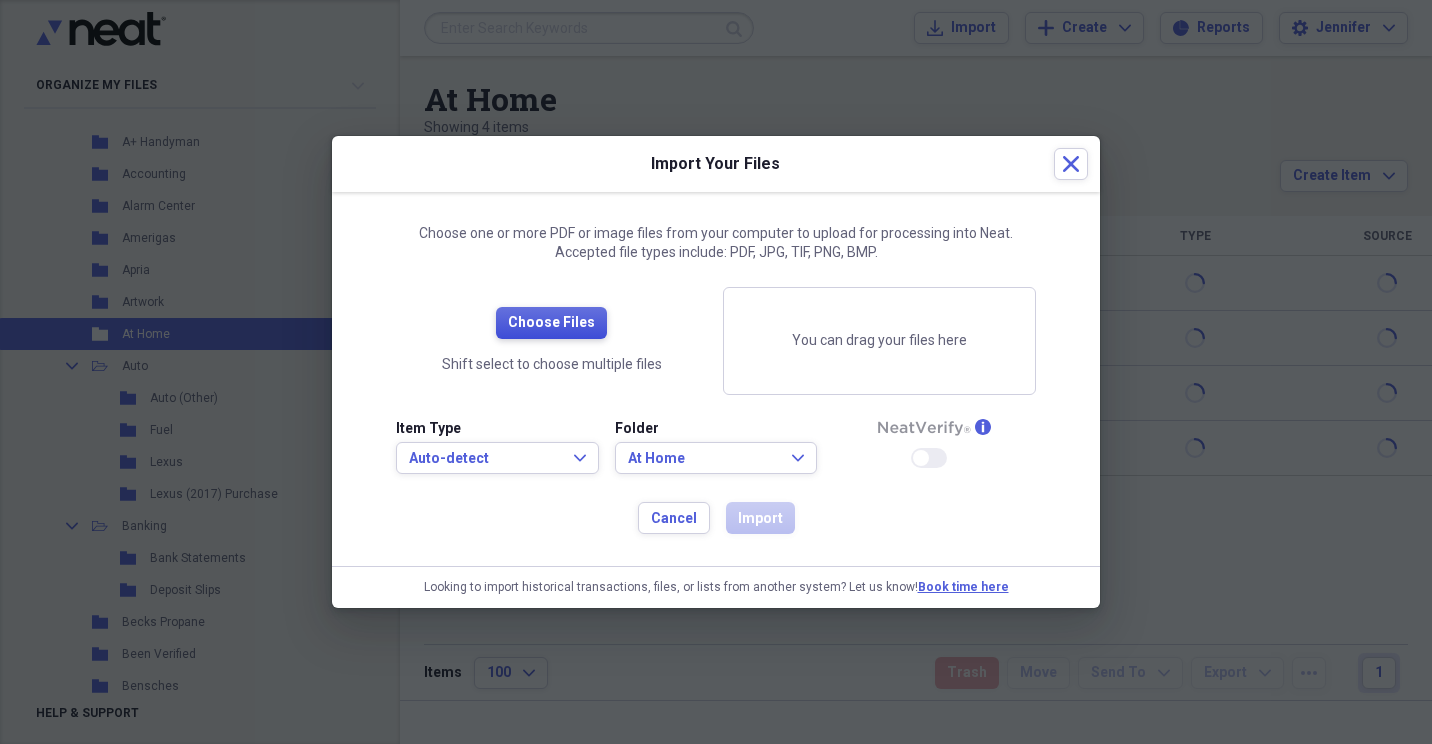 click on "Choose Files" at bounding box center [551, 323] 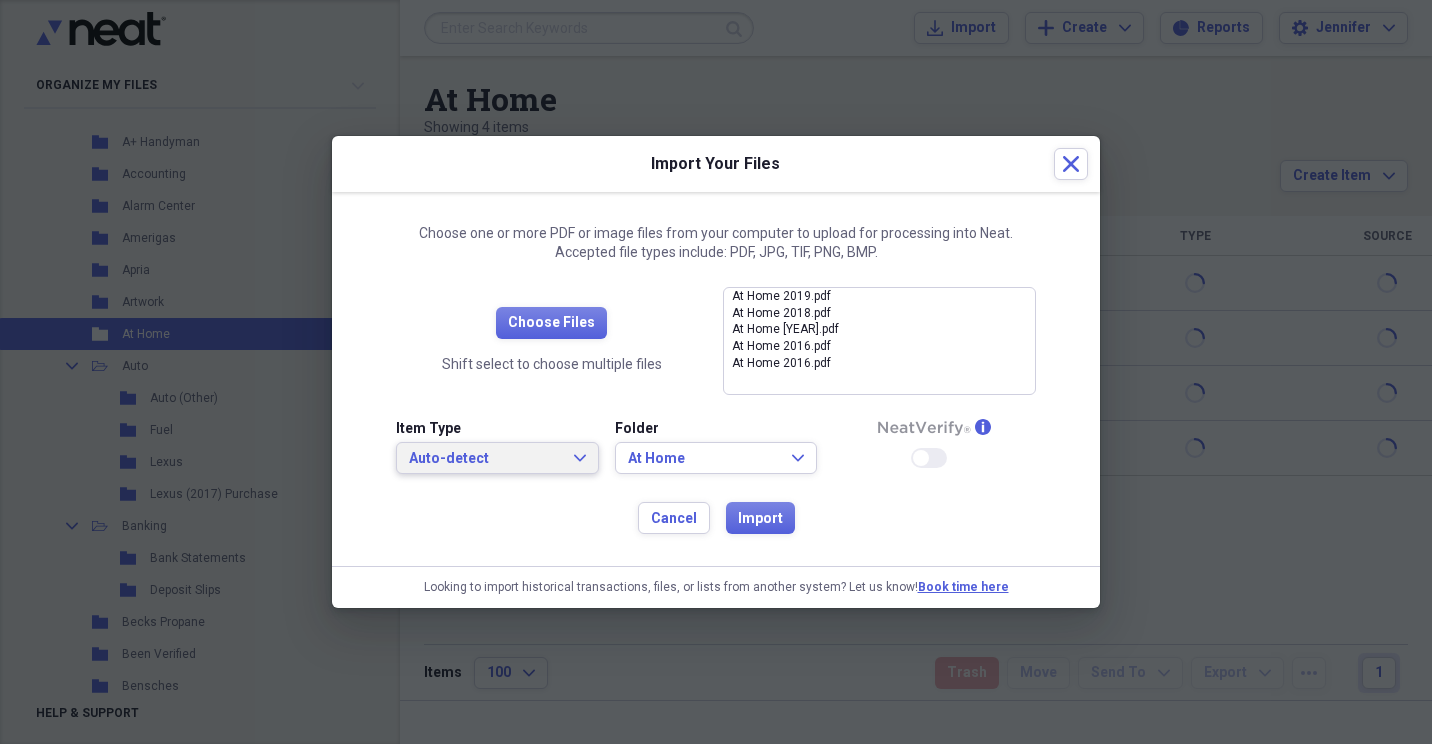 click on "Expand" 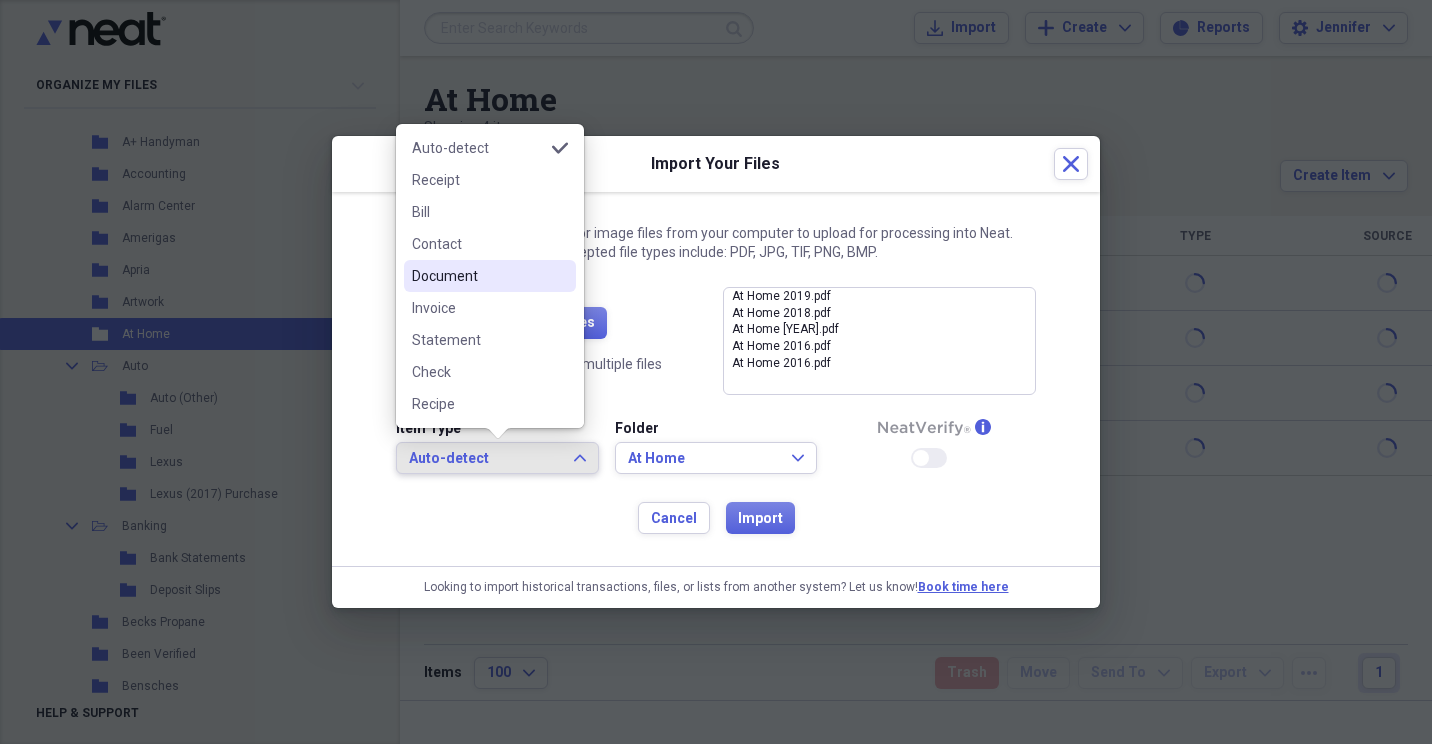 click on "Document" at bounding box center [490, 276] 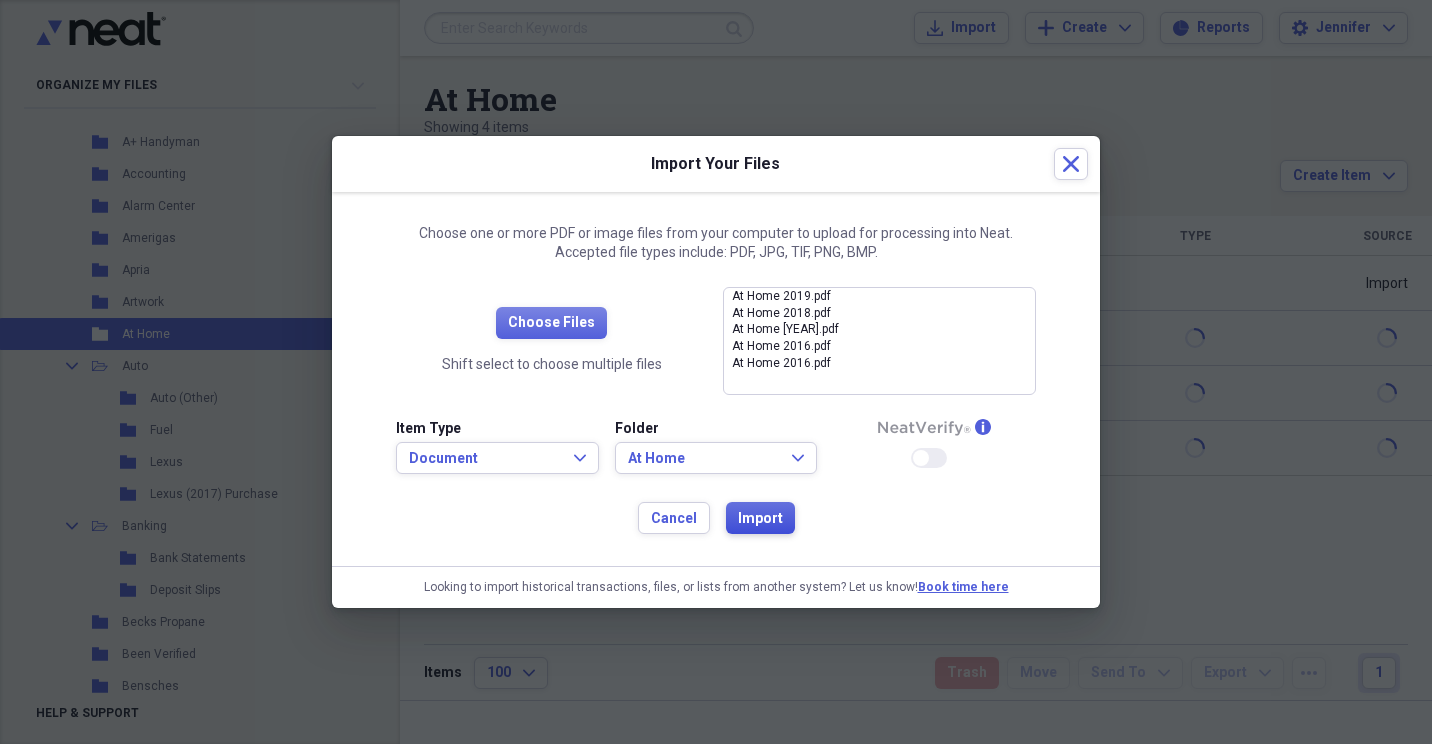 click on "Import" at bounding box center [760, 519] 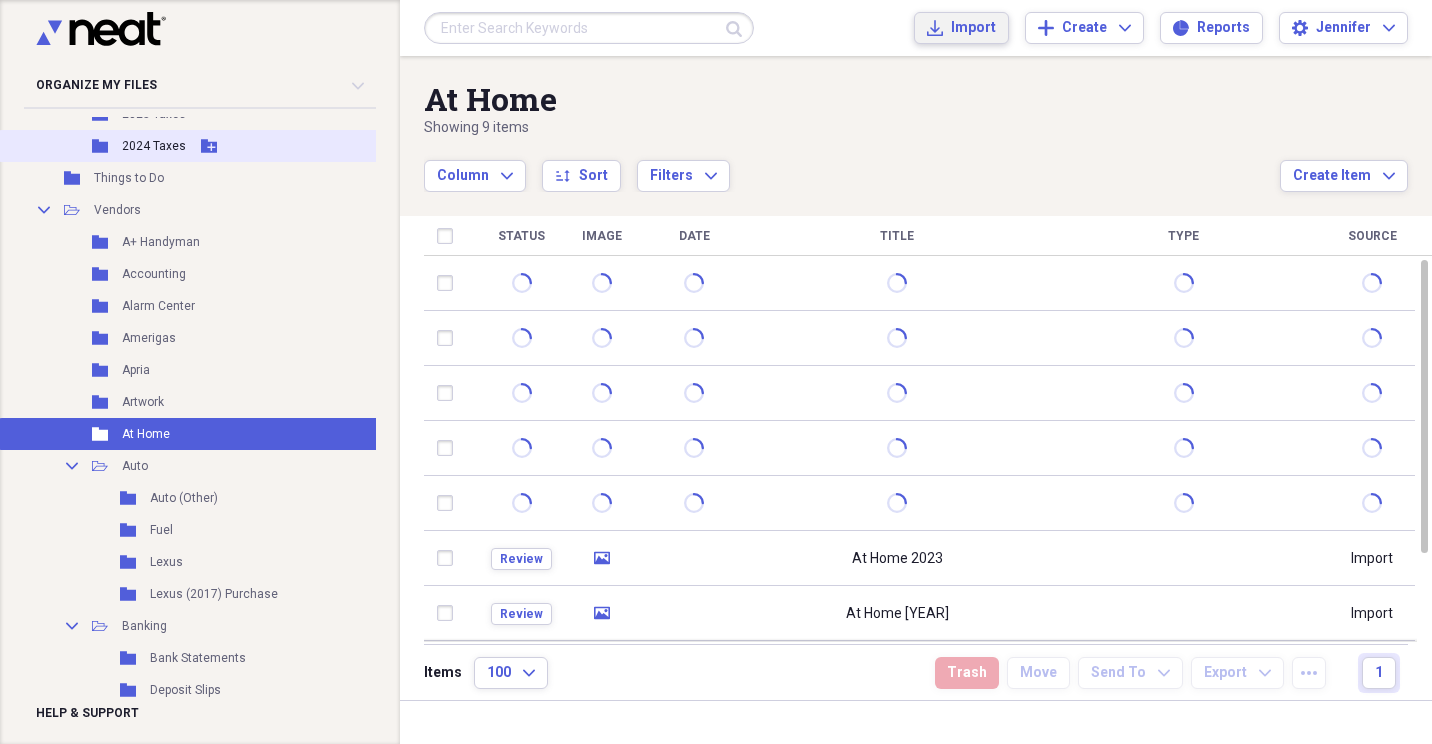 scroll, scrollTop: 1011, scrollLeft: 0, axis: vertical 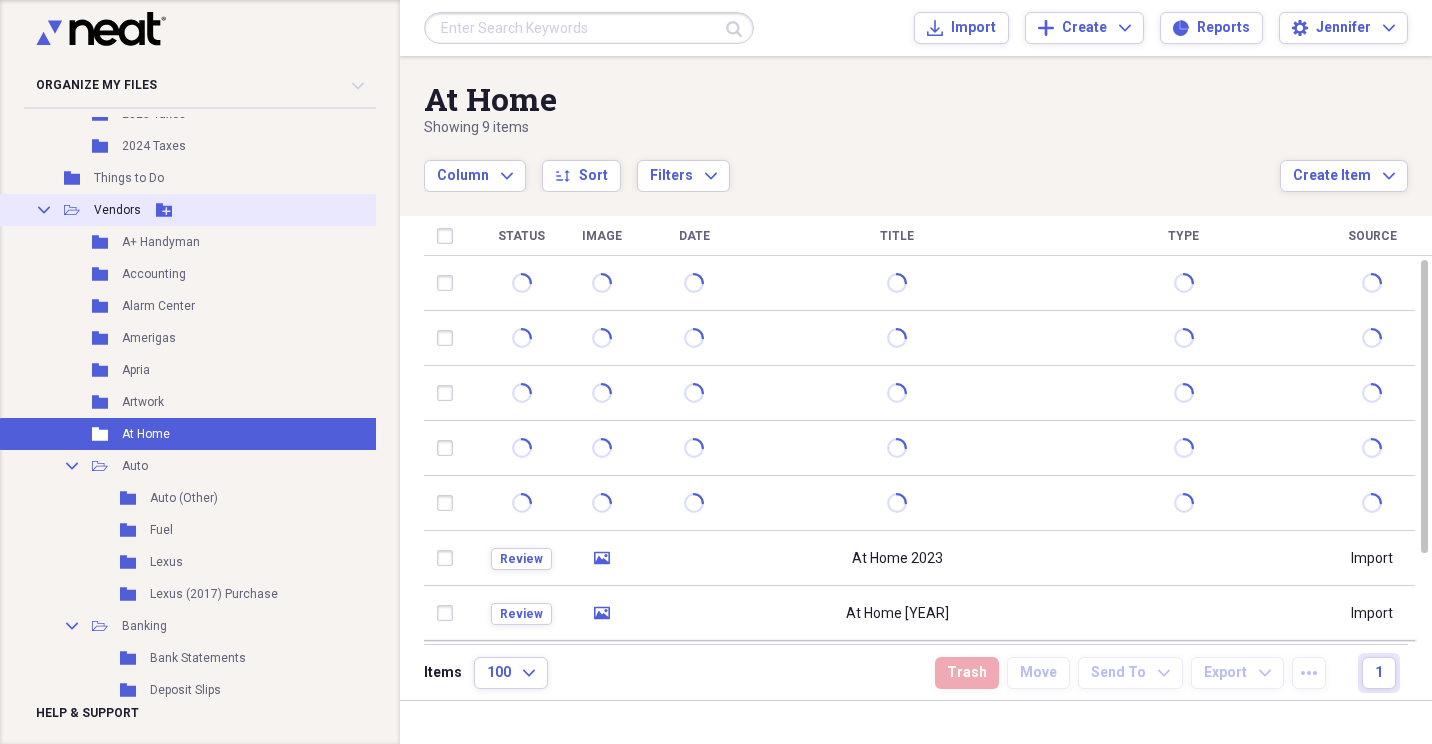 click on "Add Folder" at bounding box center (164, 210) 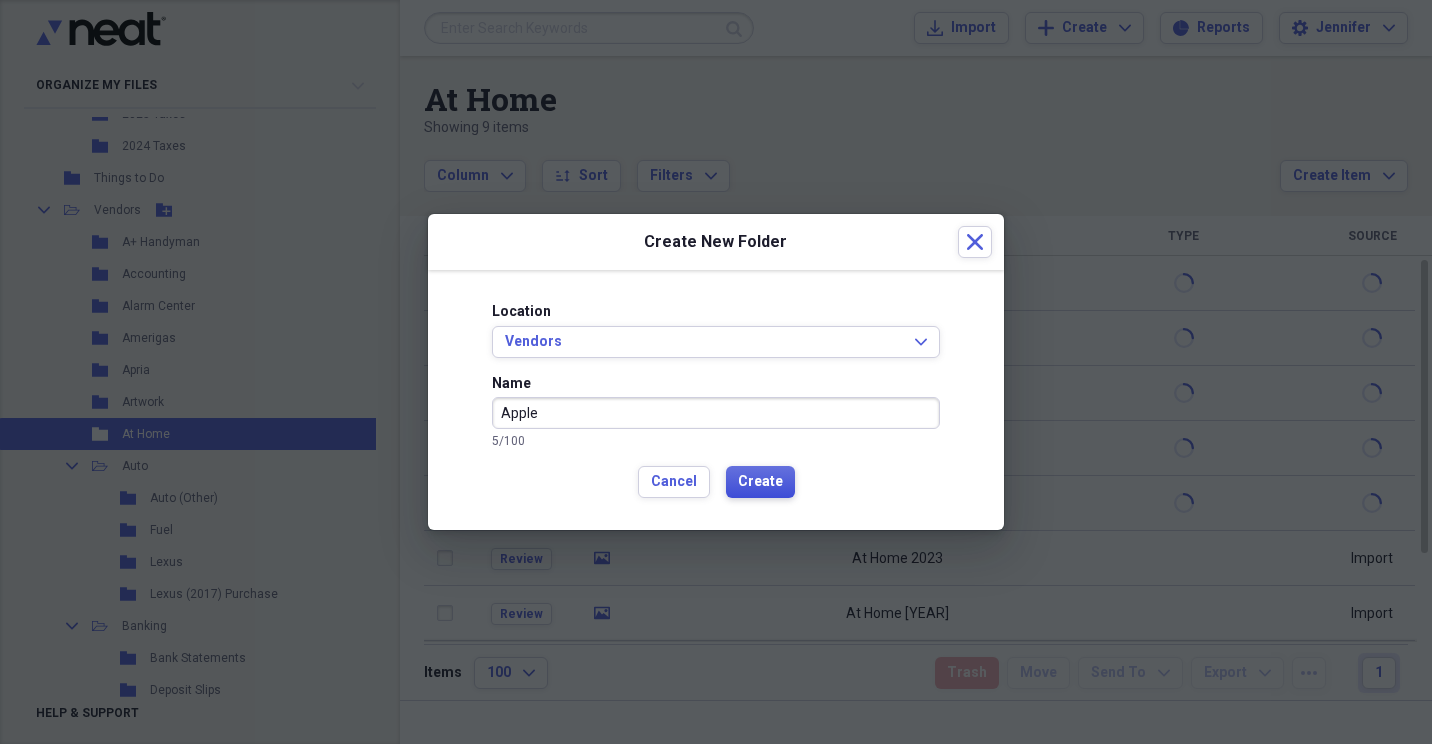 type on "Apple" 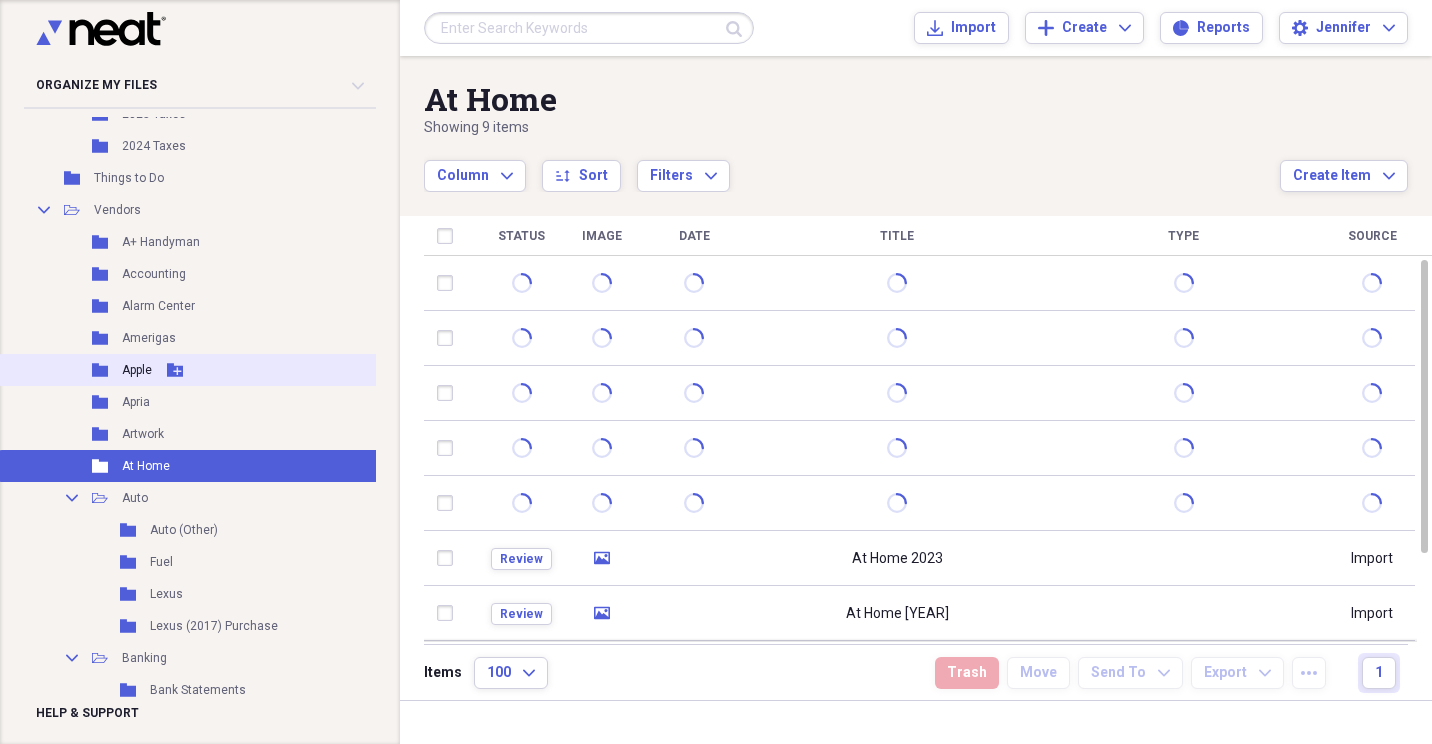 click on "Apple" at bounding box center (137, 370) 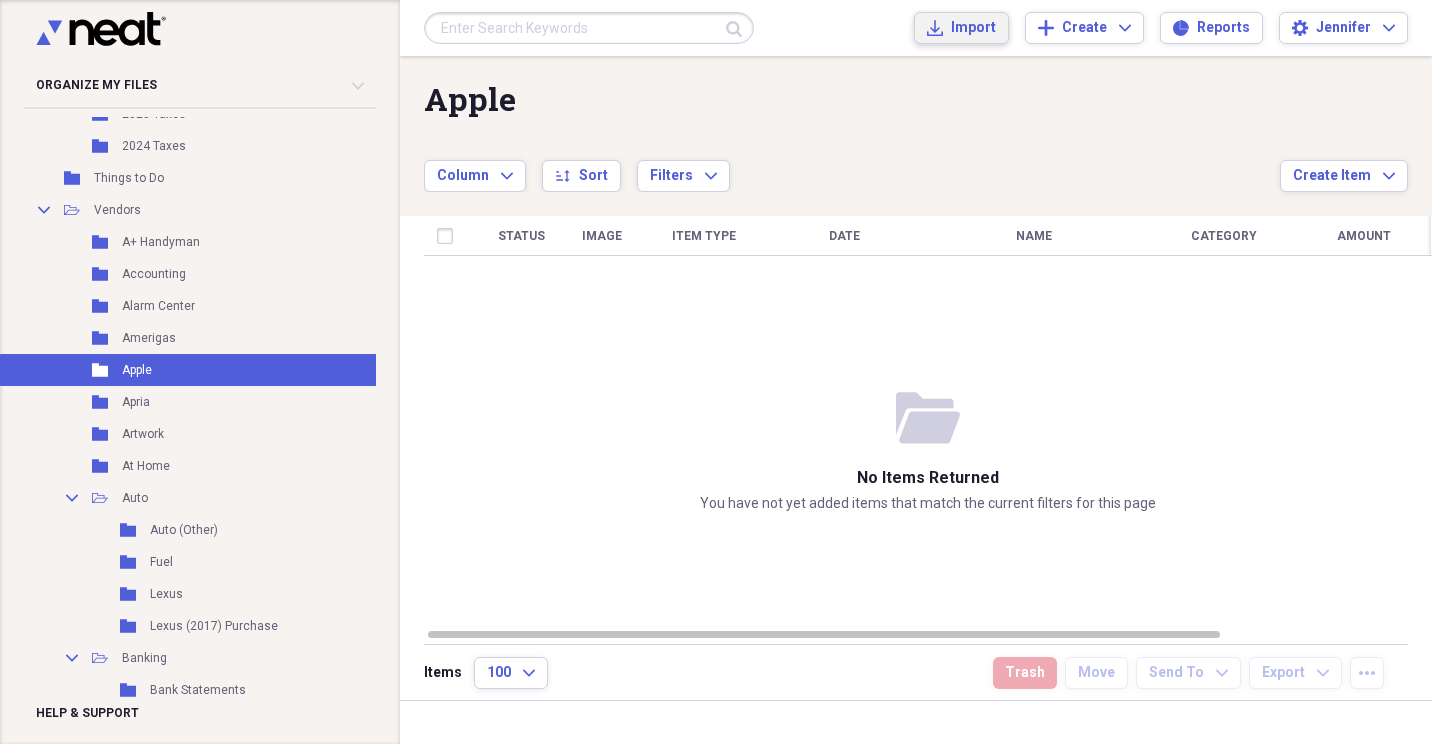 click on "Import" 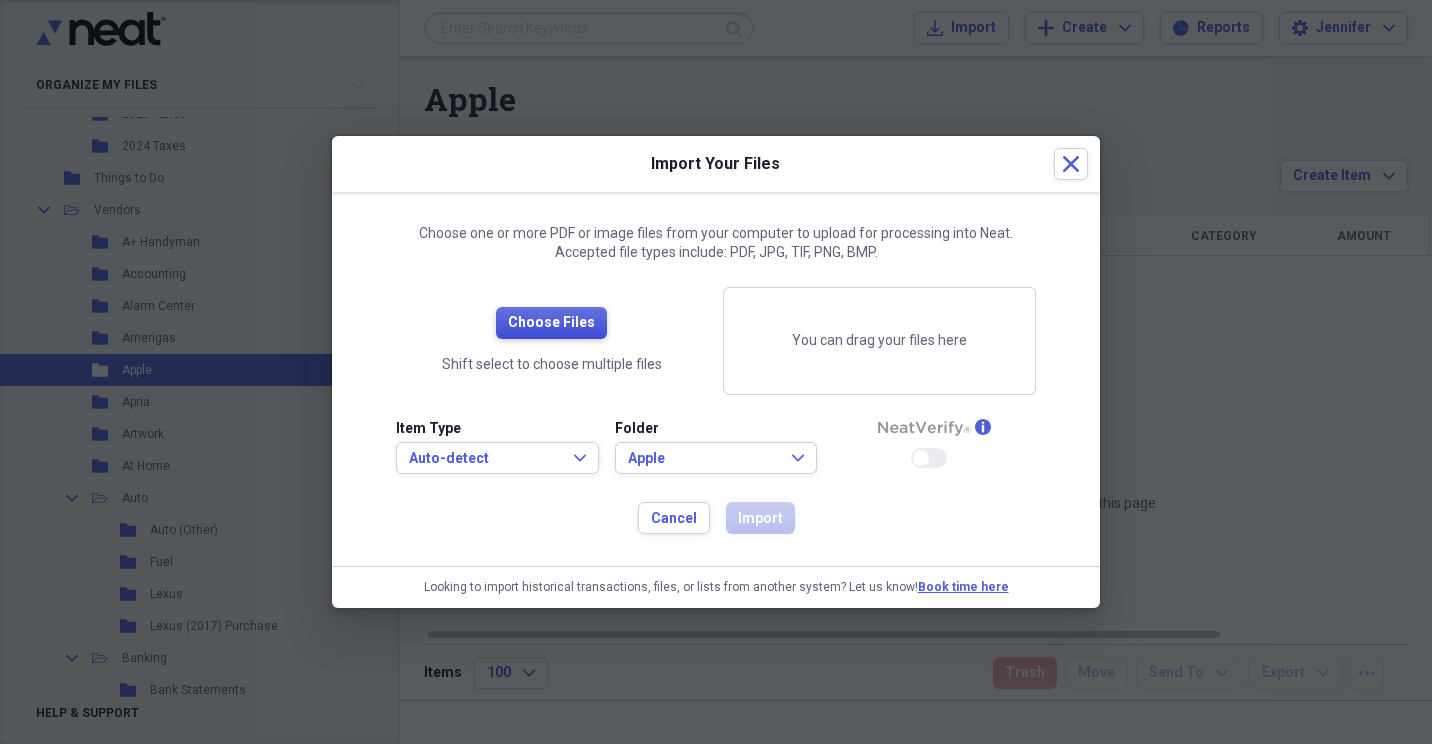 click on "Choose Files" at bounding box center [551, 323] 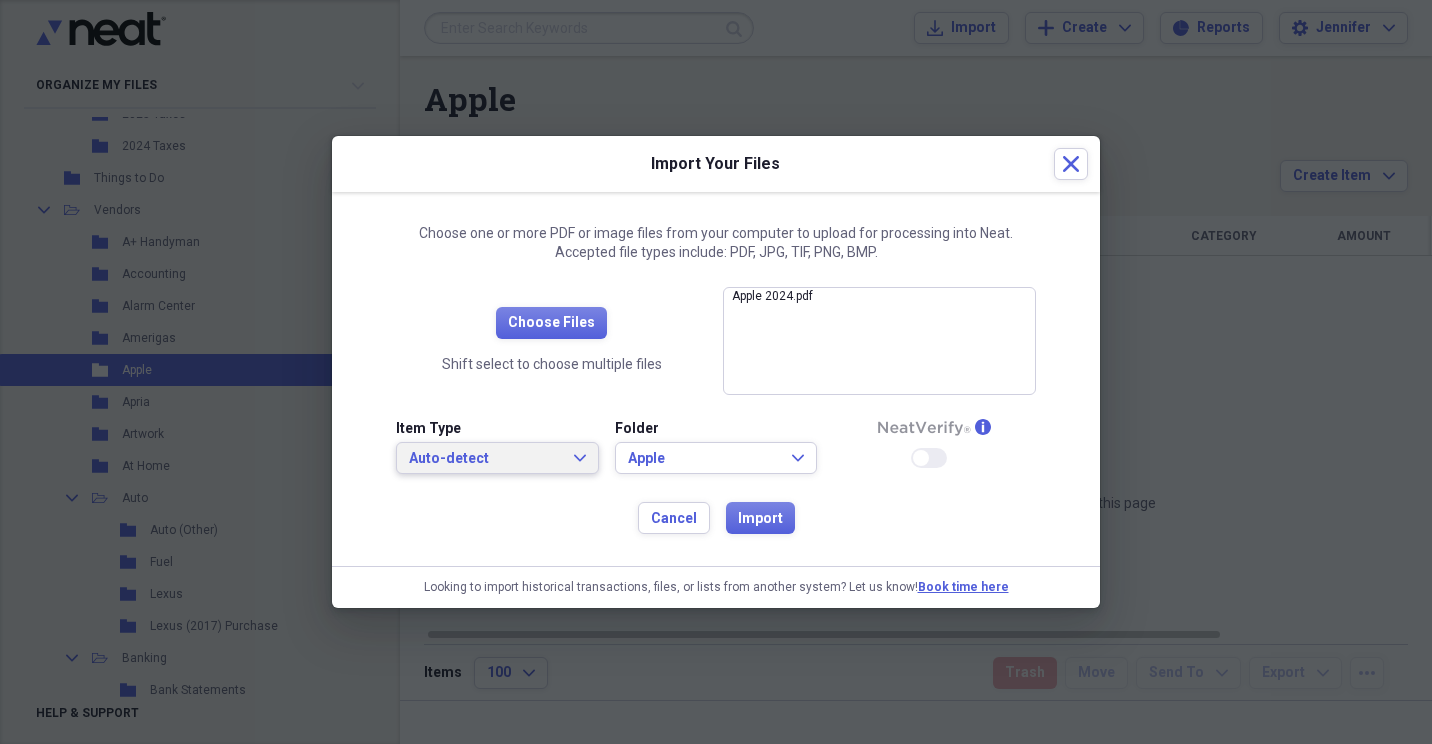click on "Auto-detect Expand" at bounding box center [497, 459] 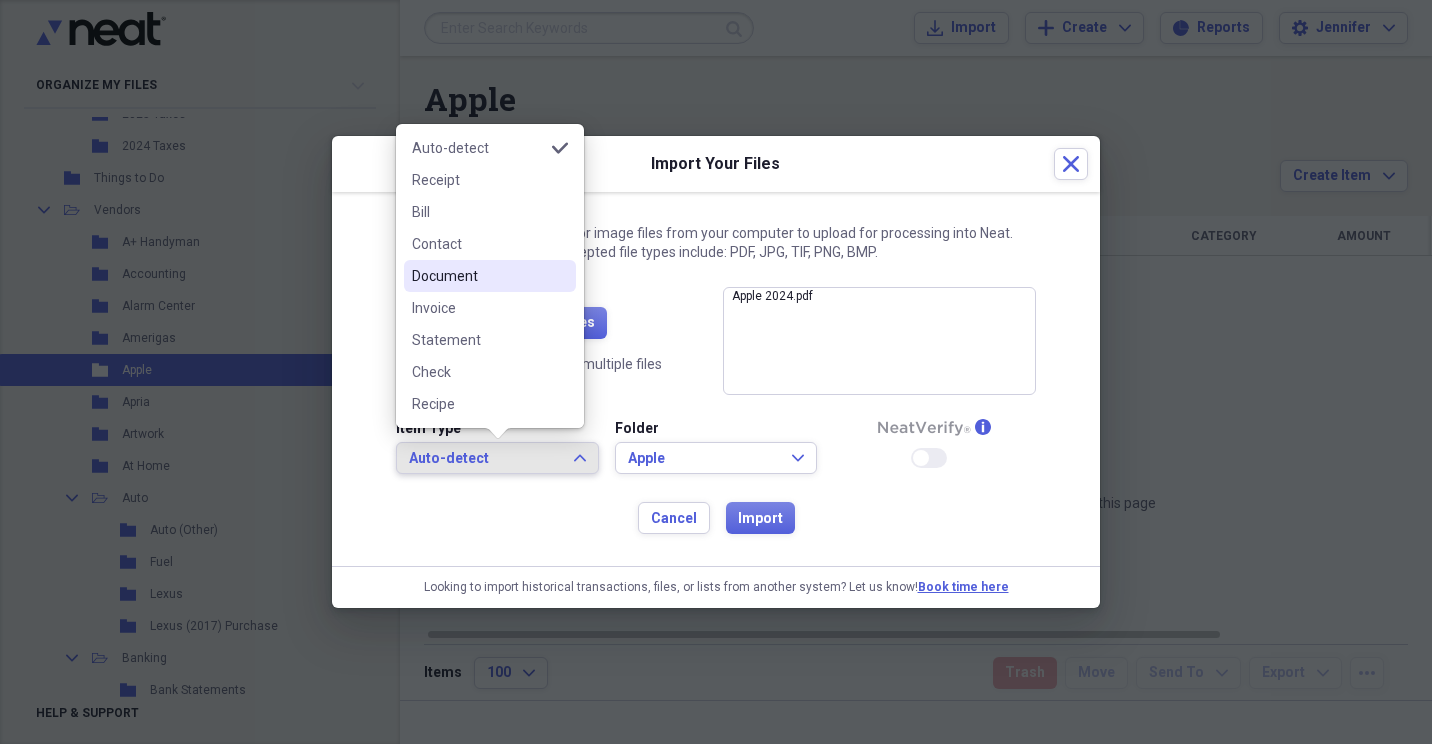 click on "Document" at bounding box center (478, 276) 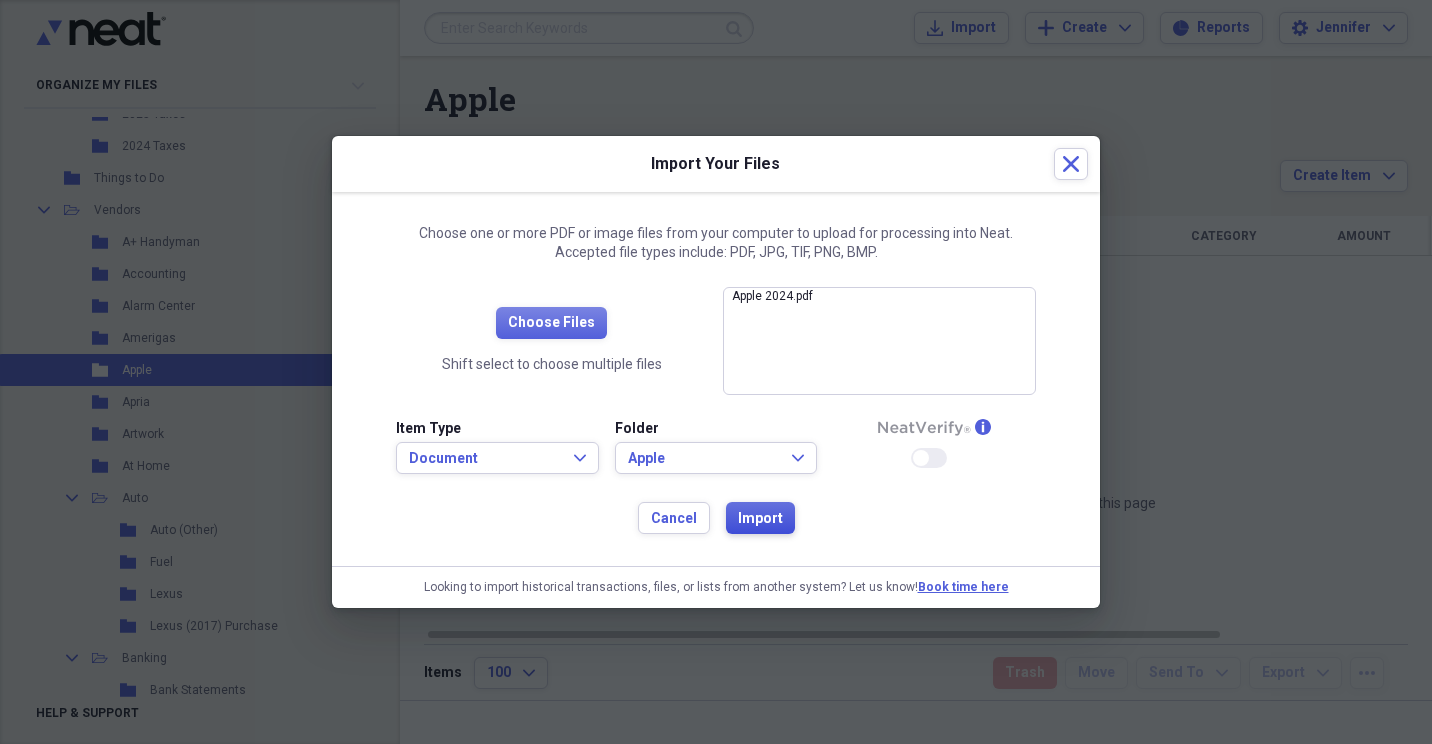click on "Import" at bounding box center [760, 519] 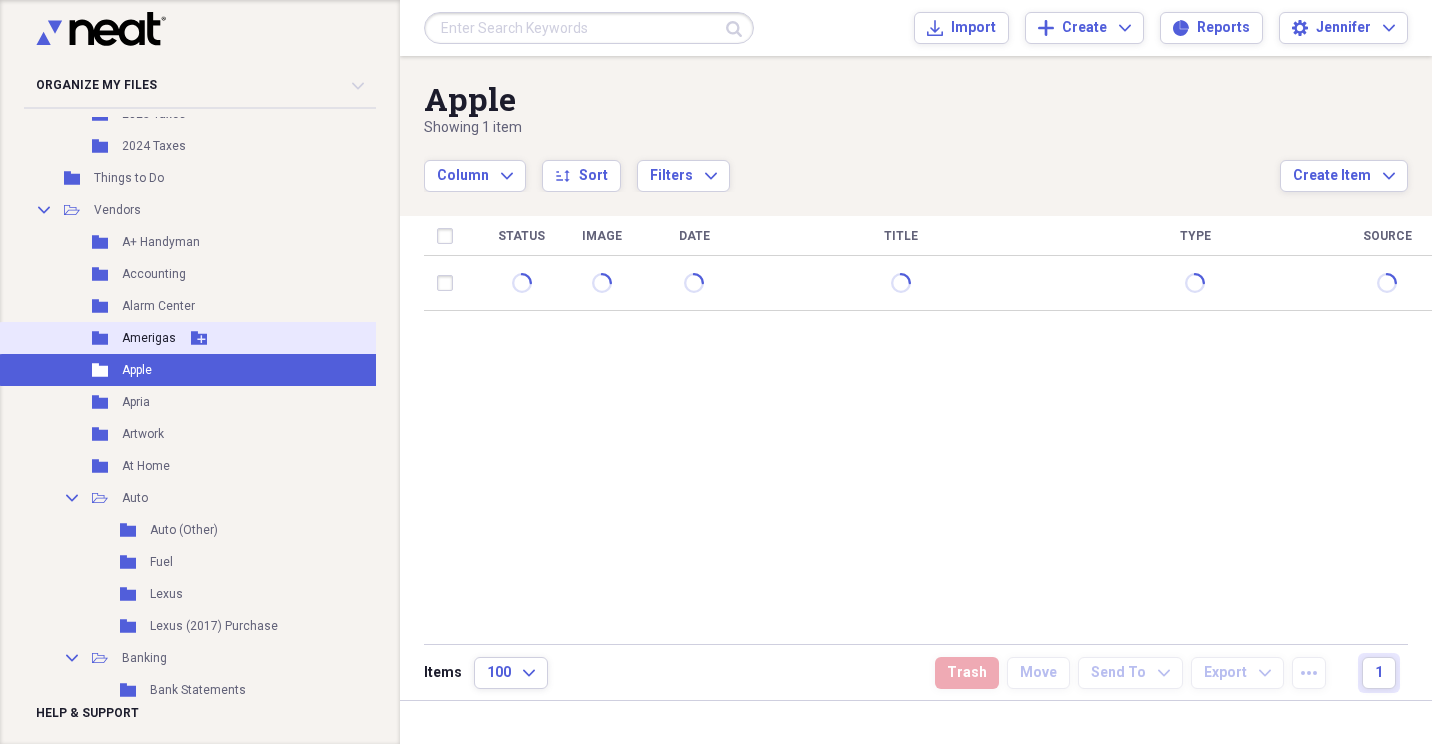 click on "Amerigas" at bounding box center [149, 338] 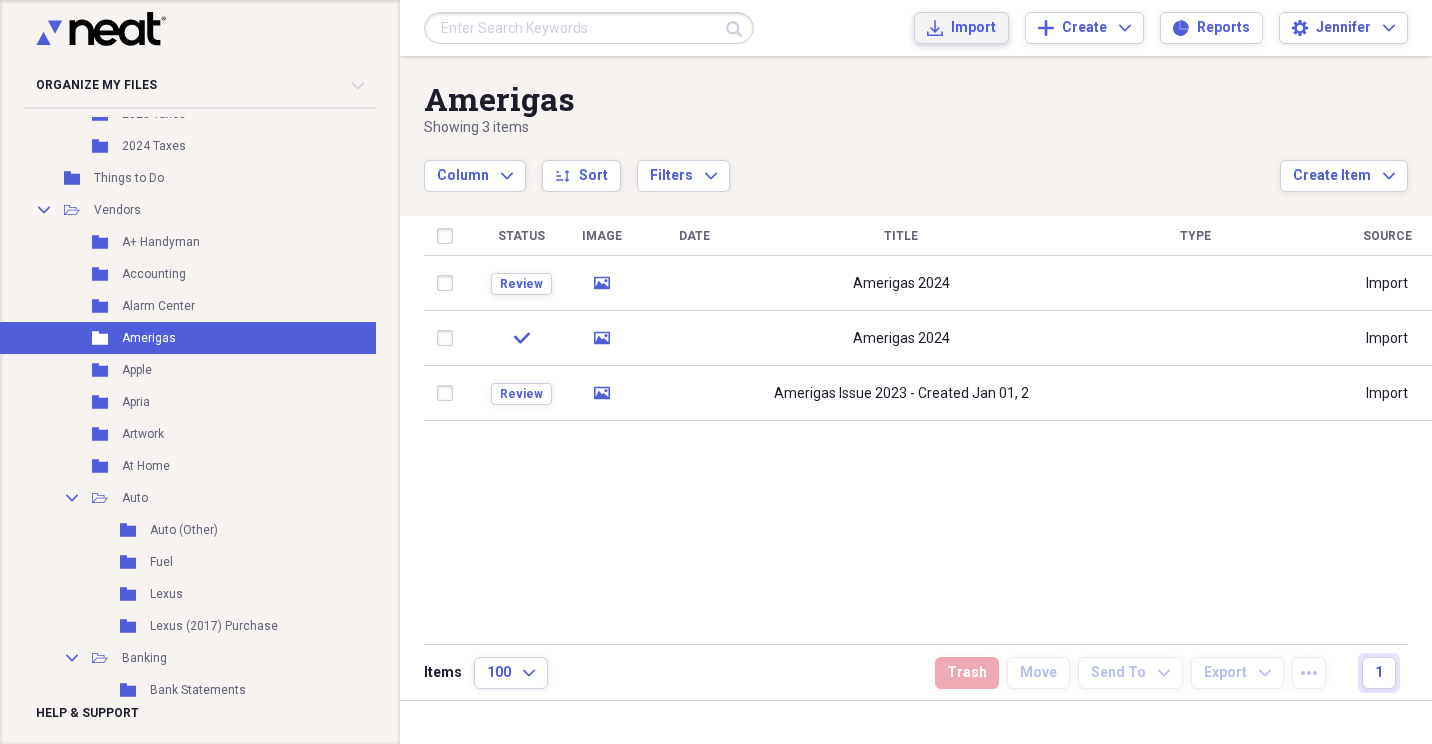 click on "Import" at bounding box center [973, 28] 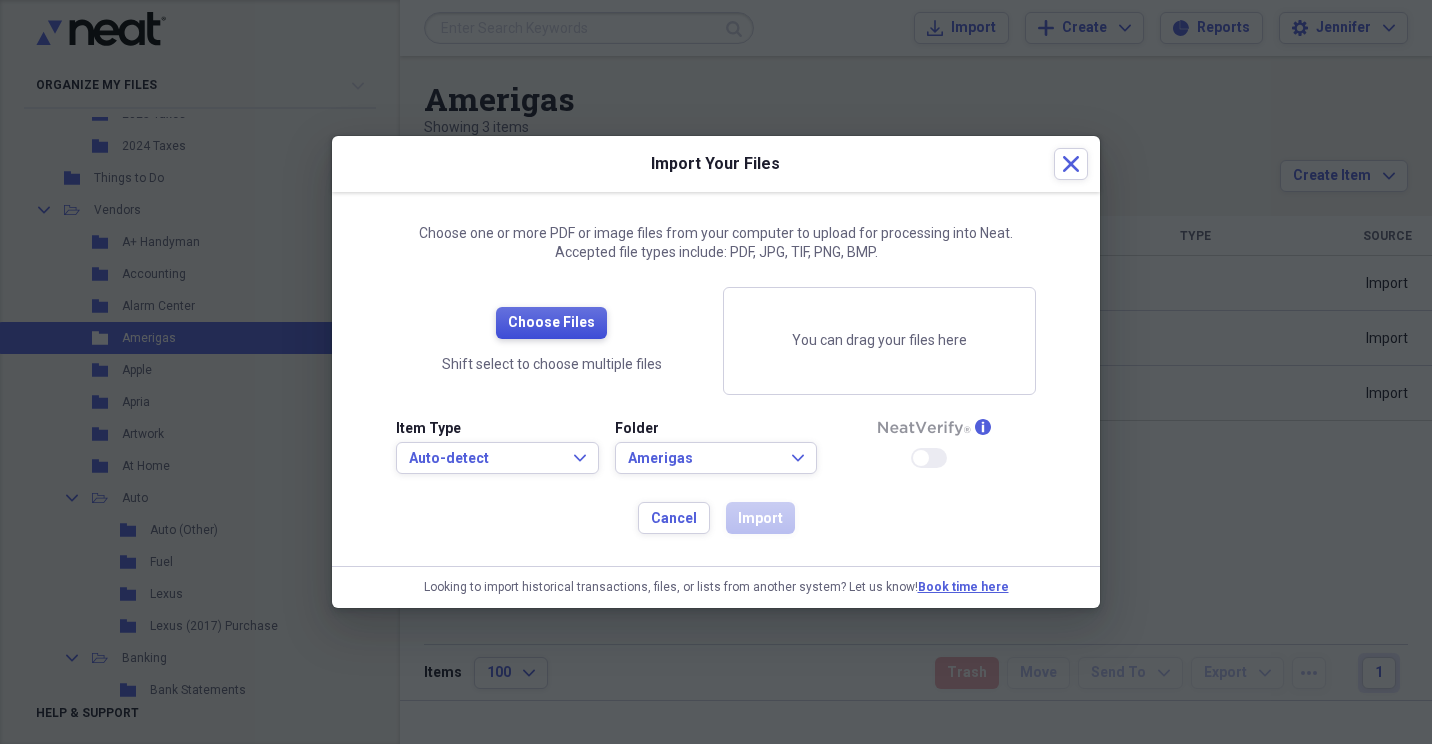 click on "Choose Files" at bounding box center [551, 323] 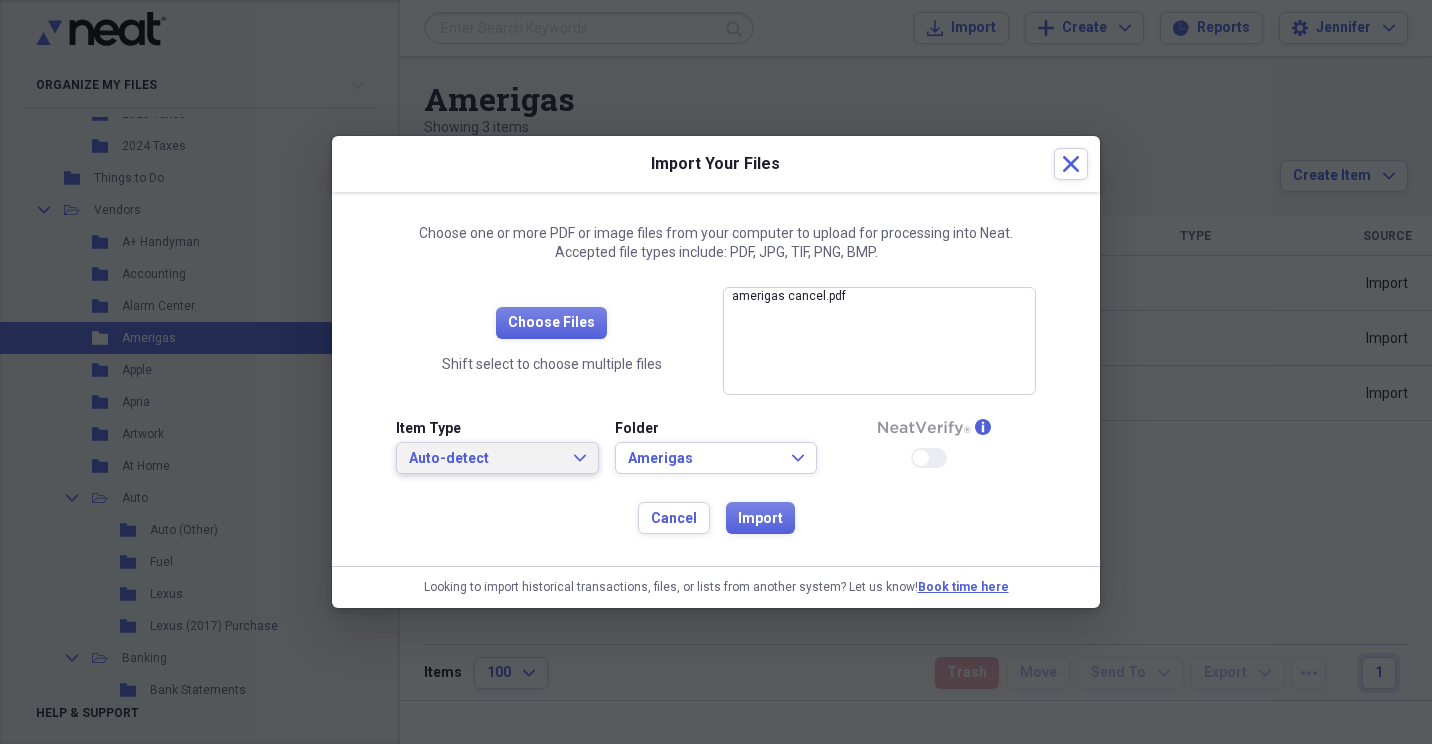 click on "Expand" 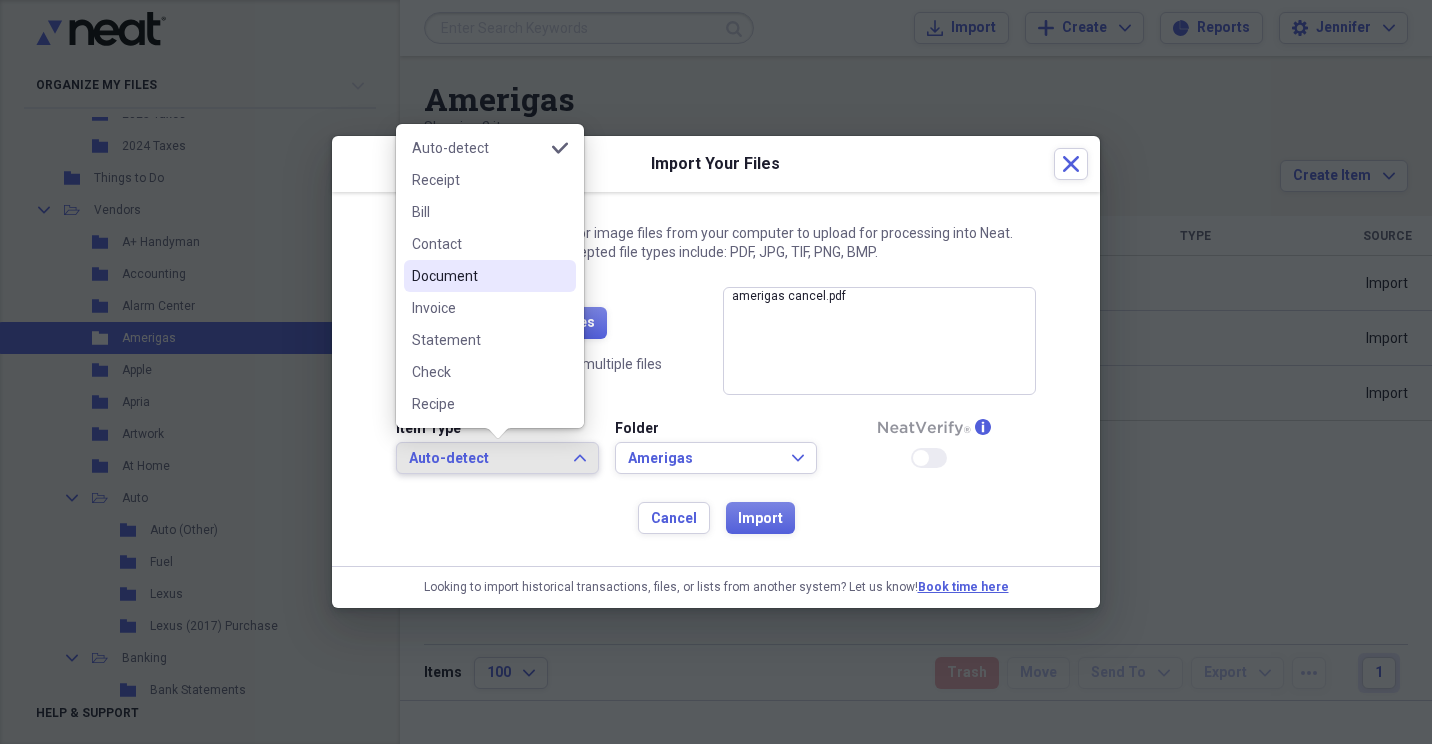 click on "Document" at bounding box center (478, 276) 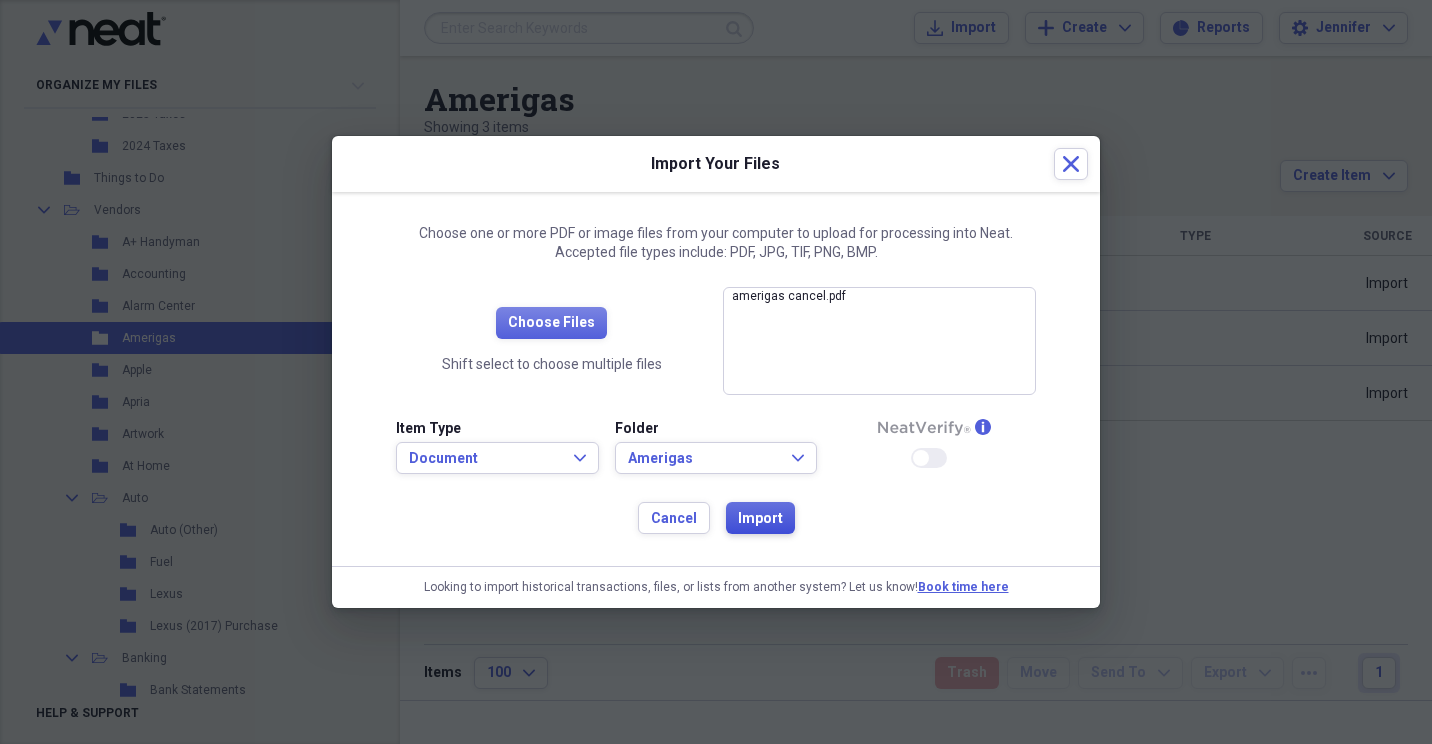 click on "Import" at bounding box center [760, 519] 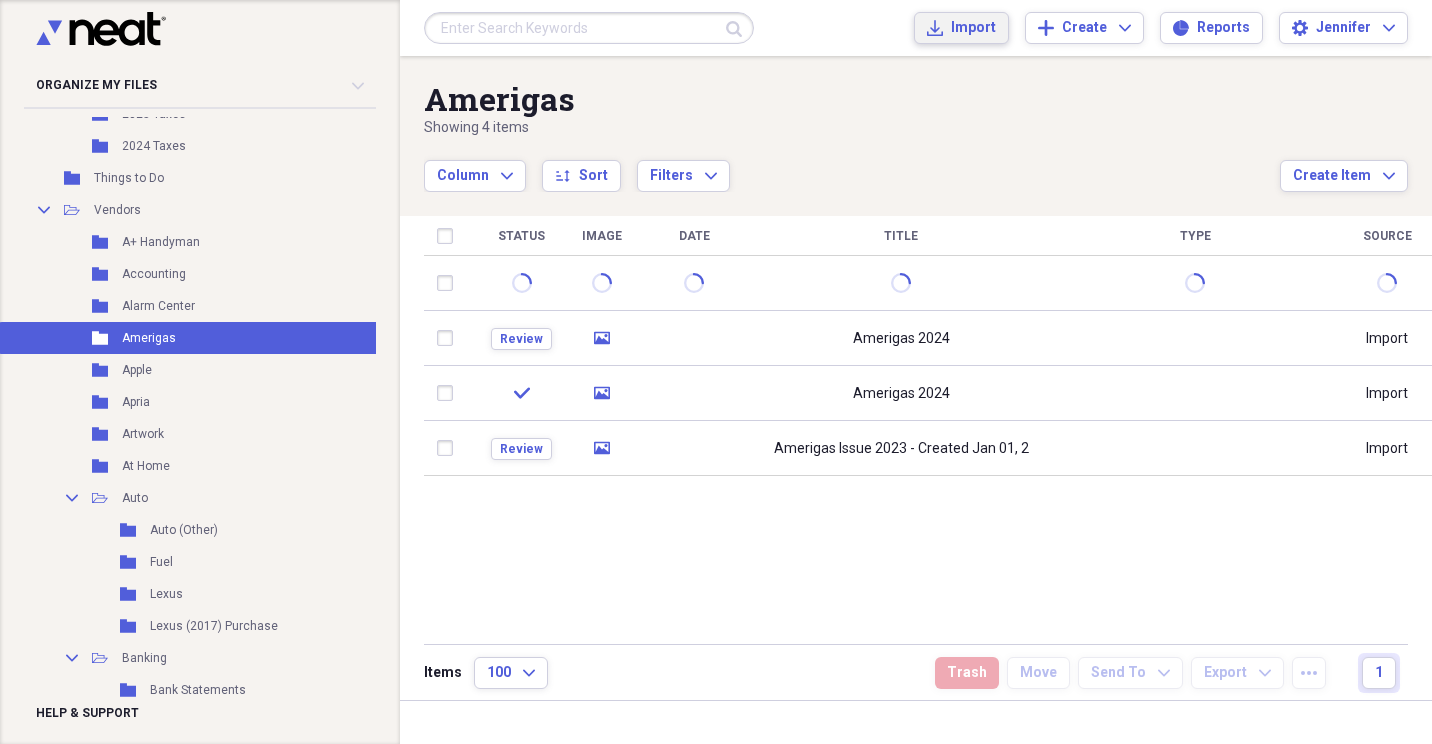 click on "Import" at bounding box center (973, 28) 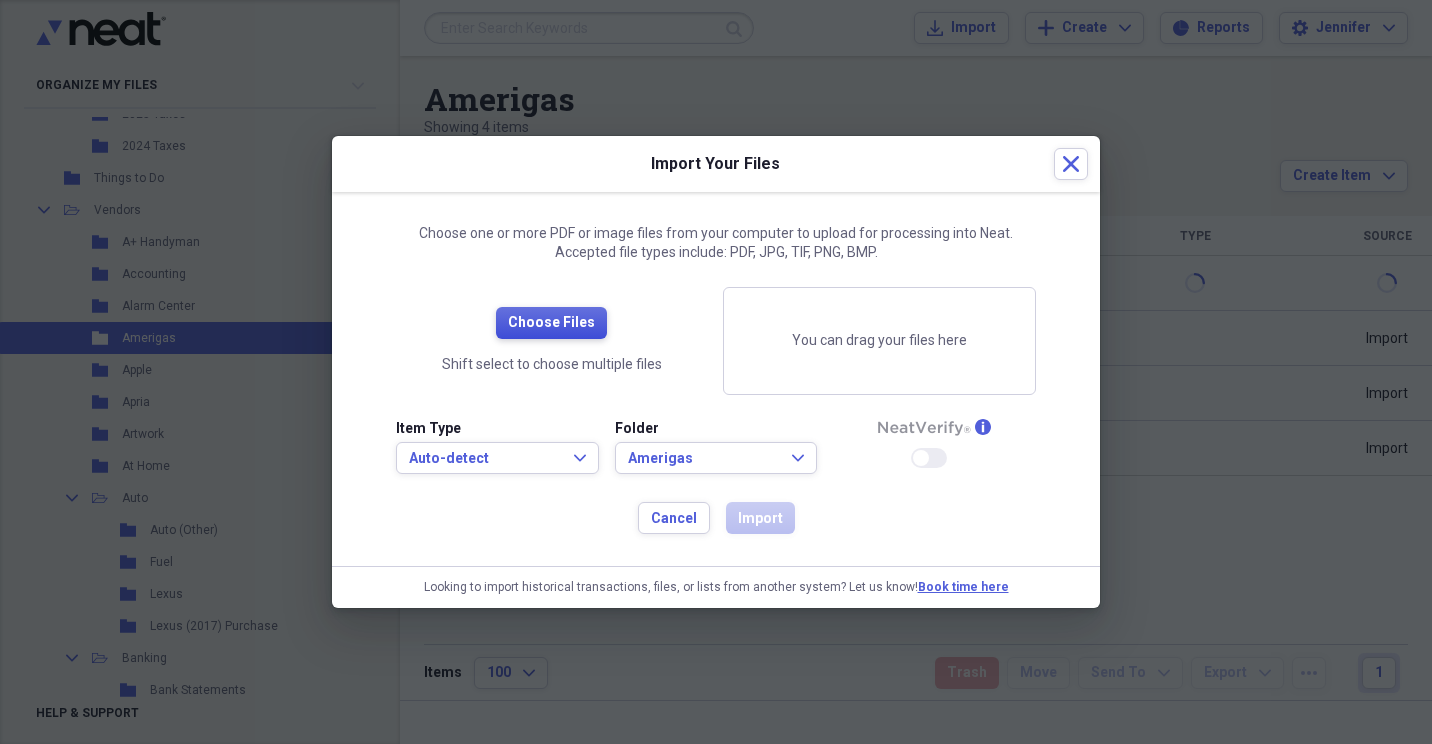 click on "Choose Files" at bounding box center (551, 323) 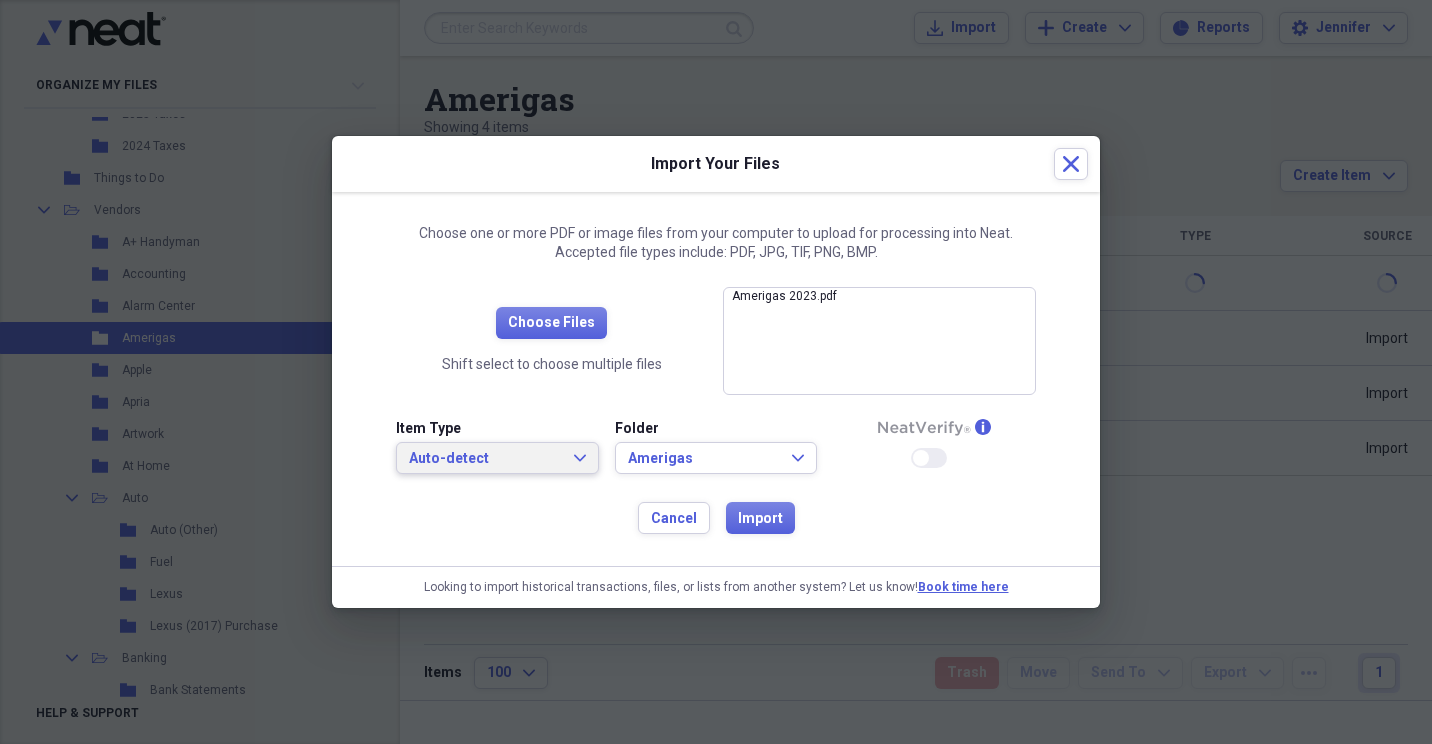 click on "Expand" 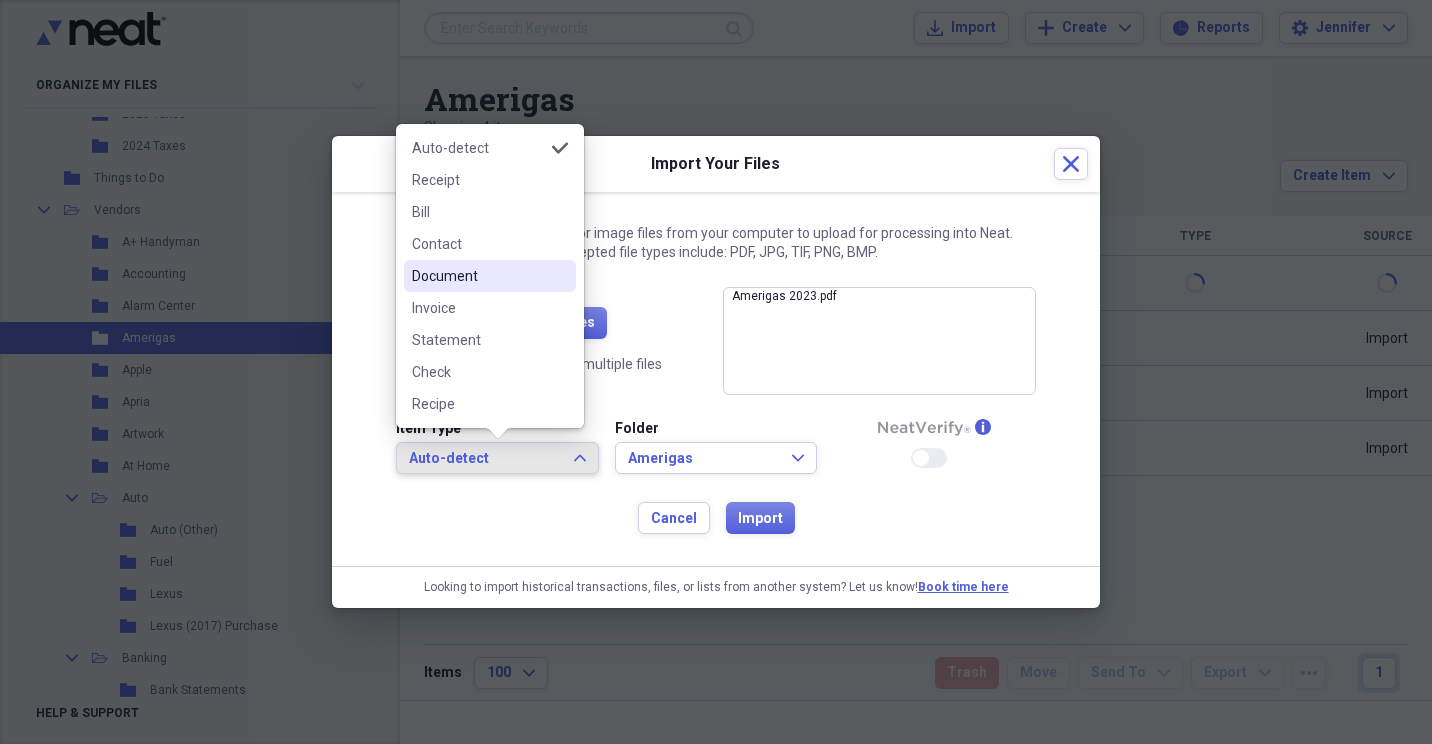 click on "Document" at bounding box center (478, 276) 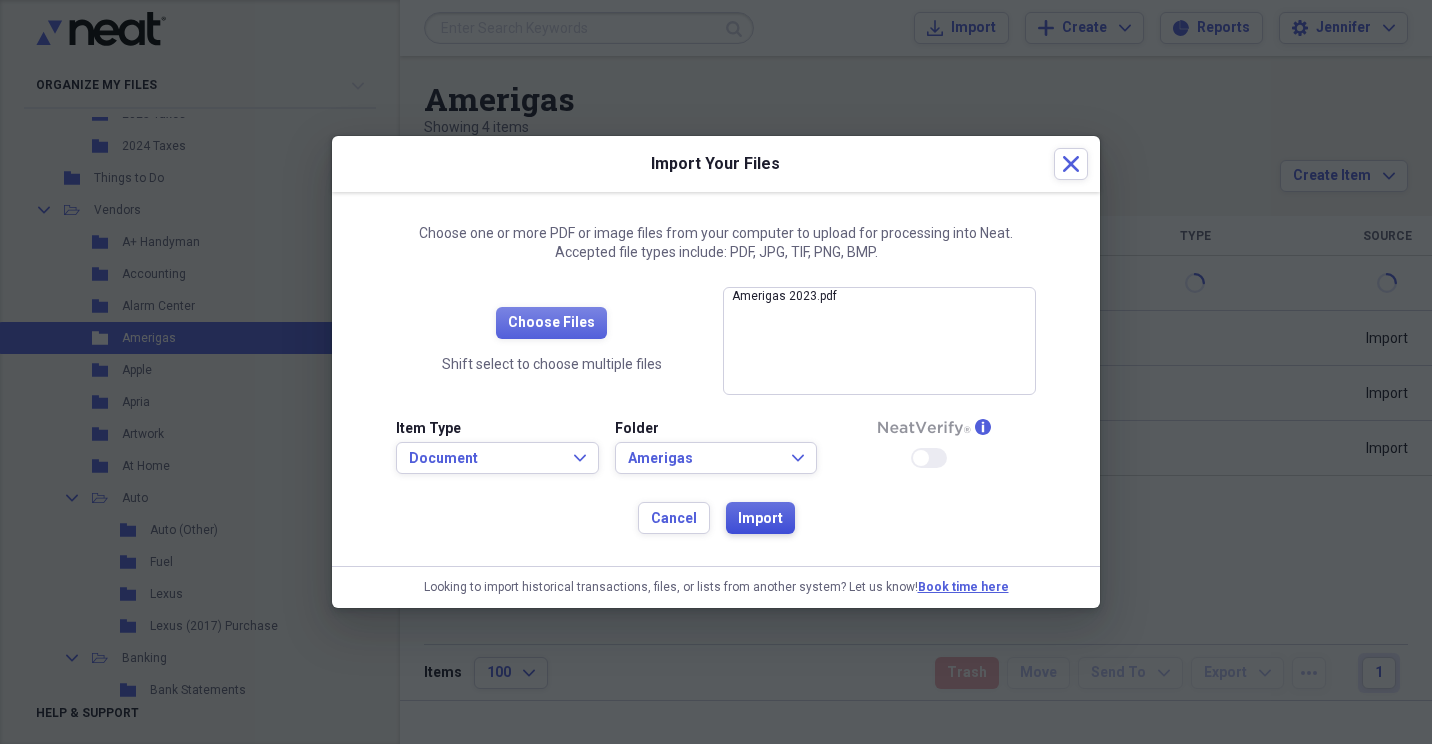 click on "Import" at bounding box center [760, 519] 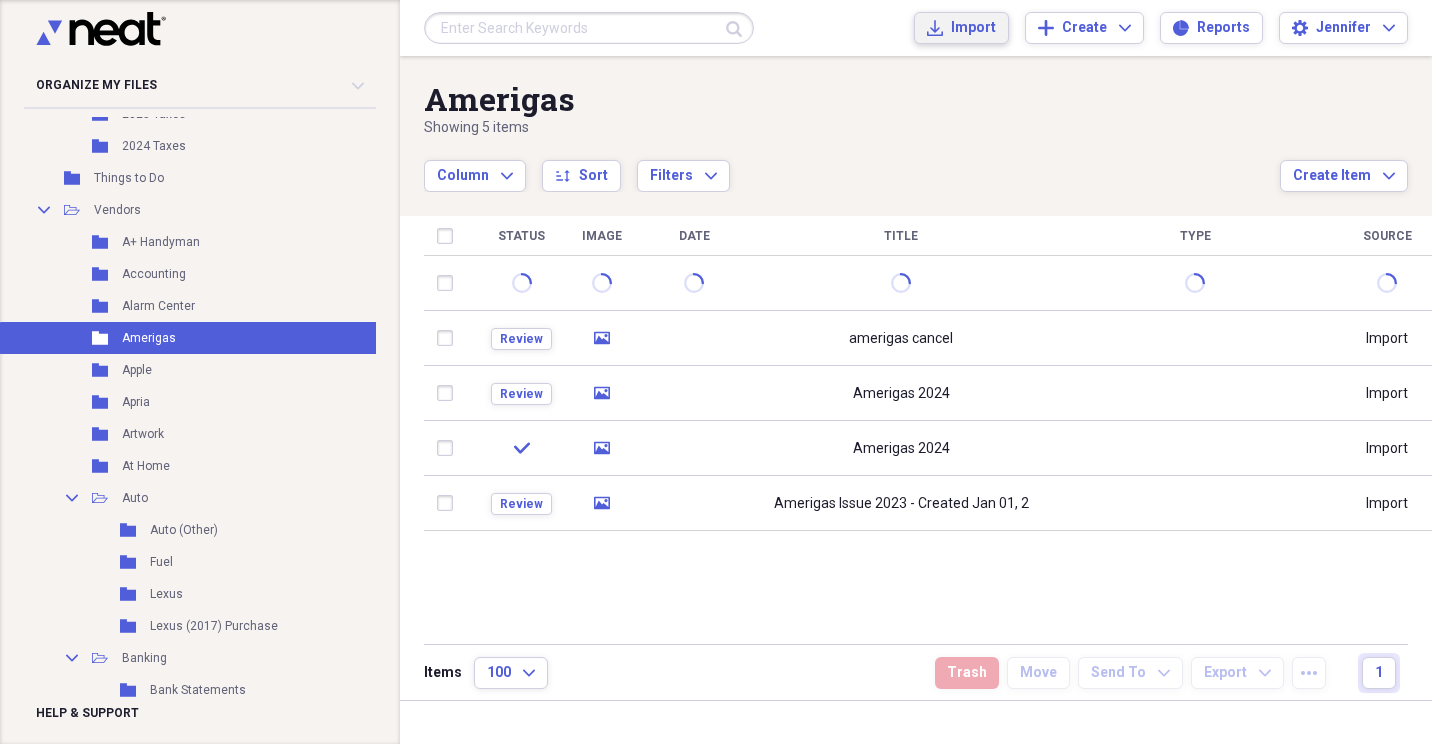 click on "Import" at bounding box center [973, 28] 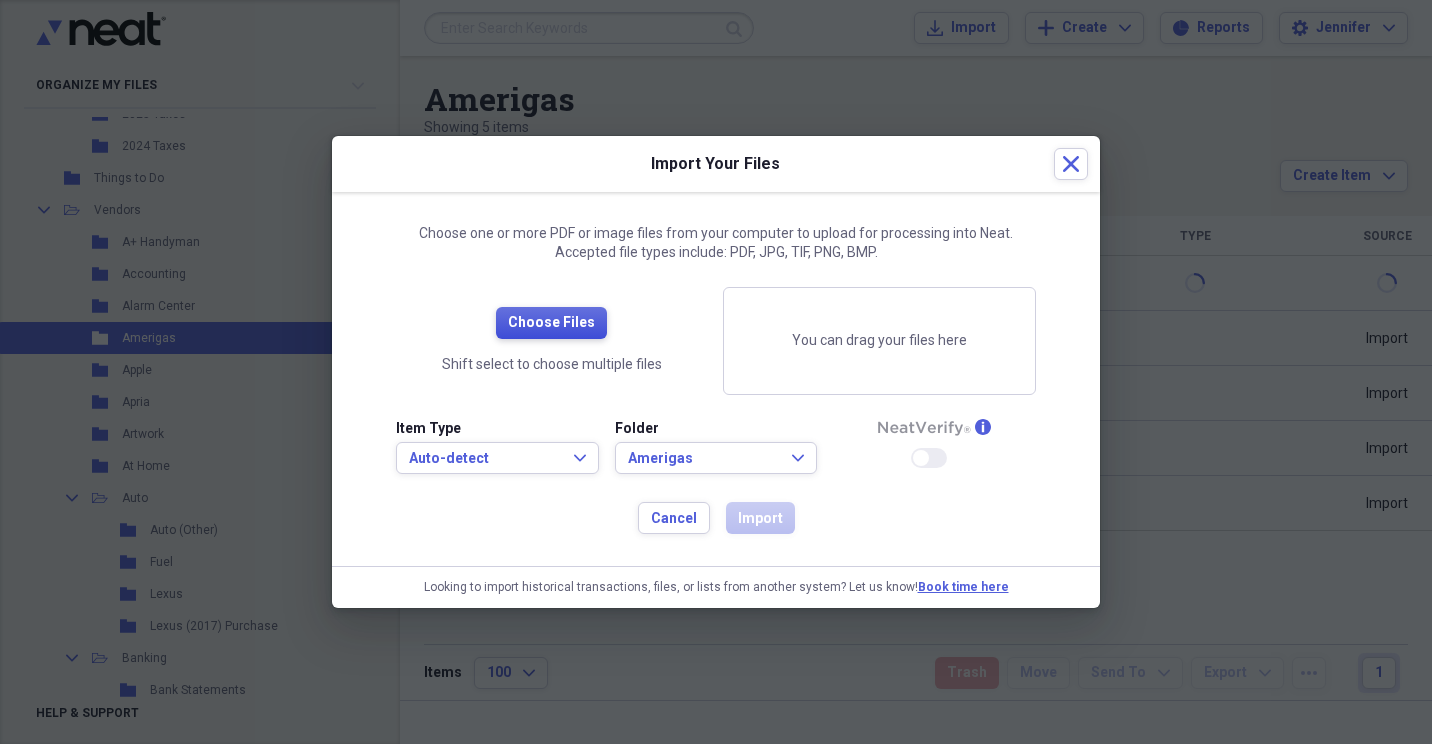 click on "Choose Files" at bounding box center [551, 323] 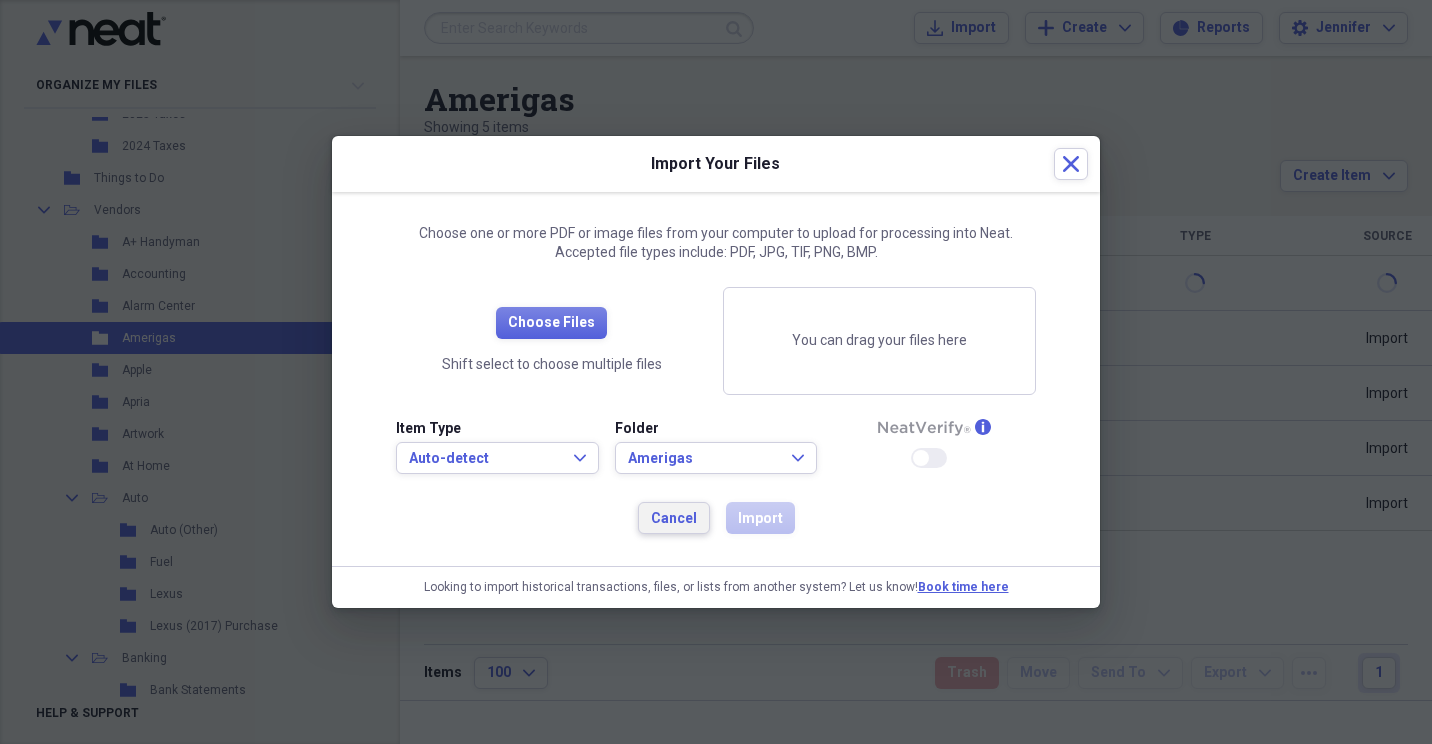 click on "Cancel" at bounding box center (674, 519) 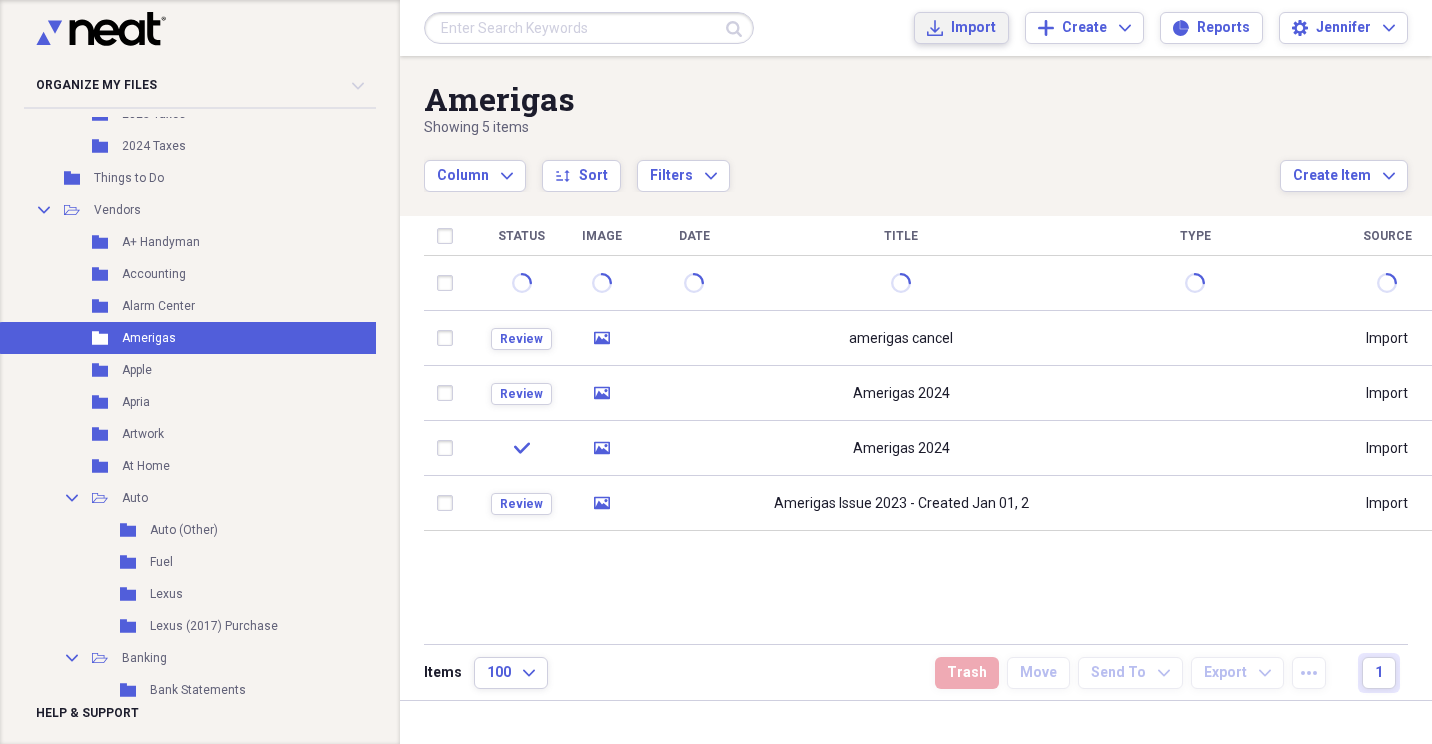 click on "Import" at bounding box center (973, 28) 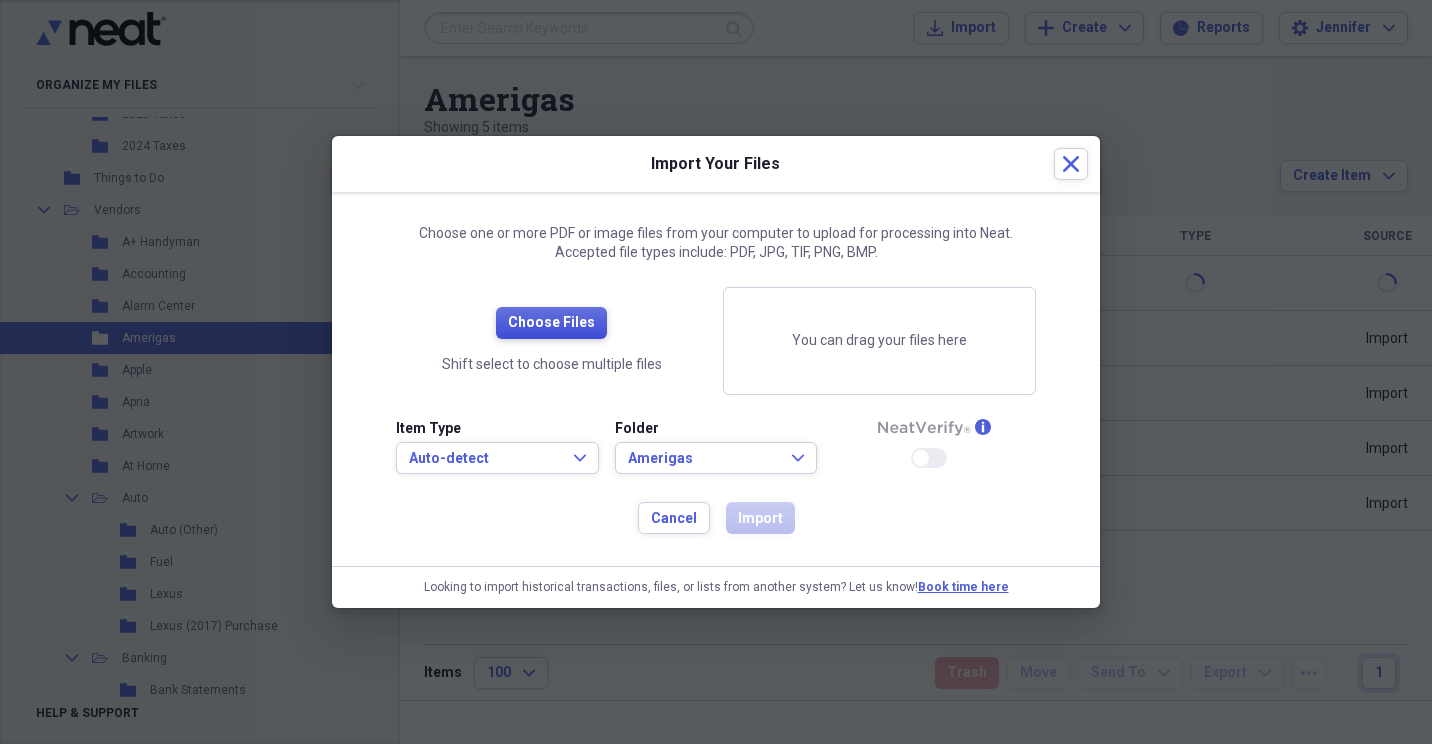 click on "Choose Files" at bounding box center (551, 323) 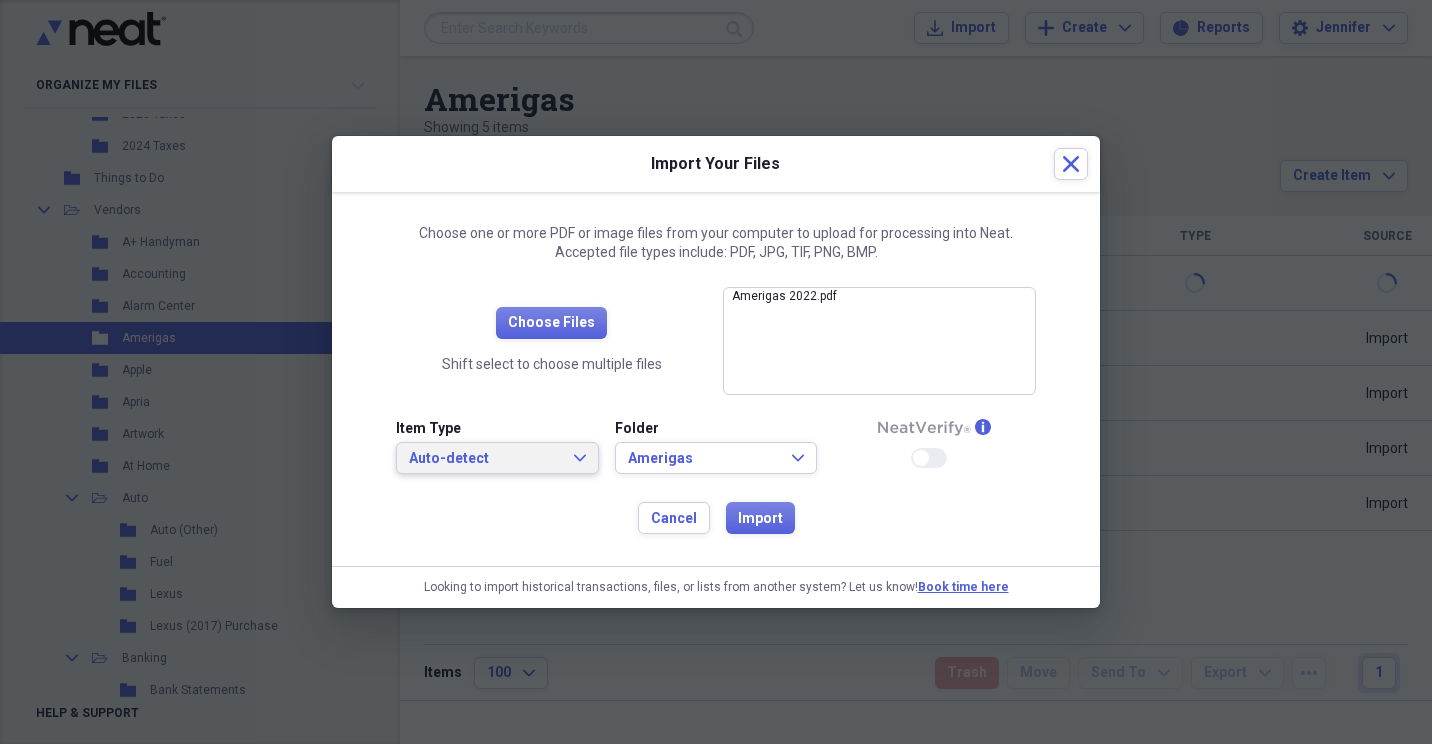 click on "Expand" 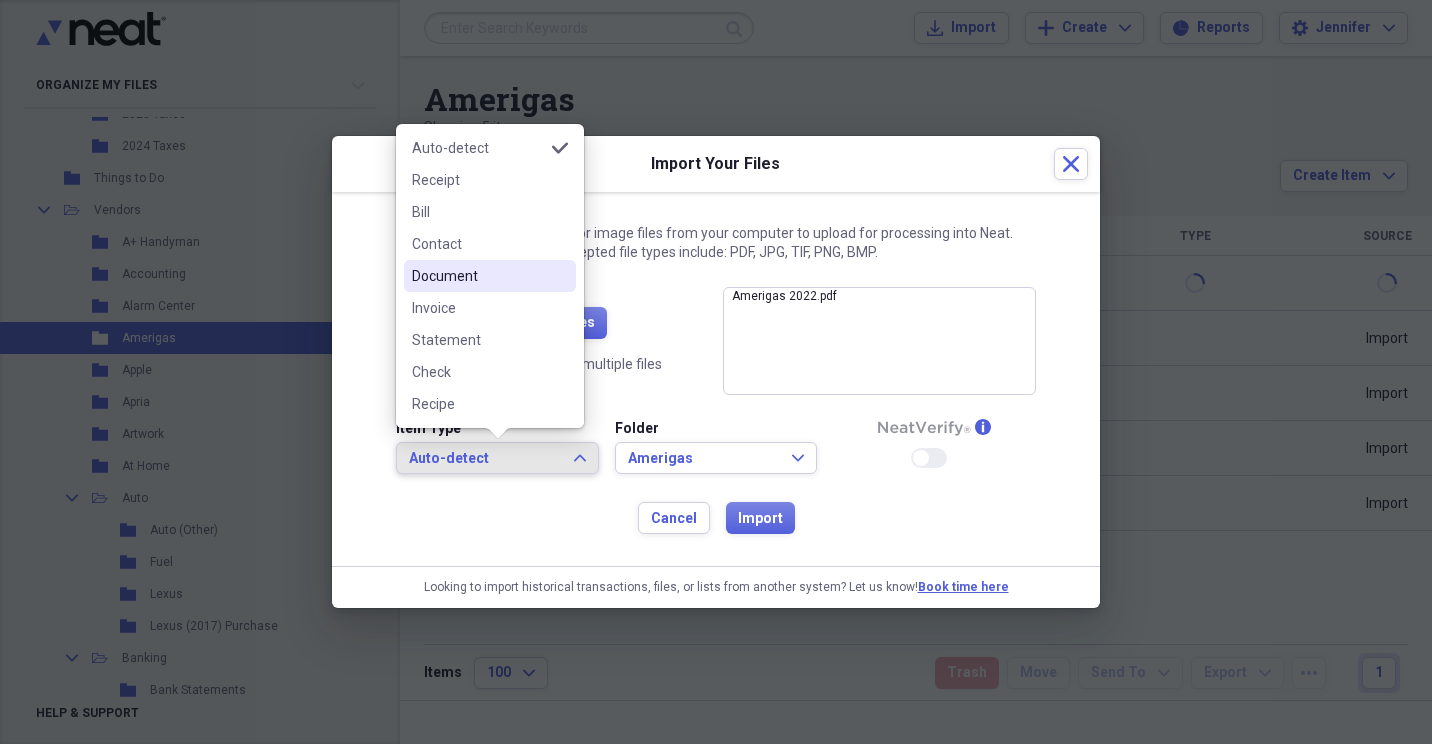click on "Document" at bounding box center (478, 276) 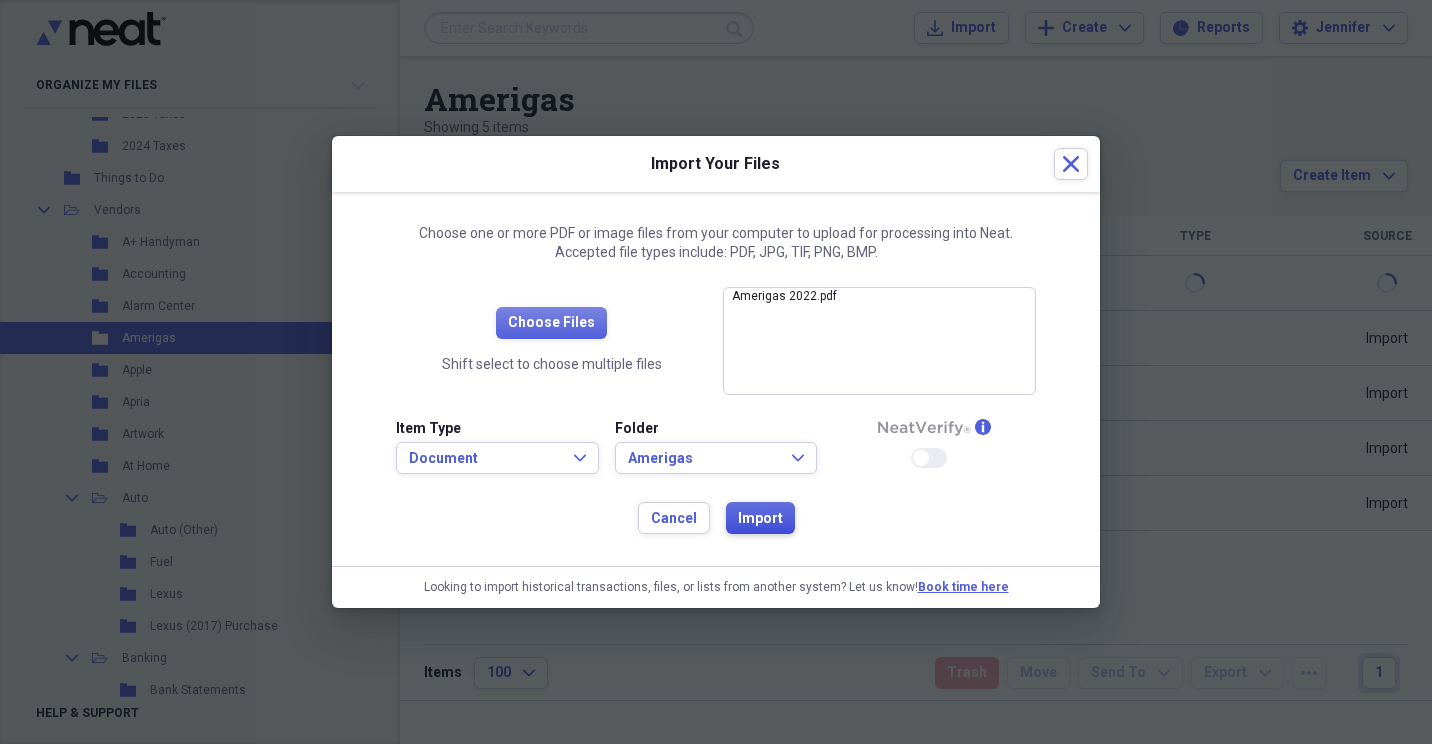 click on "Import" at bounding box center [760, 519] 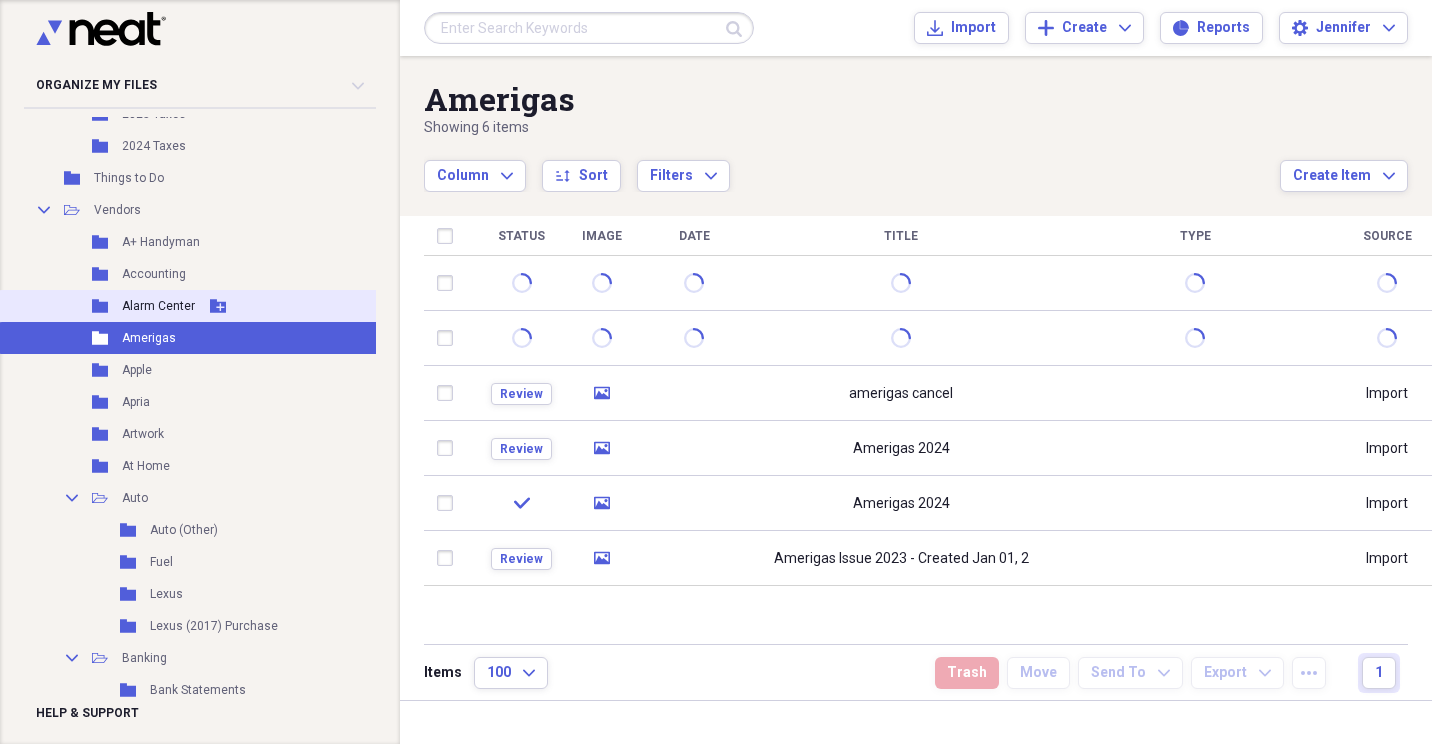 click on "Alarm Center" at bounding box center [158, 306] 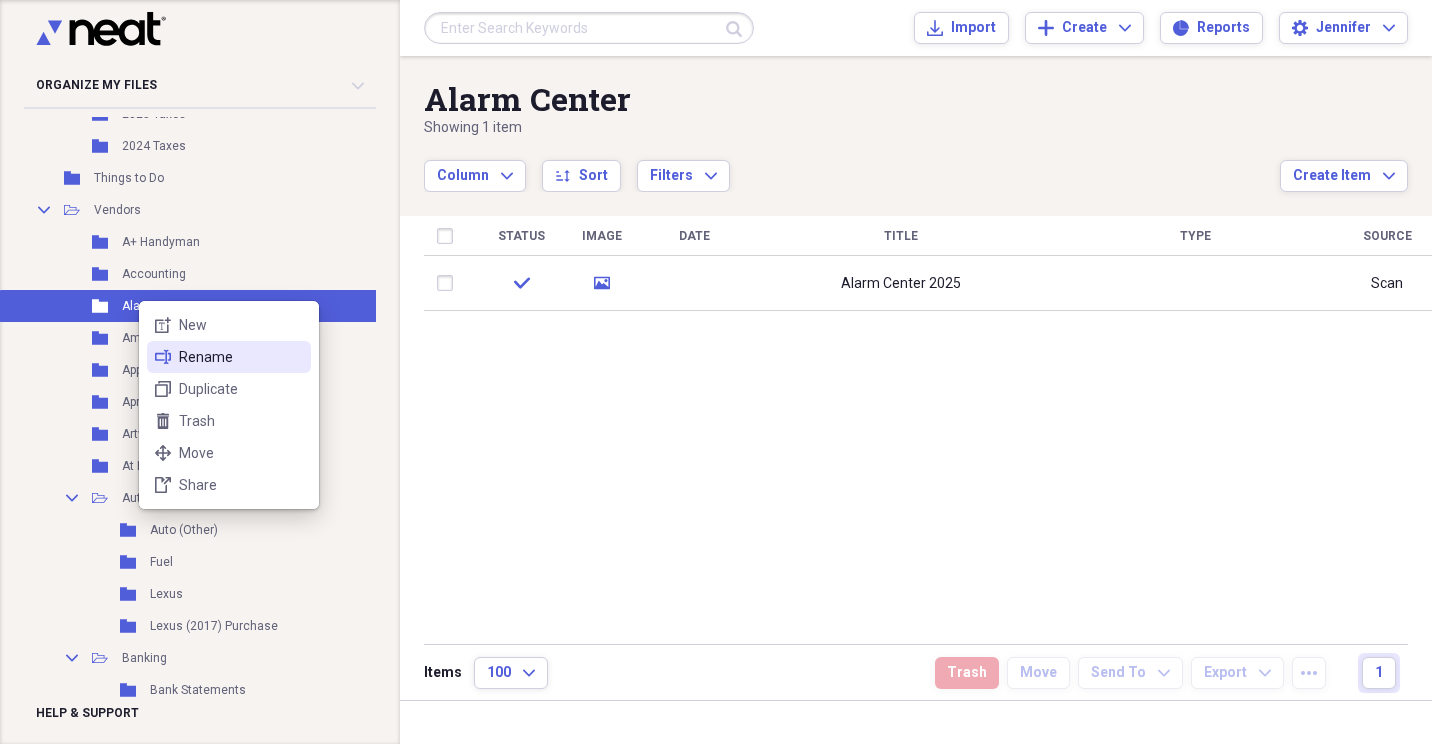click on "Rename" at bounding box center [241, 357] 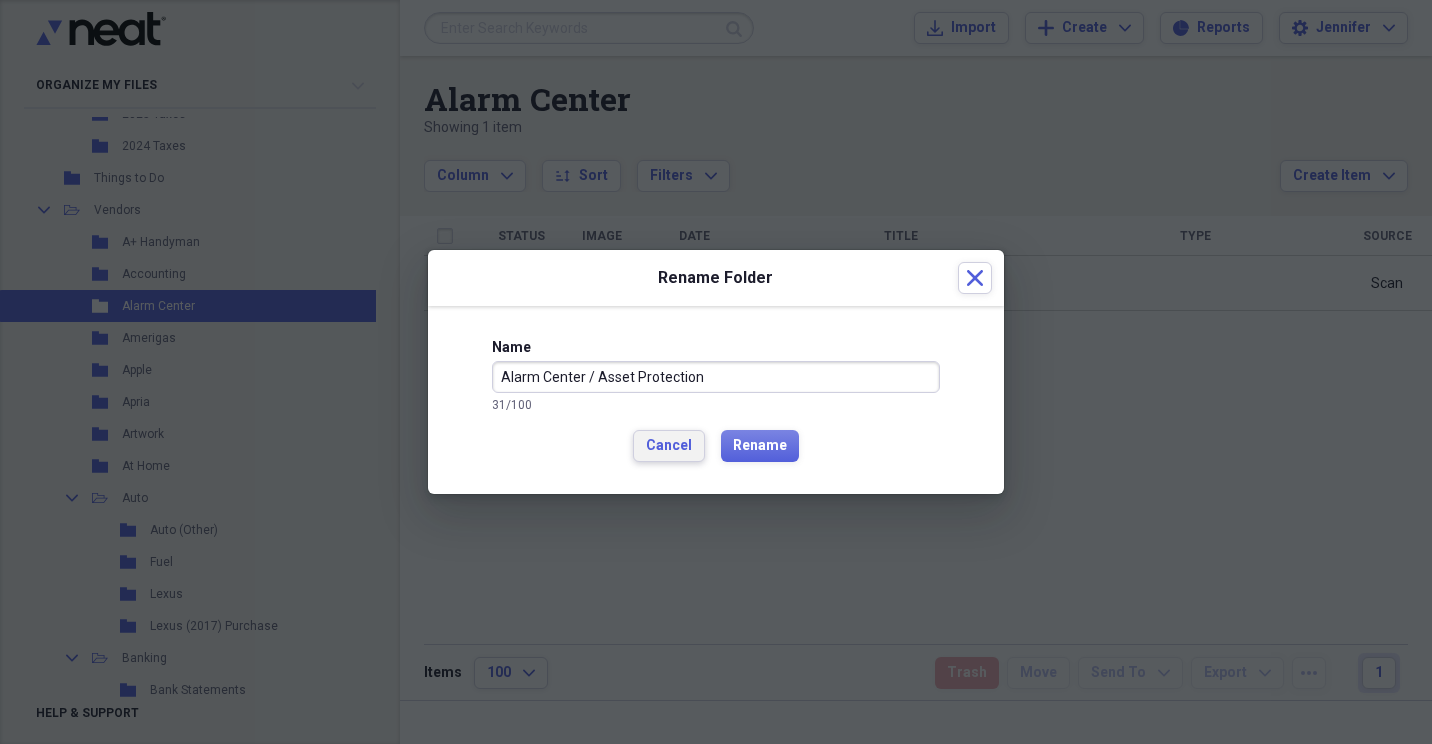 type on "Alarm Center / Asset Protection" 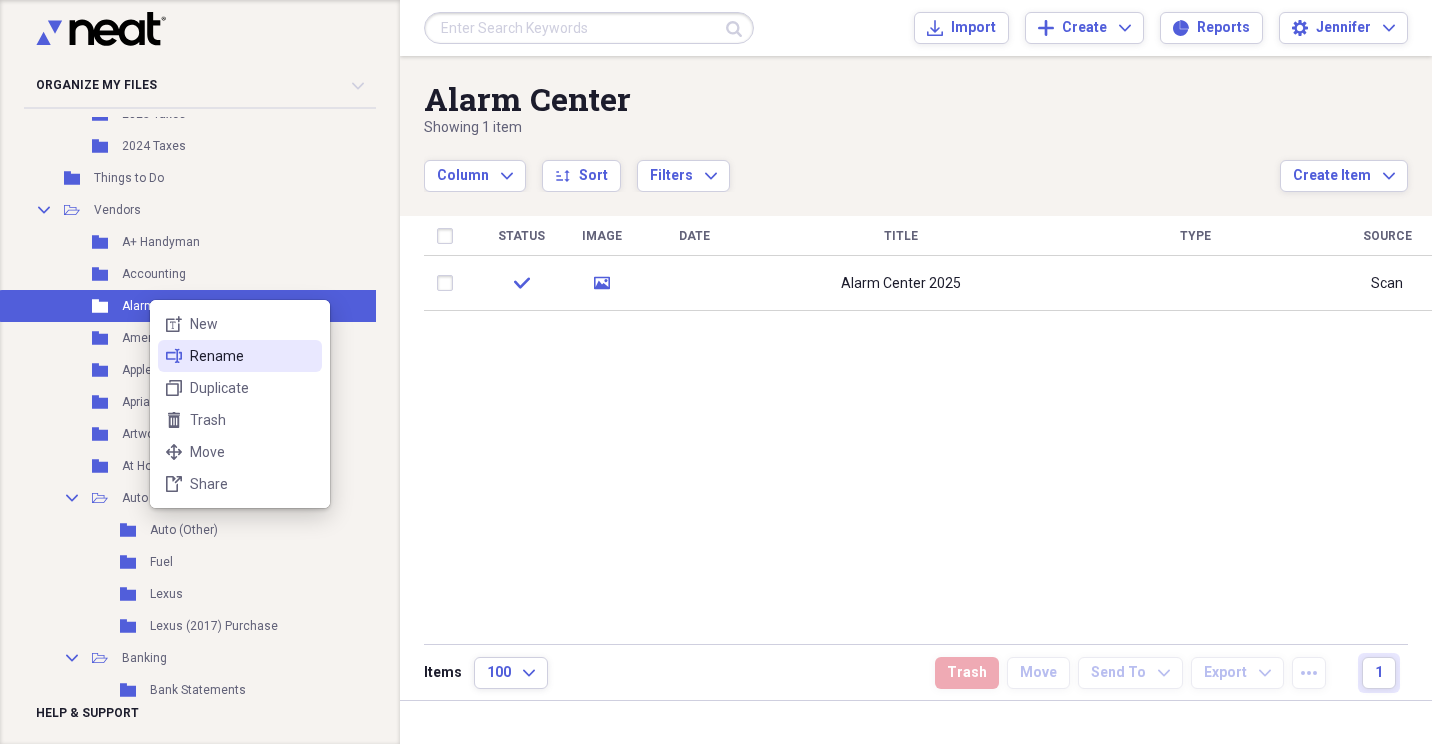 click on "rename Rename" at bounding box center (240, 356) 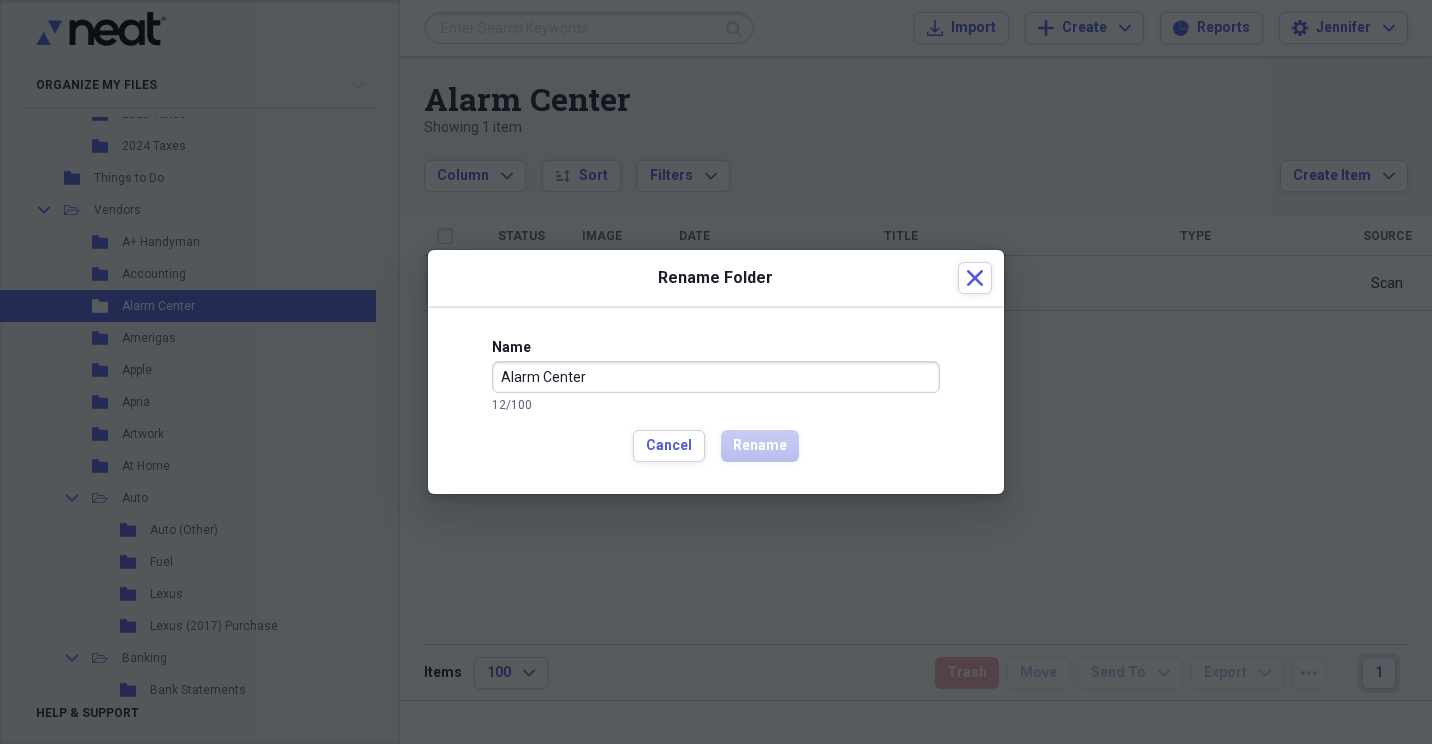 click on "Alarm Center" at bounding box center (716, 377) 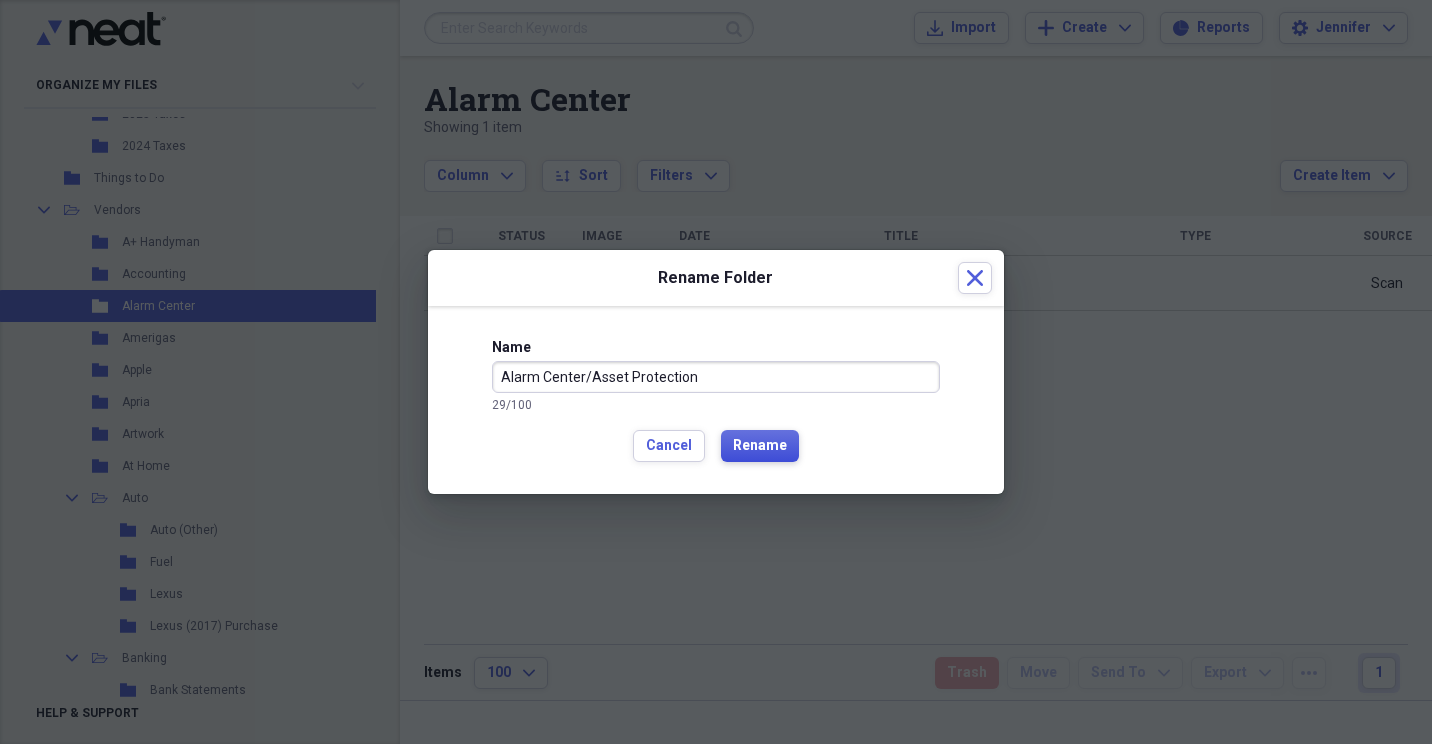 type on "Alarm Center/Asset Protection" 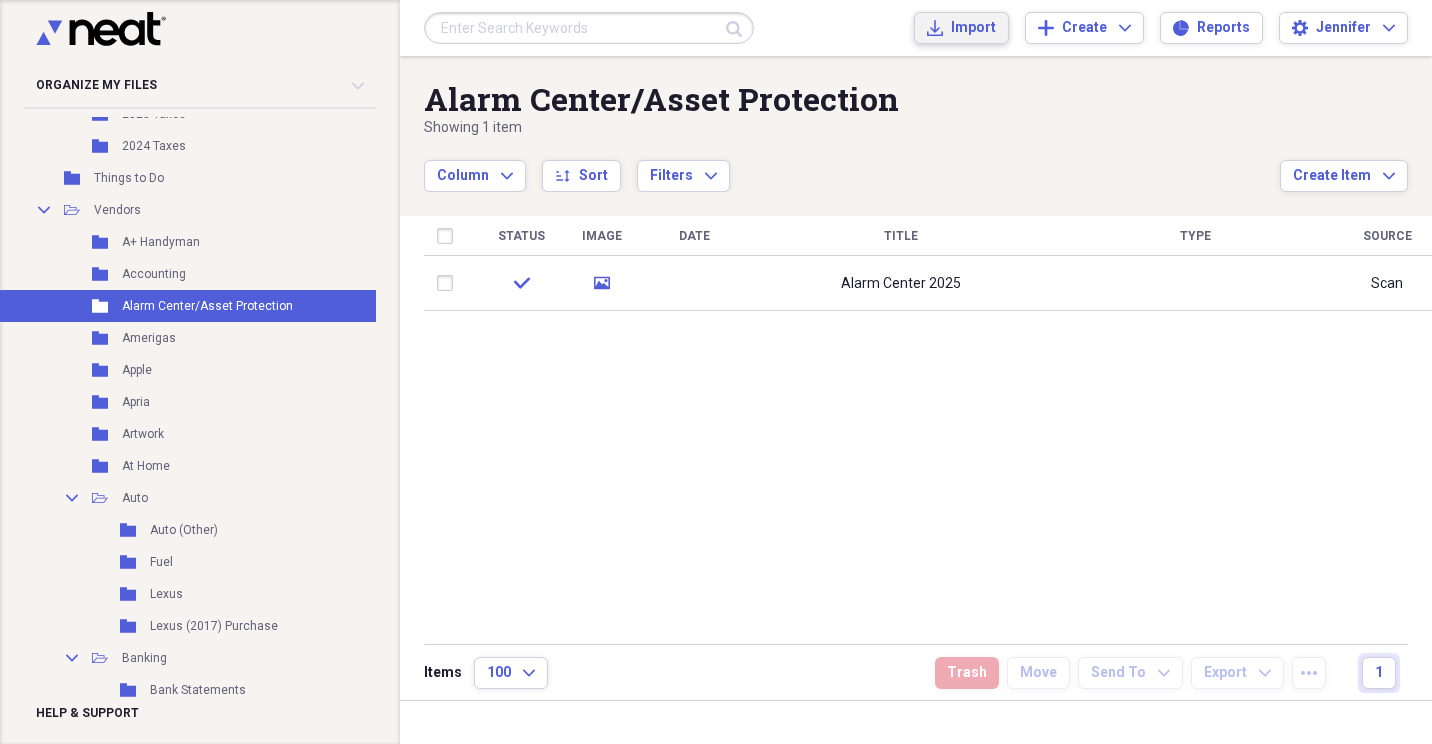 click on "Import" at bounding box center [973, 28] 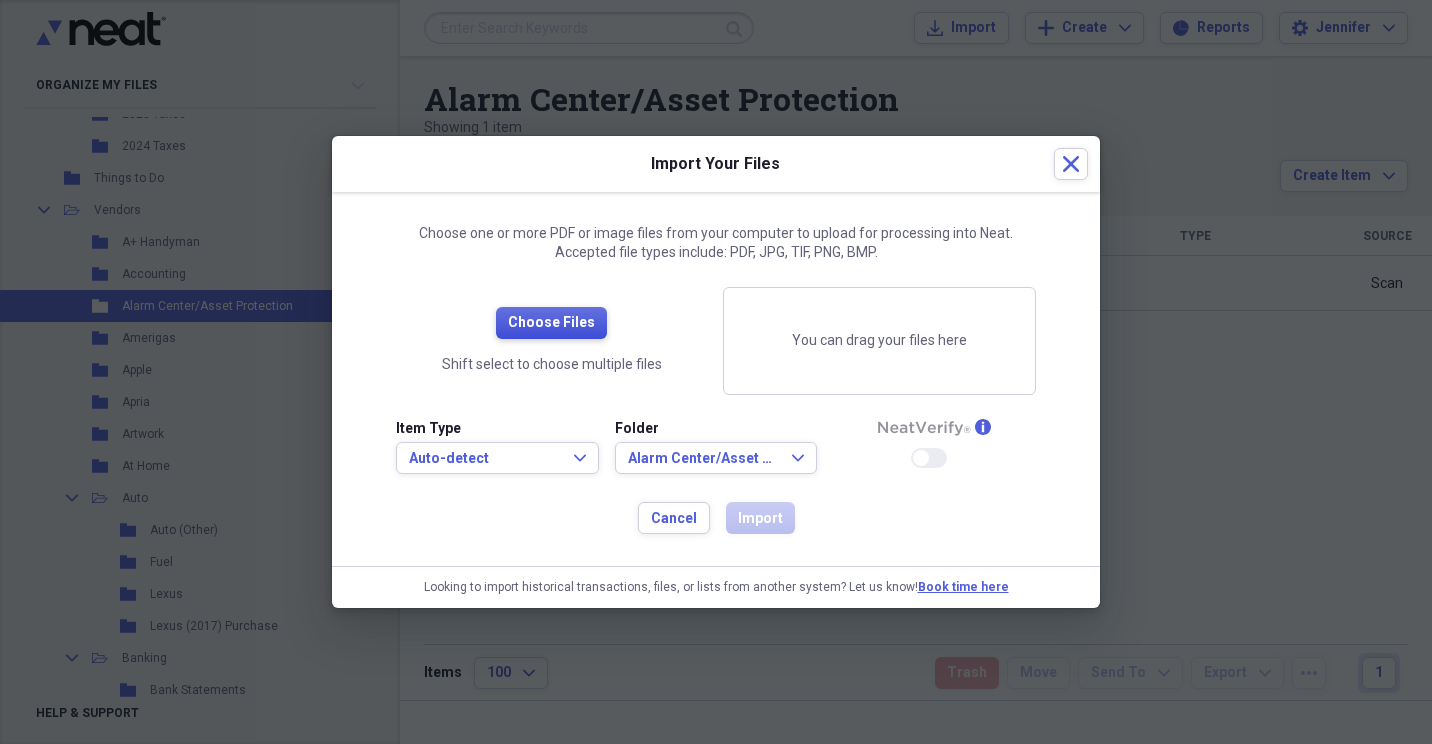 click on "Choose Files" at bounding box center (551, 323) 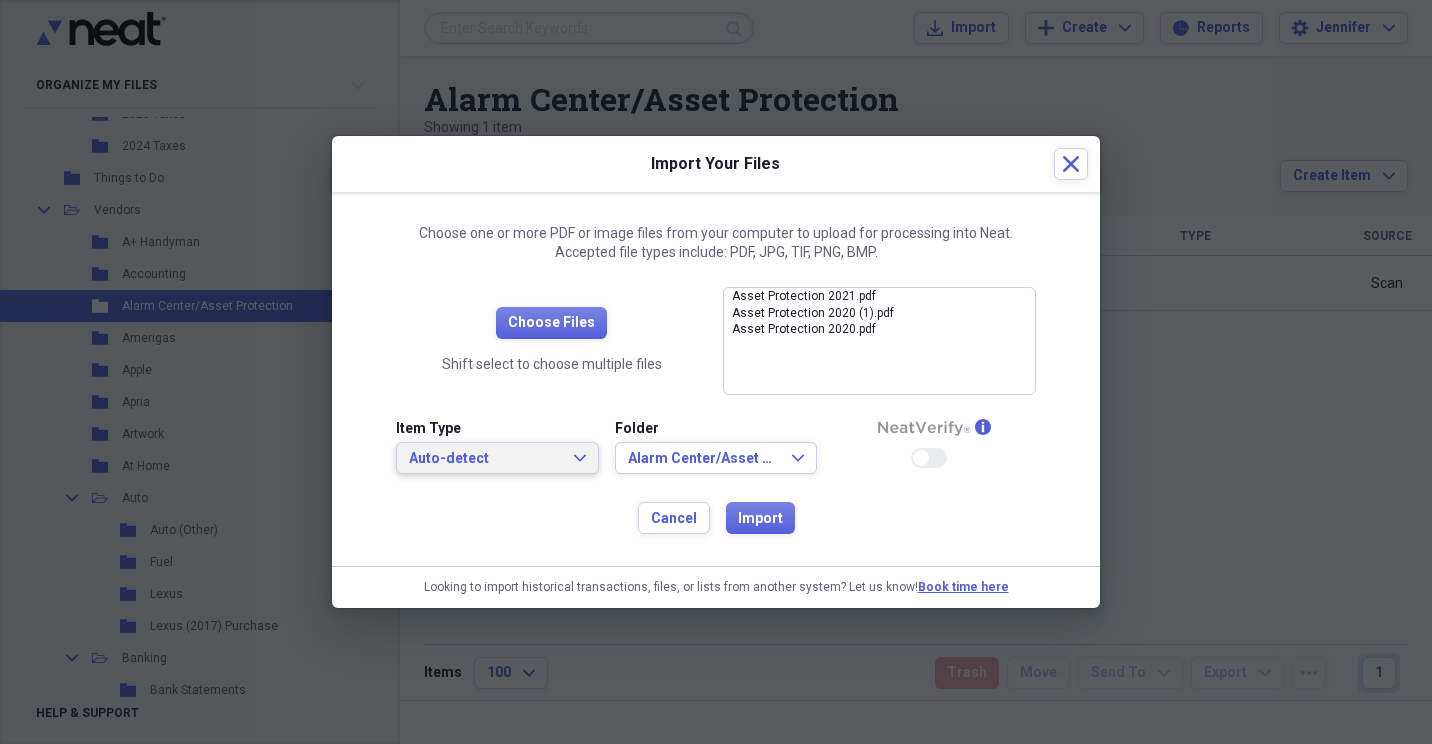 click on "Expand" 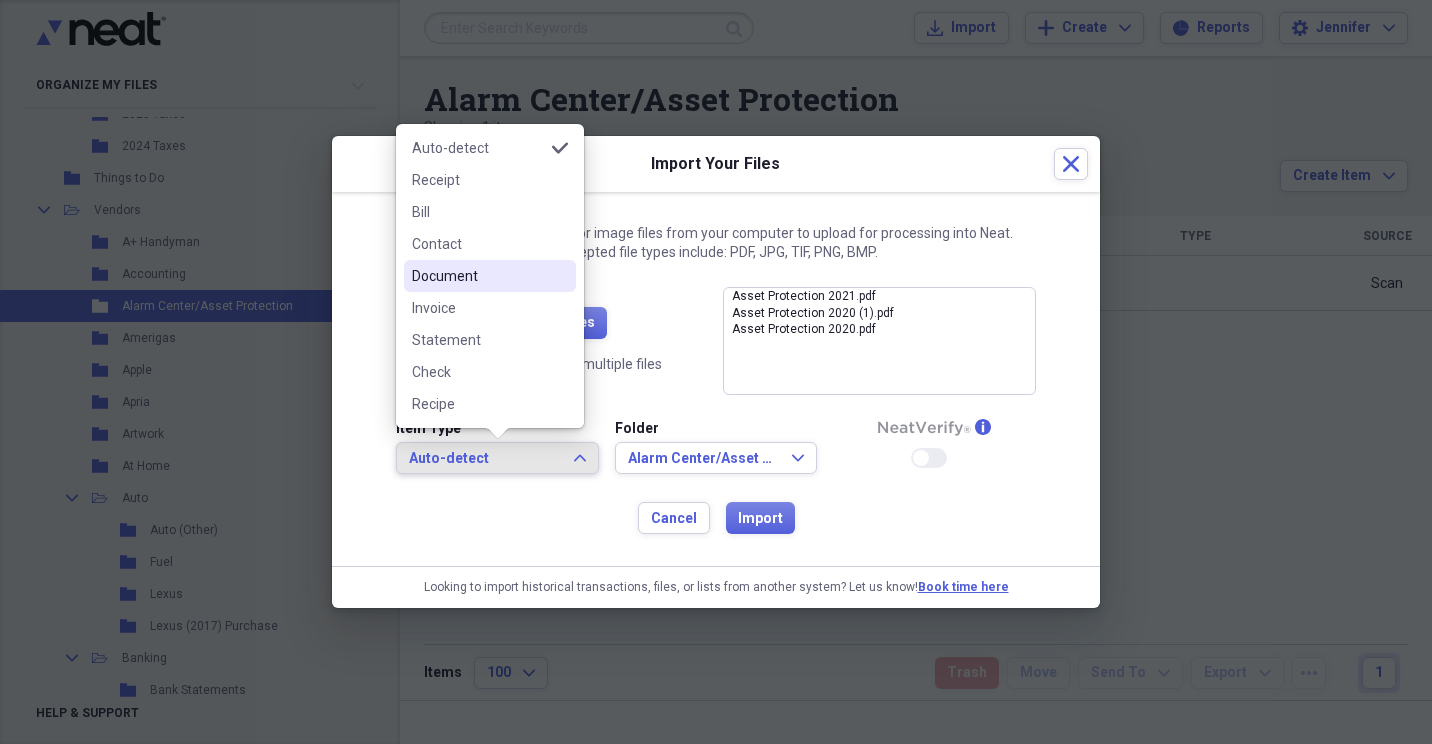 click on "Document" at bounding box center (490, 276) 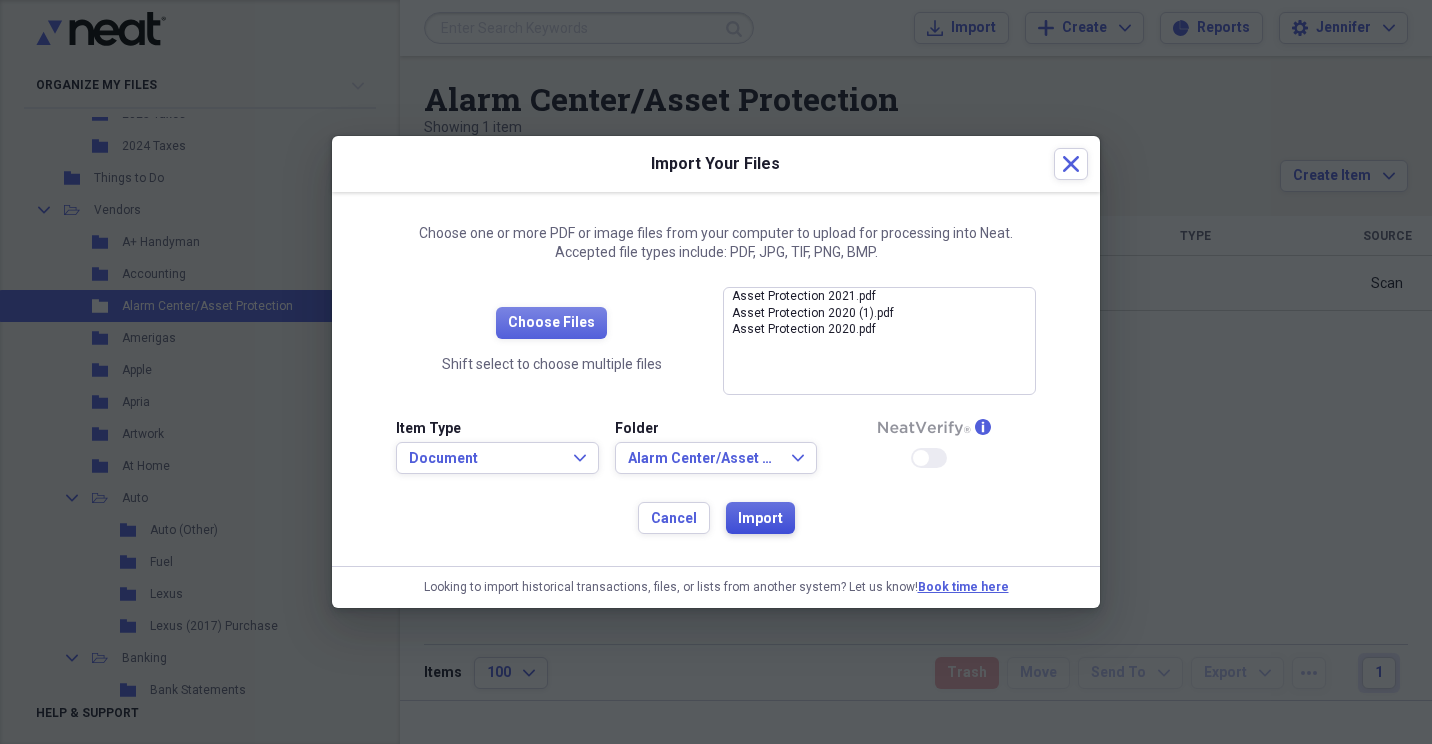 click on "Import" at bounding box center [760, 519] 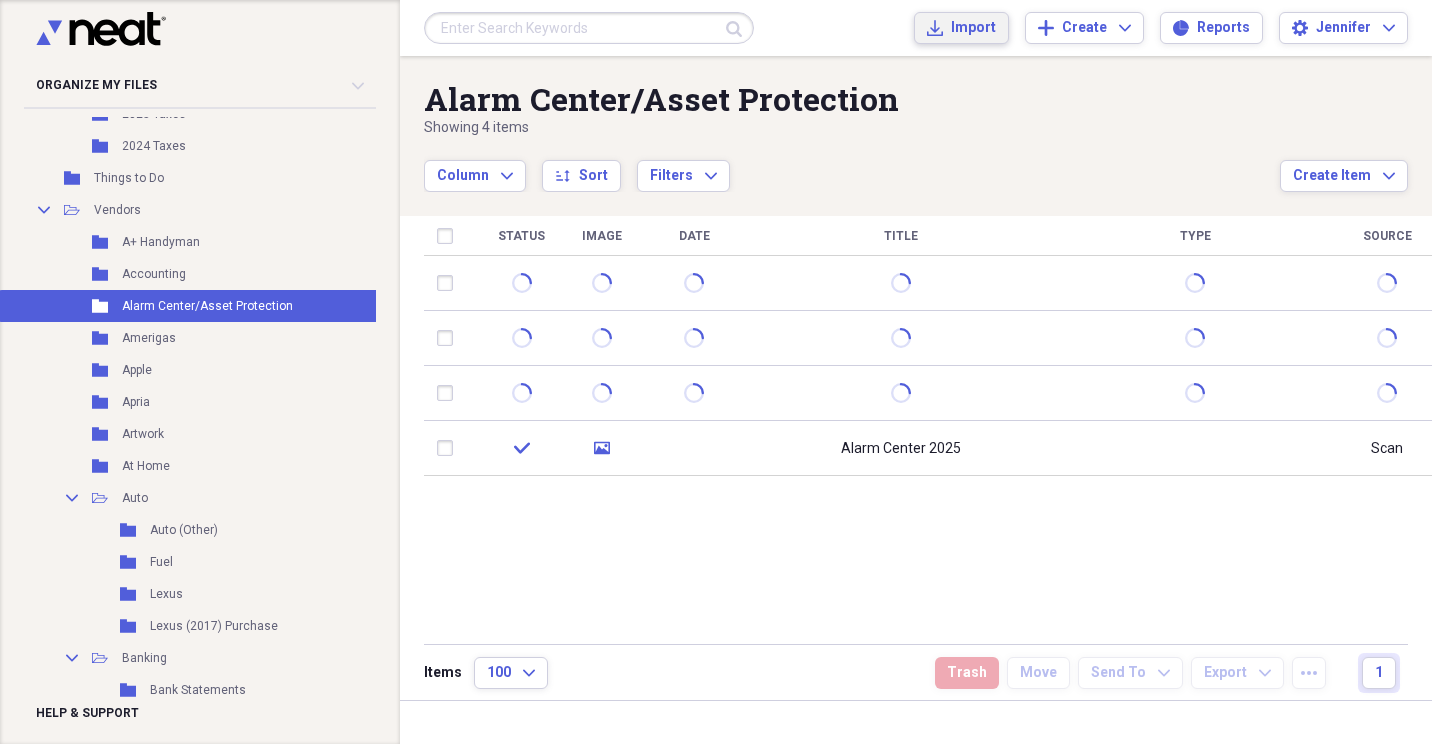 click on "Import" at bounding box center (973, 28) 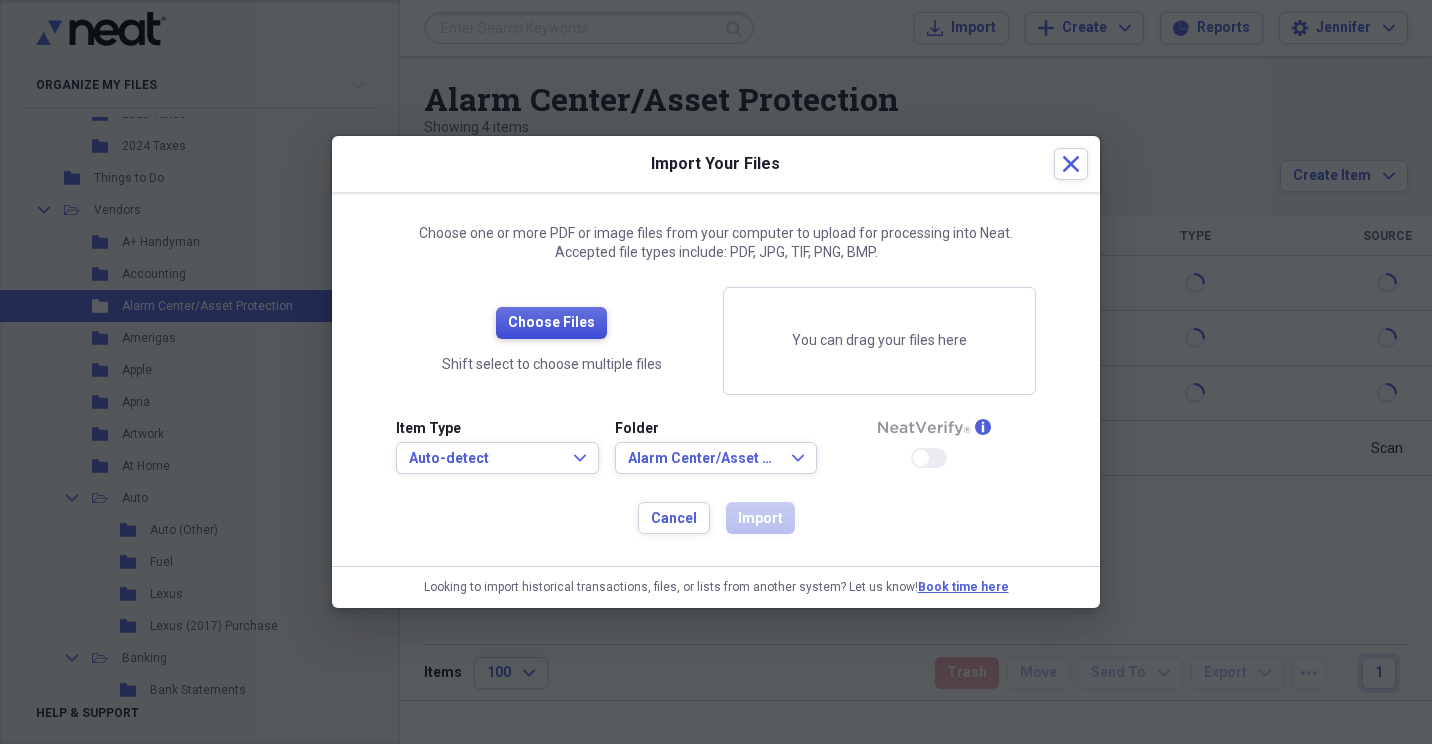 click on "Choose Files" at bounding box center (551, 323) 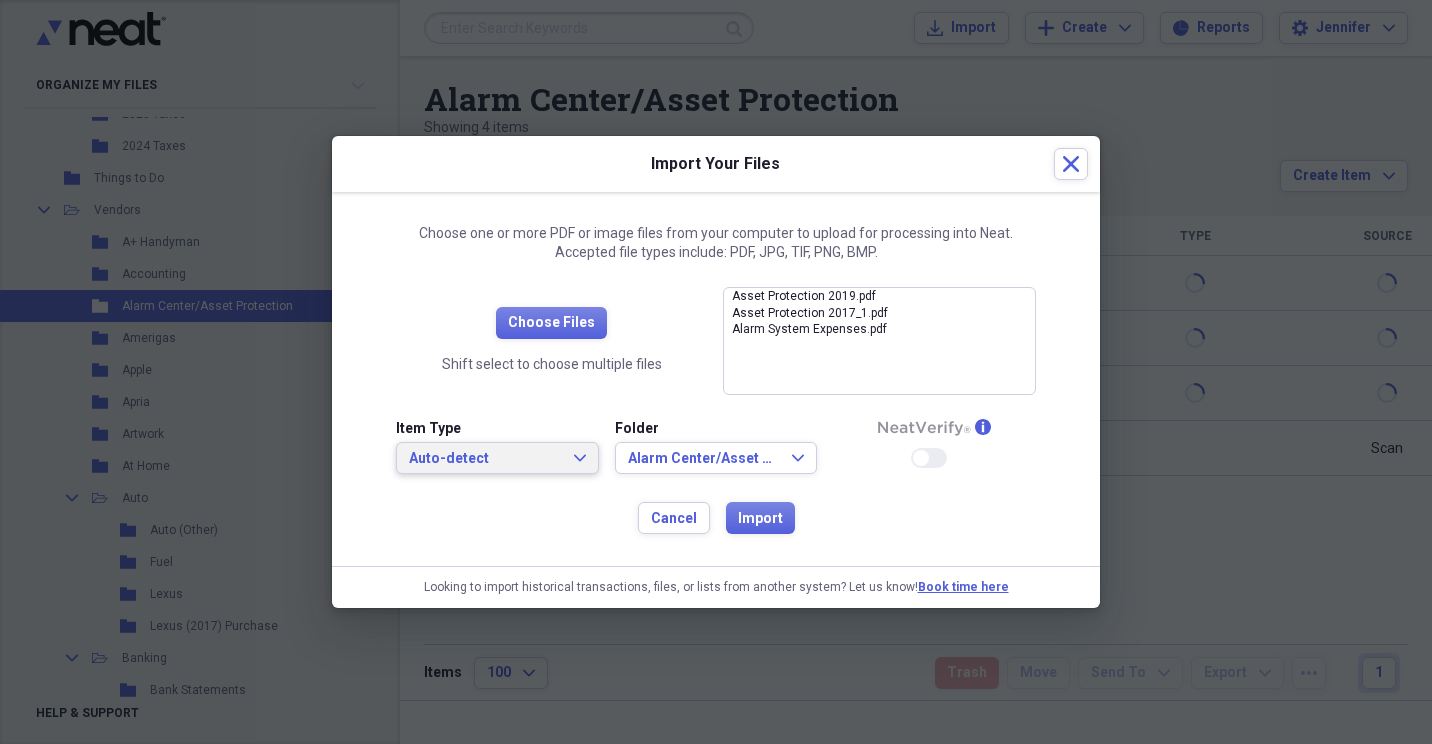 click 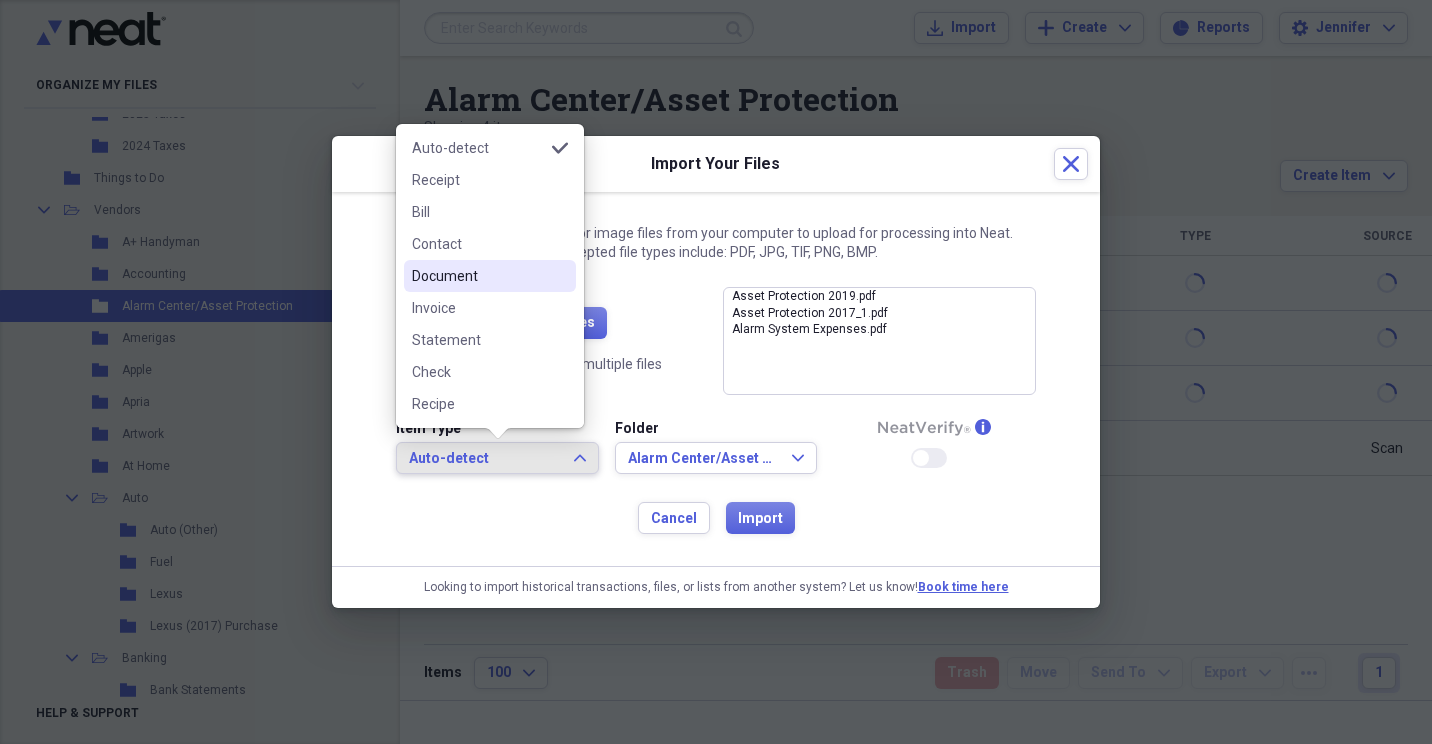 click on "Document" at bounding box center [478, 276] 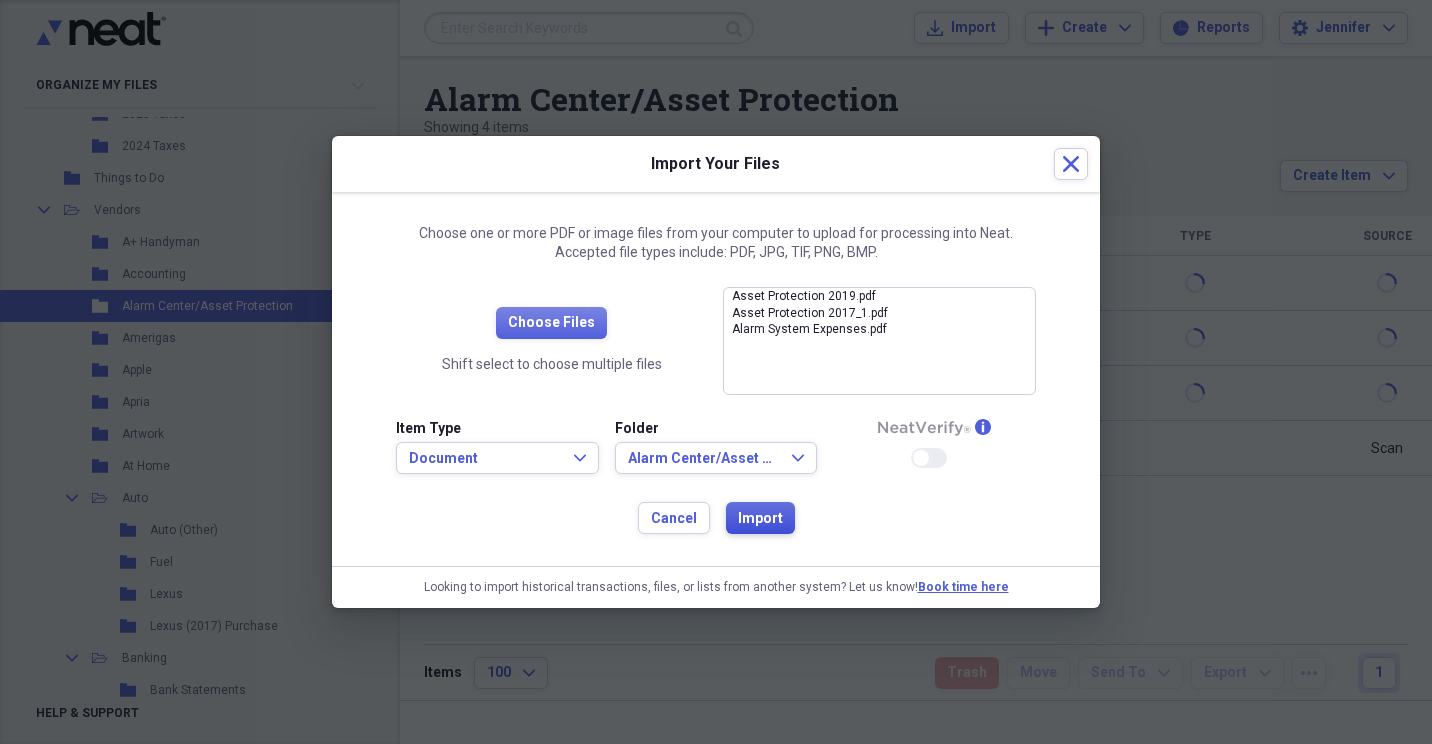 click on "Import" at bounding box center [760, 519] 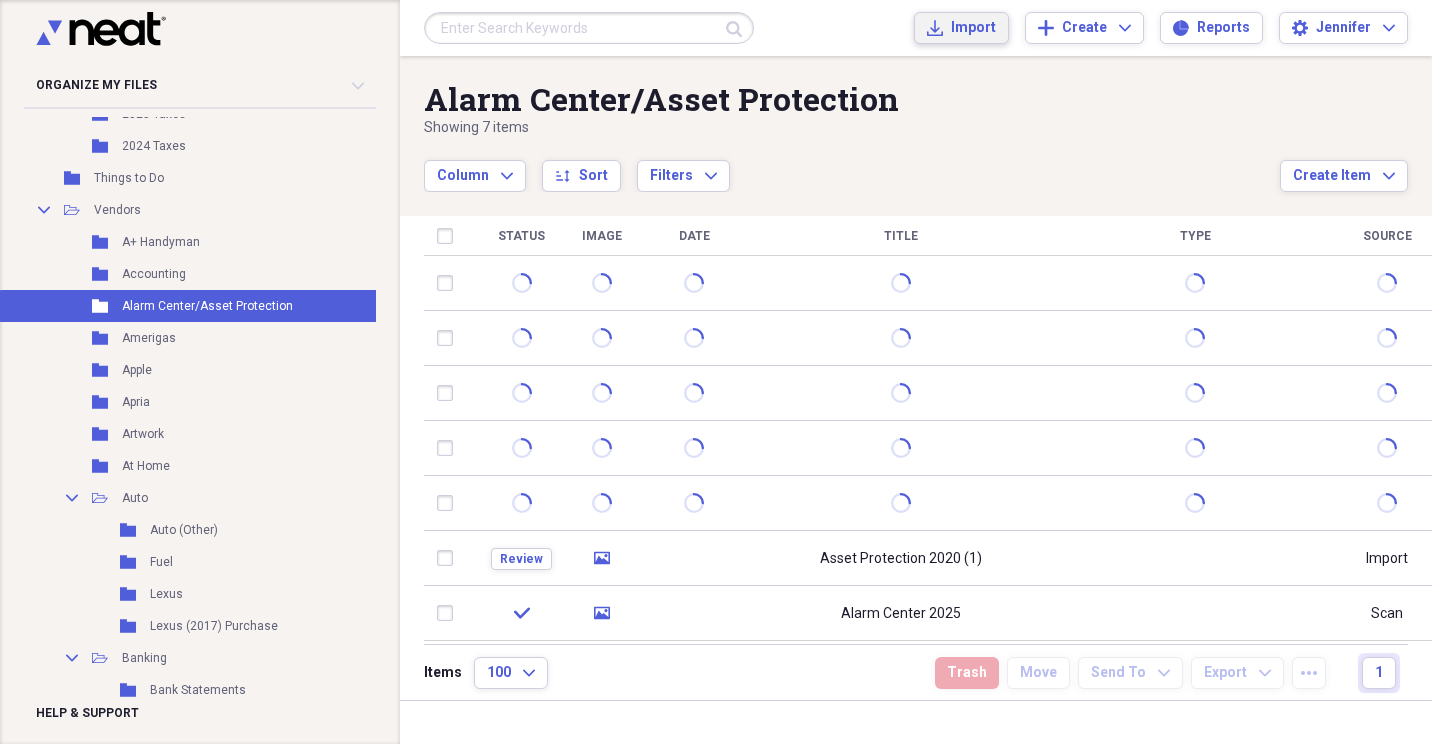click on "Import" 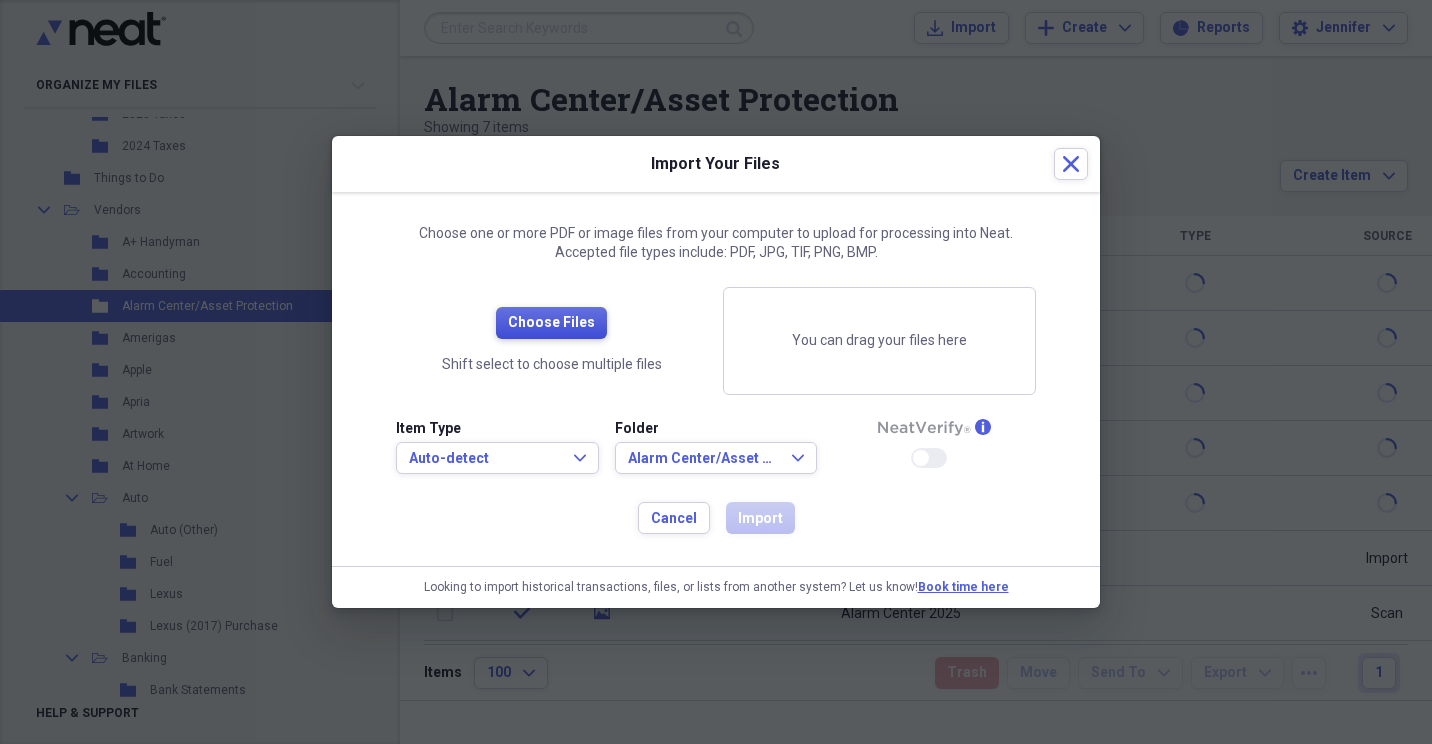 click on "Choose Files" at bounding box center (551, 323) 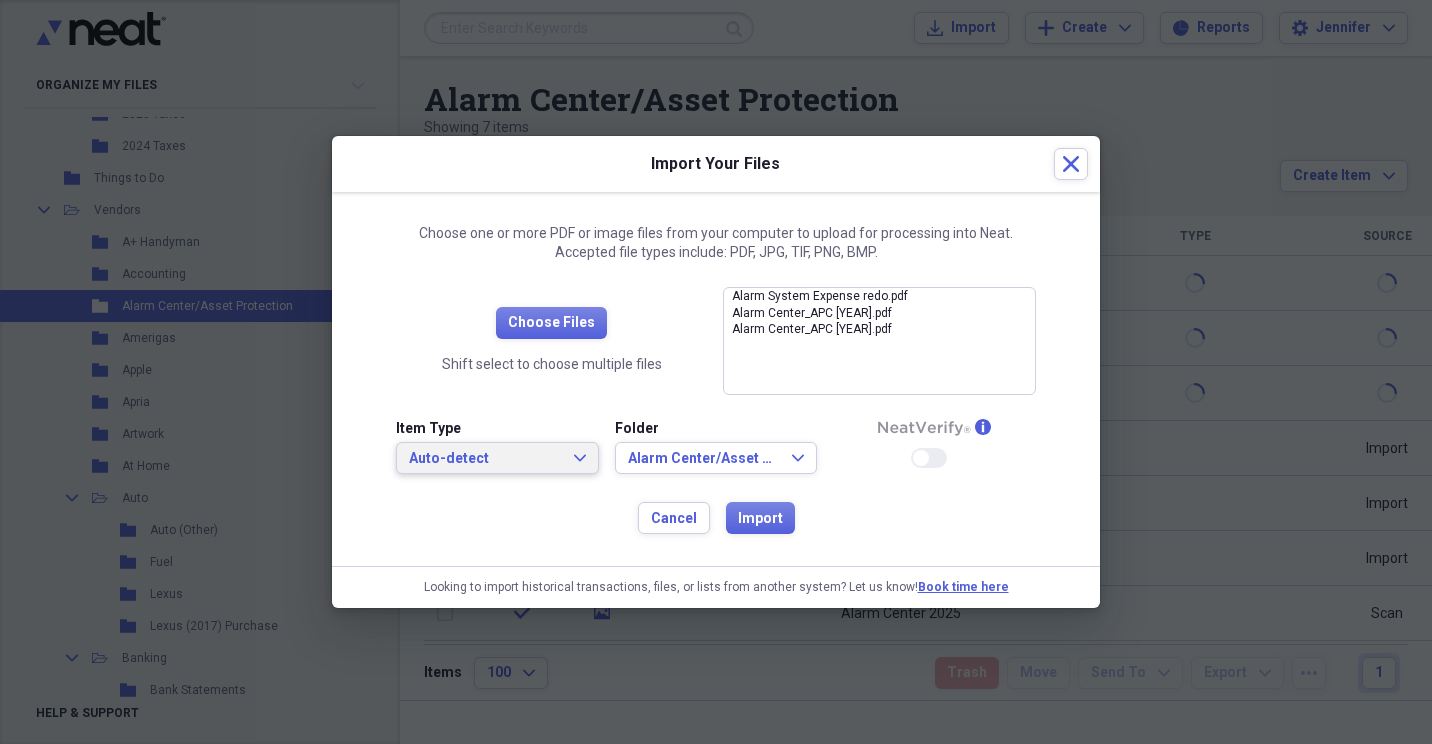 click on "Auto-detect Expand" at bounding box center (497, 458) 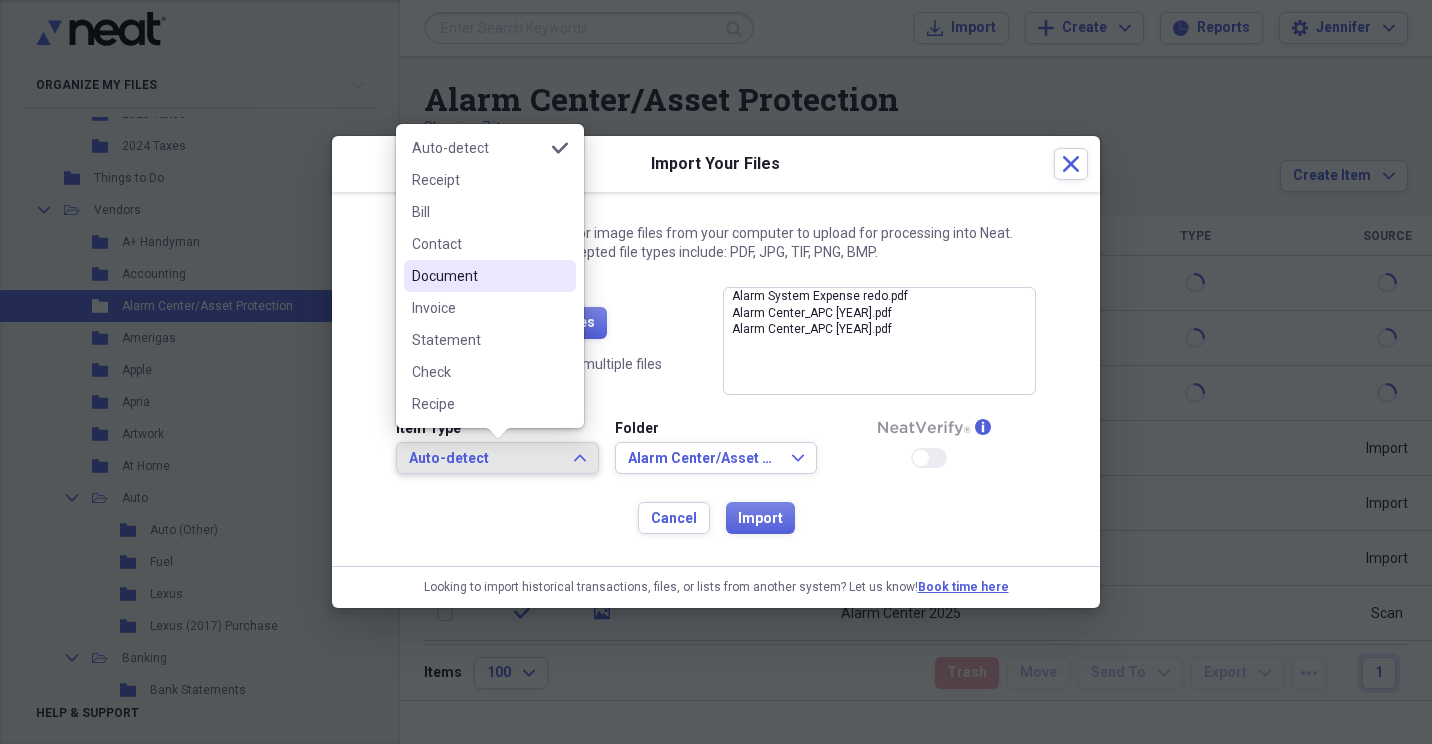 click on "Document" at bounding box center [478, 276] 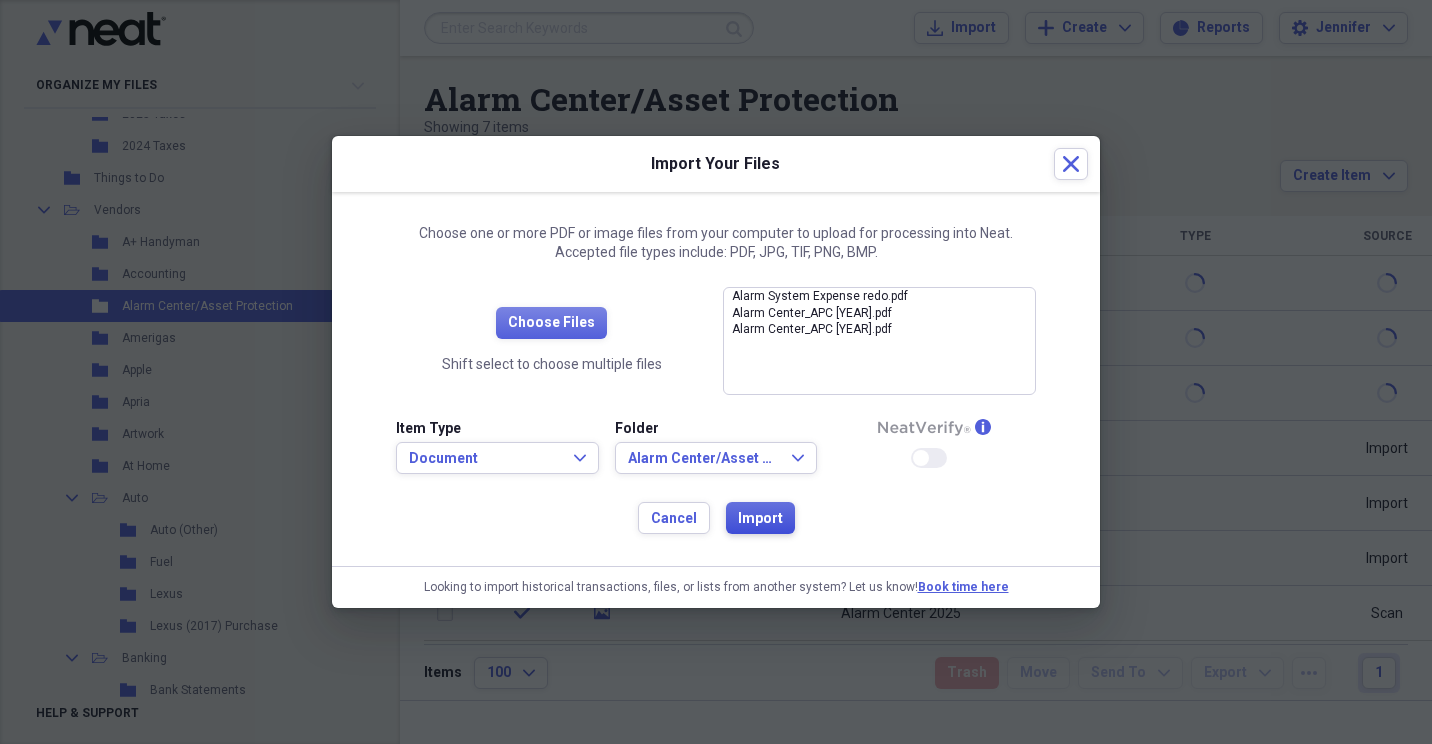 click on "Import" at bounding box center (760, 519) 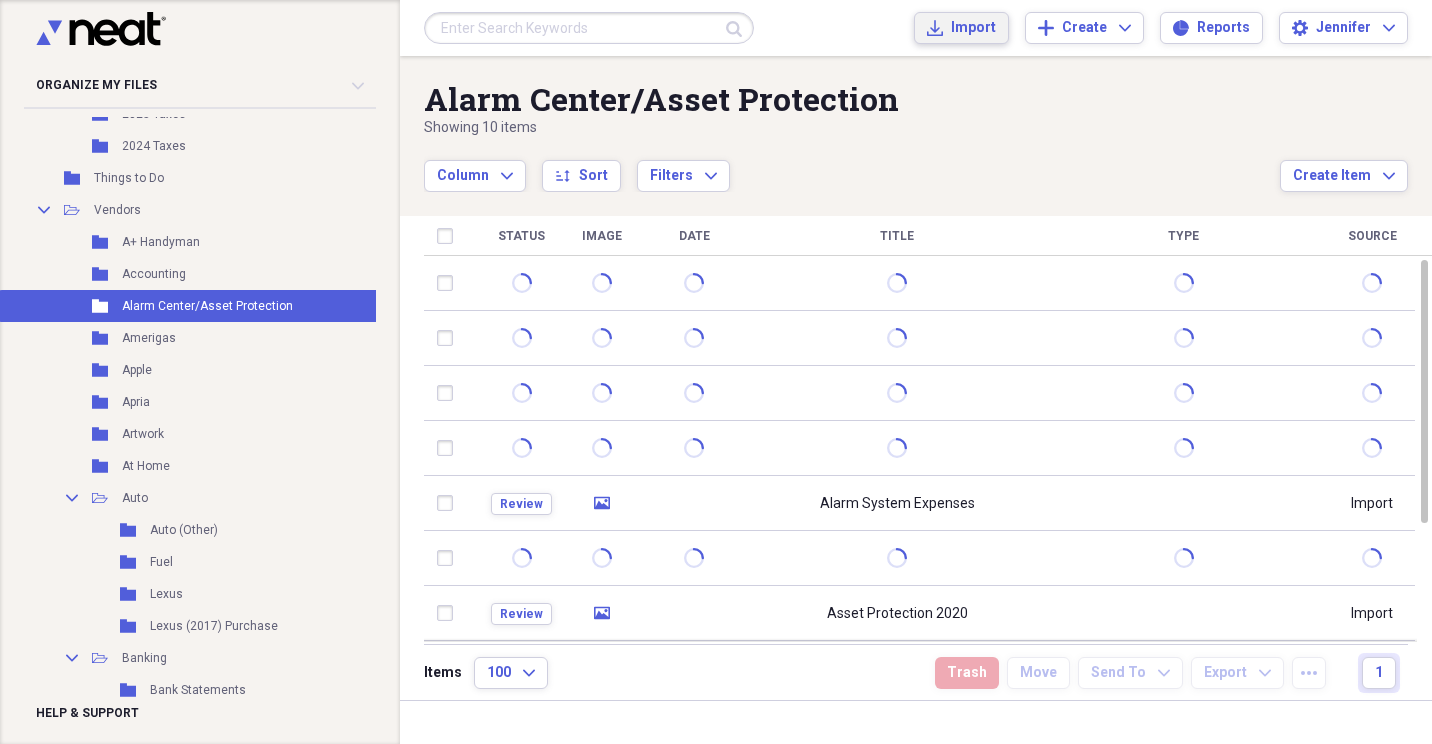 click on "Import" at bounding box center [973, 28] 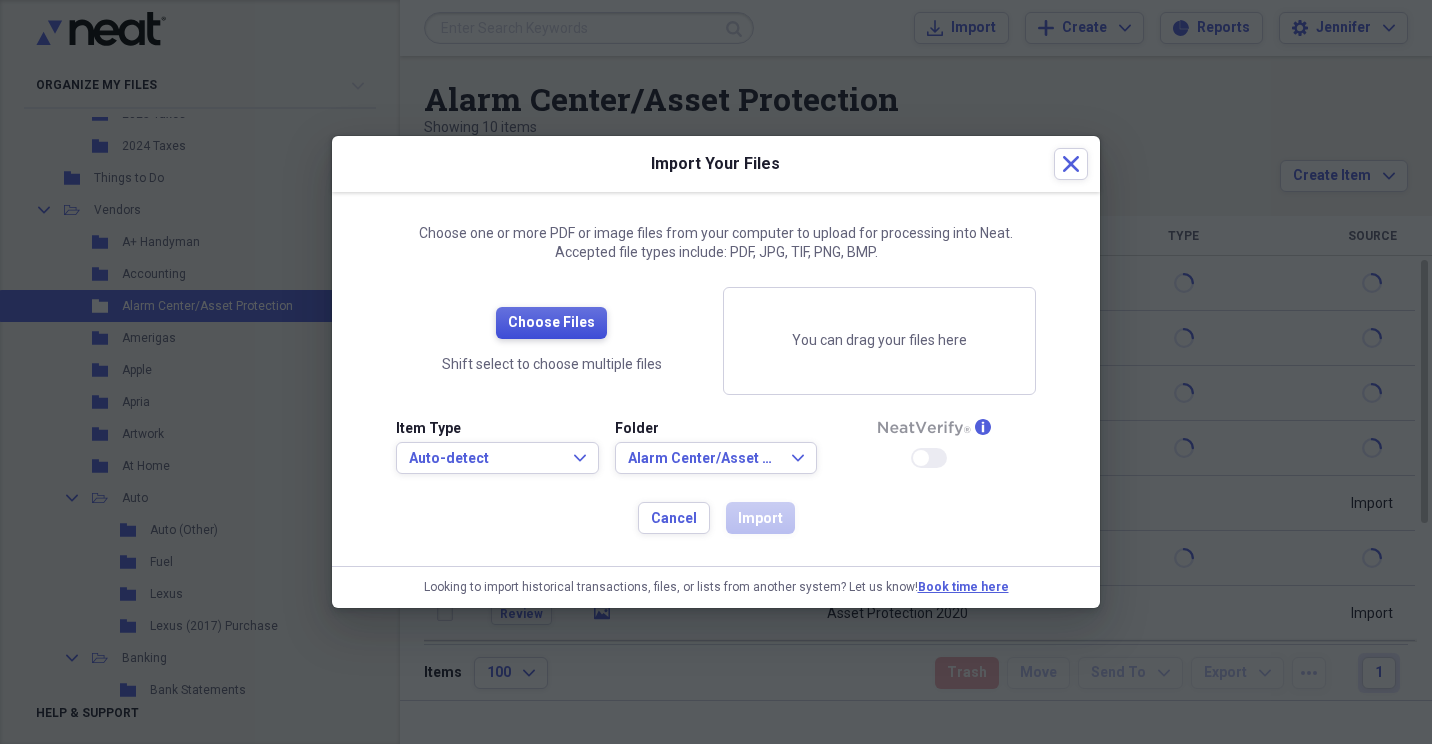 click on "Choose Files" at bounding box center [551, 323] 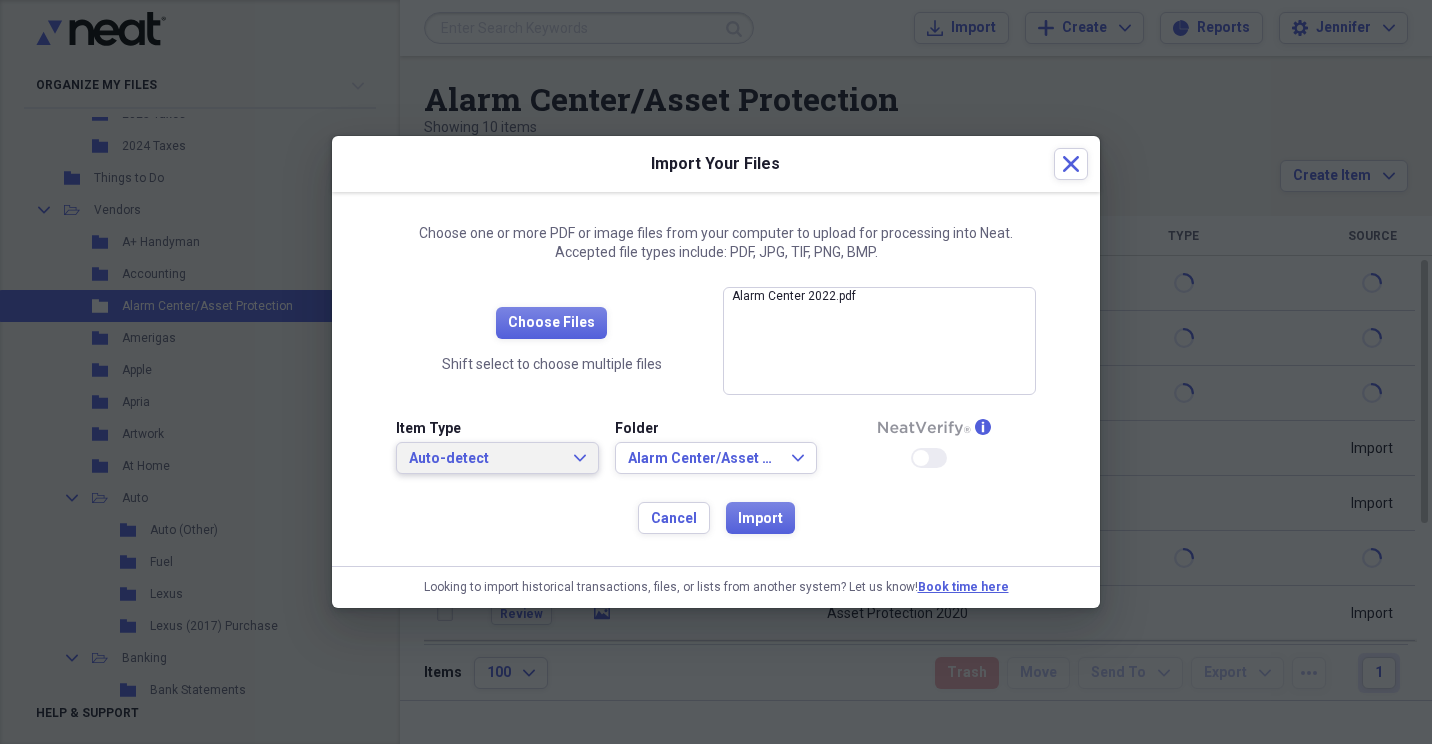 click on "Expand" 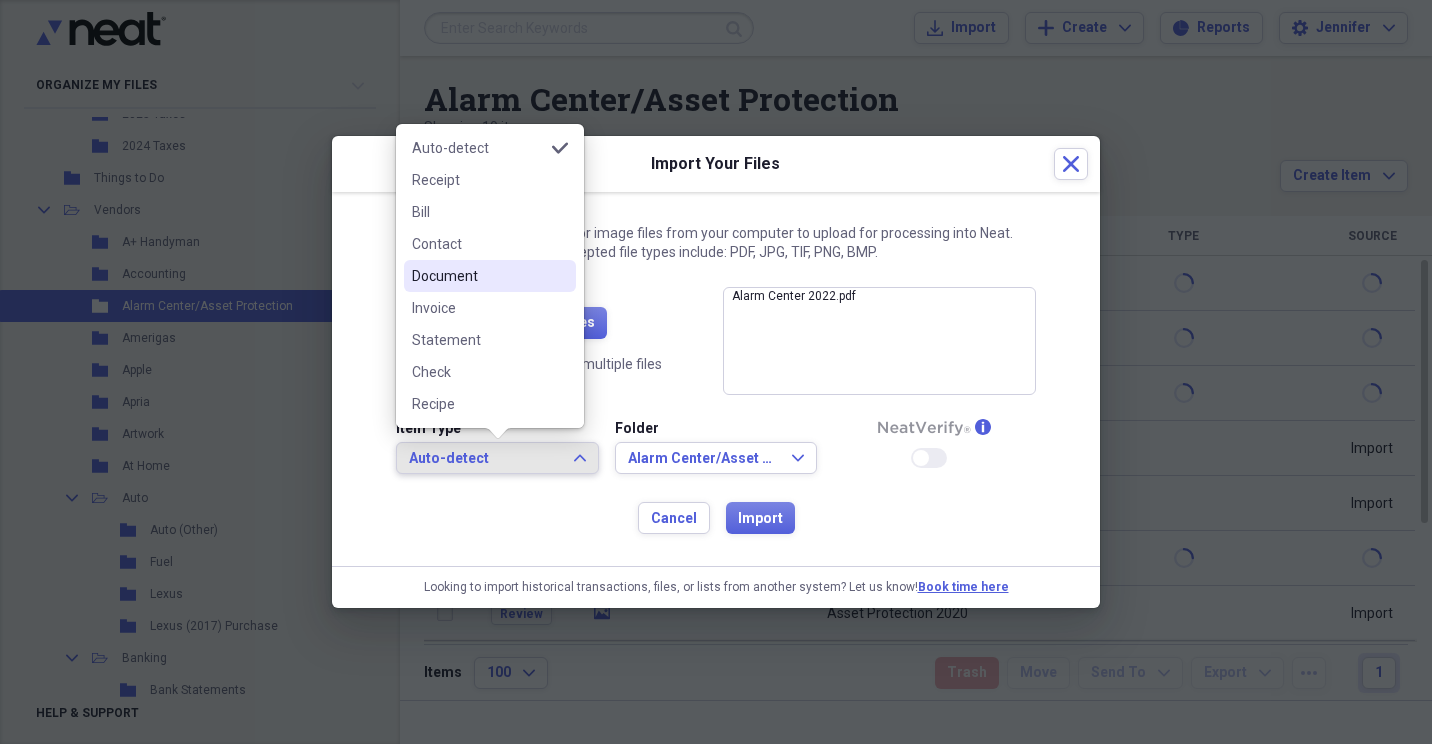 click on "Document" at bounding box center (478, 276) 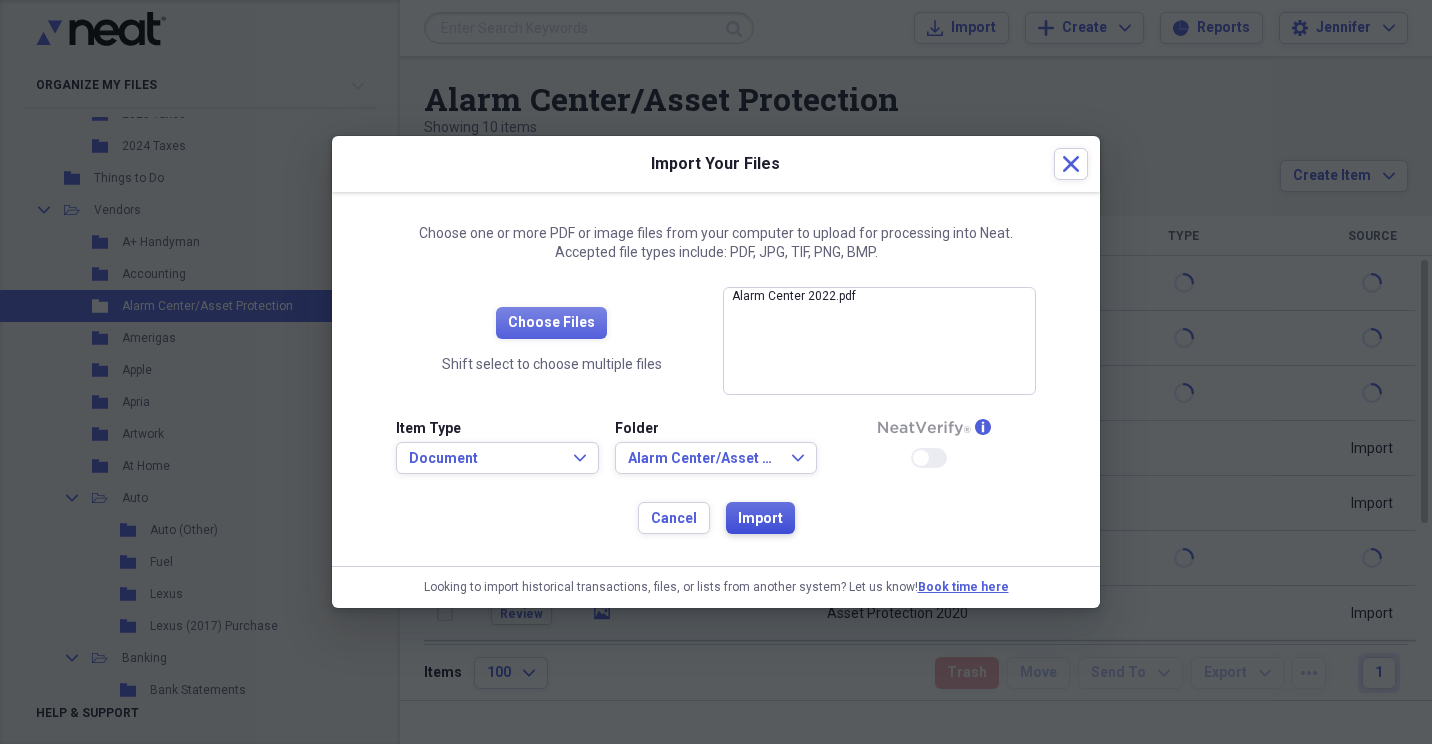 click on "Import" at bounding box center (760, 518) 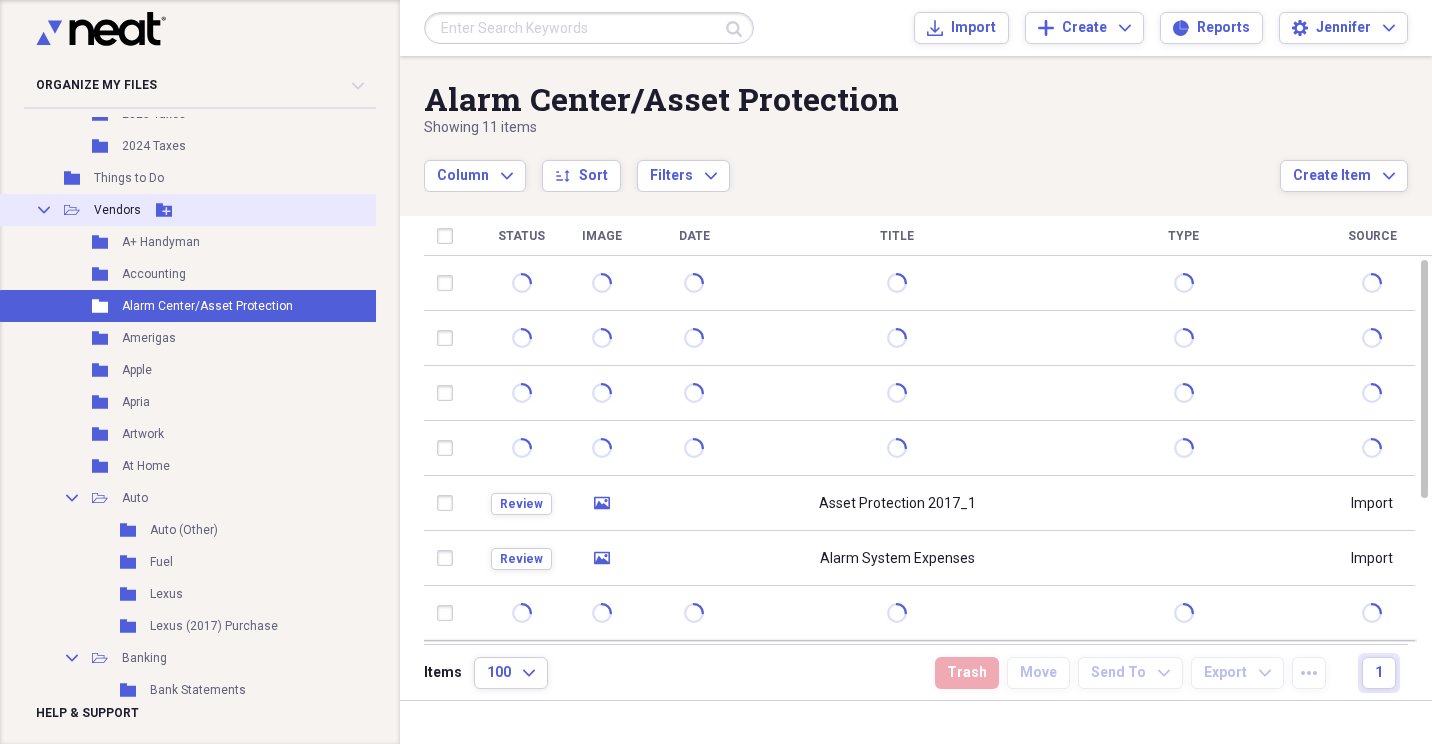 click 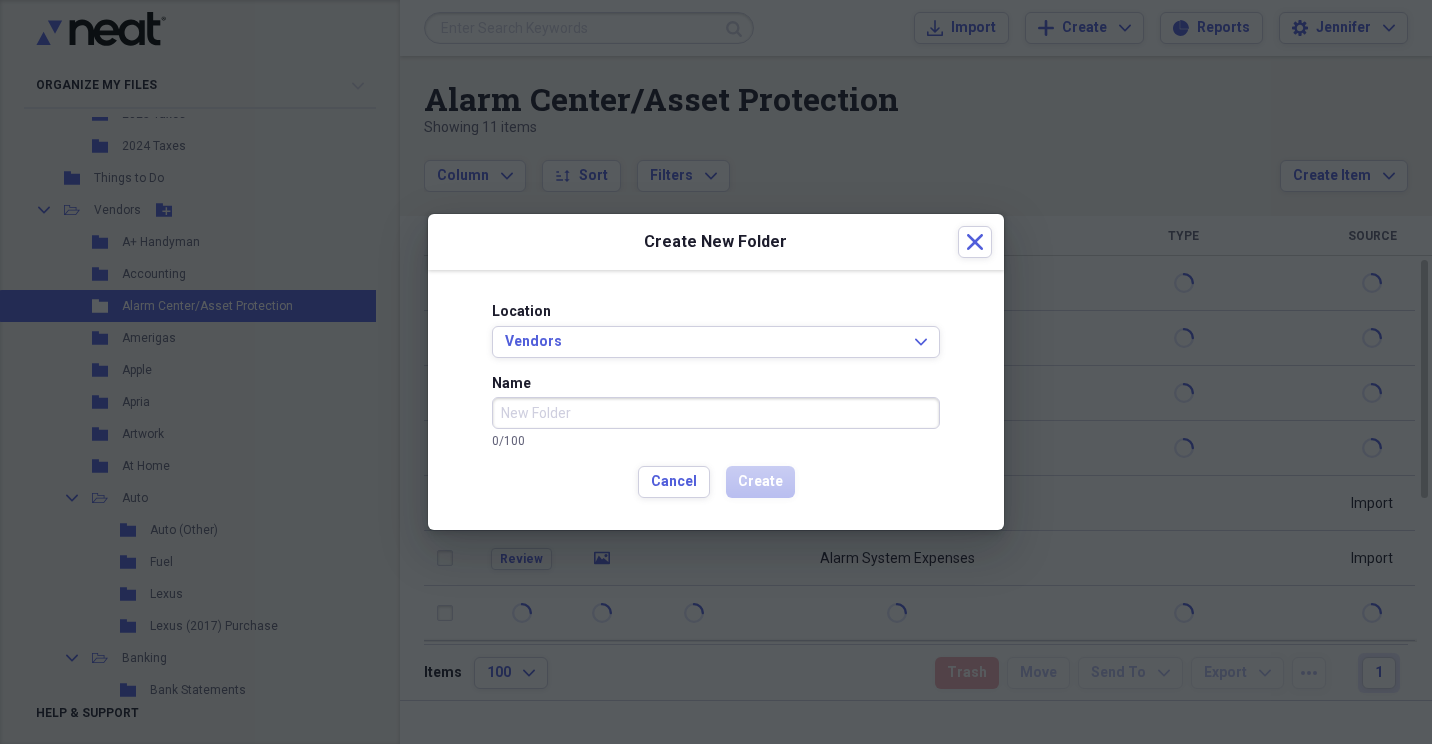 drag, startPoint x: 548, startPoint y: 410, endPoint x: 535, endPoint y: 408, distance: 13.152946 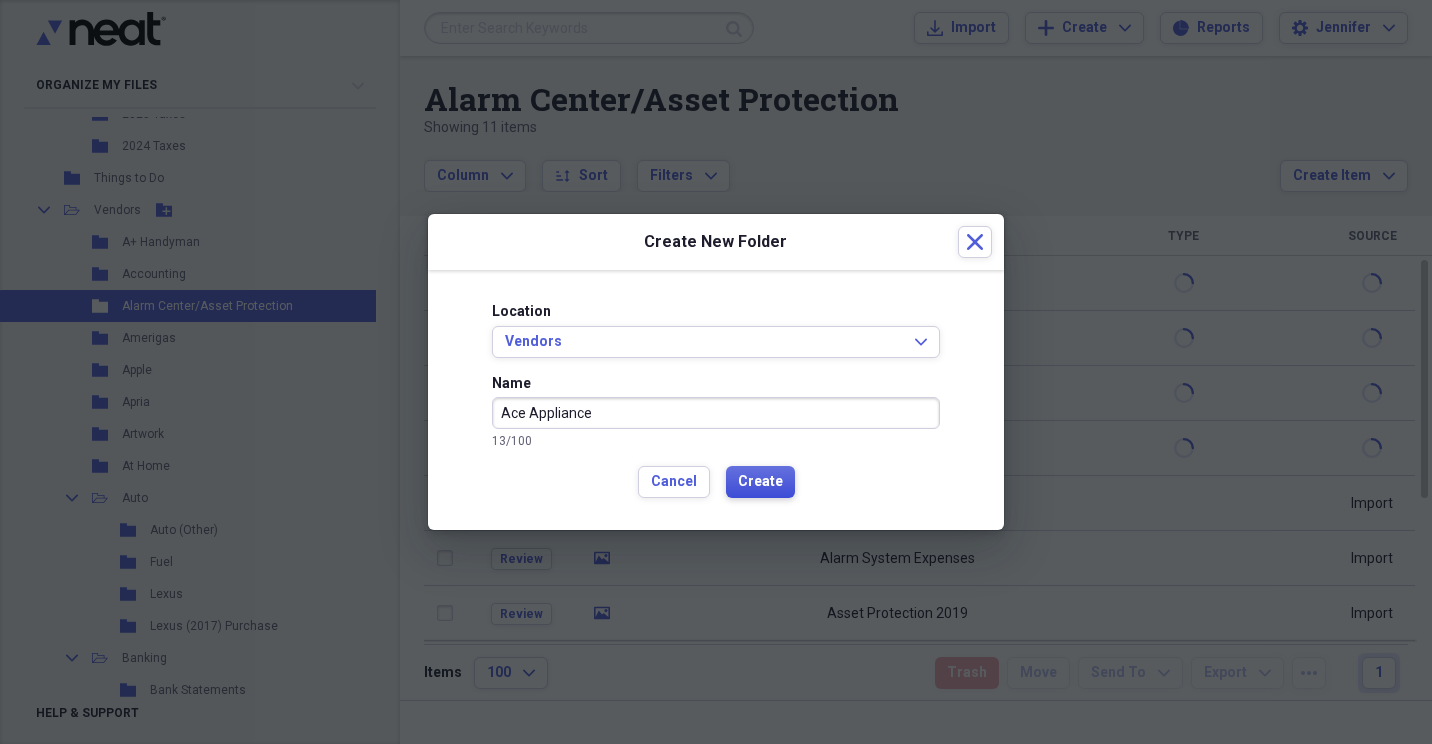 type on "Ace Appliance" 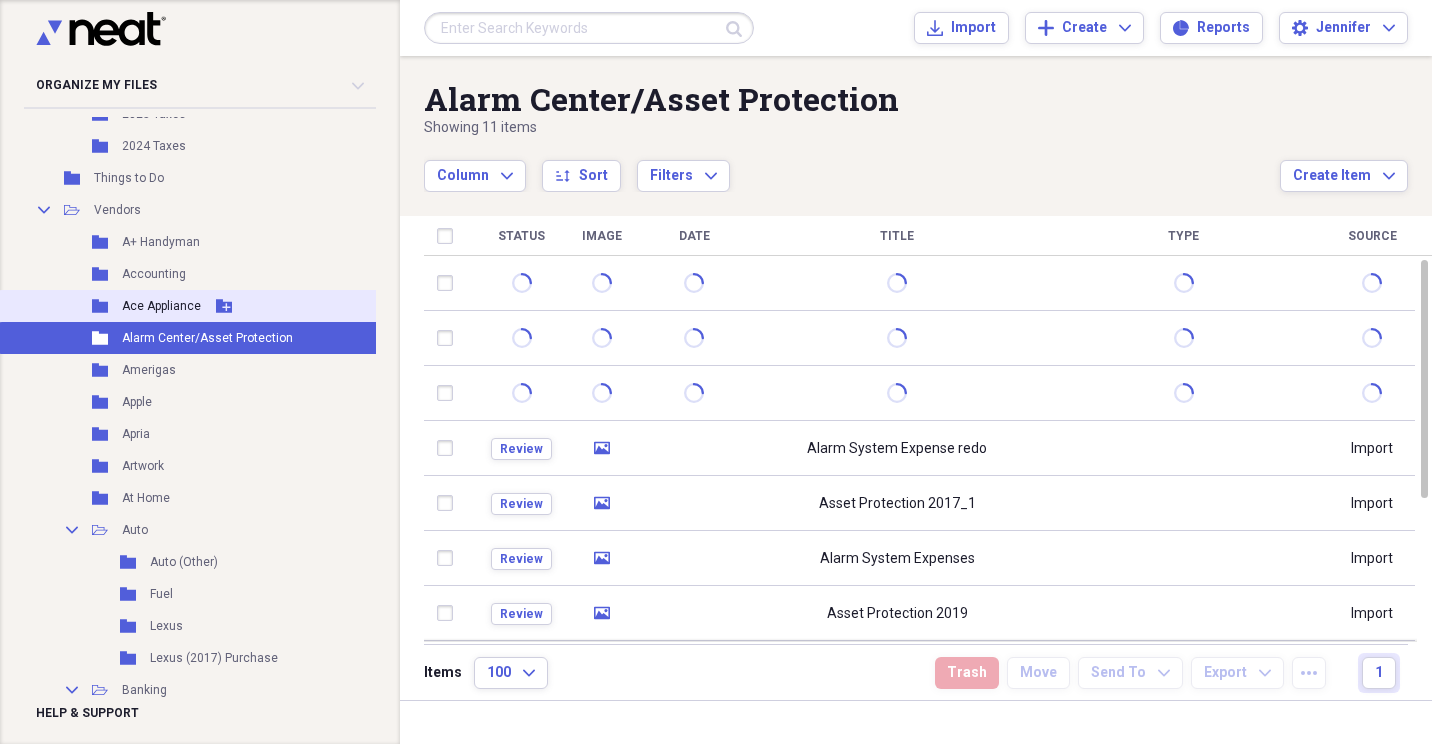 click on "Folder Ace Appliance Add Folder" at bounding box center (188, 306) 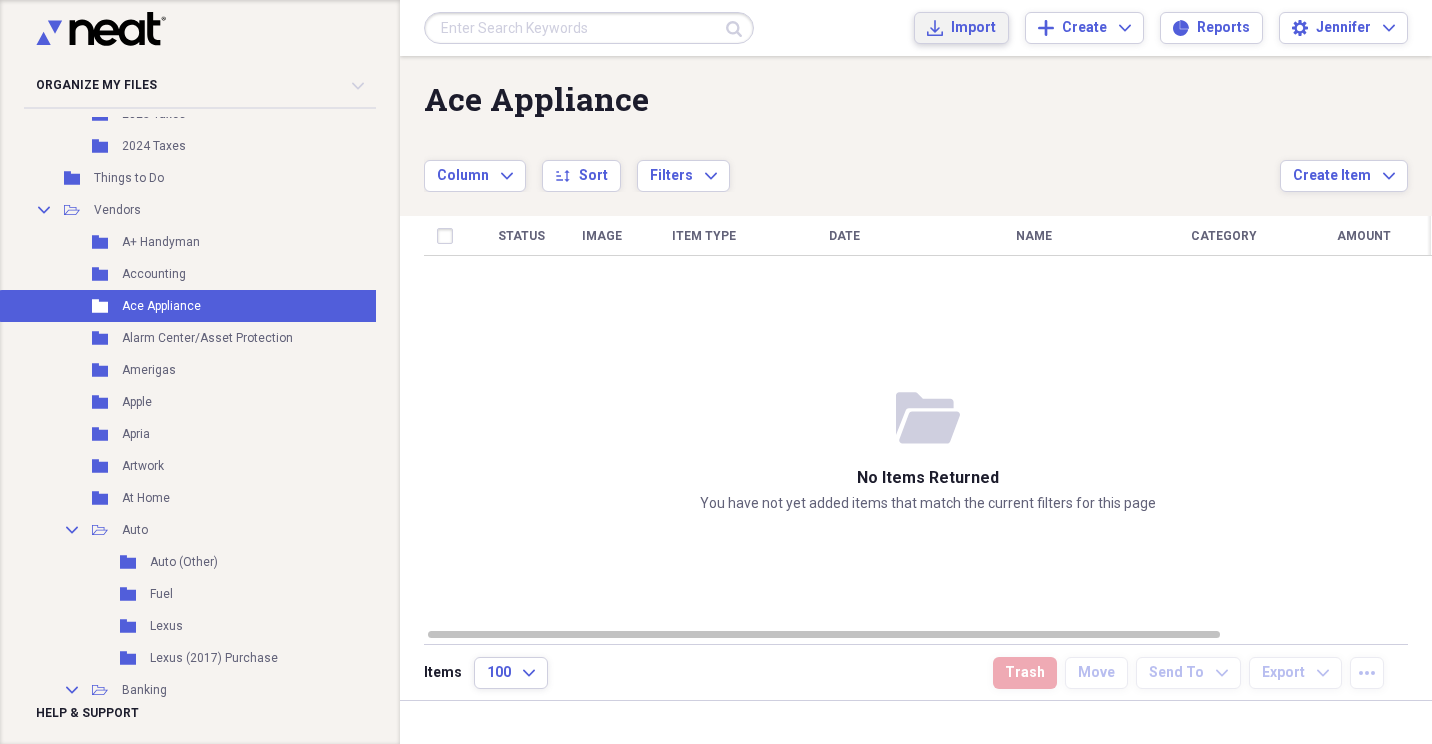 click on "Import" at bounding box center [973, 28] 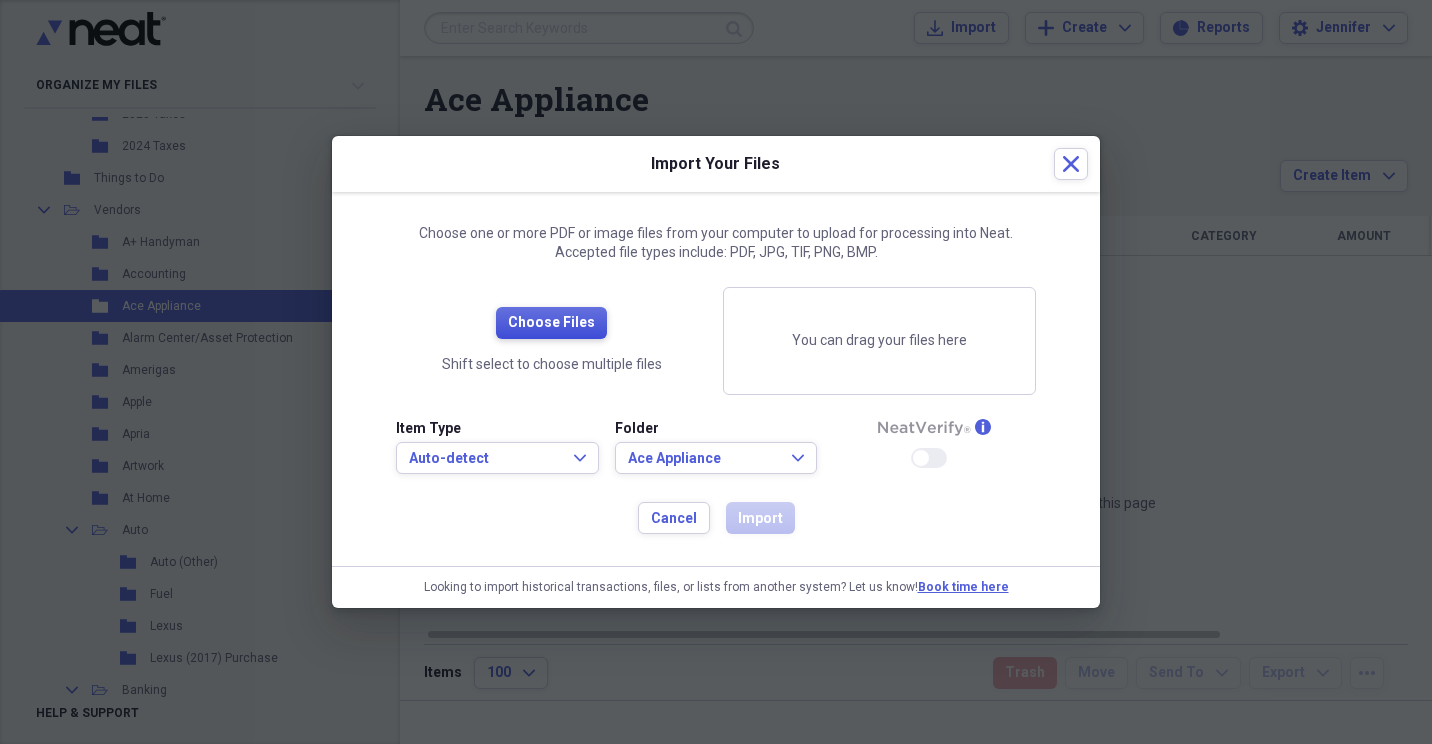 click on "Choose Files" at bounding box center (551, 323) 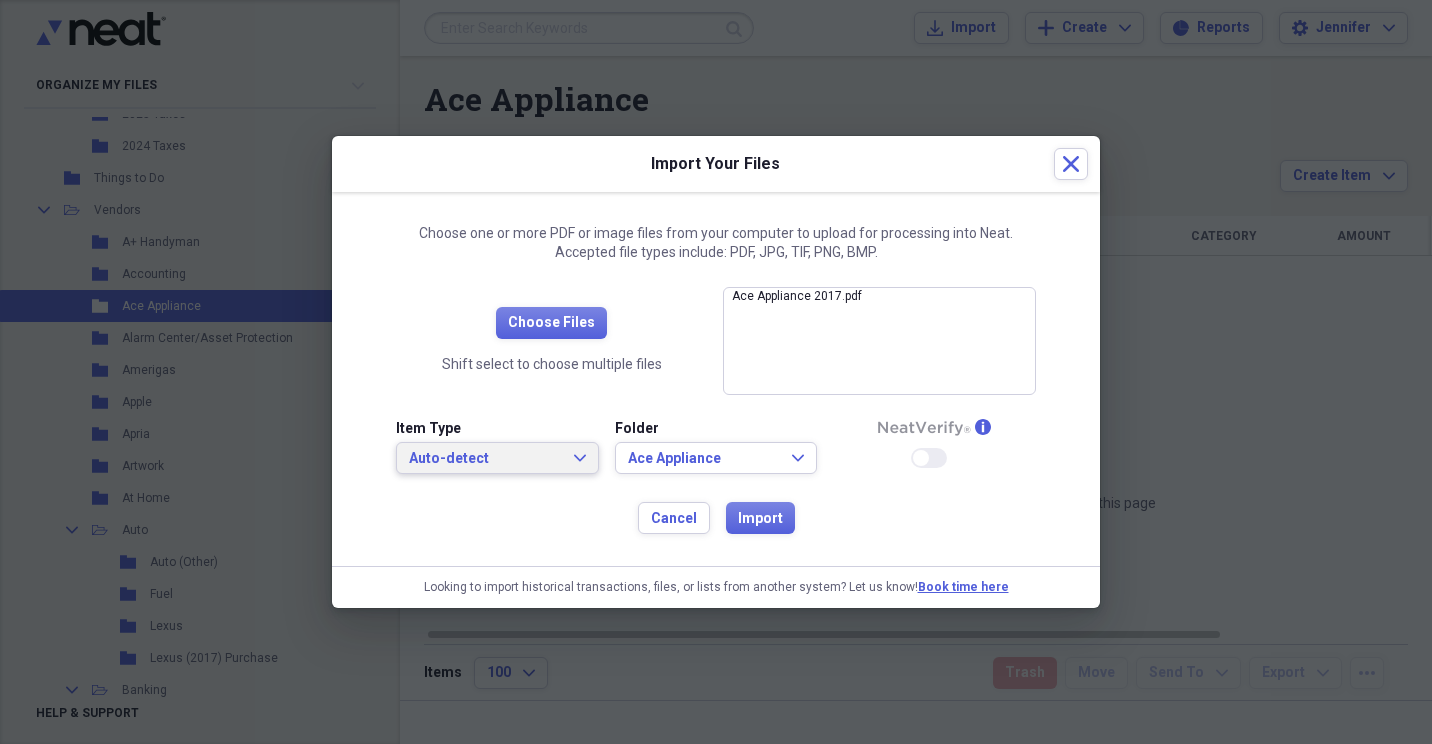 click on "Expand" 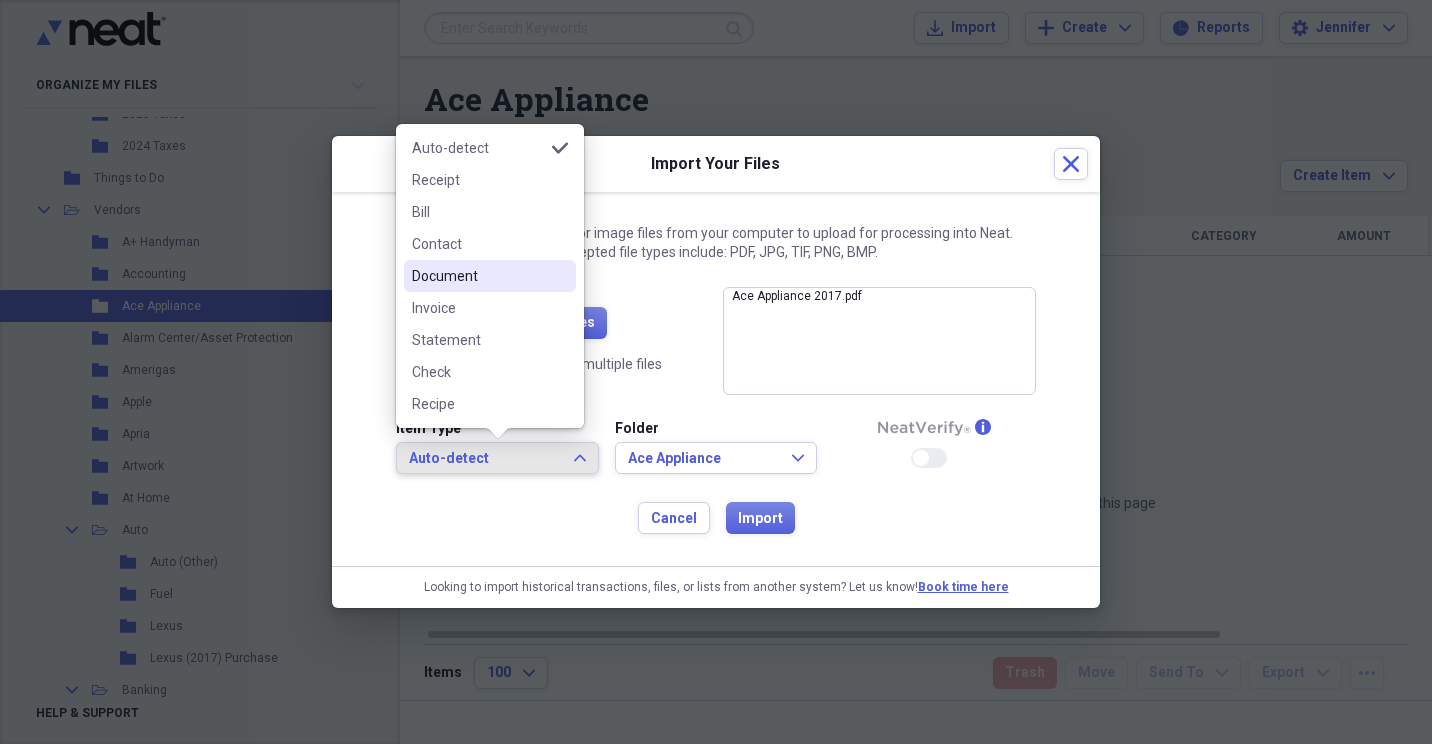 click on "Document" at bounding box center (478, 276) 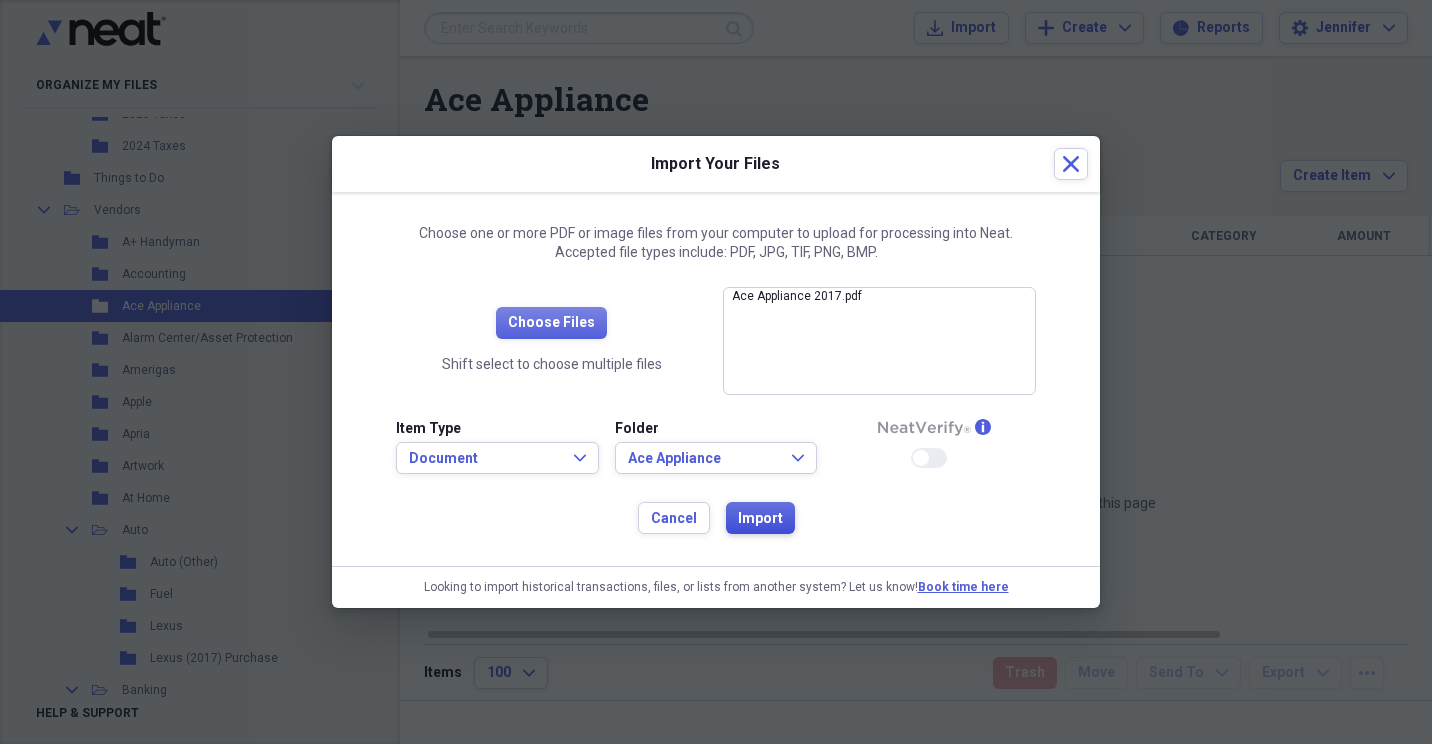 click on "Import" at bounding box center [760, 519] 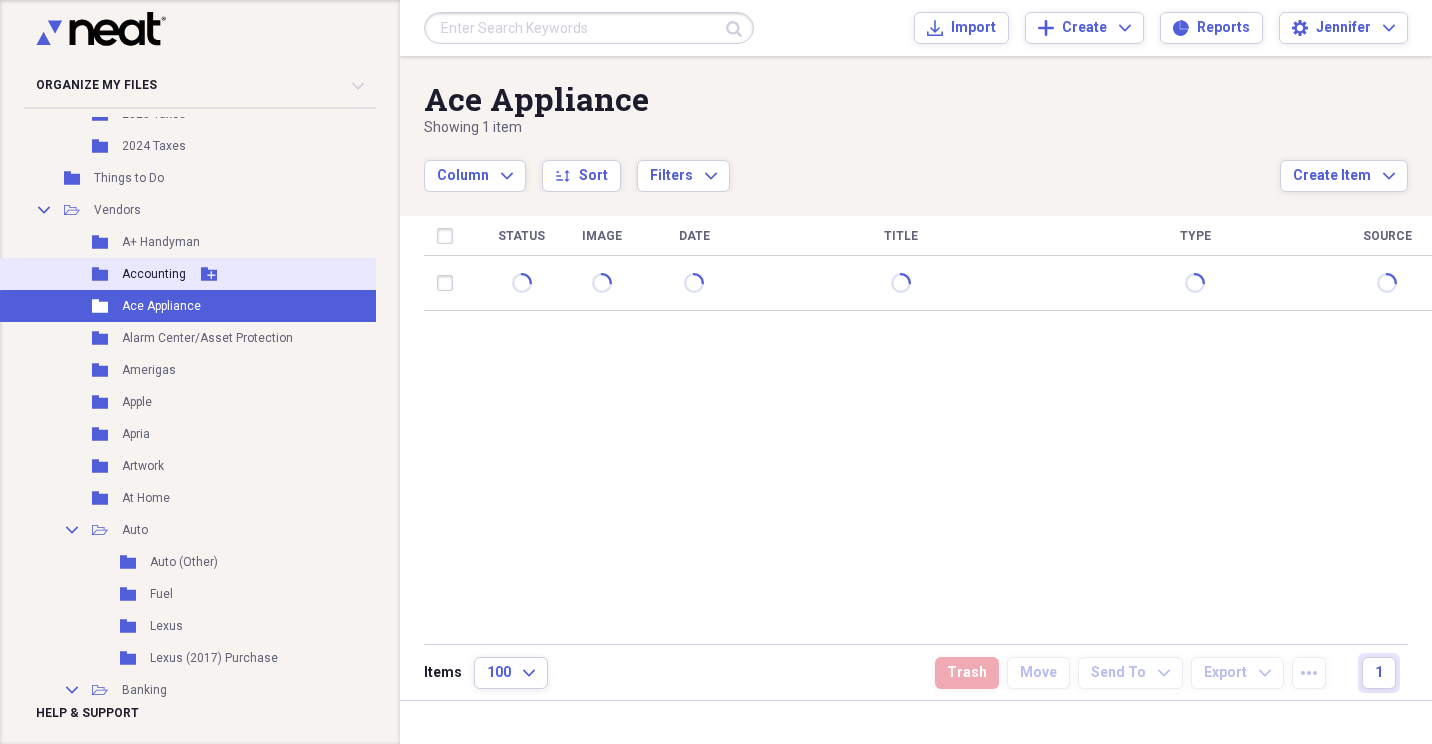click on "Accounting" at bounding box center [154, 274] 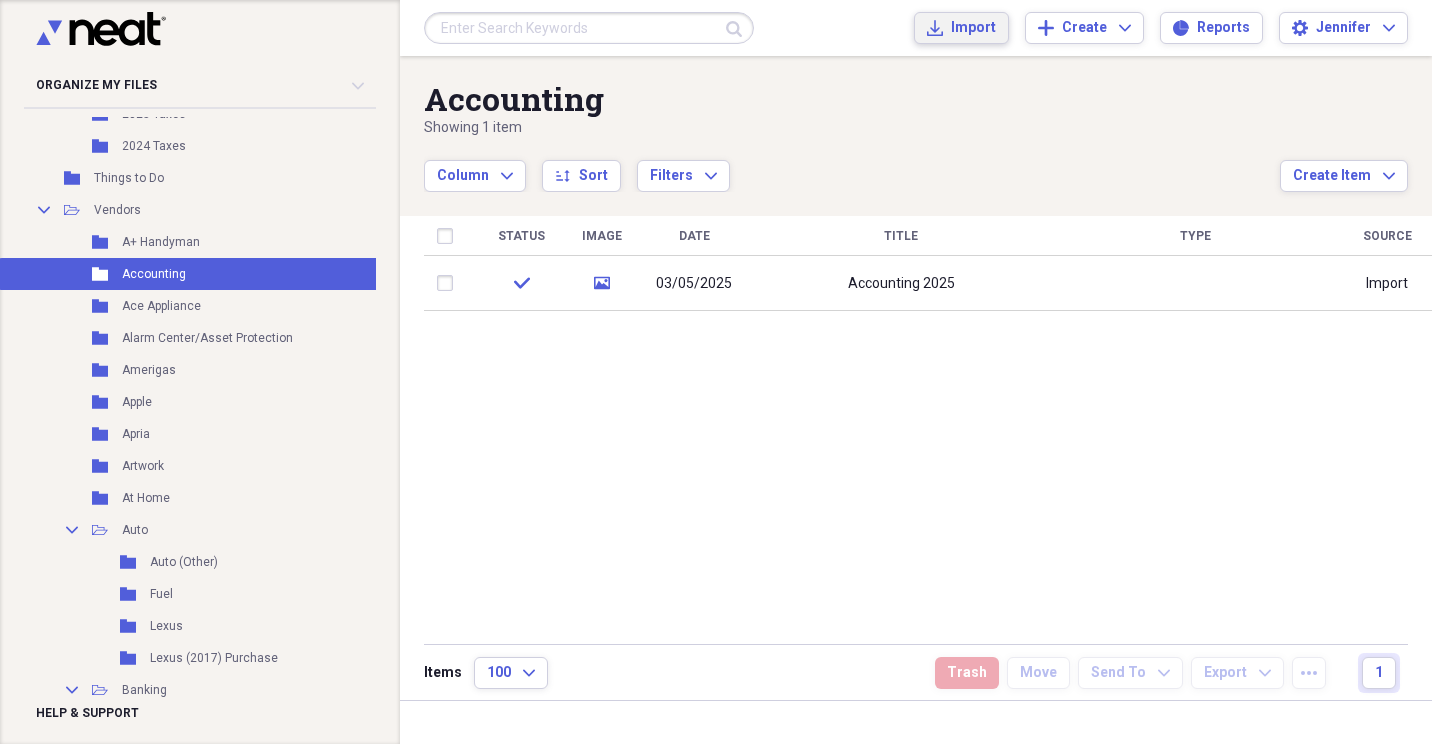 click on "Import" at bounding box center (973, 28) 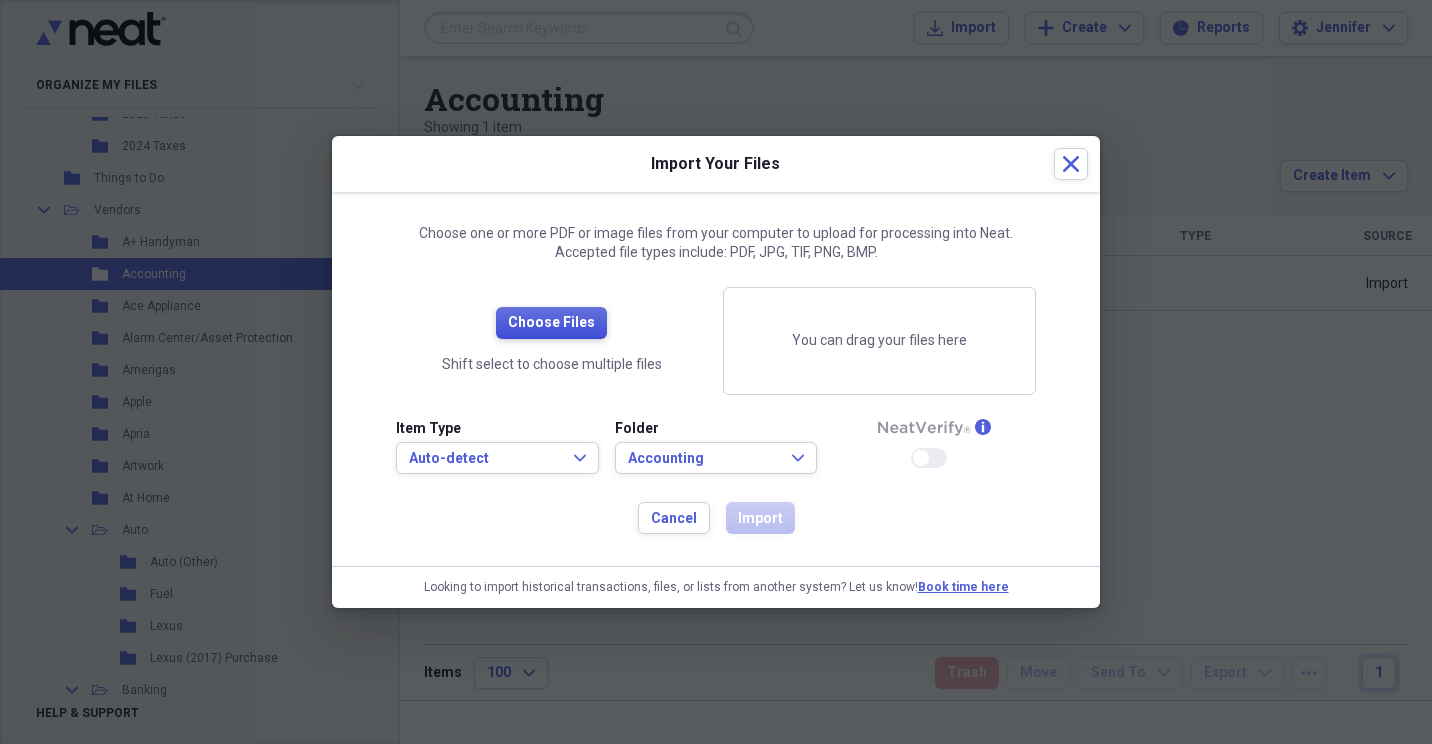click on "Choose Files" at bounding box center (551, 323) 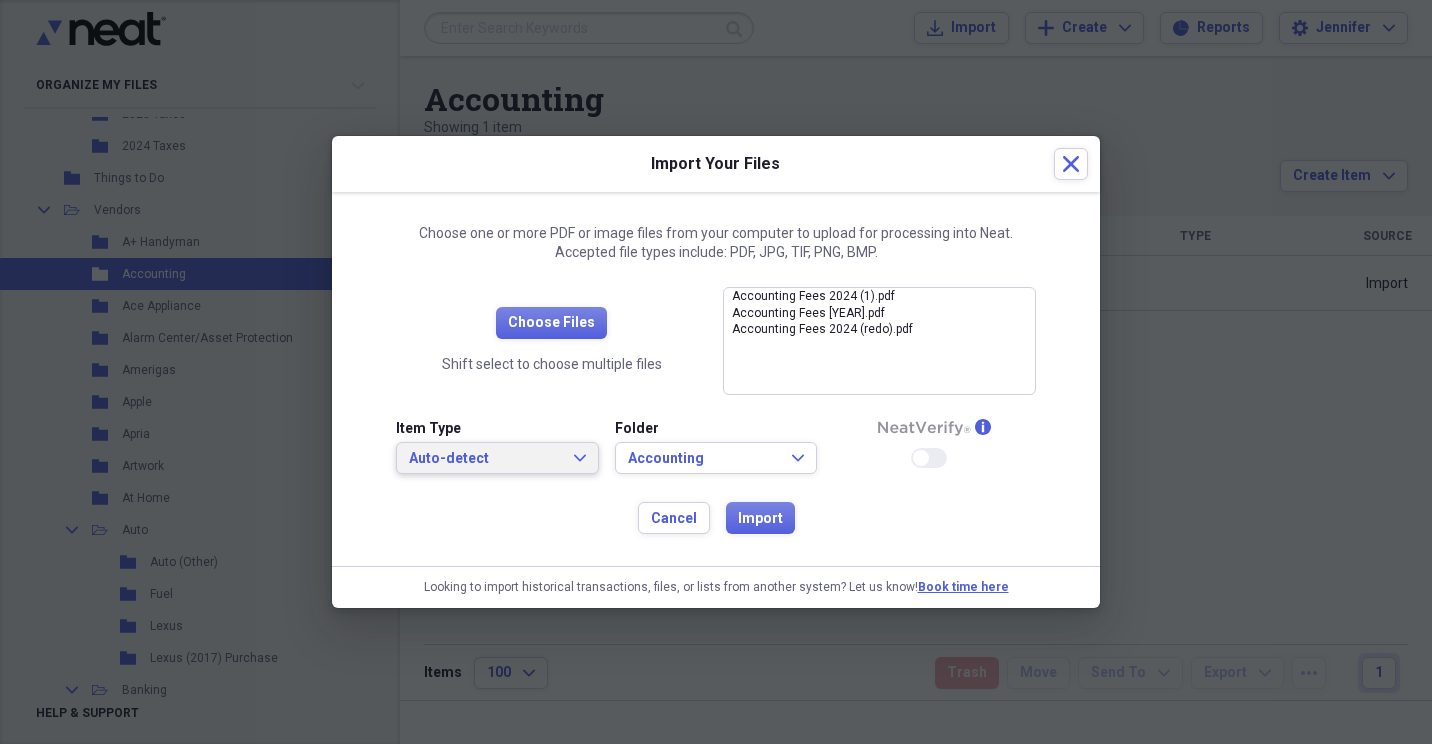 click on "Auto-detect Expand" at bounding box center [497, 459] 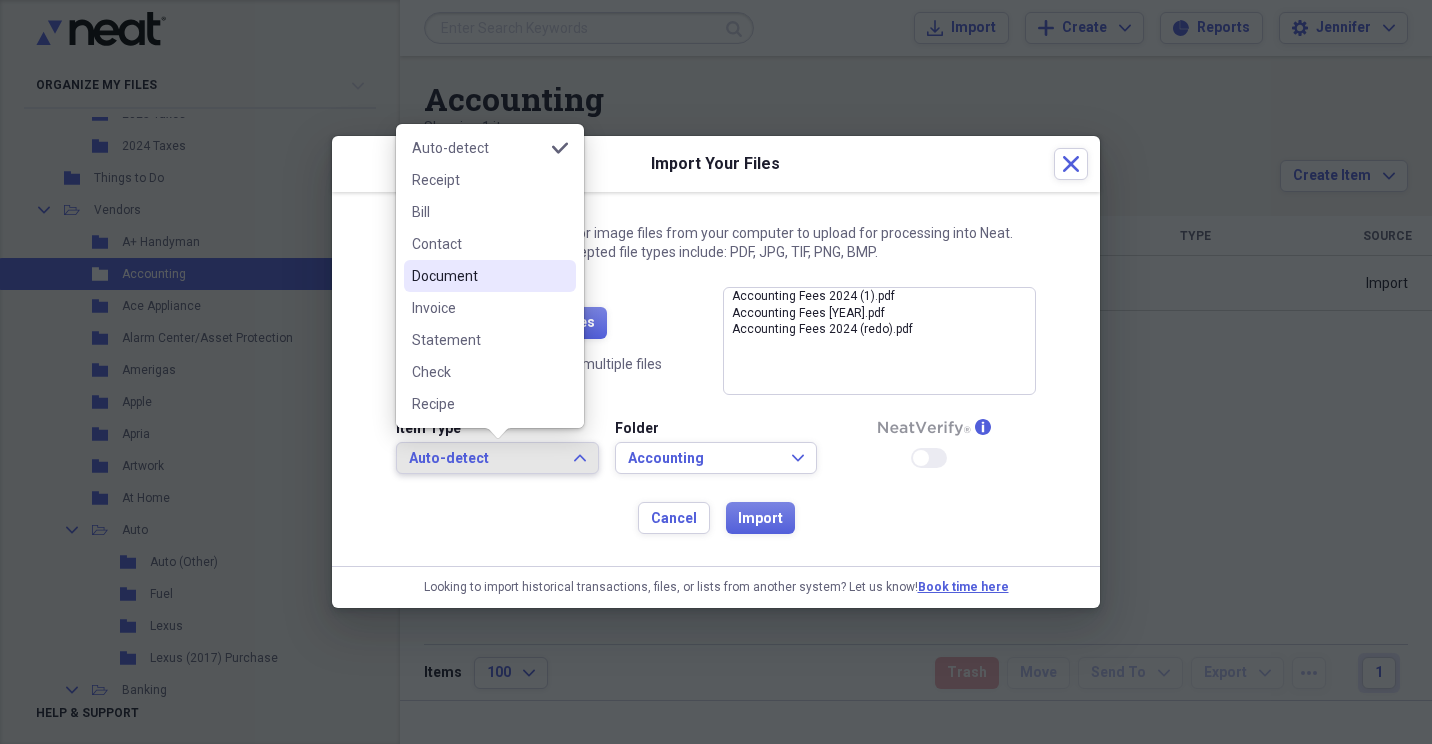 click on "Document" at bounding box center [490, 276] 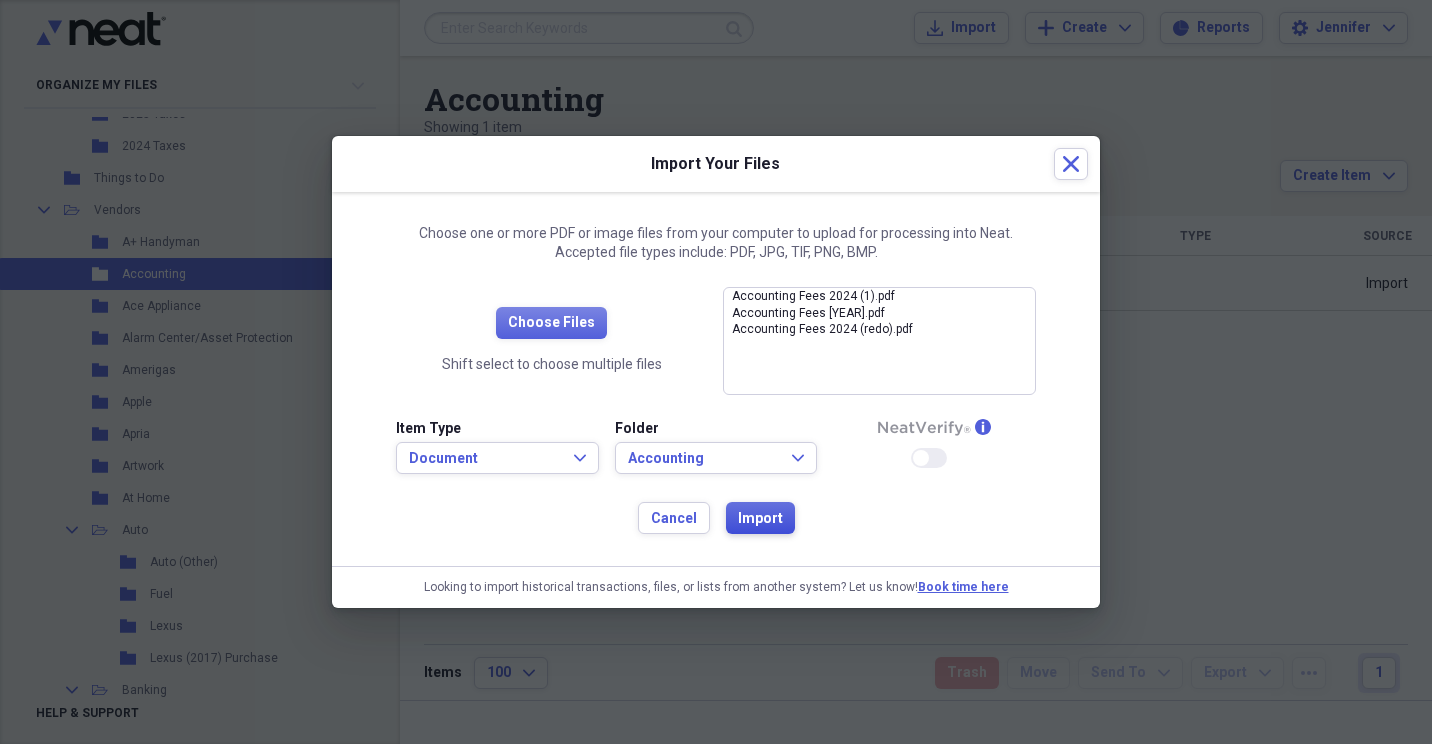 click on "Import" at bounding box center [760, 519] 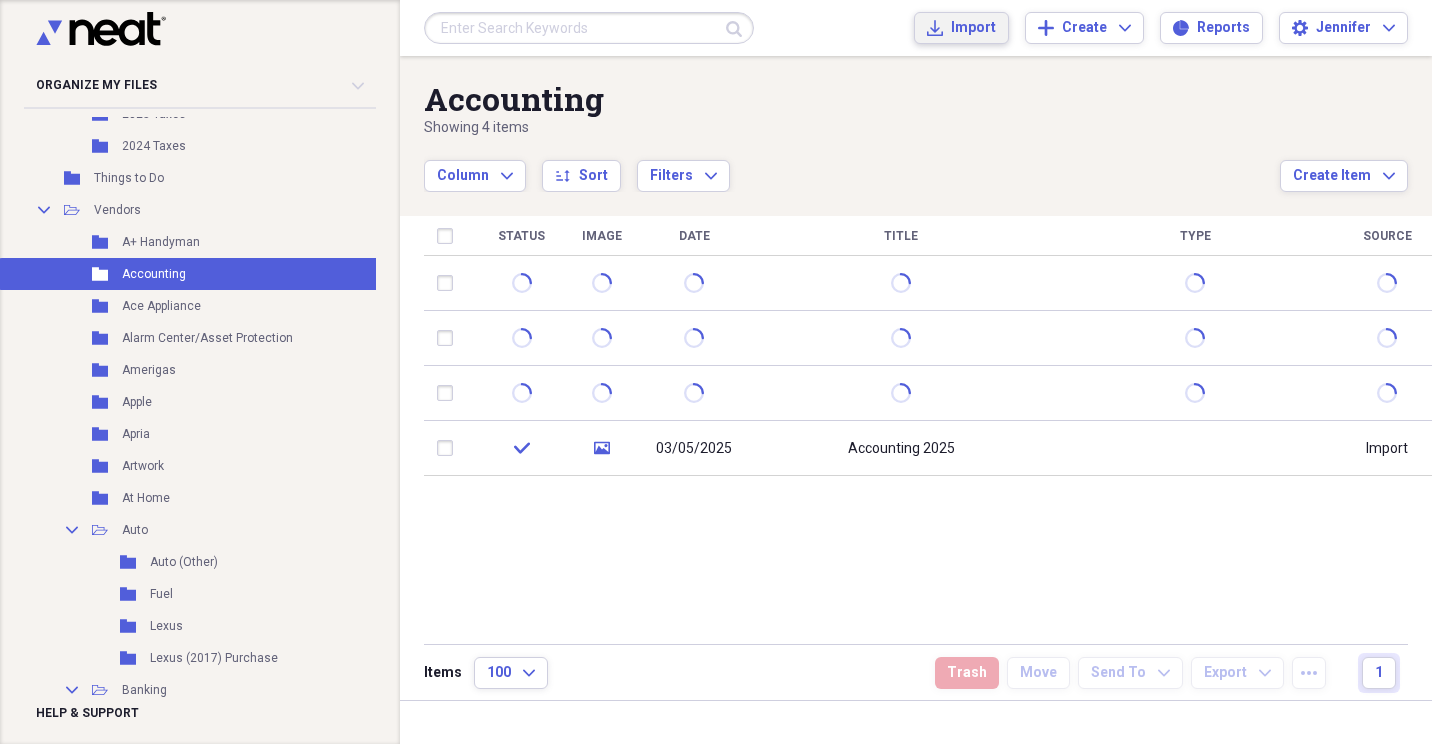 click on "Import" at bounding box center [973, 28] 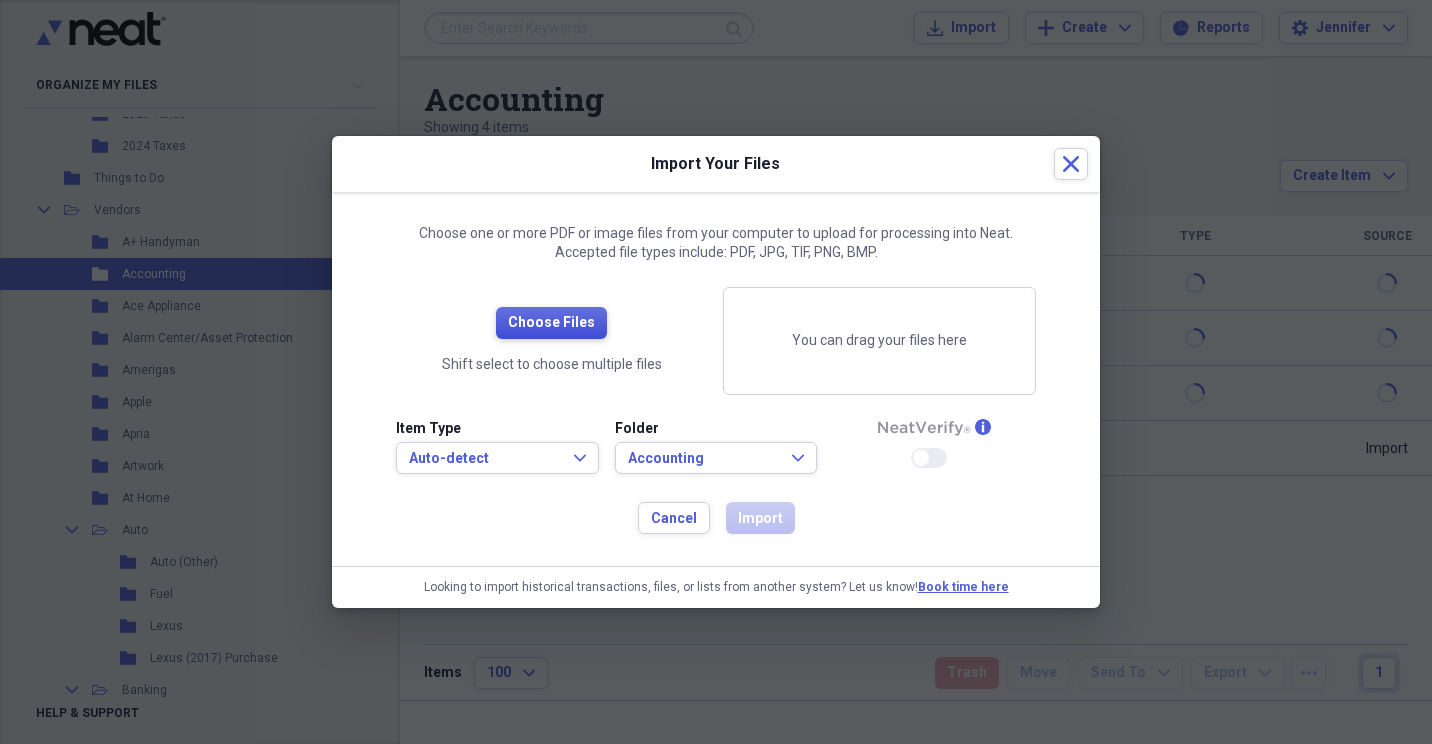 click on "Choose Files" at bounding box center [551, 323] 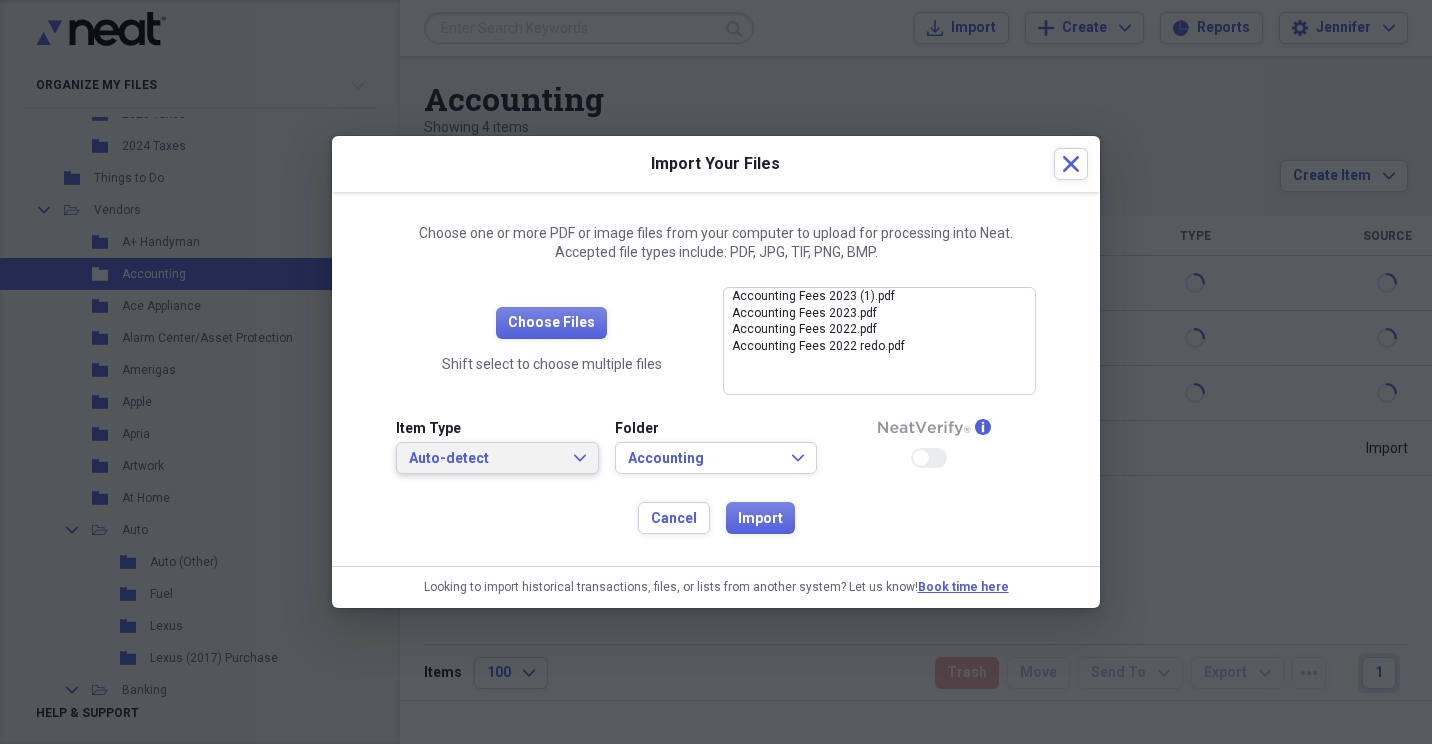 click on "Expand" 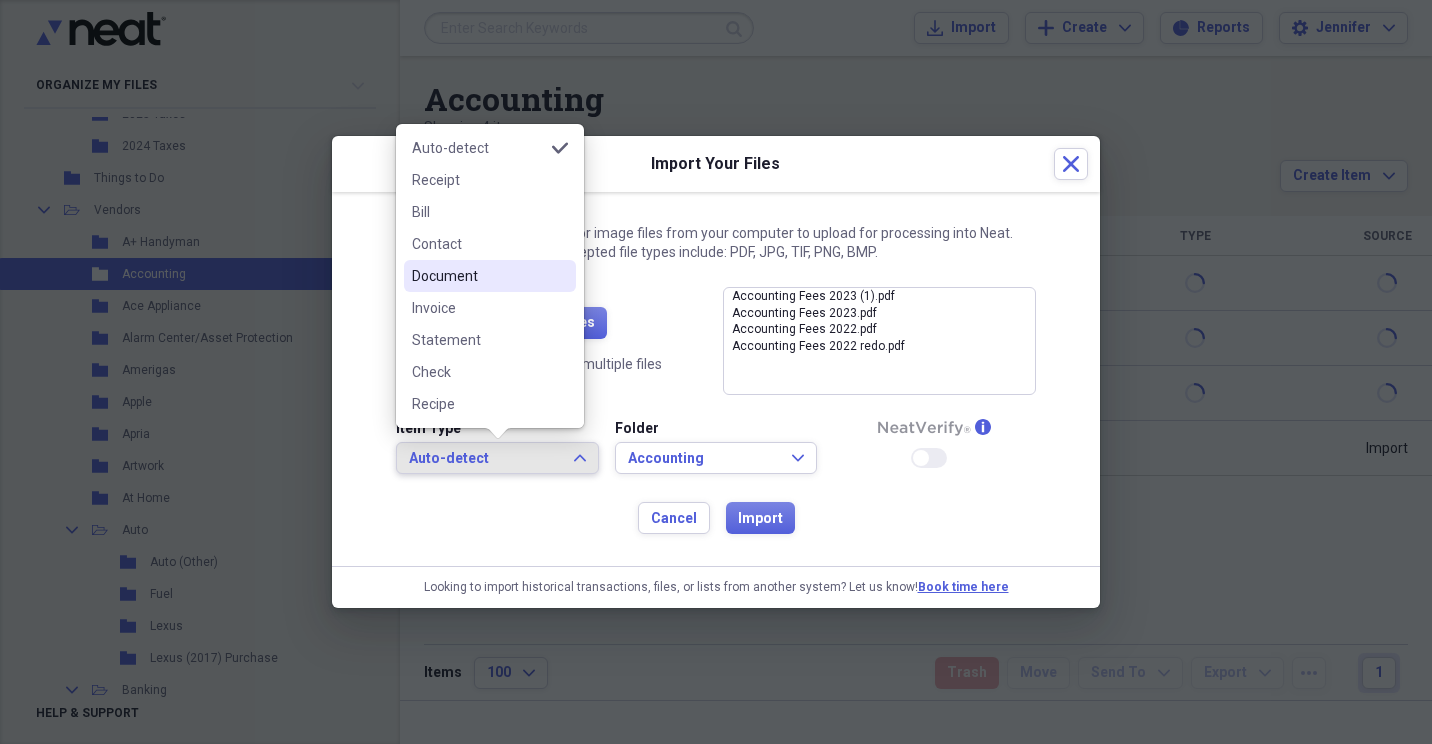 click on "Document" at bounding box center (478, 276) 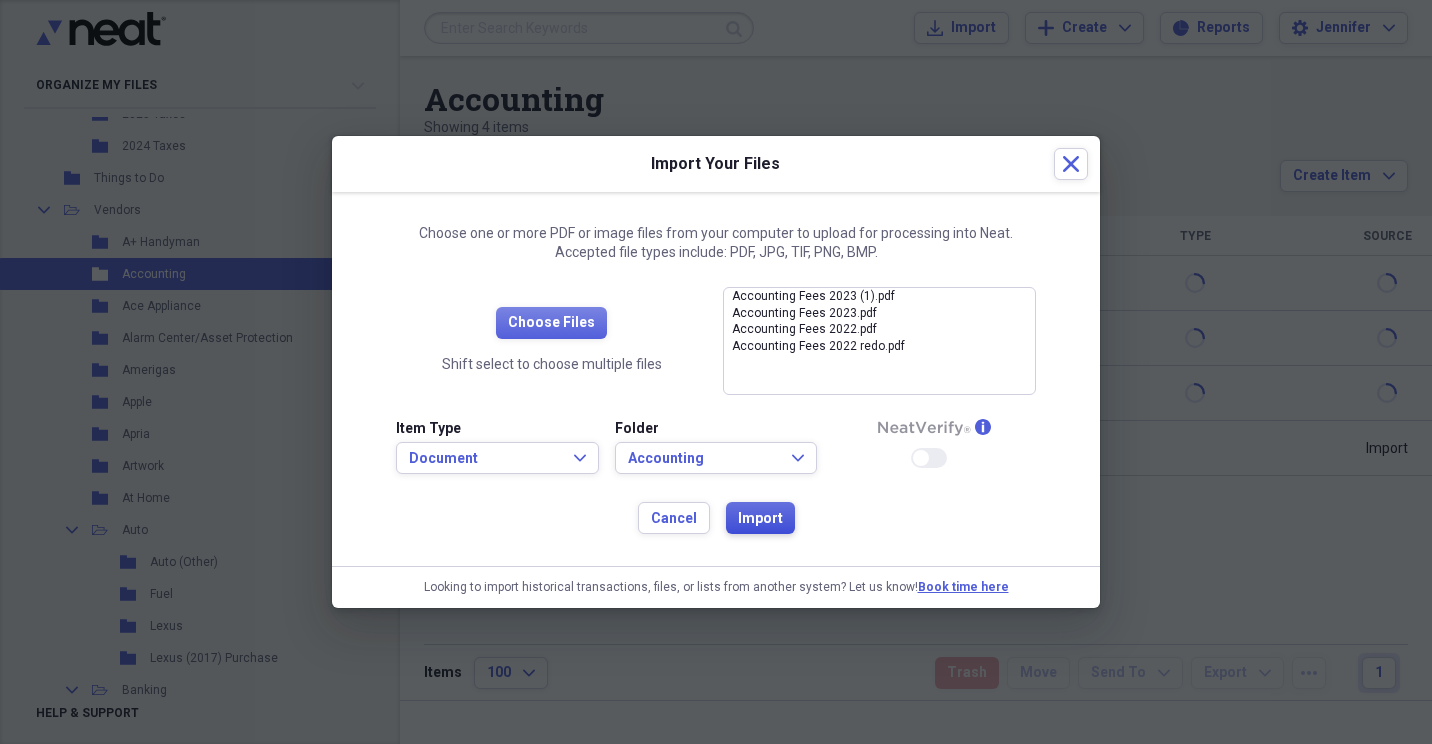 click on "Import" at bounding box center (760, 518) 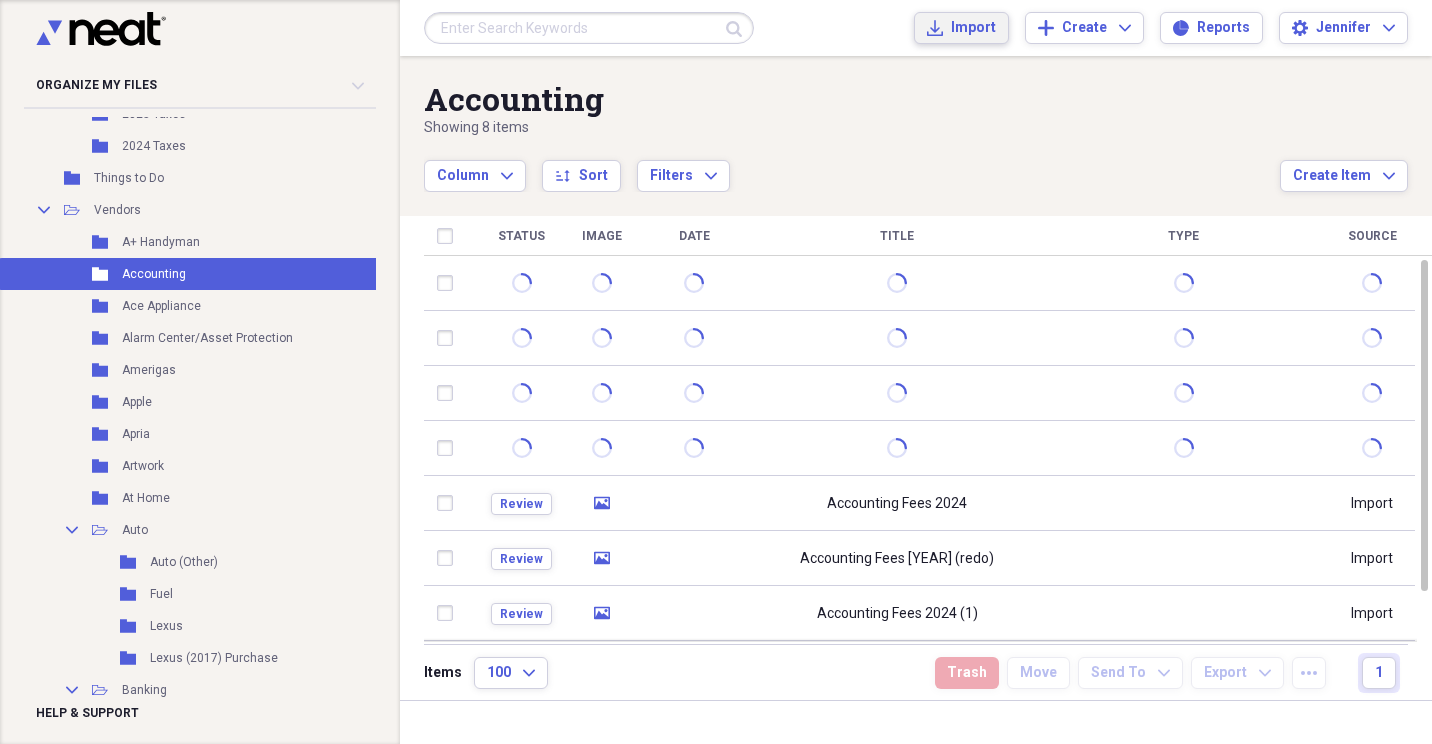 click on "Import Import" at bounding box center (961, 28) 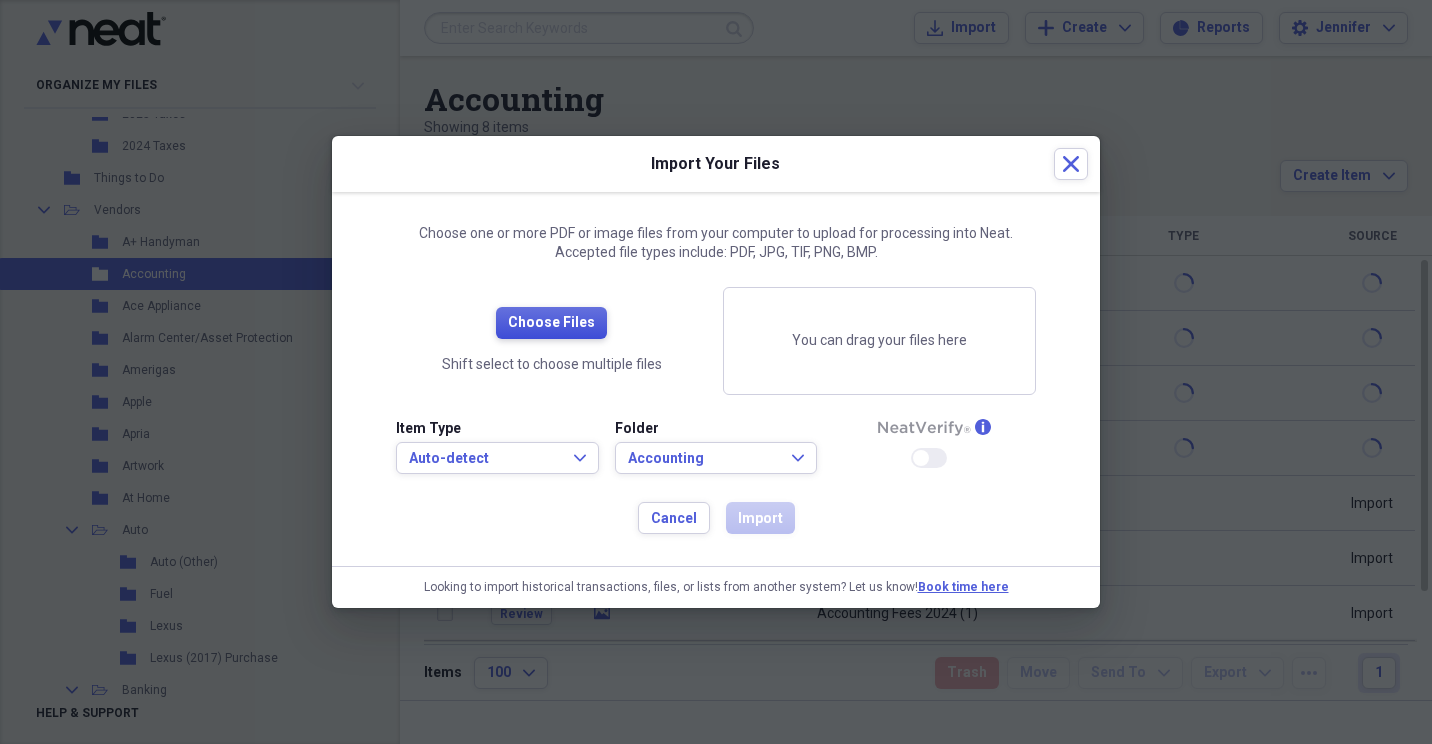 click on "Choose Files" at bounding box center (551, 323) 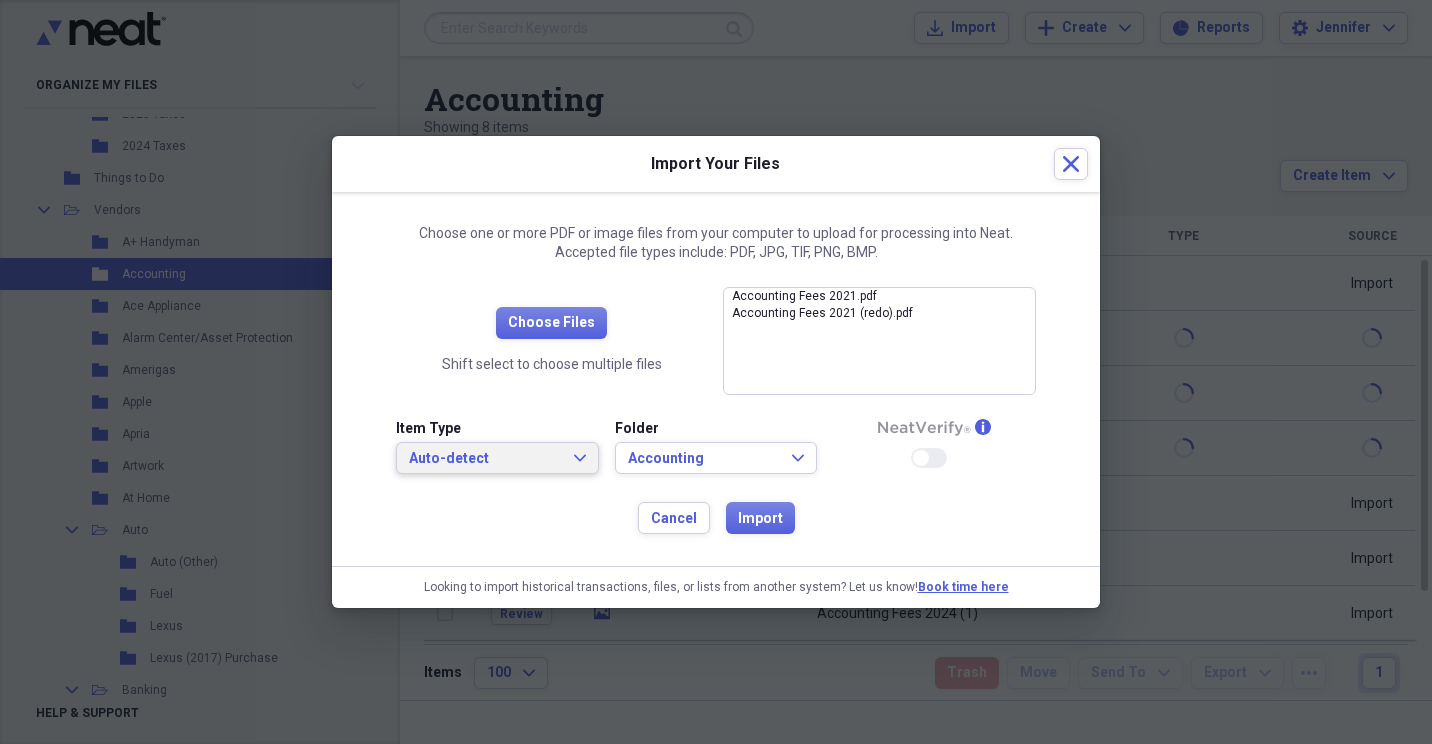 click on "Auto-detect Expand" at bounding box center [497, 458] 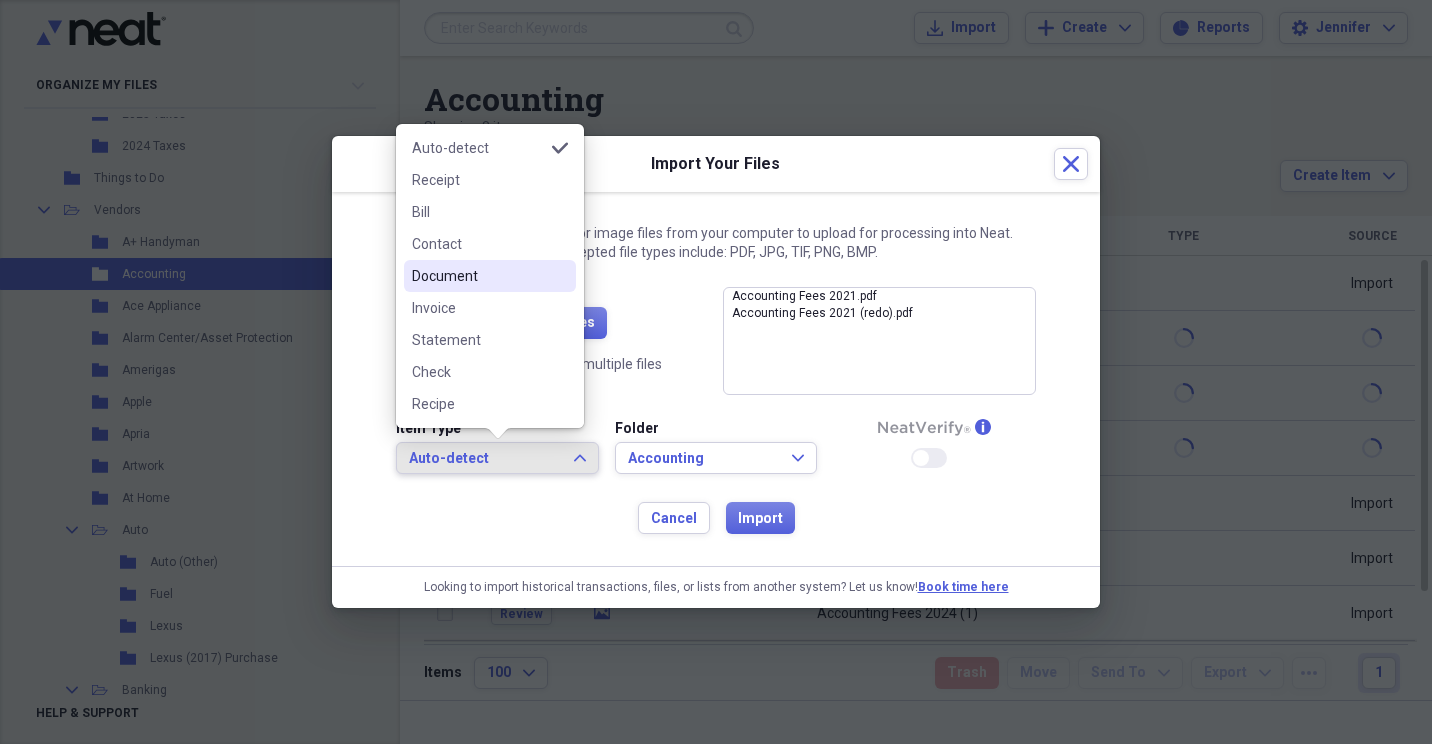 click on "Document" at bounding box center (478, 276) 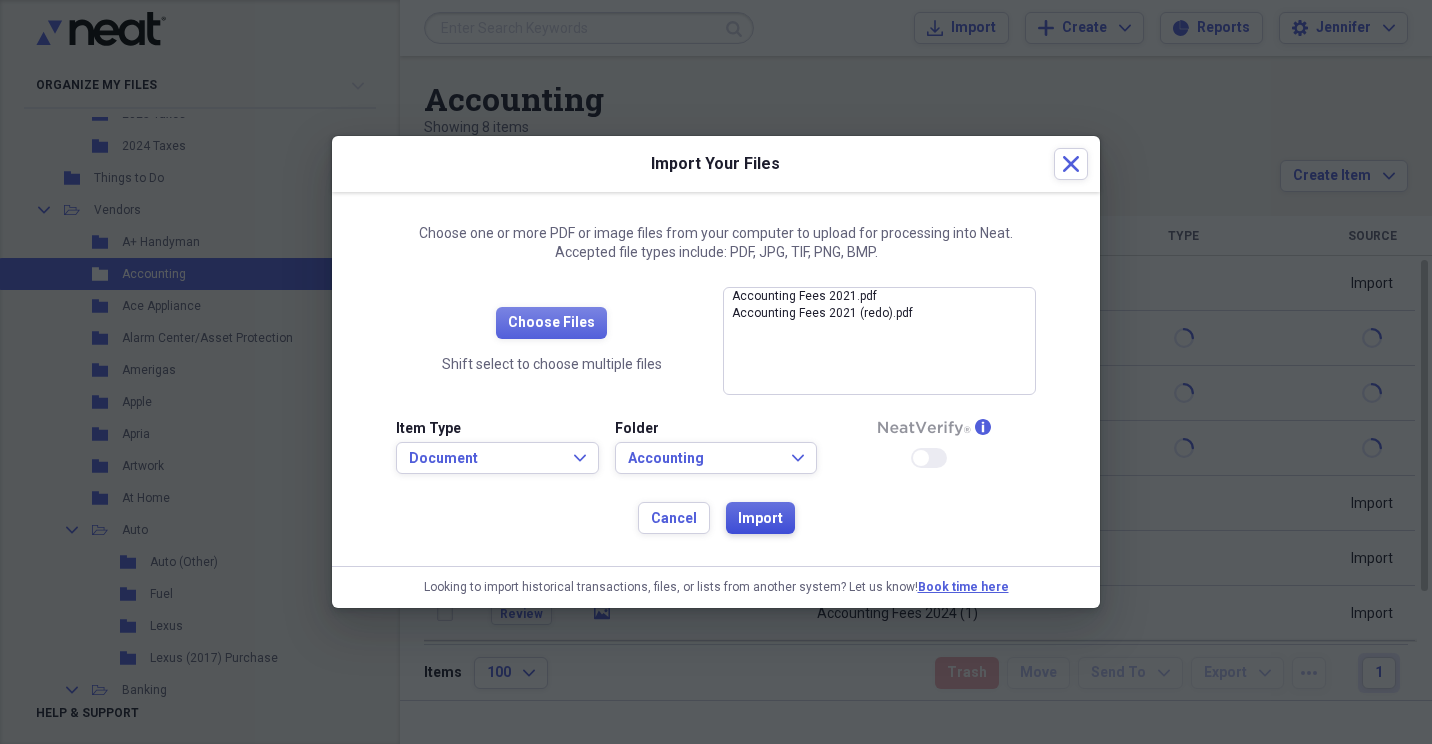 click on "Import" at bounding box center (760, 519) 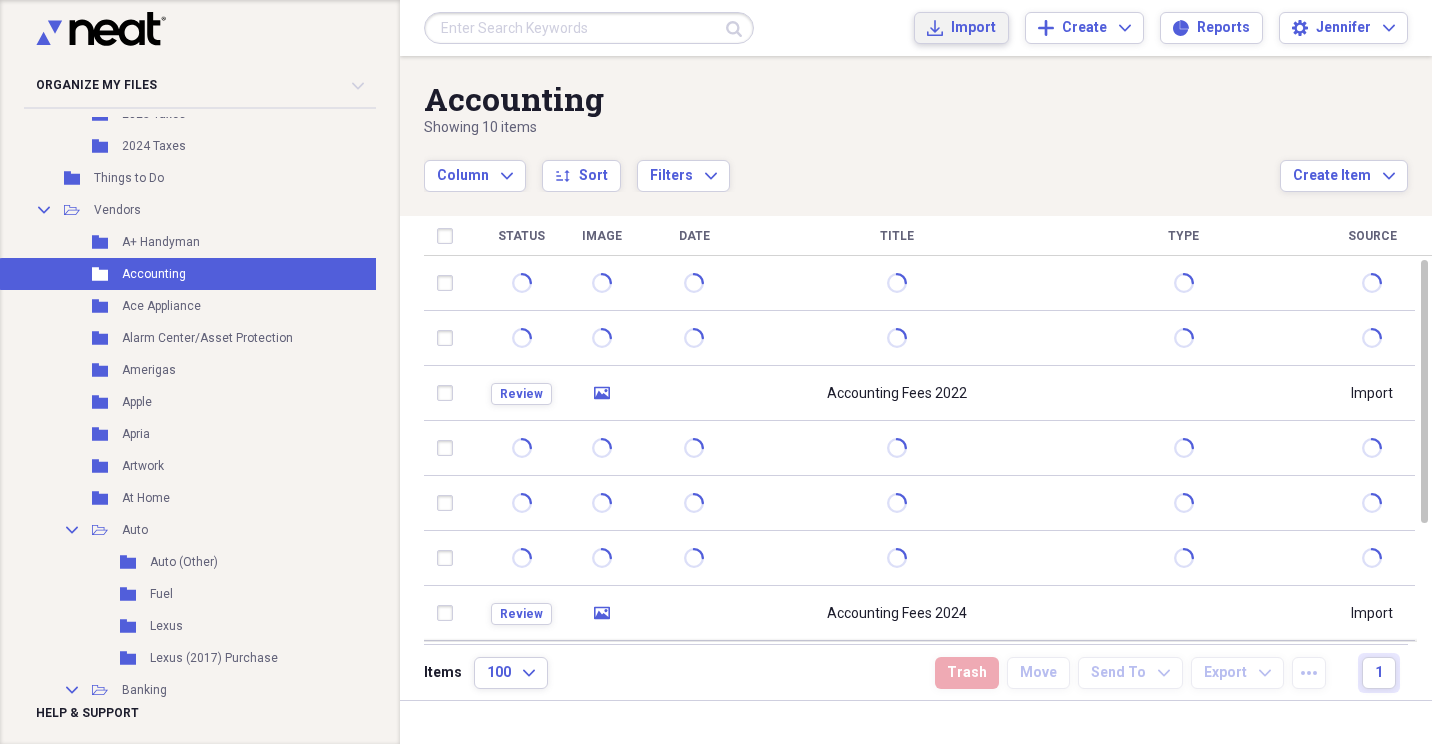 click on "Import" at bounding box center (973, 28) 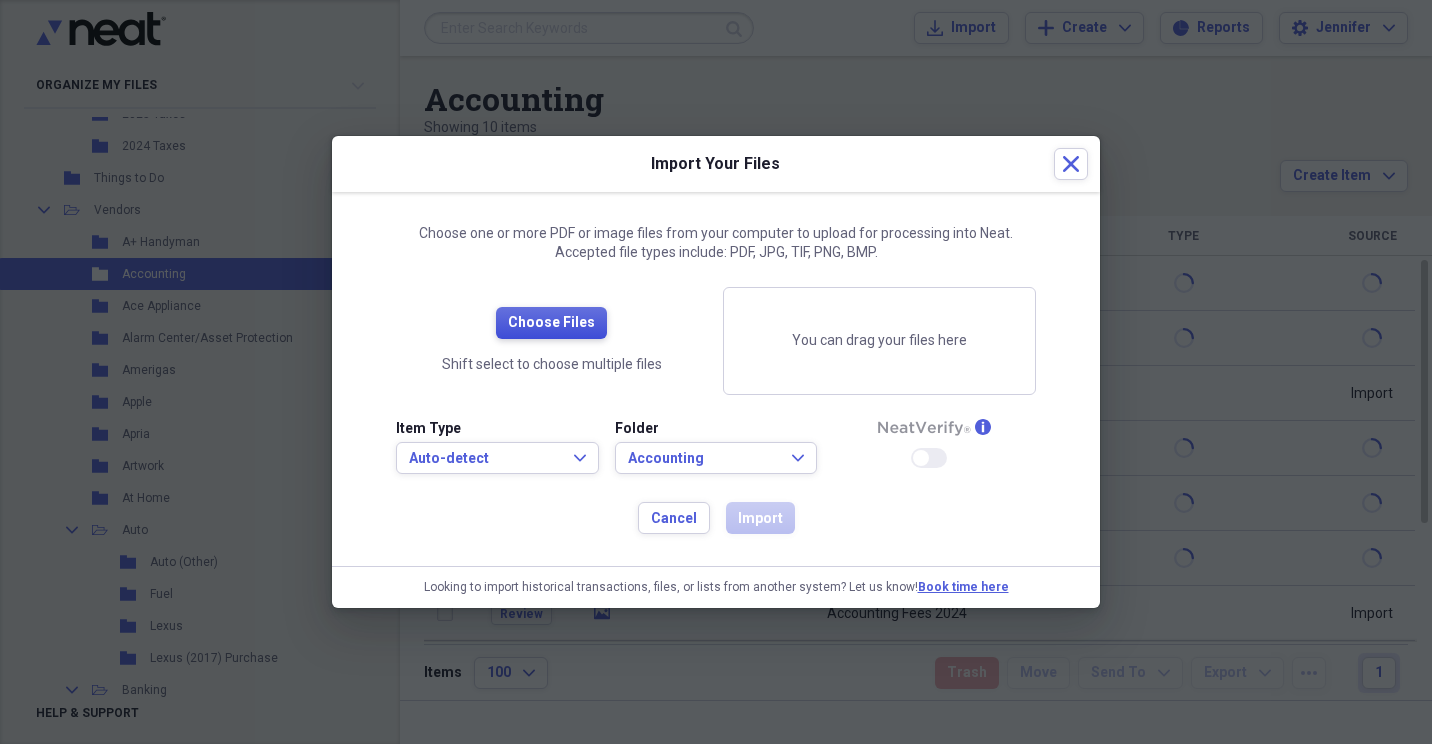click on "Choose Files" at bounding box center [551, 323] 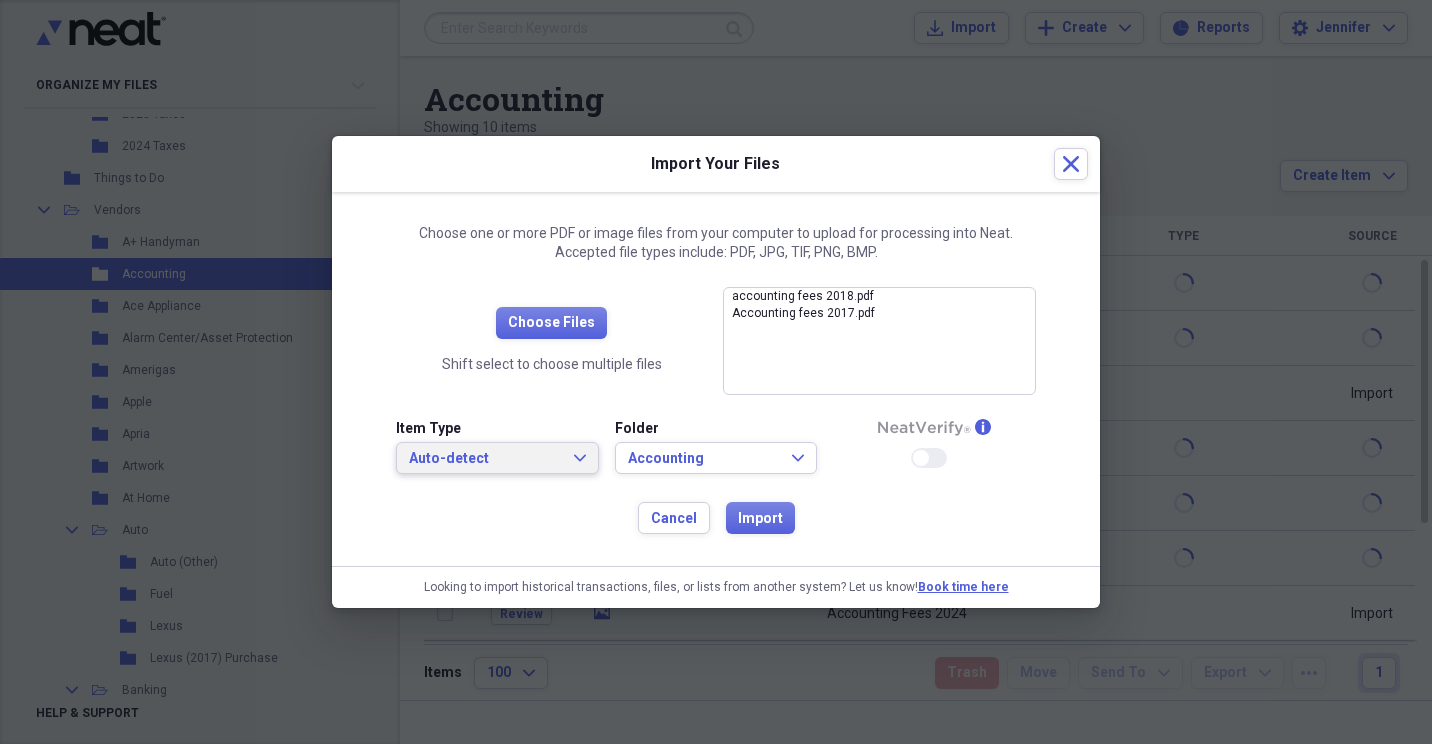 click on "Expand" 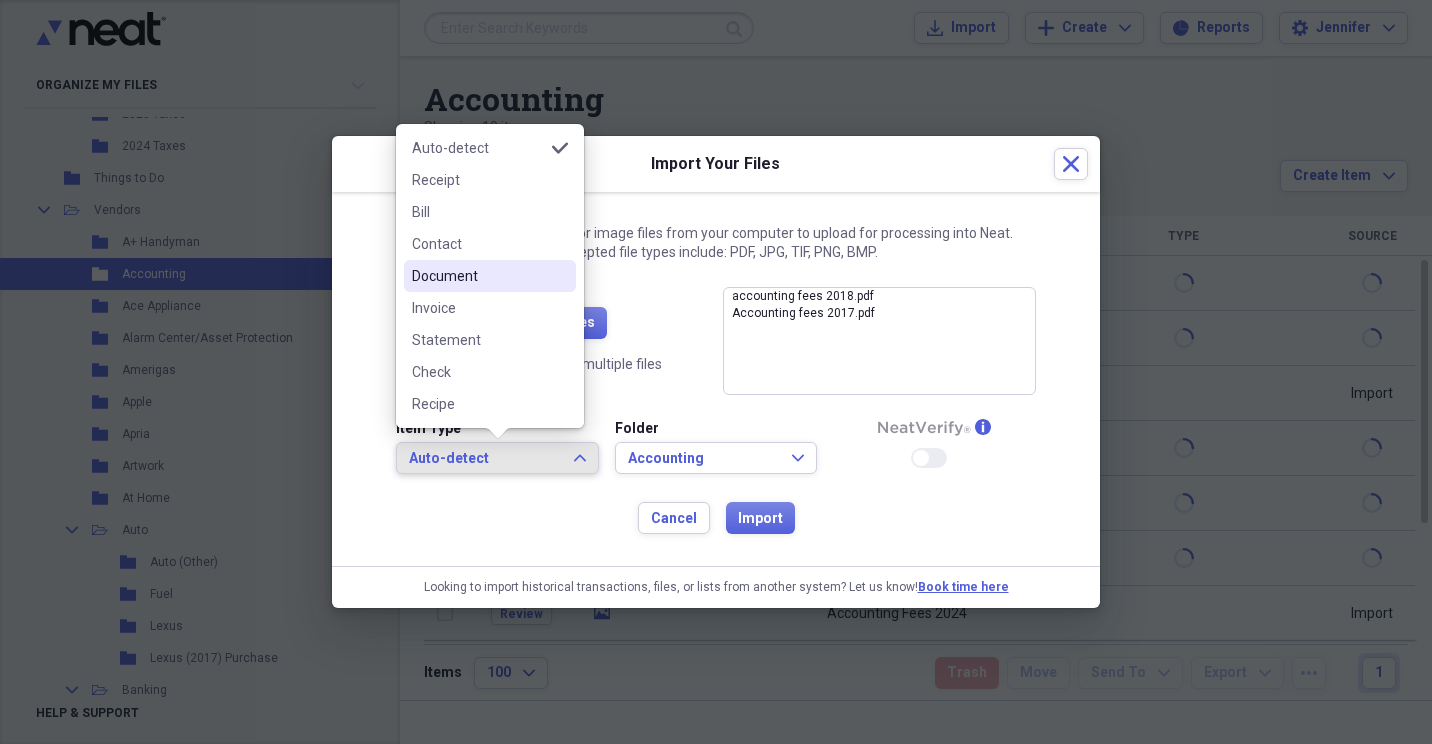drag, startPoint x: 471, startPoint y: 274, endPoint x: 582, endPoint y: 361, distance: 141.0319 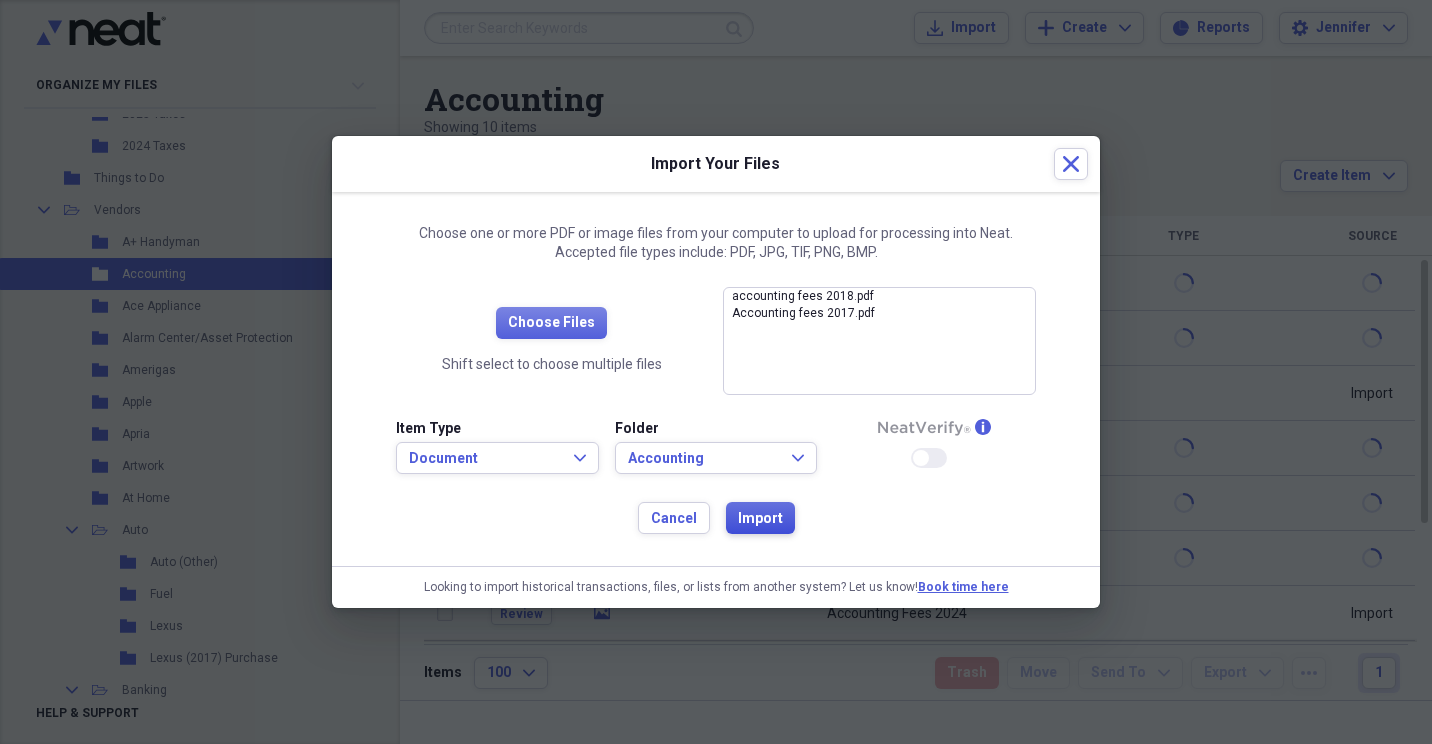 click on "Import" at bounding box center (760, 519) 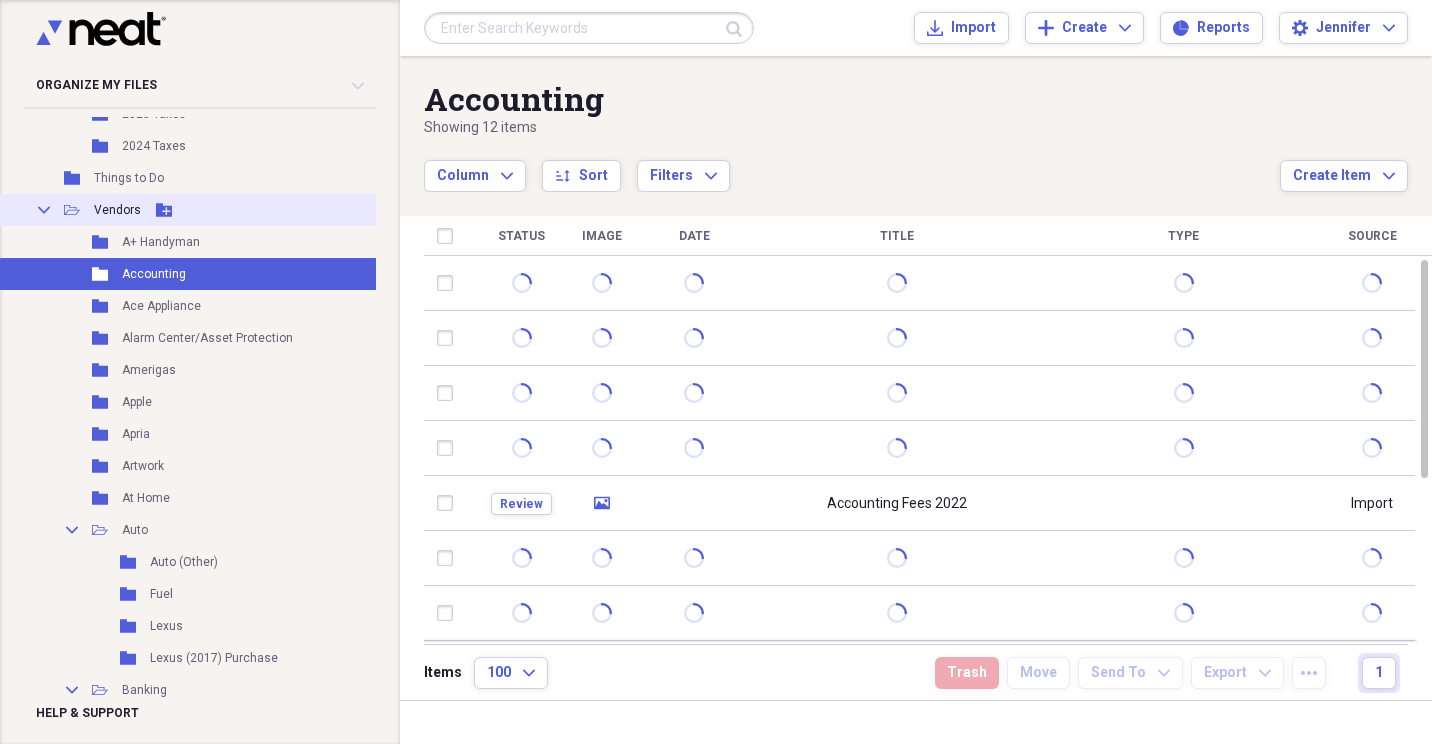 click on "Collapse Open Folder Vendors Add Folder" at bounding box center (188, 210) 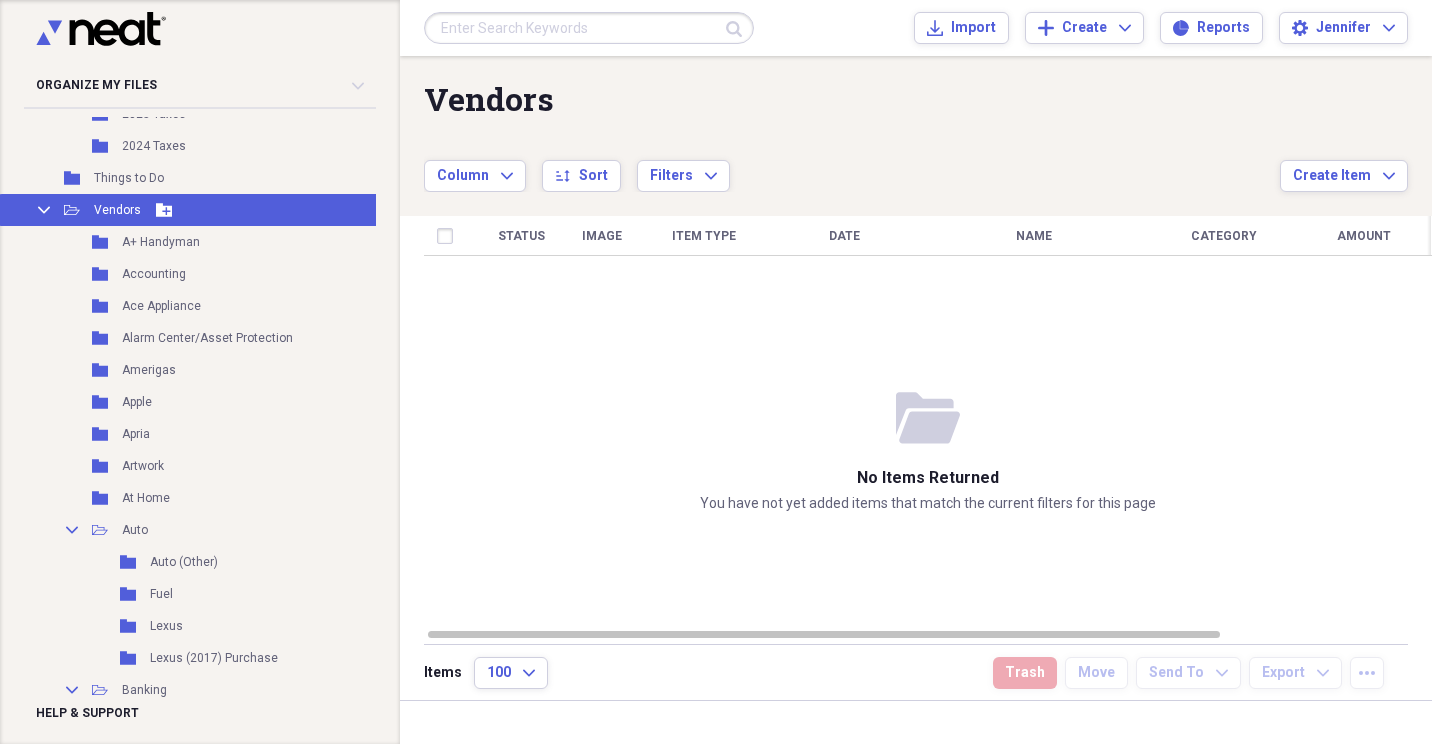 click 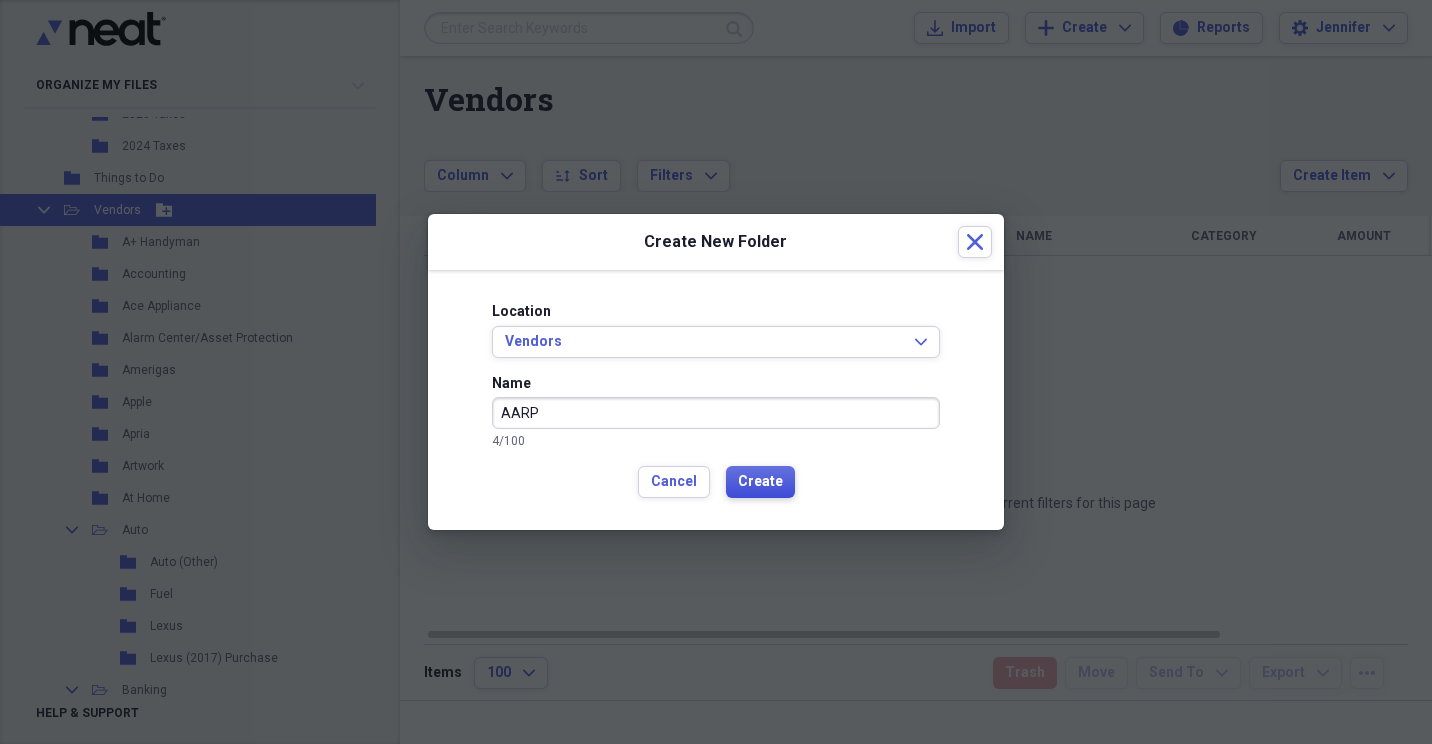 type on "AARP" 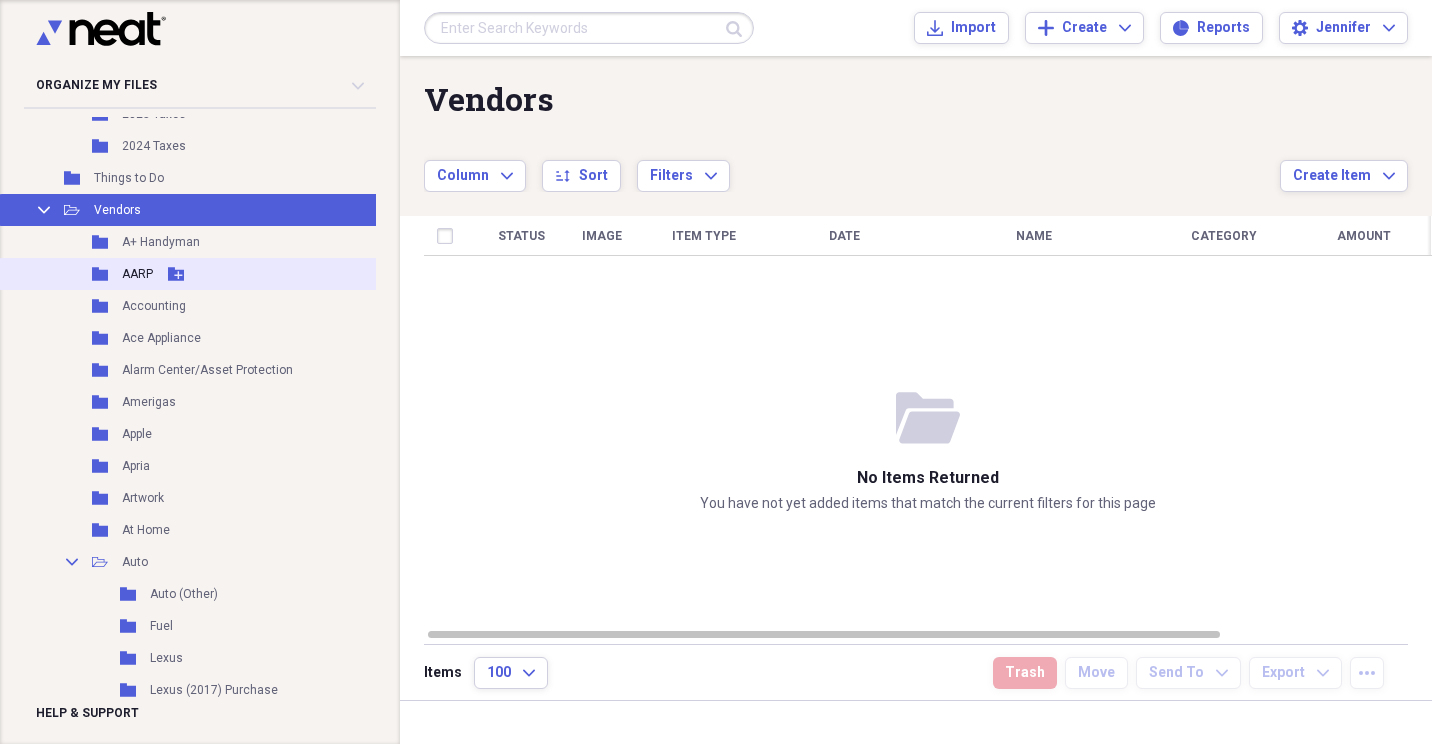 click on "Folder AARP Add Folder" at bounding box center [188, 274] 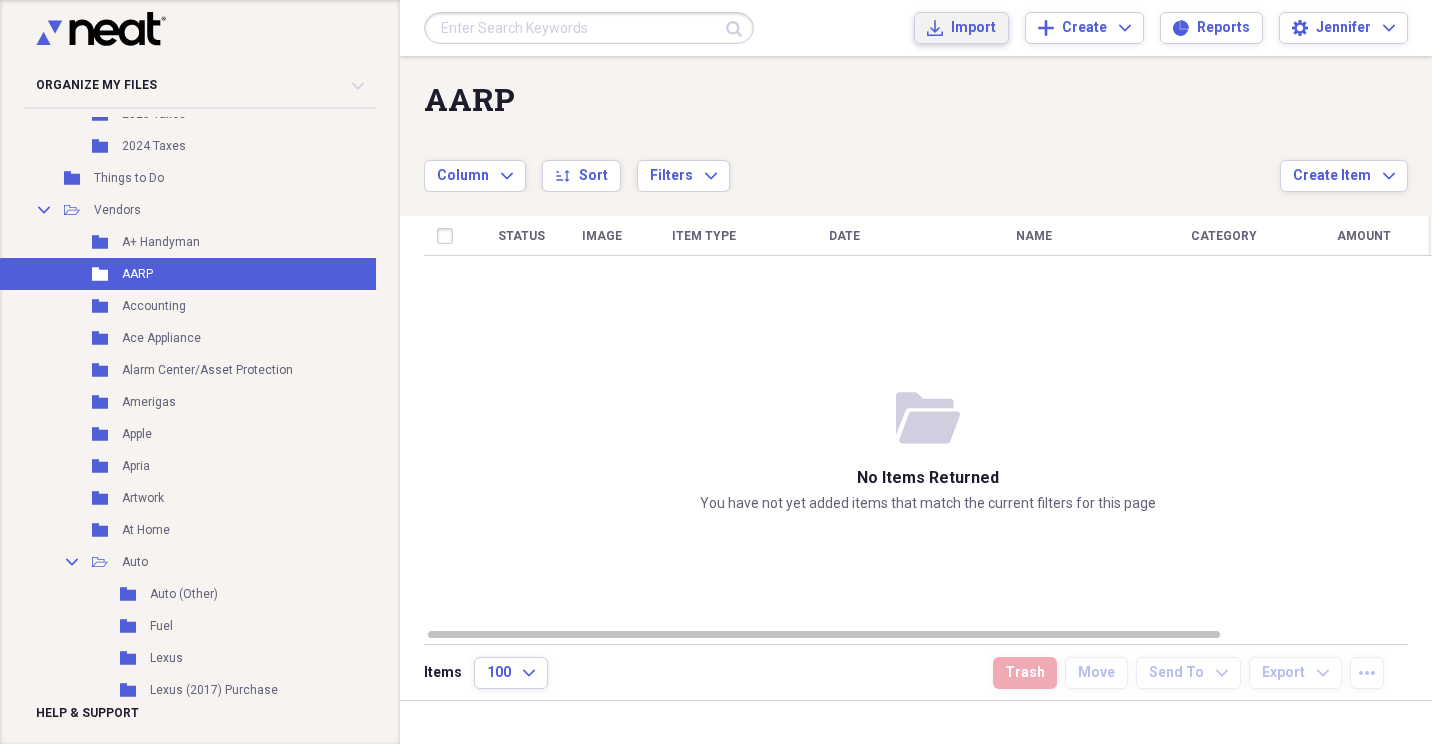 click on "Import" at bounding box center (973, 28) 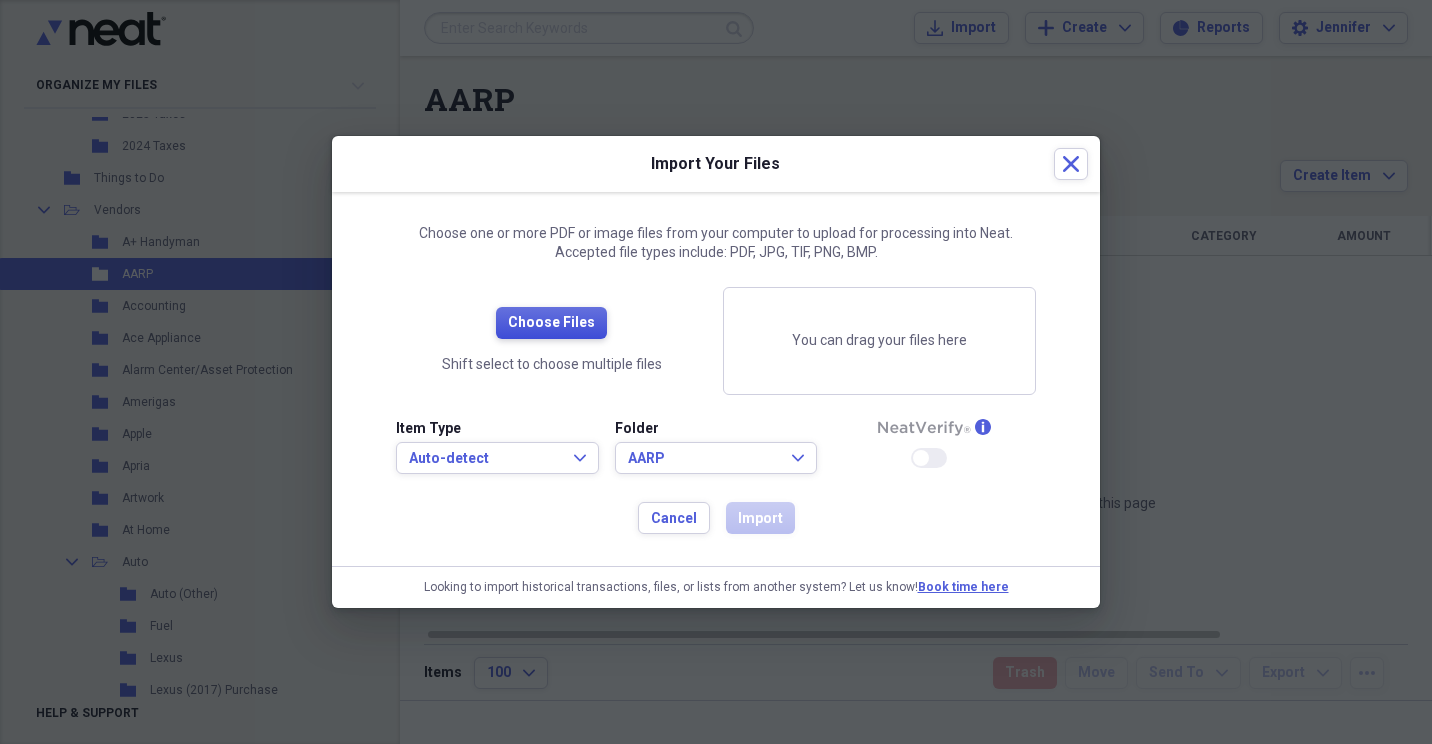 click on "Choose Files" at bounding box center [551, 323] 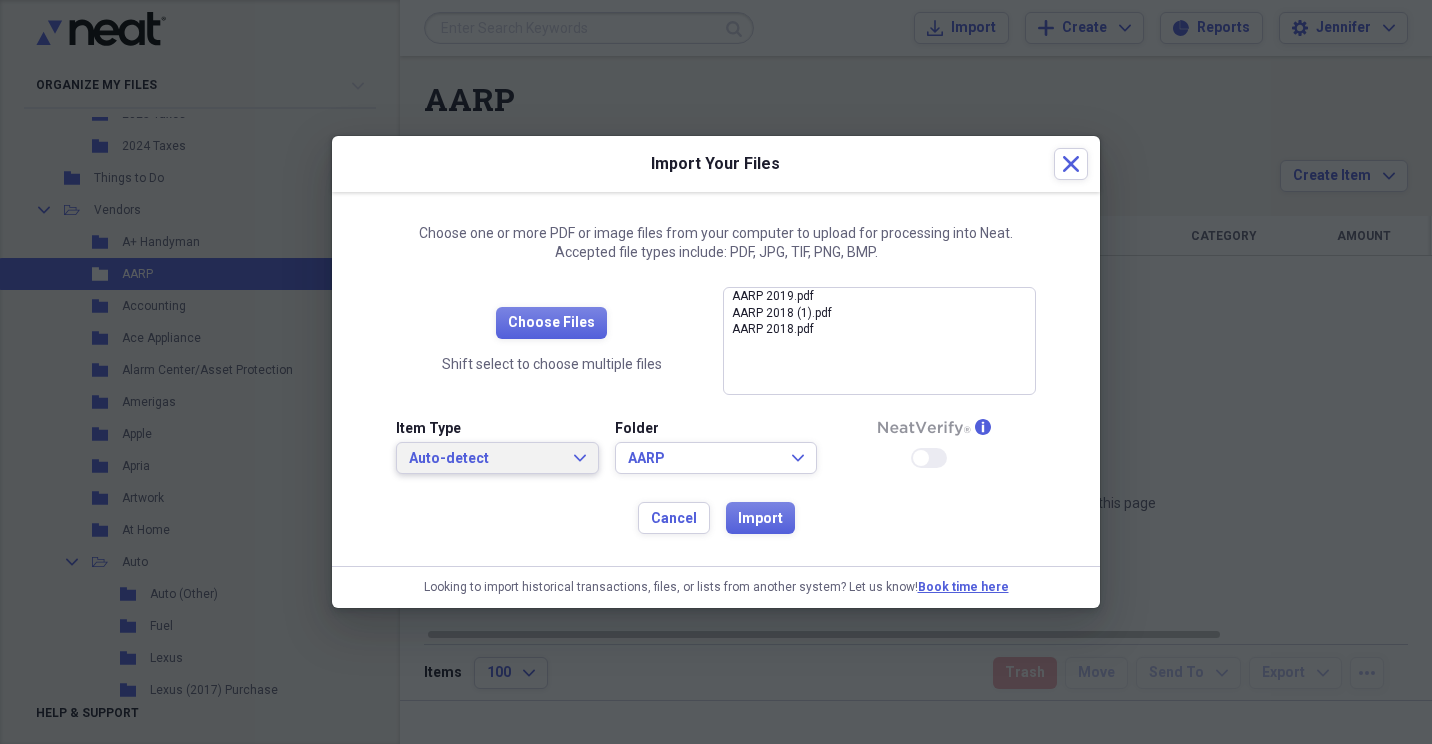 click on "Expand" 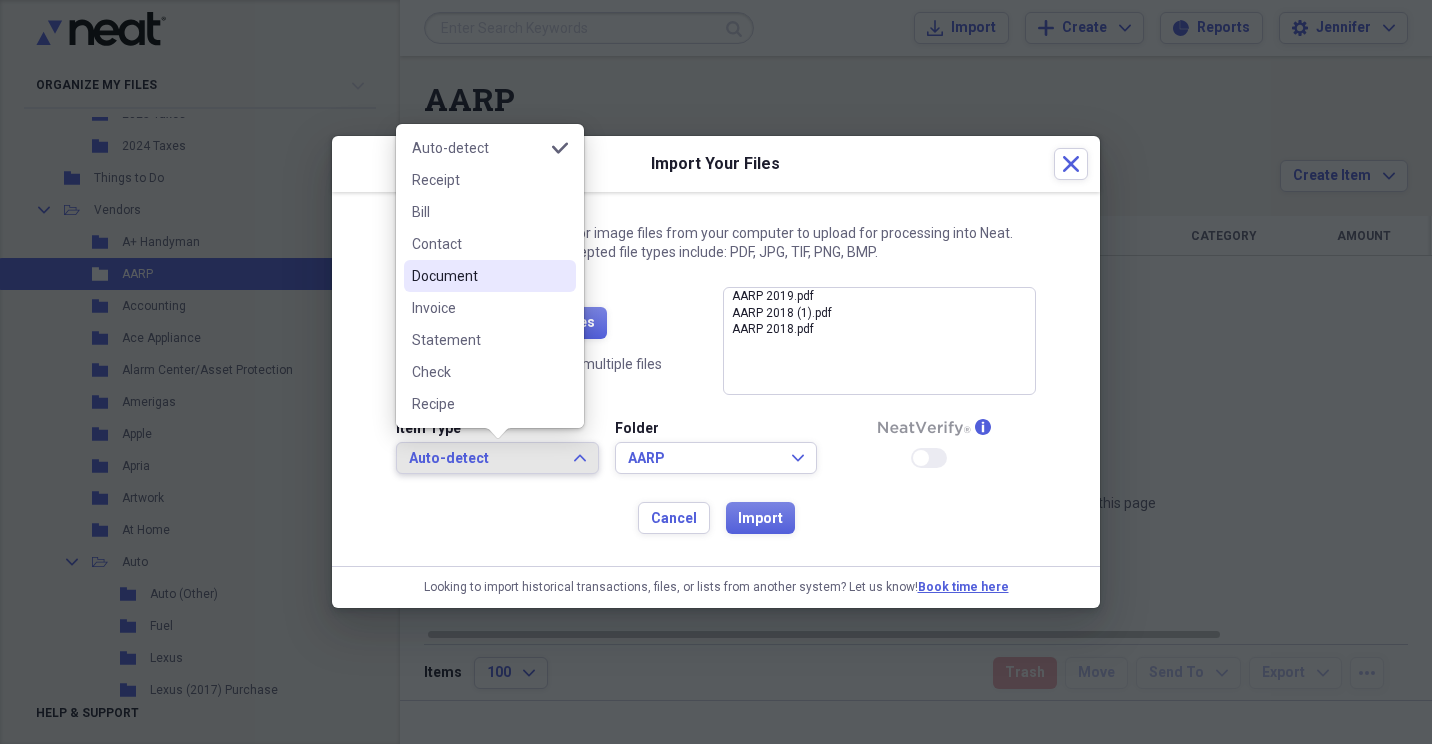 click on "Document" at bounding box center [478, 276] 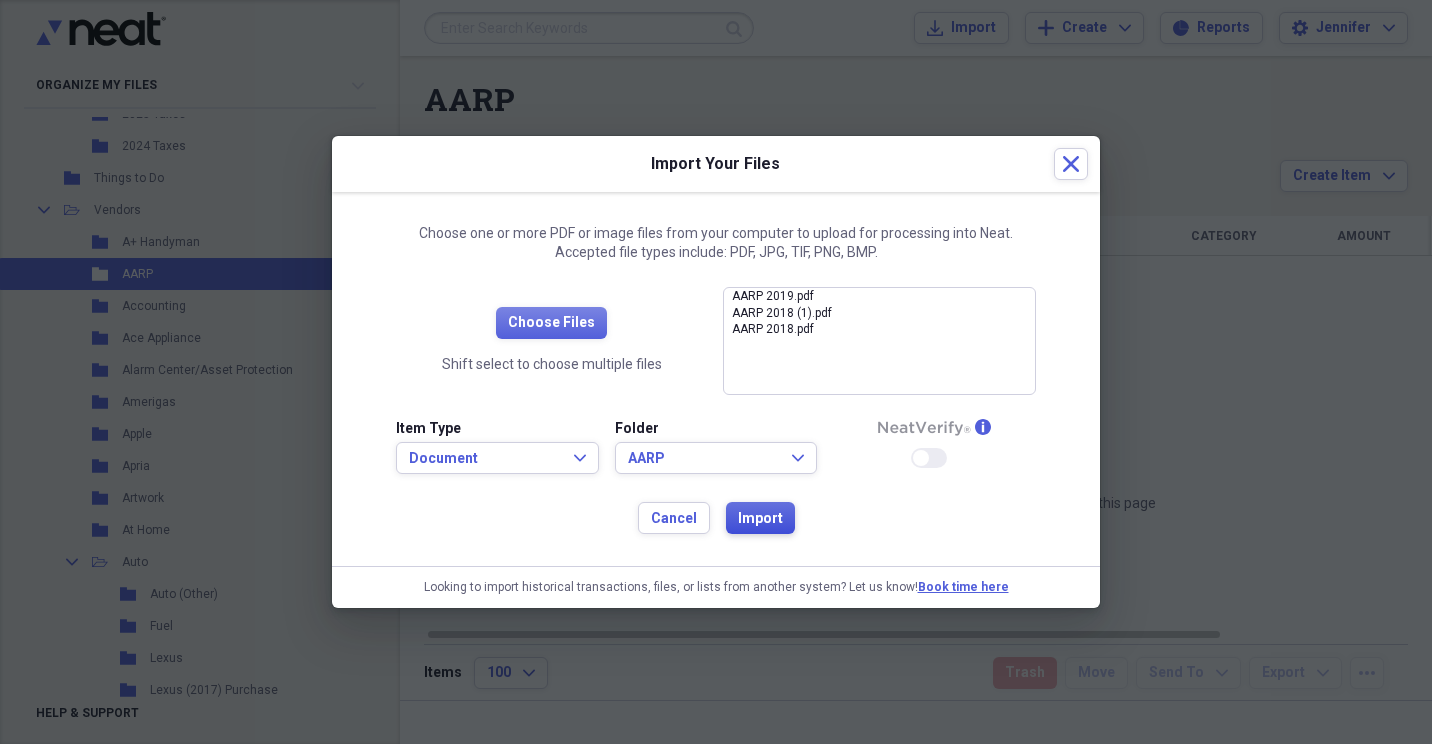 click on "Import" at bounding box center [760, 519] 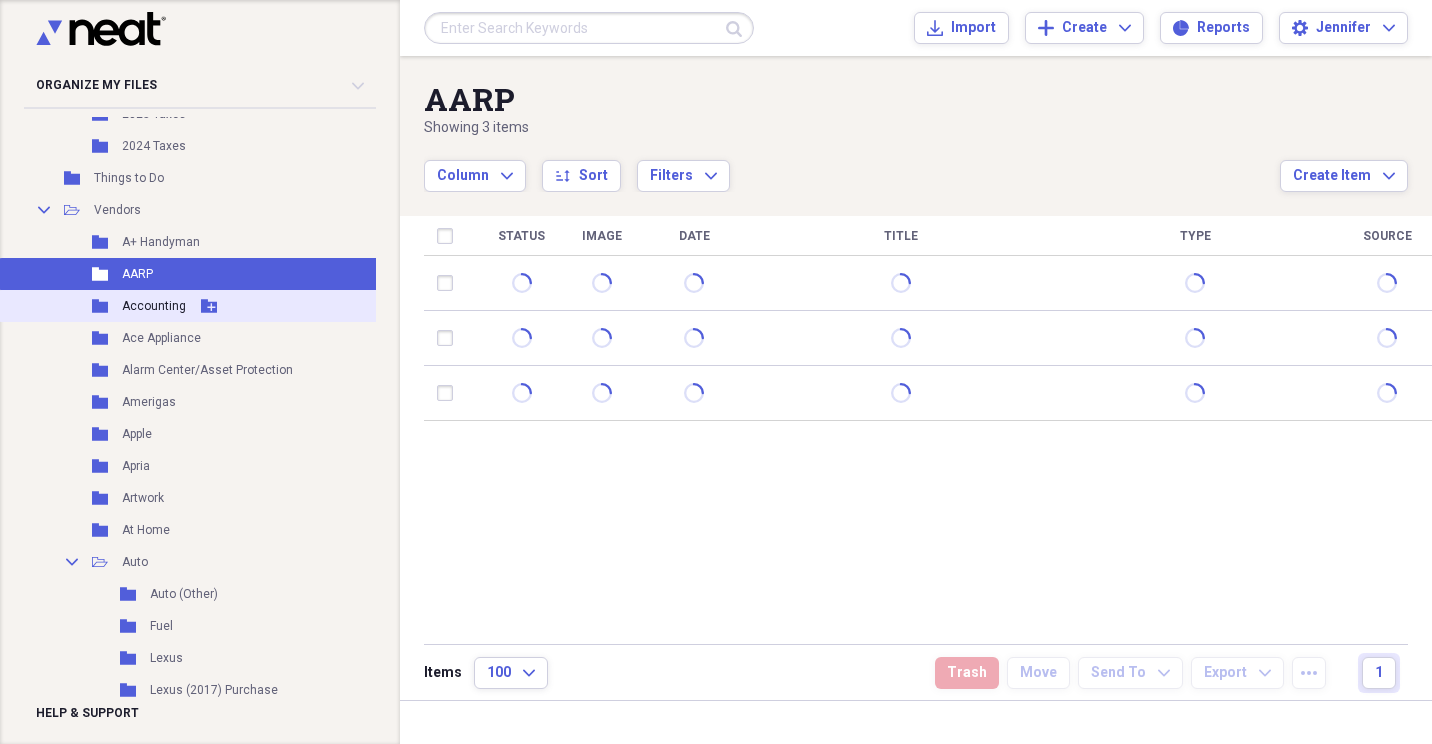 click on "Accounting" at bounding box center (154, 306) 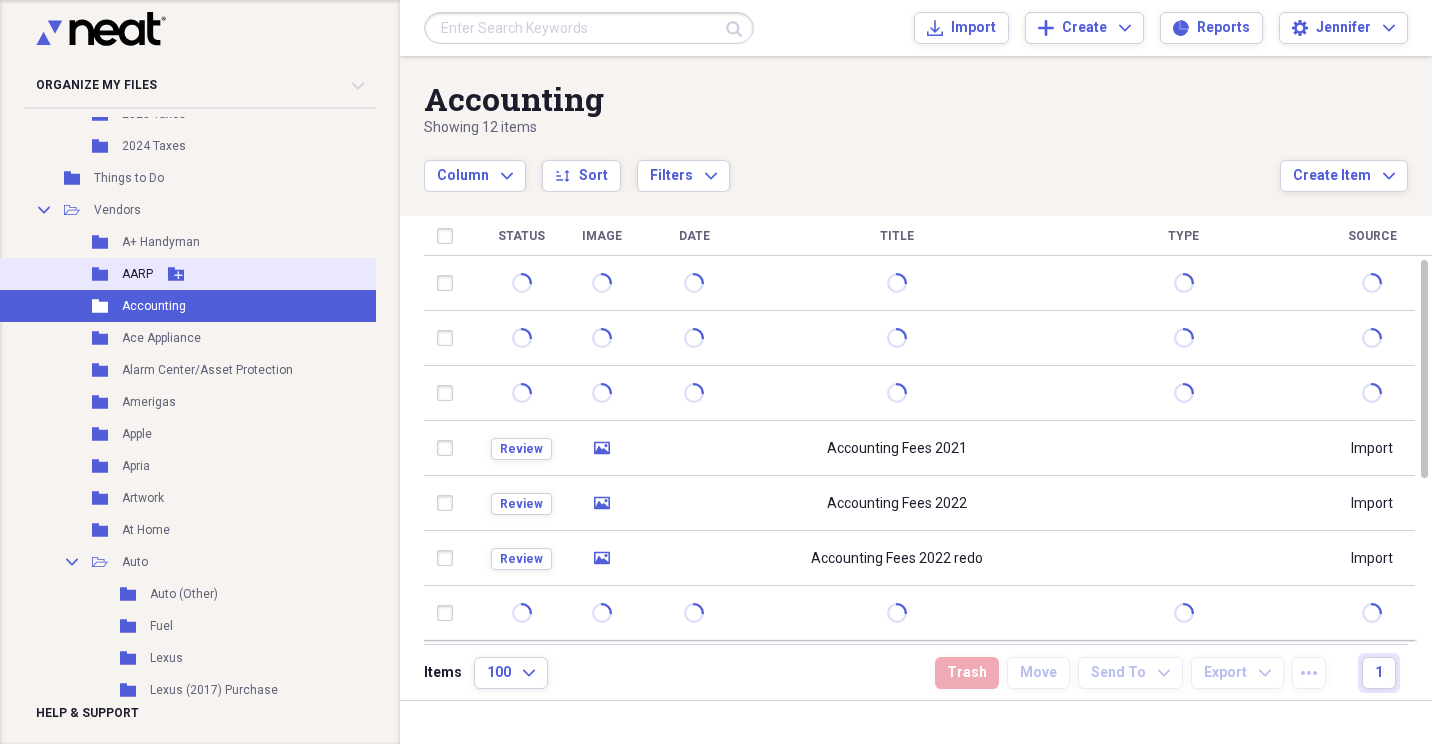click on "AARP" at bounding box center (137, 274) 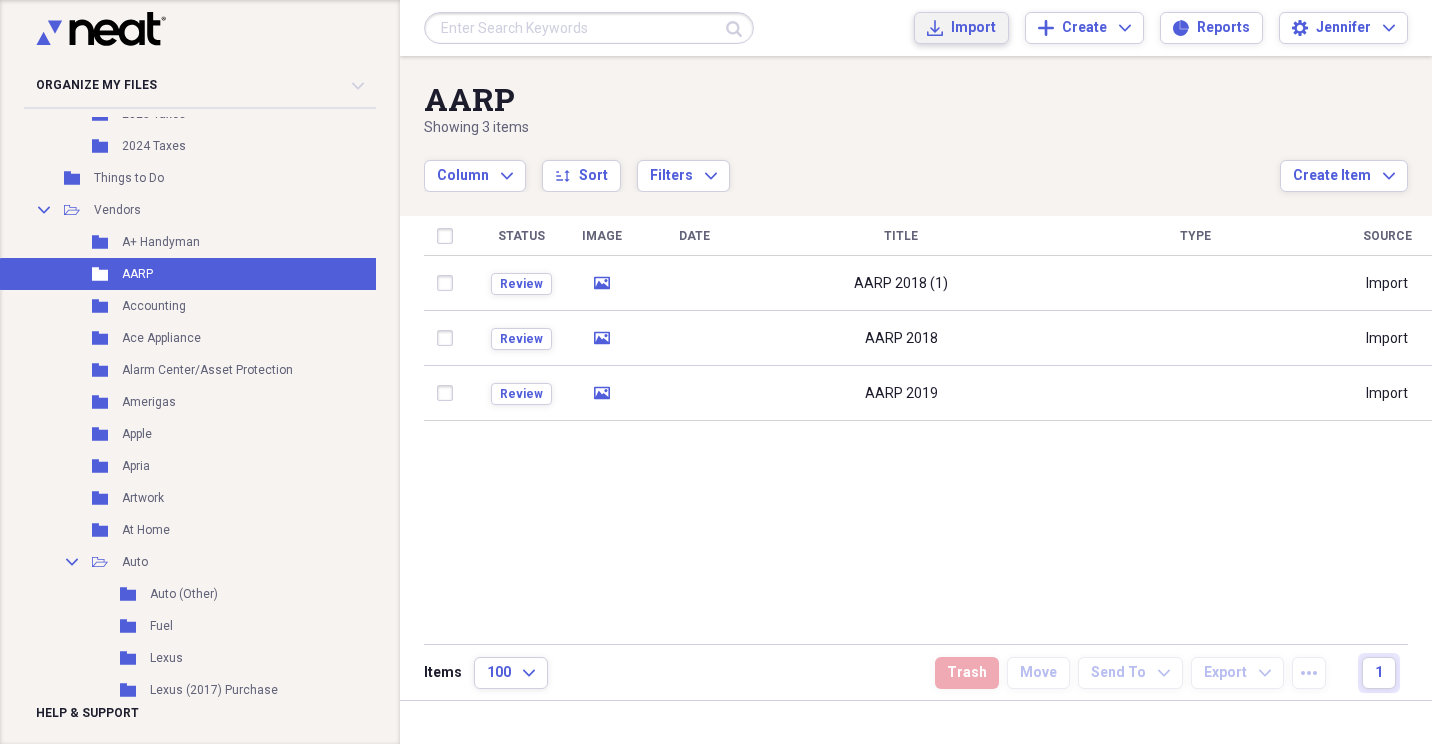 click on "Import" at bounding box center [973, 28] 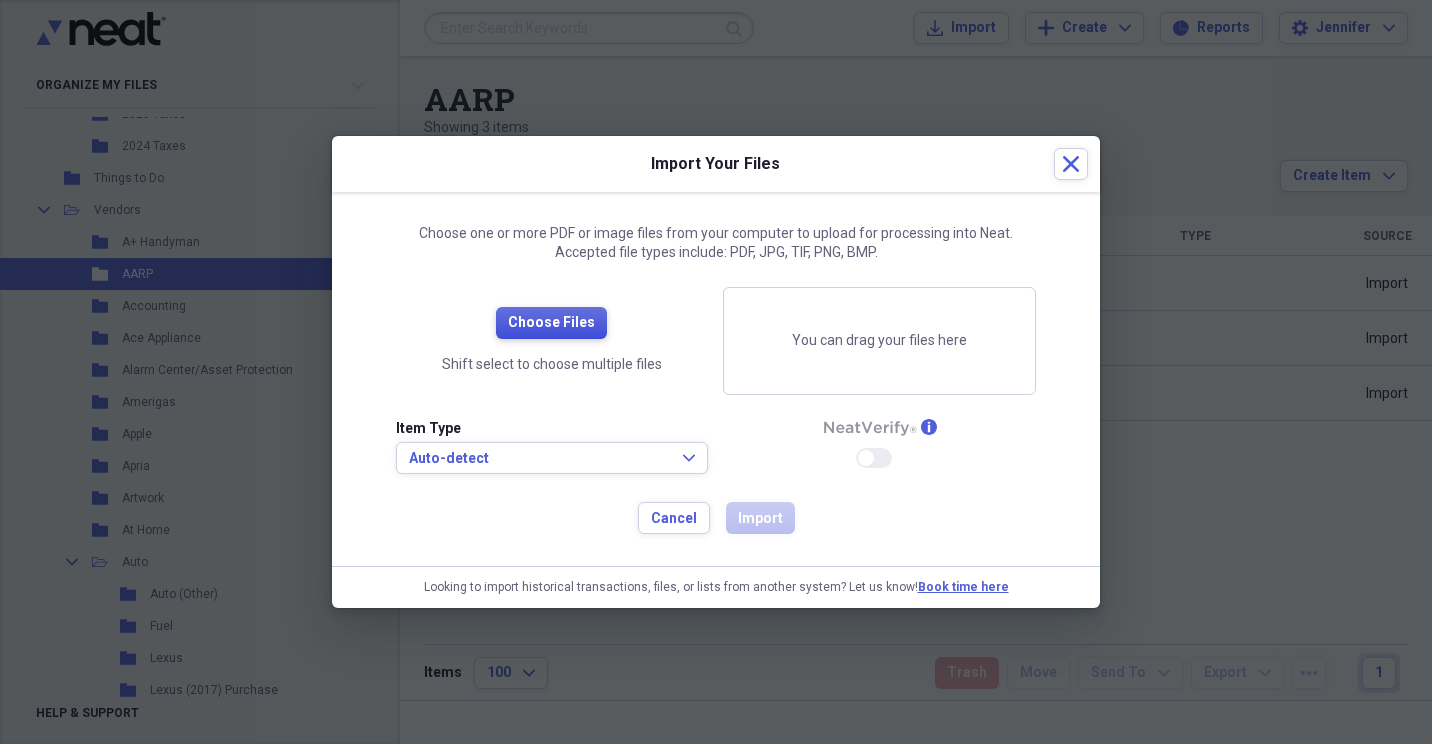 click on "Choose Files" at bounding box center (551, 323) 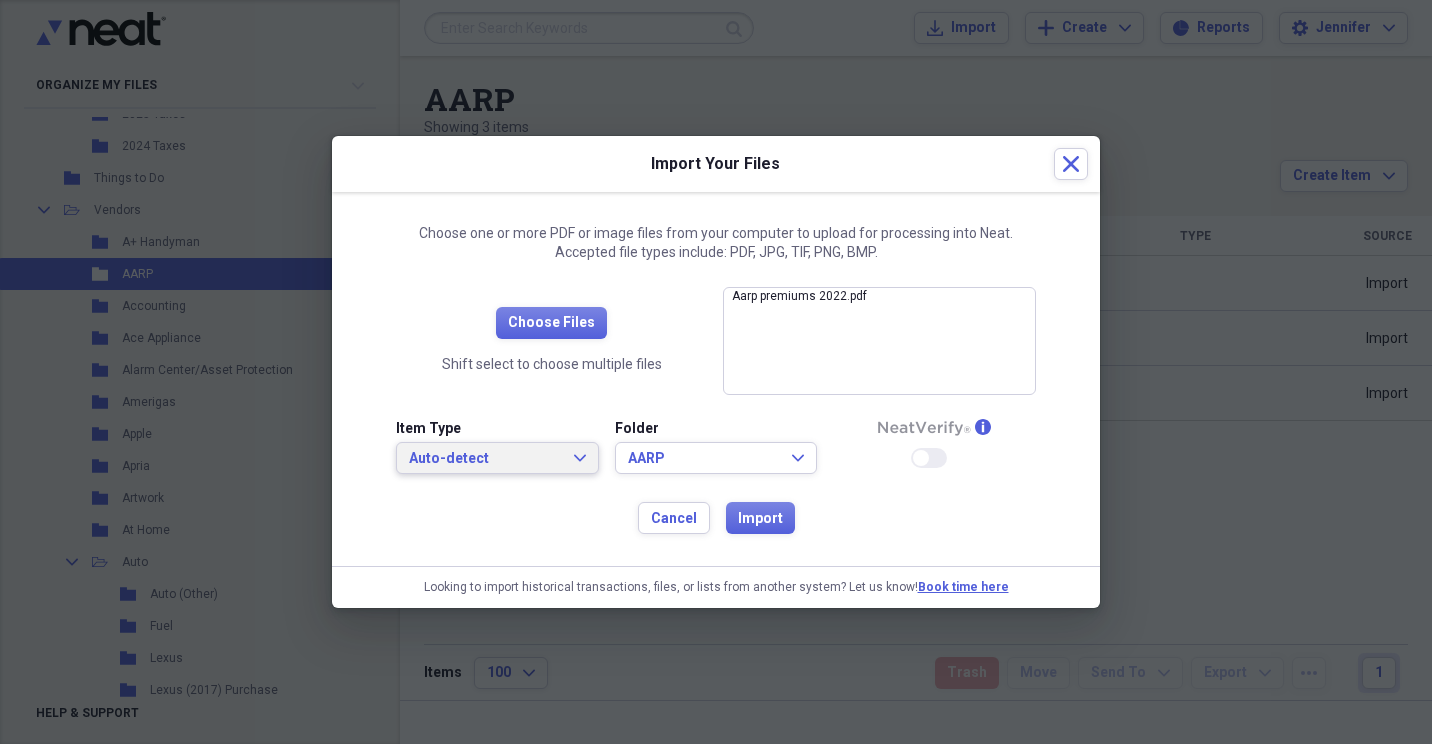 click on "Expand" 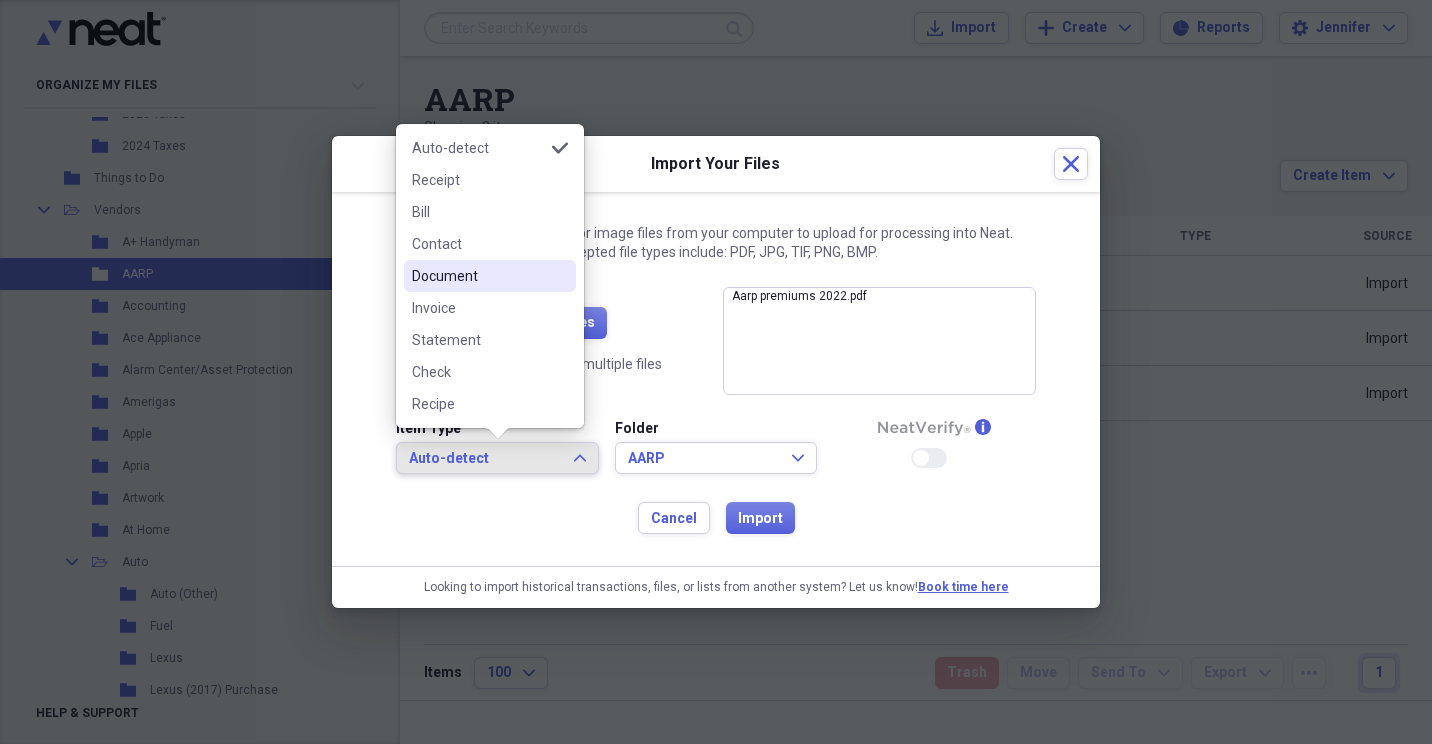 click on "Document" at bounding box center [478, 276] 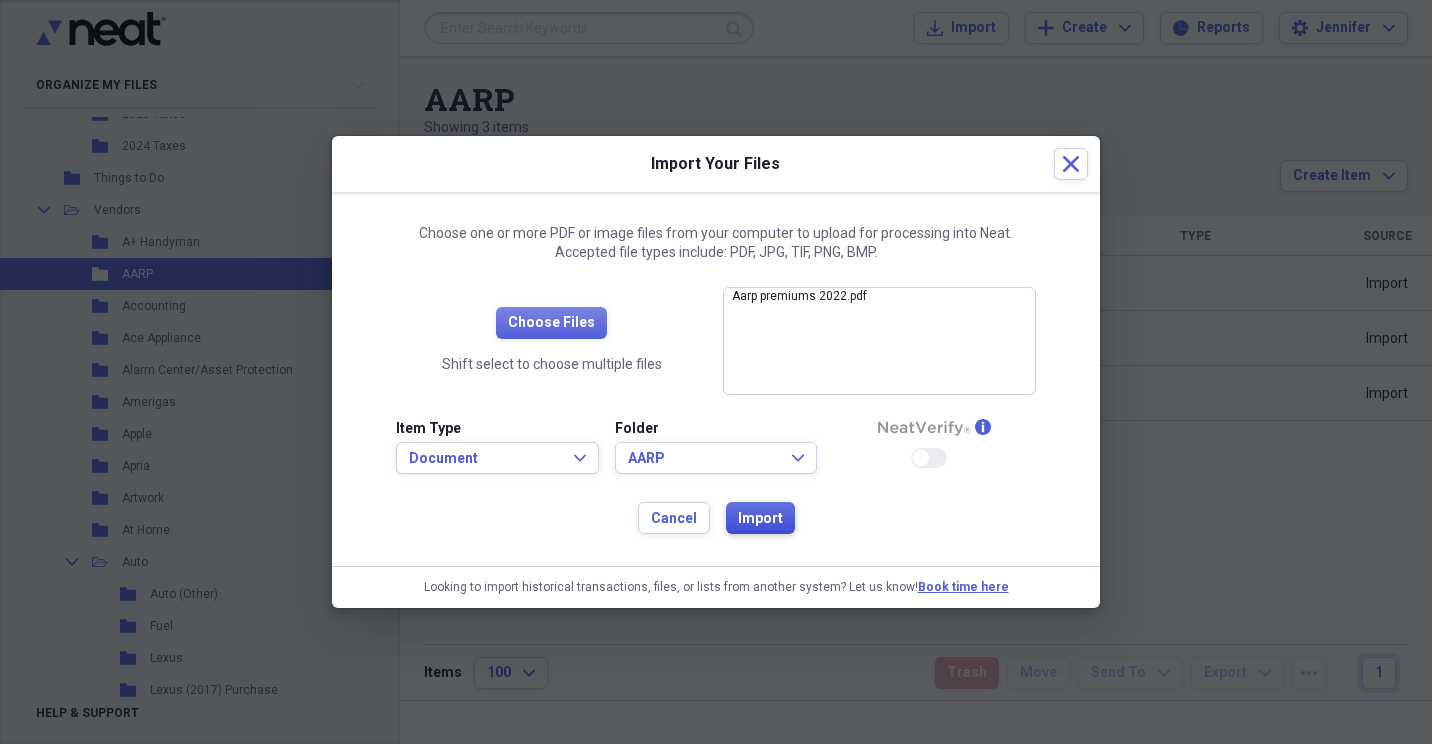 click on "Import" at bounding box center [760, 518] 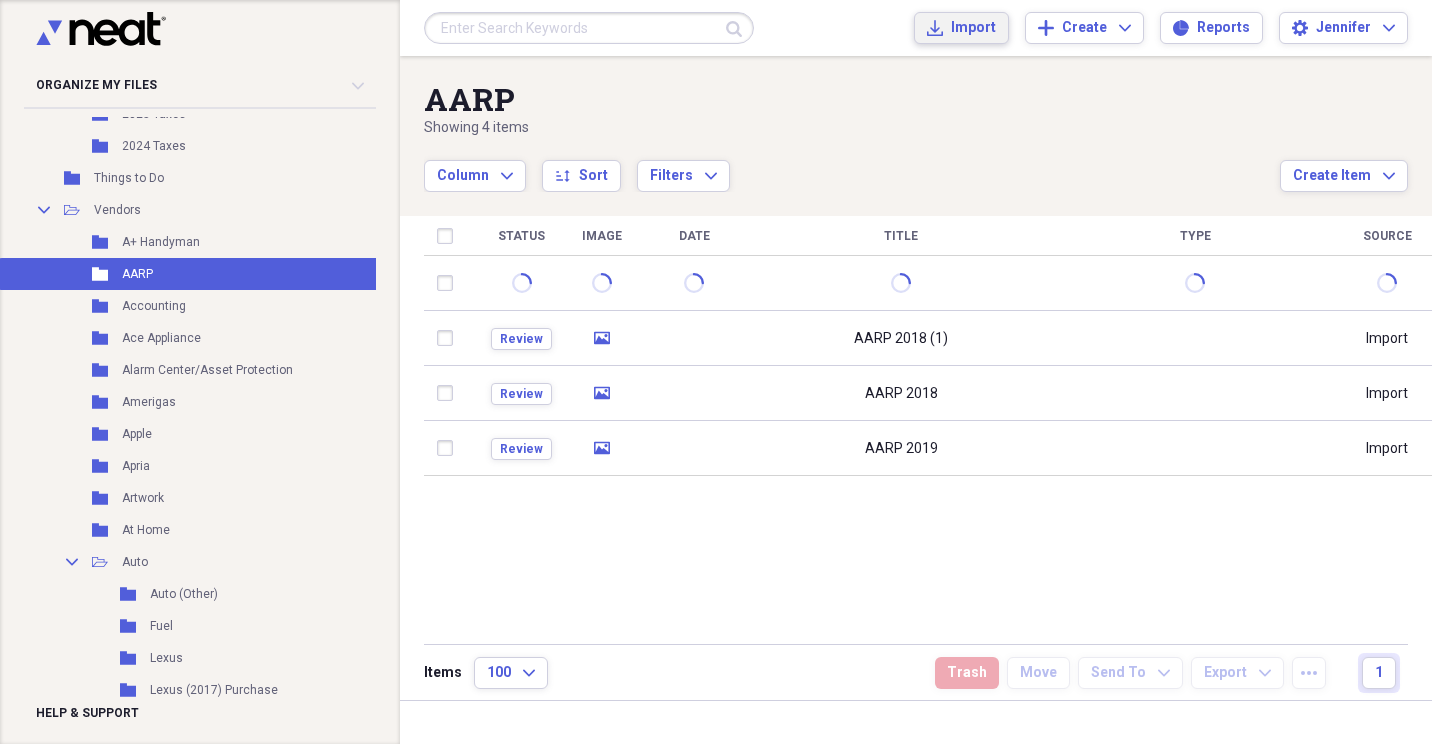type 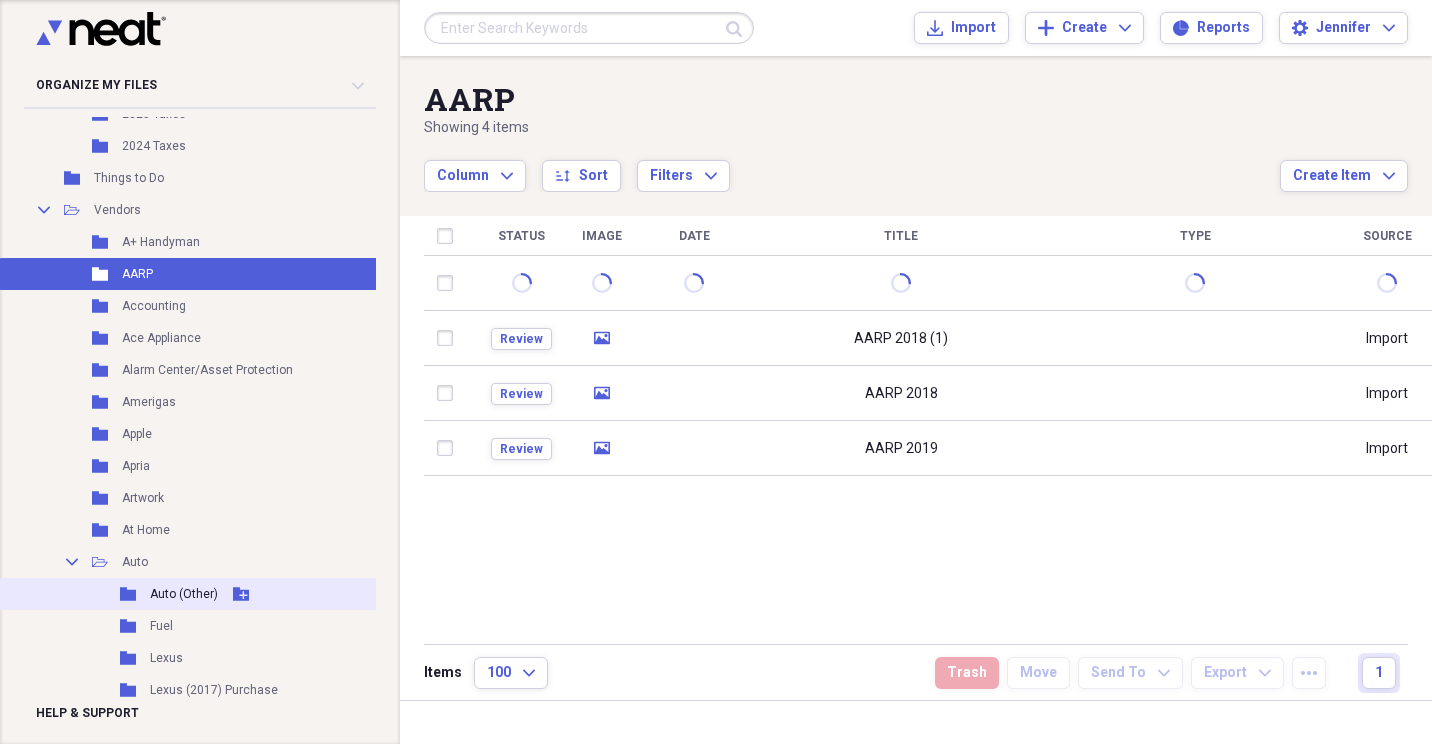 click on "Auto (Other)" at bounding box center (184, 594) 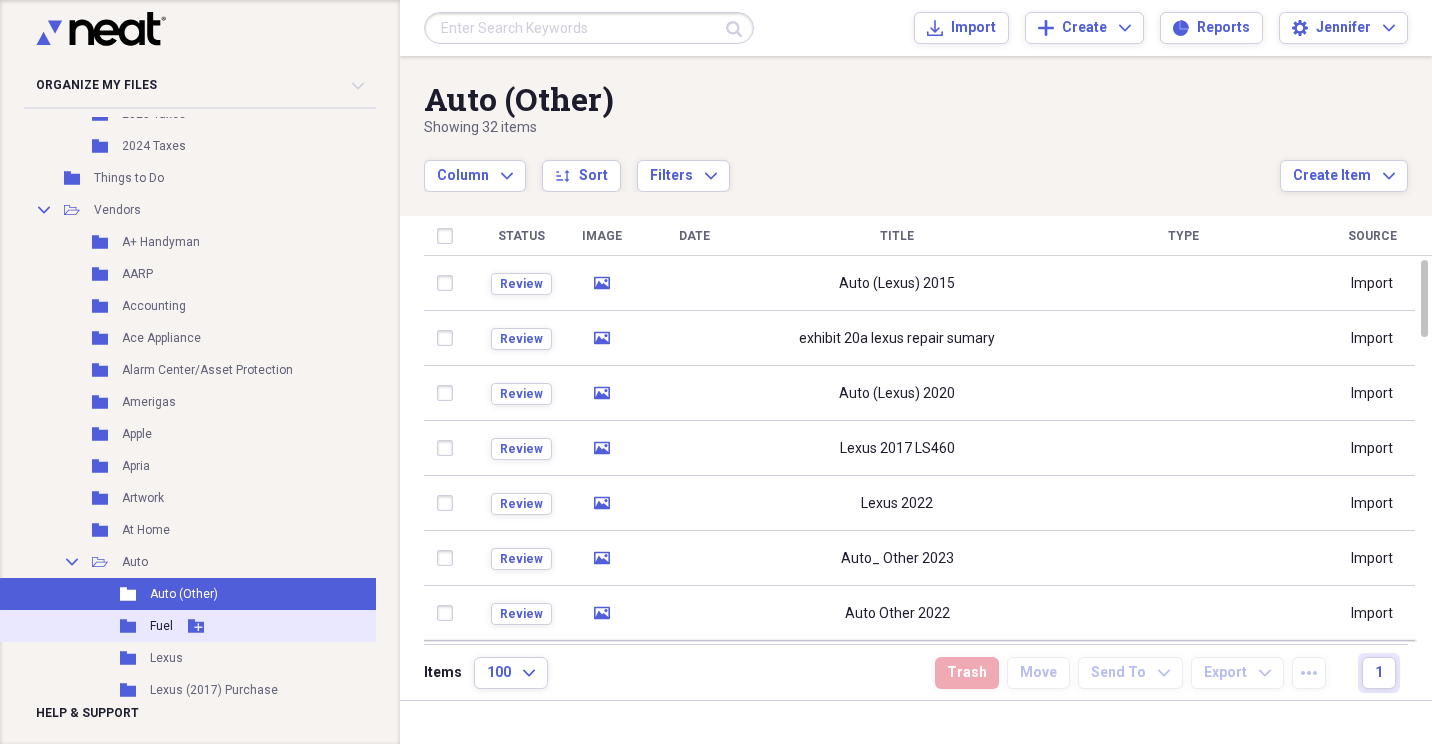 click on "Folder Fuel Add Folder" at bounding box center (188, 626) 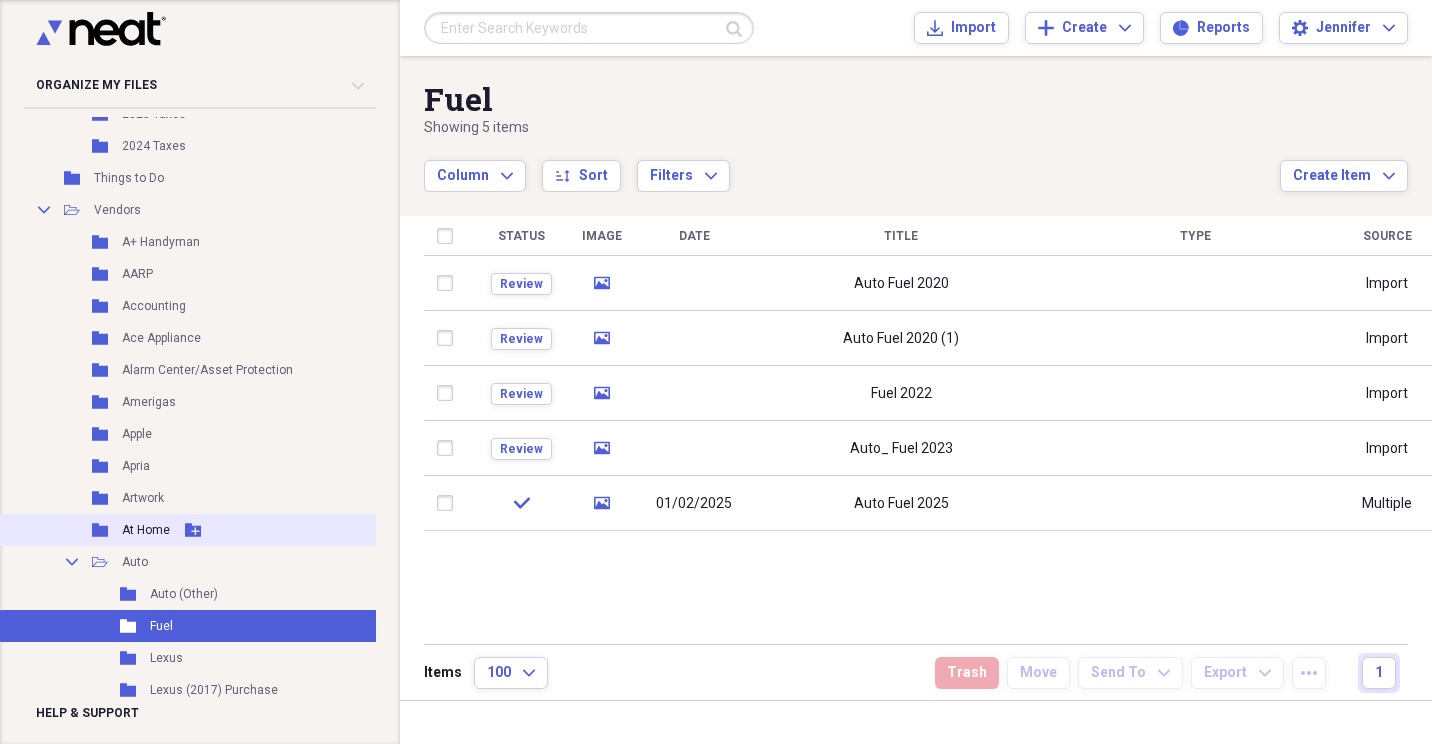 click on "At Home" at bounding box center (146, 530) 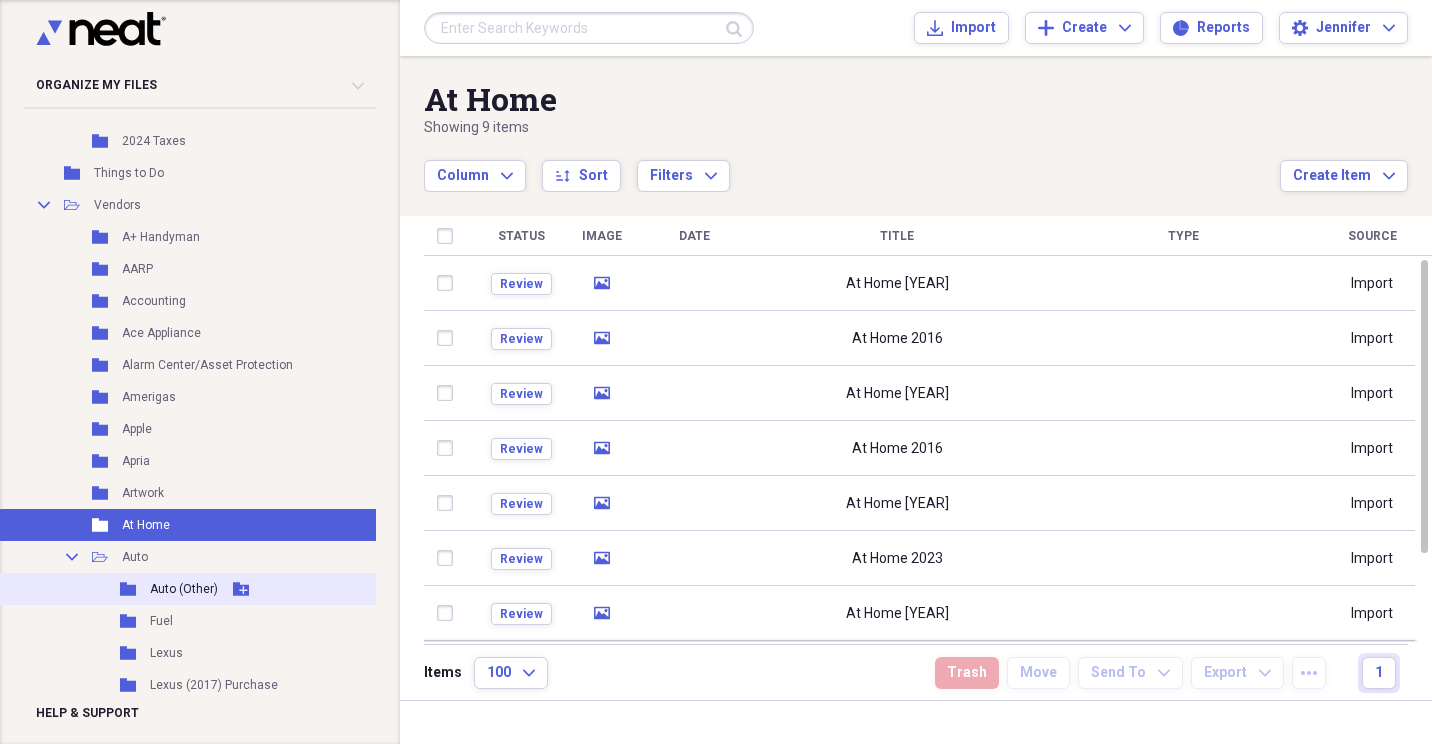 scroll, scrollTop: 1011, scrollLeft: 0, axis: vertical 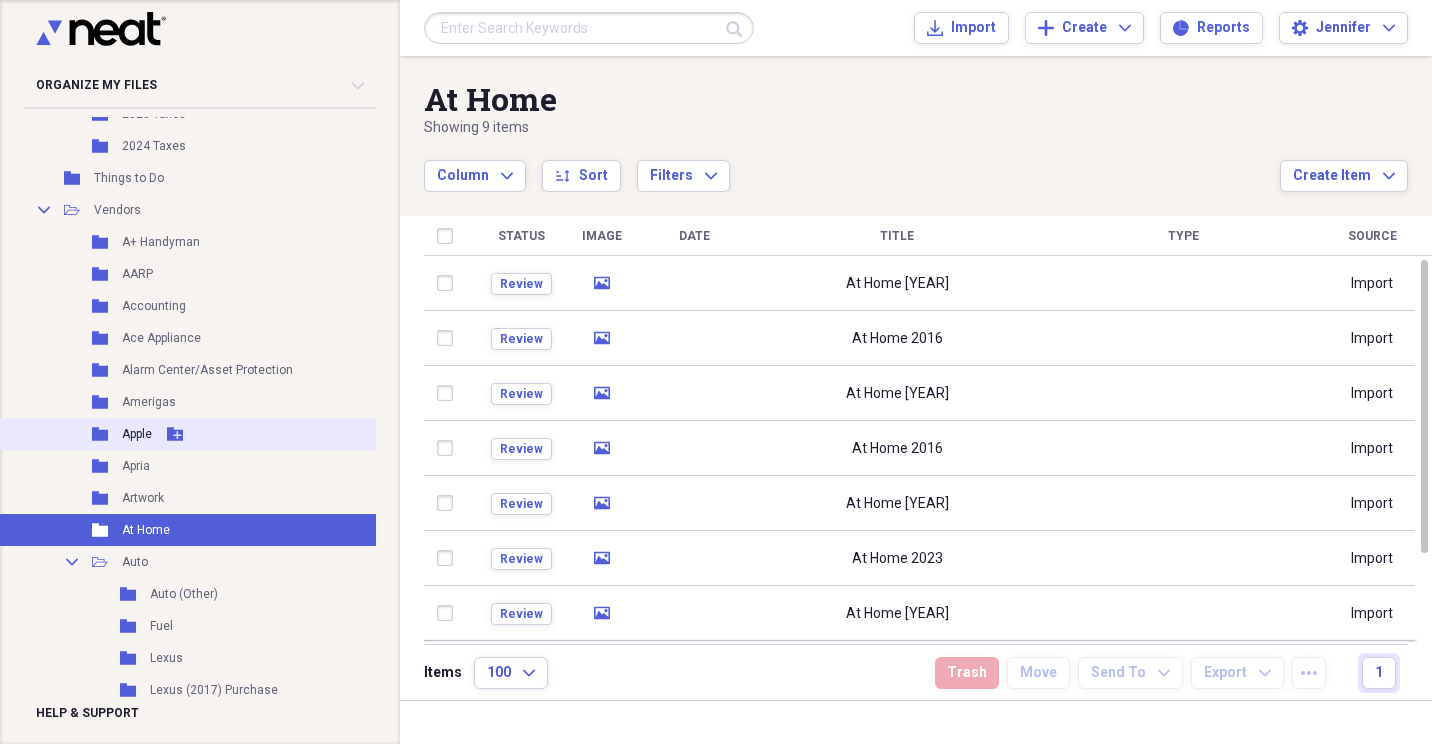 click on "Folder Apple Add Folder" at bounding box center [188, 434] 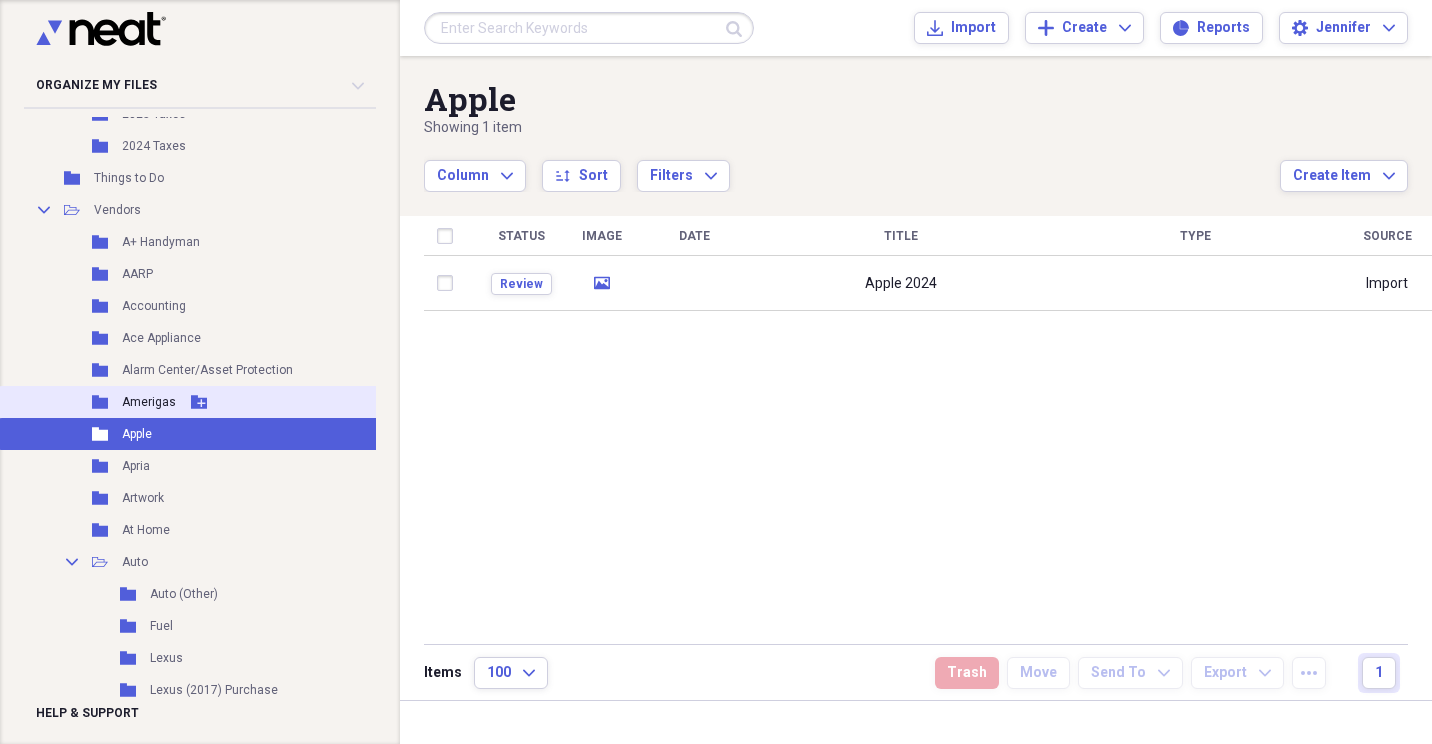 click on "Folder Amerigas Add Folder" at bounding box center (188, 402) 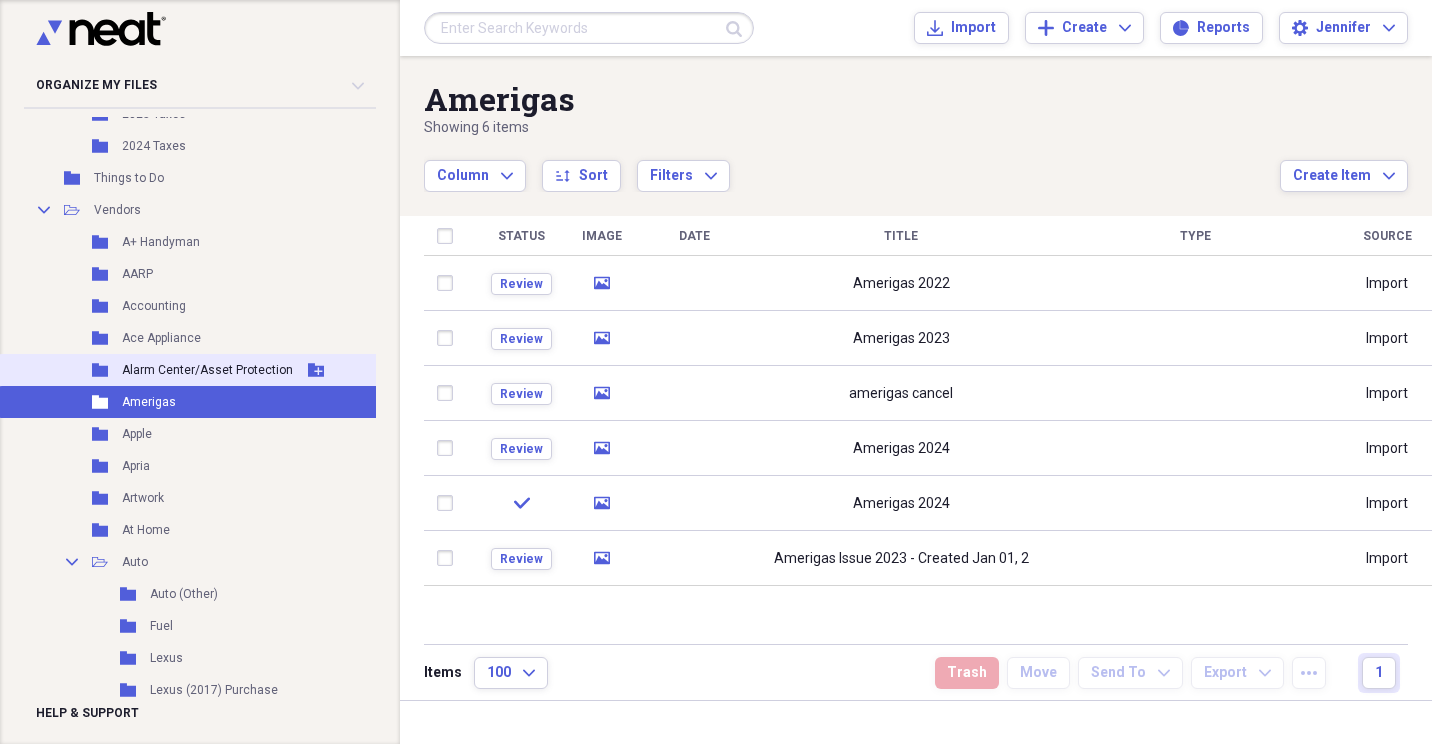 click on "Alarm Center/Asset Protection" at bounding box center [207, 370] 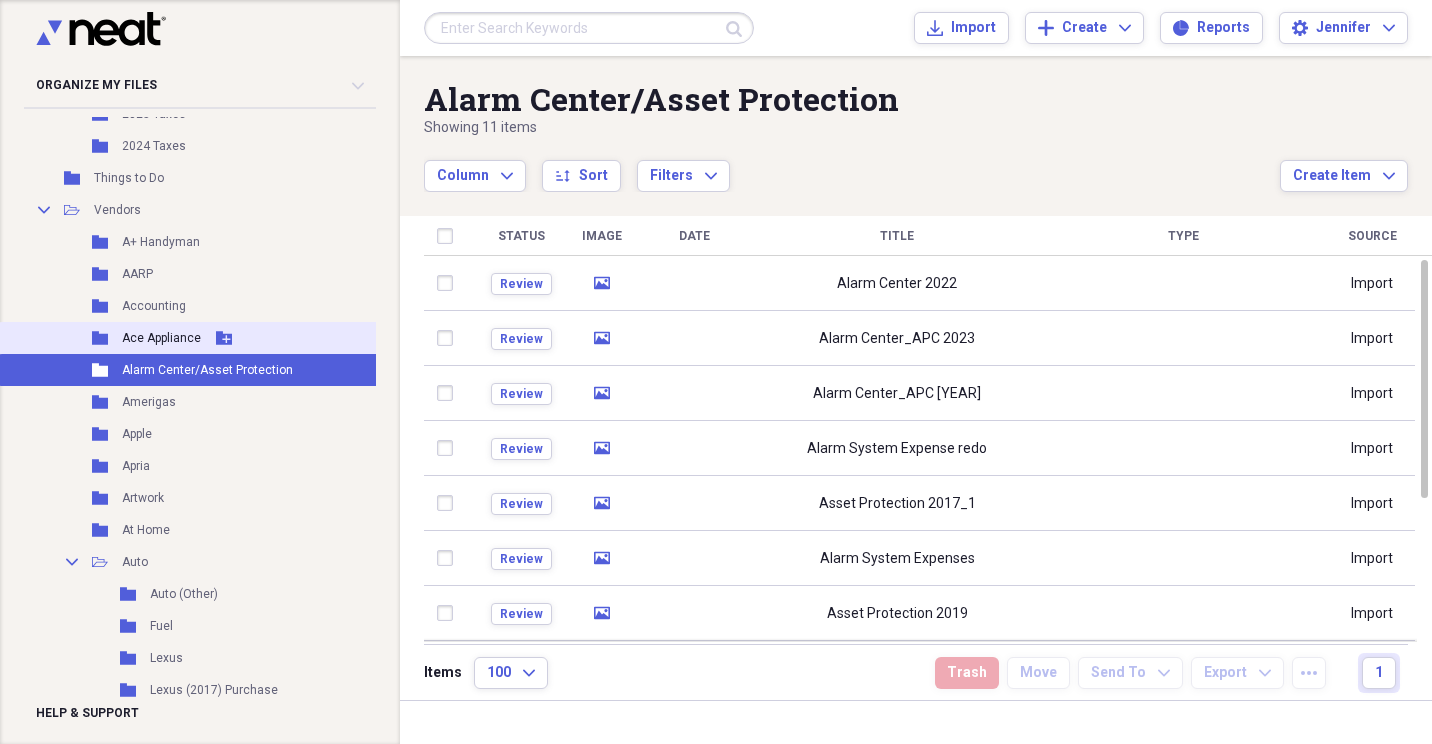 click on "Ace Appliance" at bounding box center (161, 338) 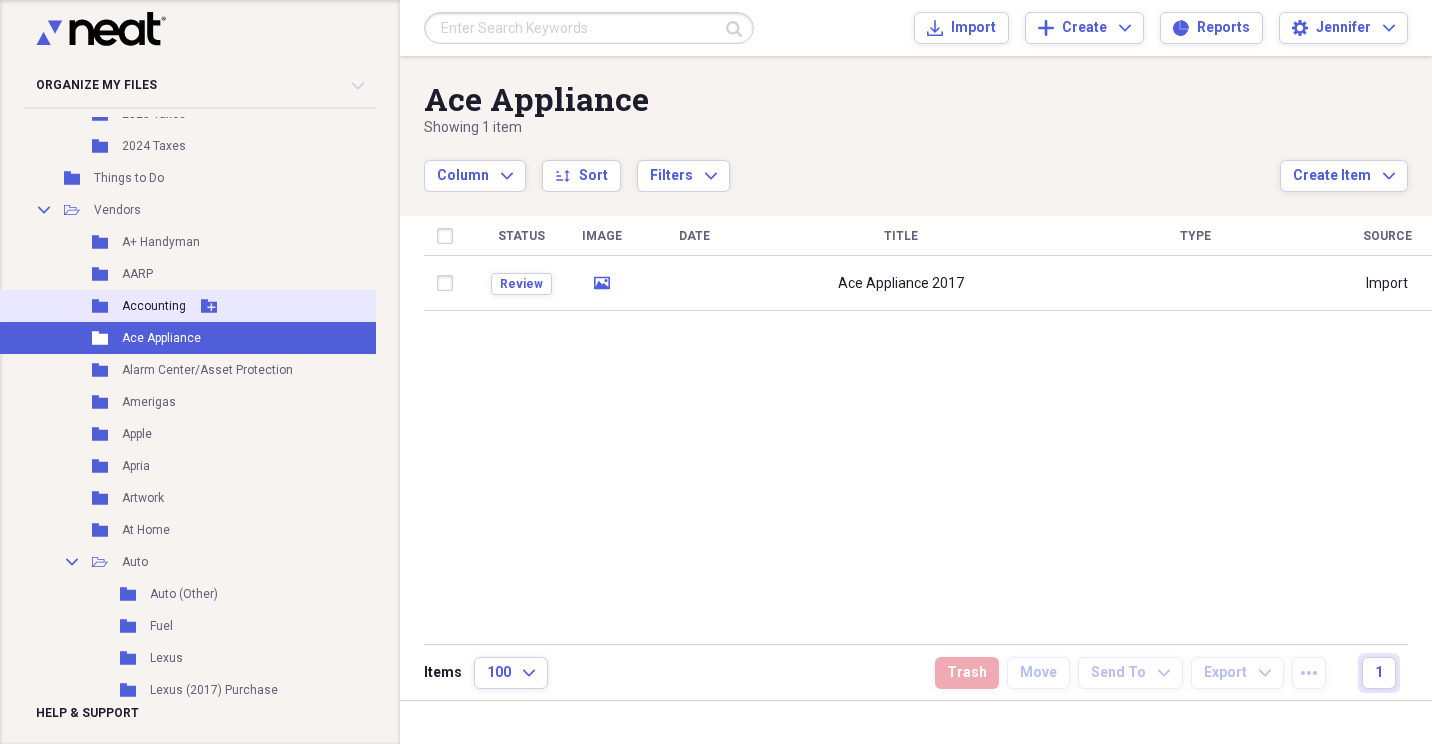 click on "Accounting" at bounding box center (154, 306) 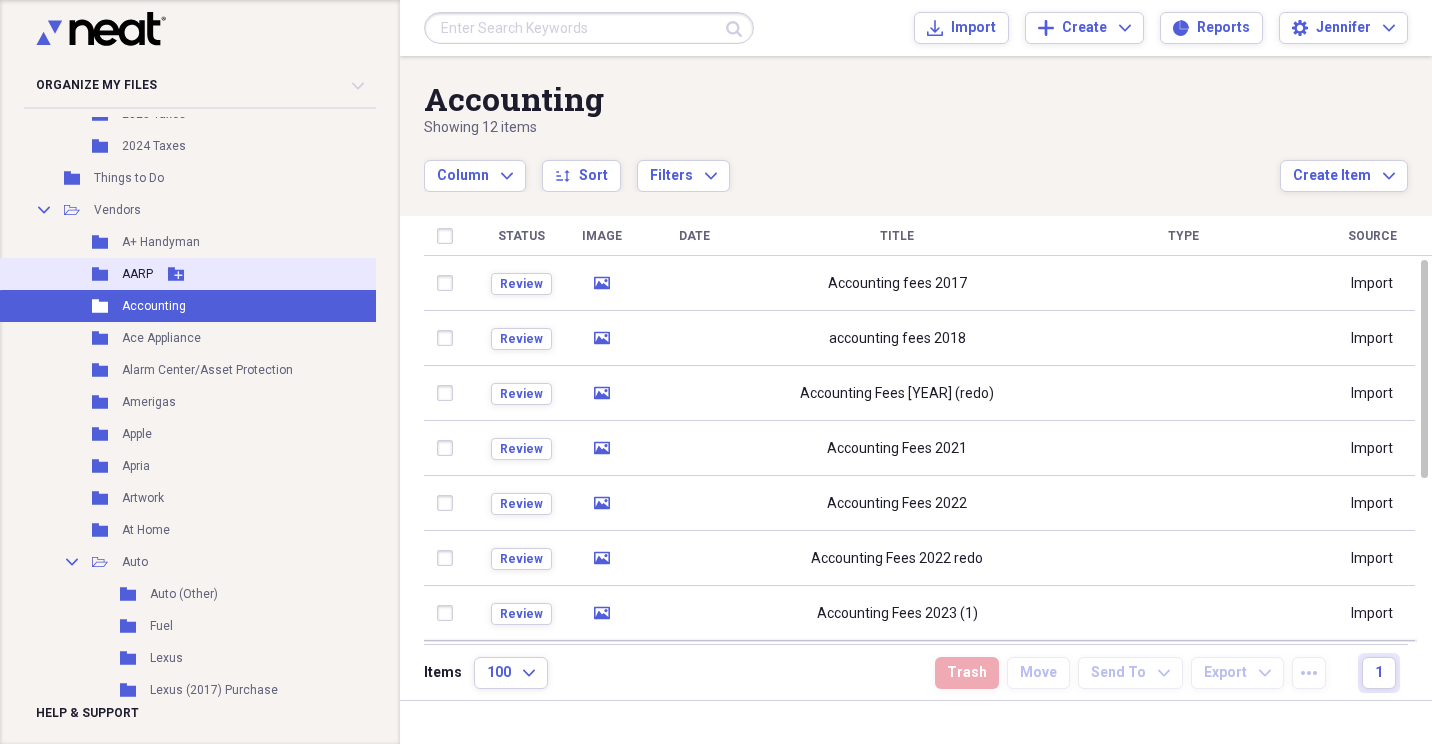 click on "Folder AARP Add Folder" at bounding box center (188, 274) 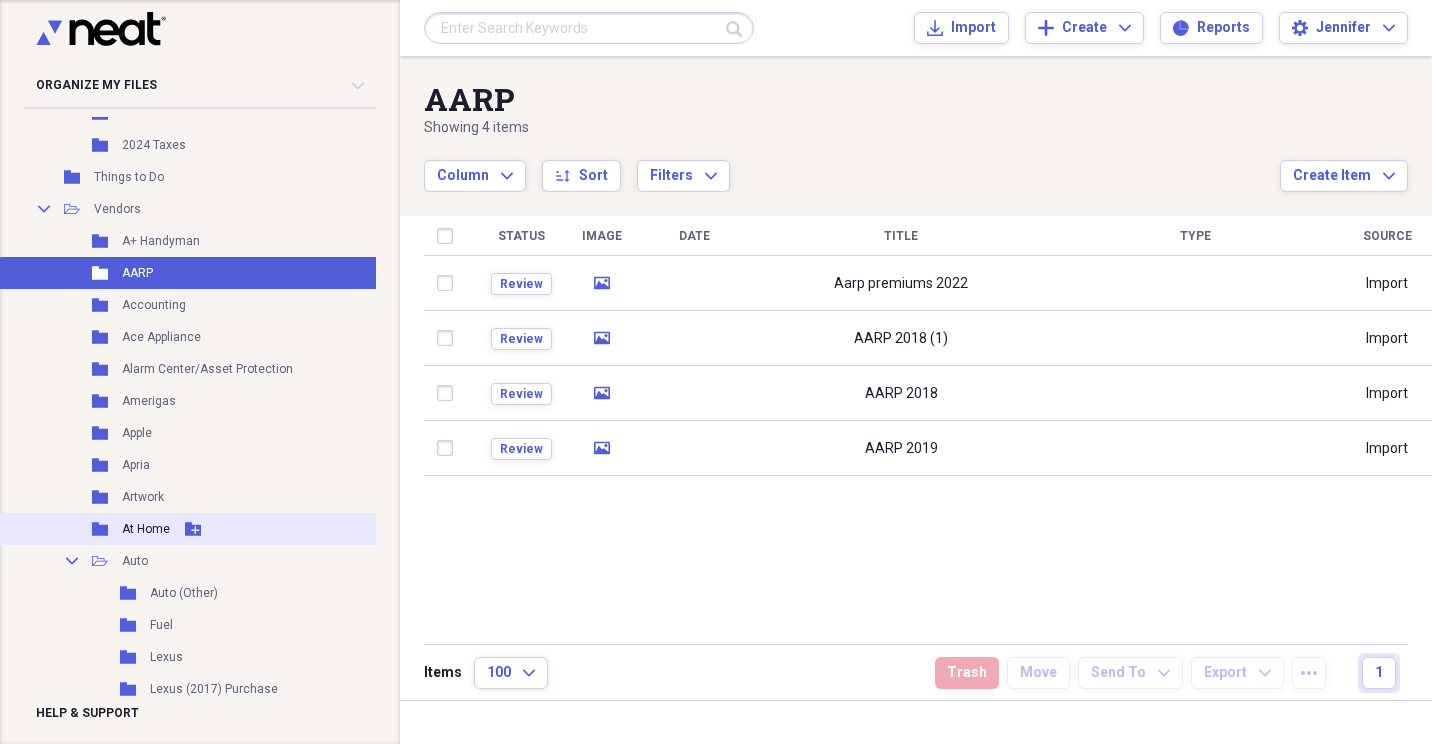 scroll, scrollTop: 1011, scrollLeft: 0, axis: vertical 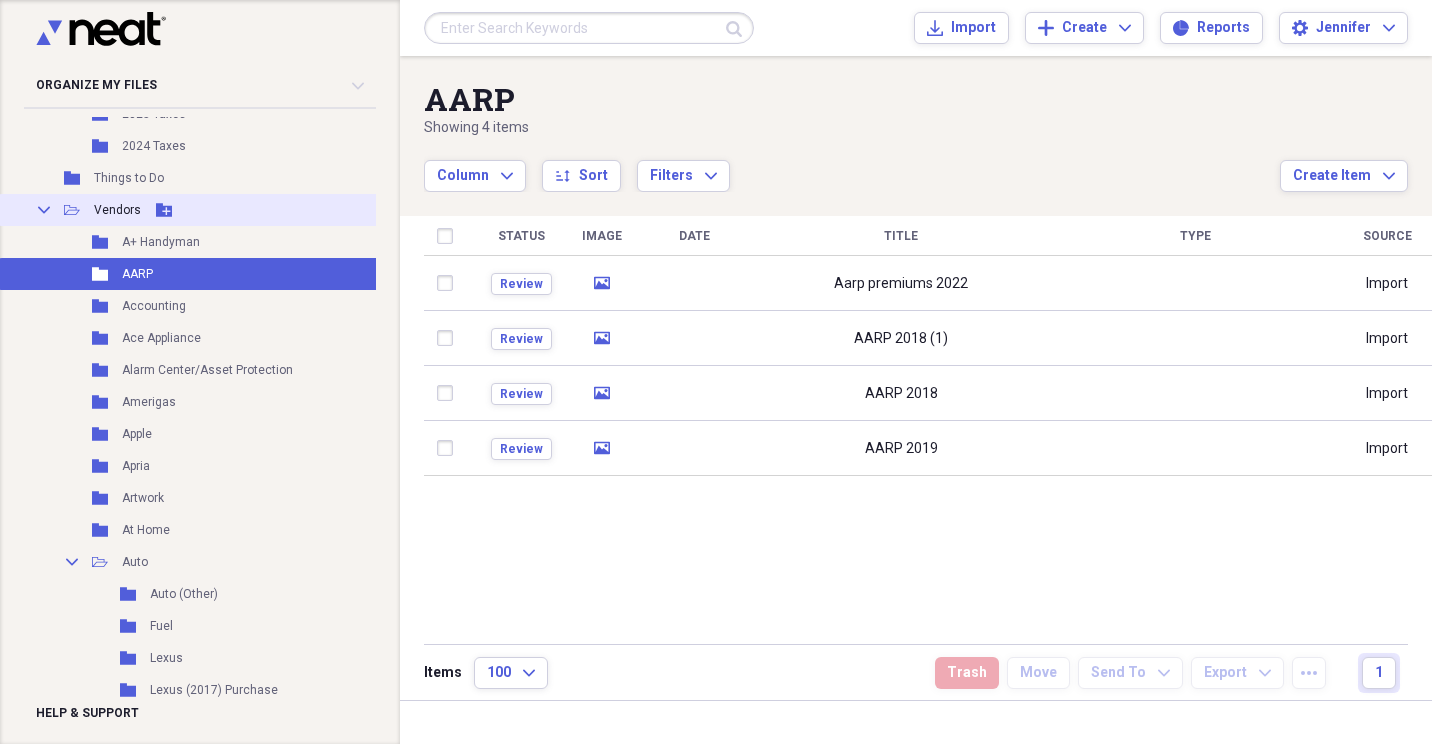 click on "Vendors" at bounding box center [117, 210] 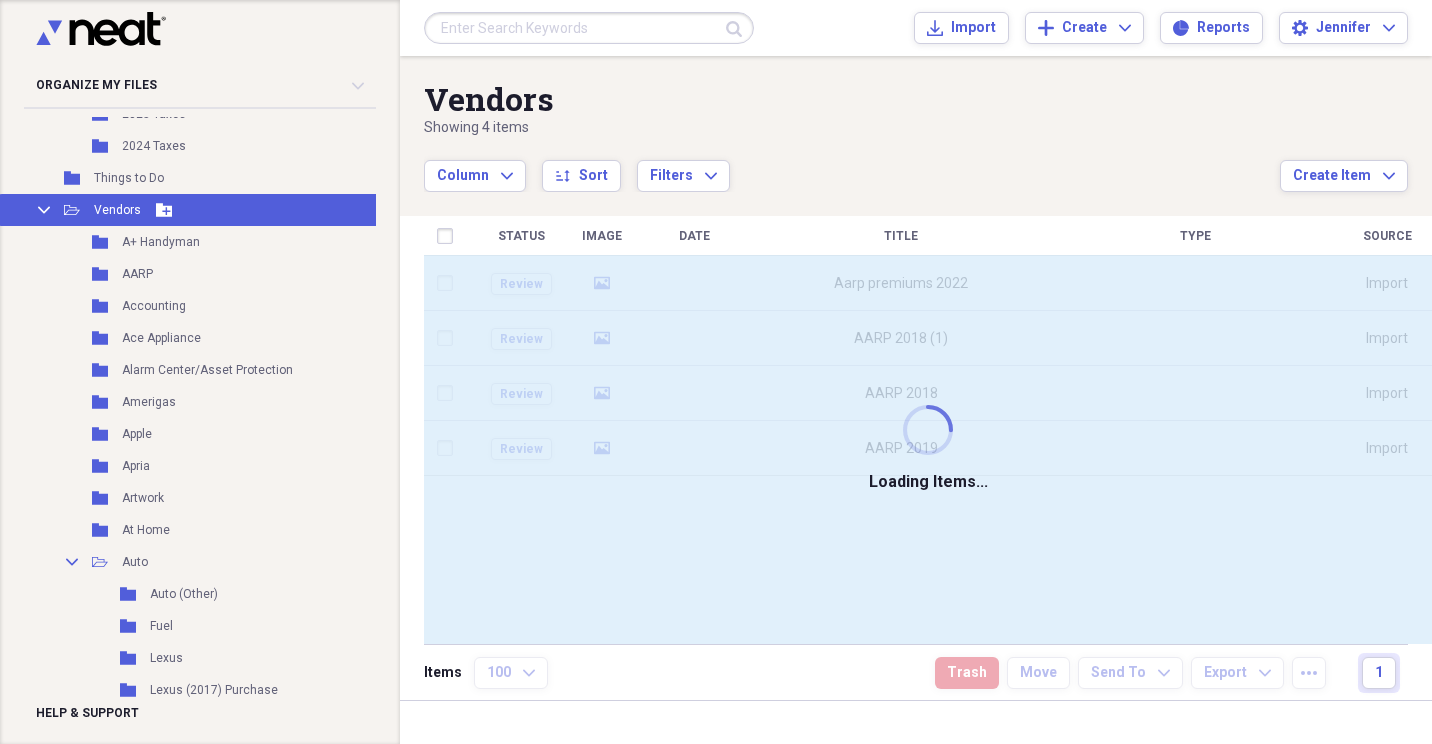 click on "Vendors" at bounding box center (117, 210) 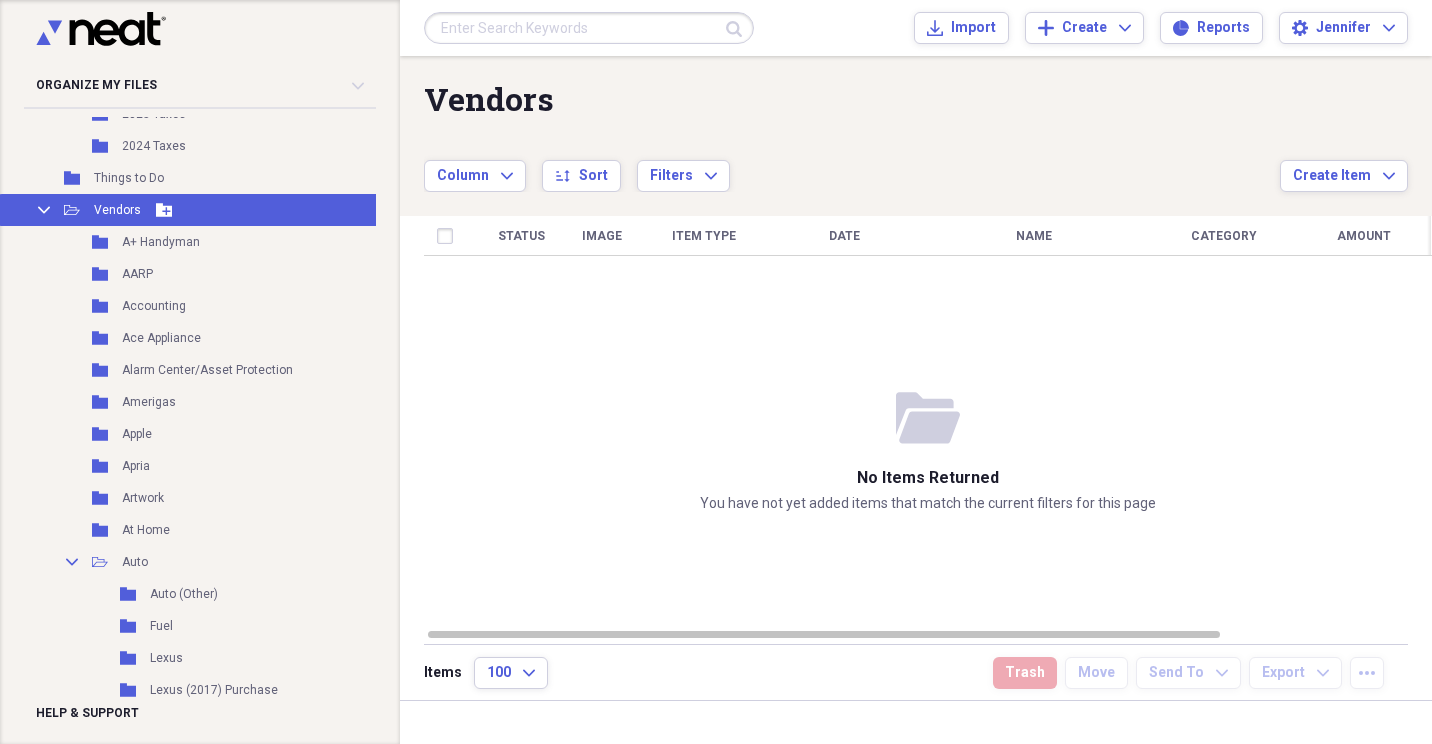 click on "Vendors" at bounding box center [117, 210] 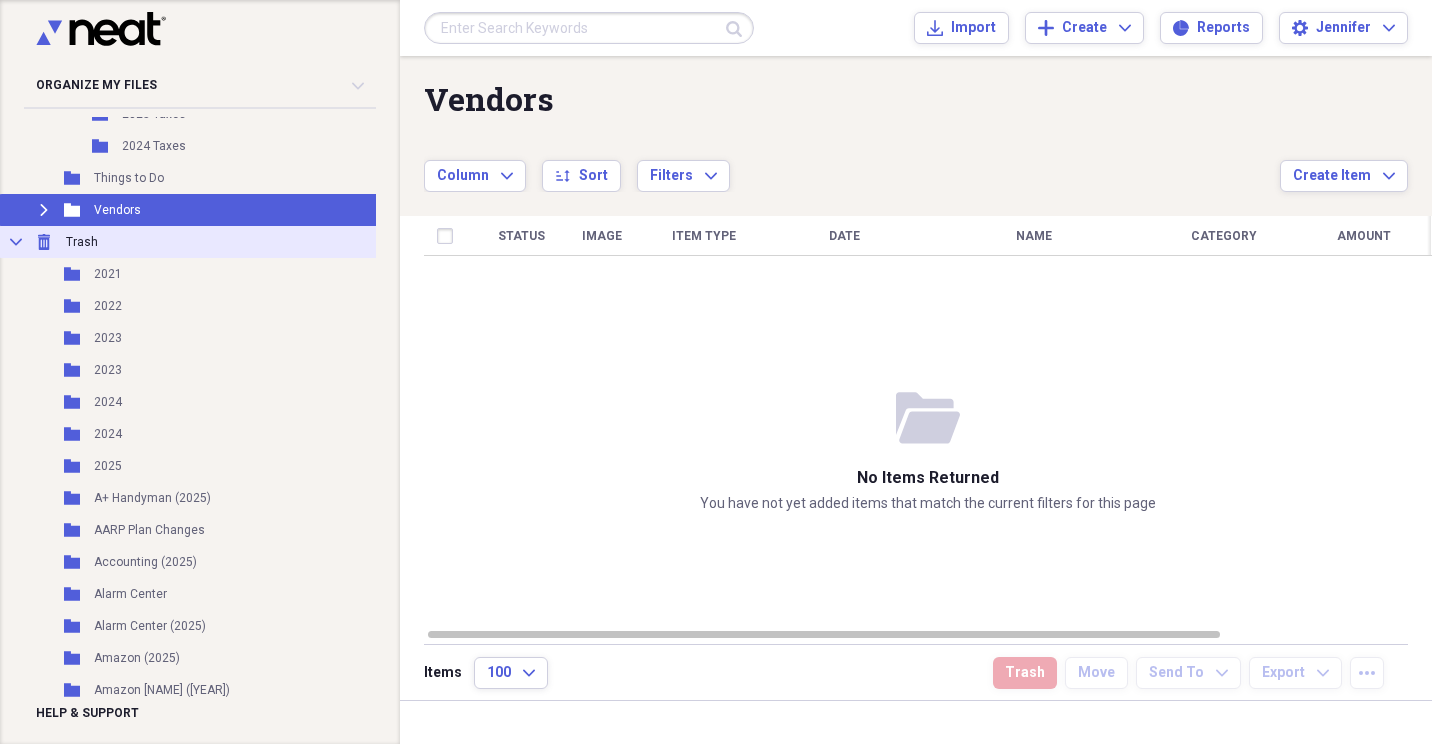 click on "Collapse" 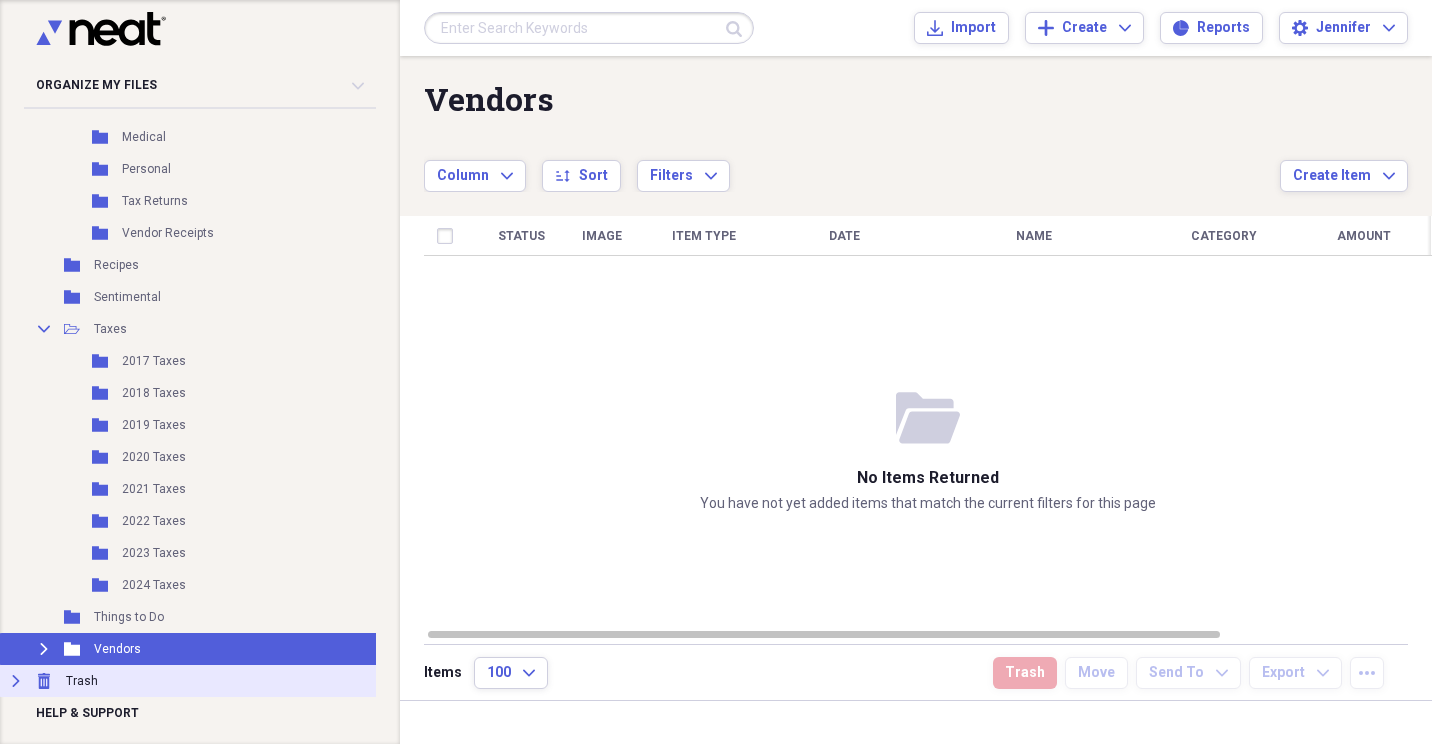 scroll, scrollTop: 586, scrollLeft: 0, axis: vertical 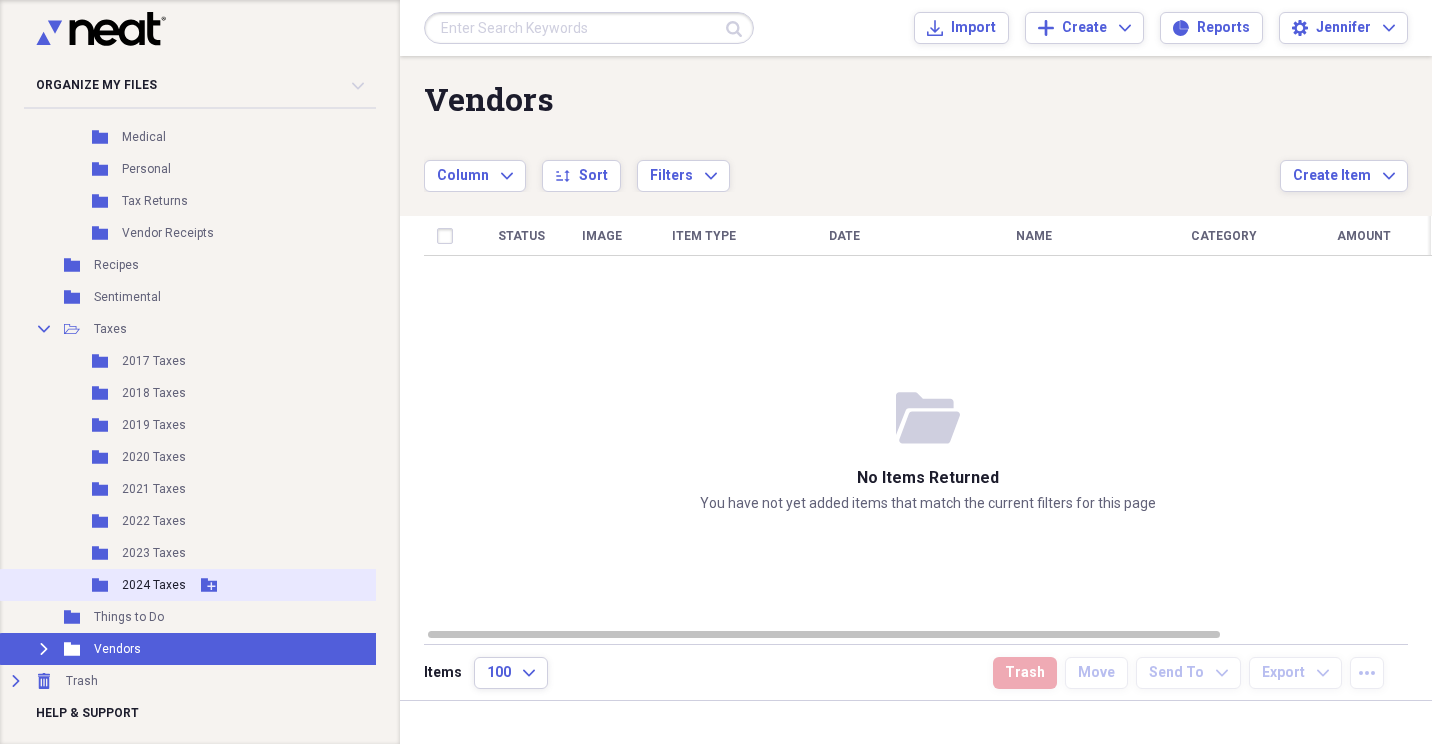 click on "2024 Taxes" at bounding box center [154, 585] 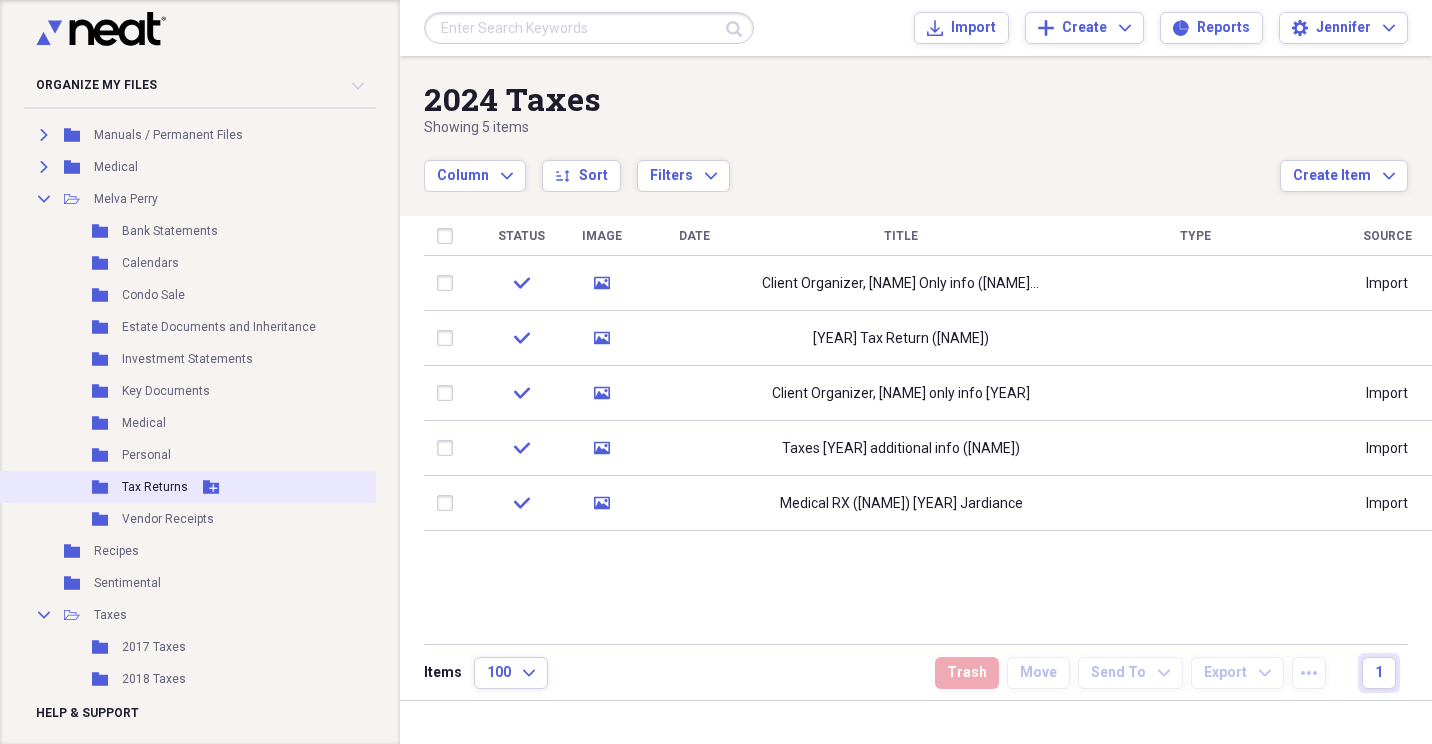 scroll, scrollTop: 586, scrollLeft: 0, axis: vertical 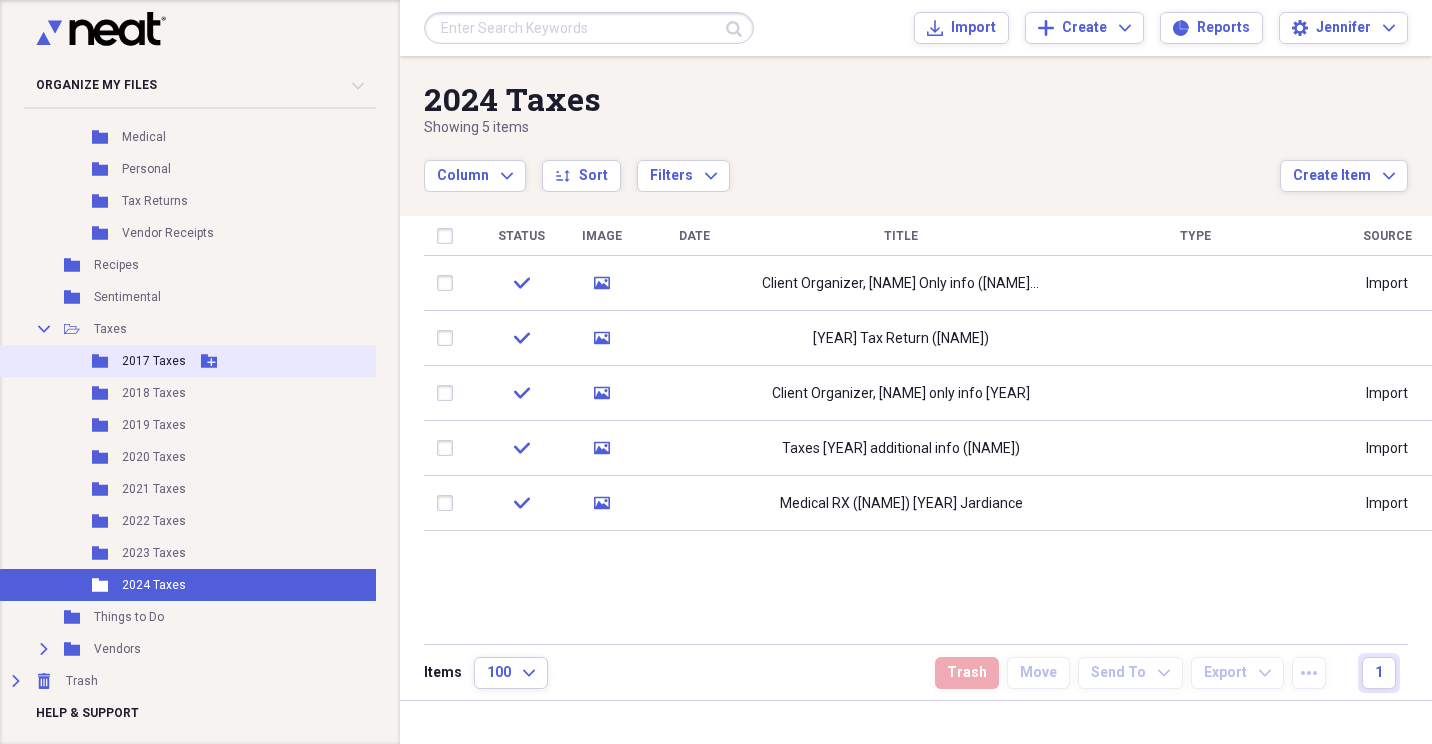 click on "2017 Taxes" at bounding box center (154, 361) 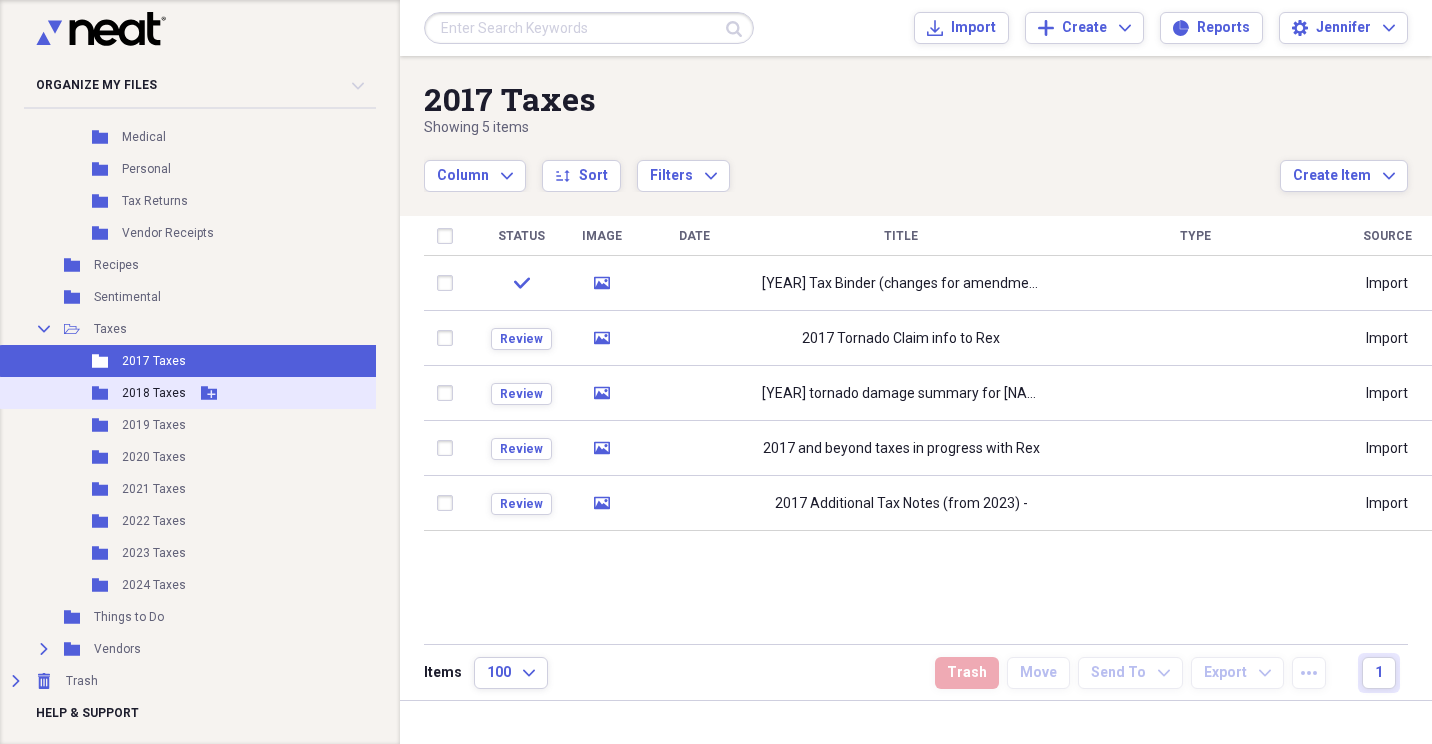 click on "2018 Taxes" at bounding box center (154, 393) 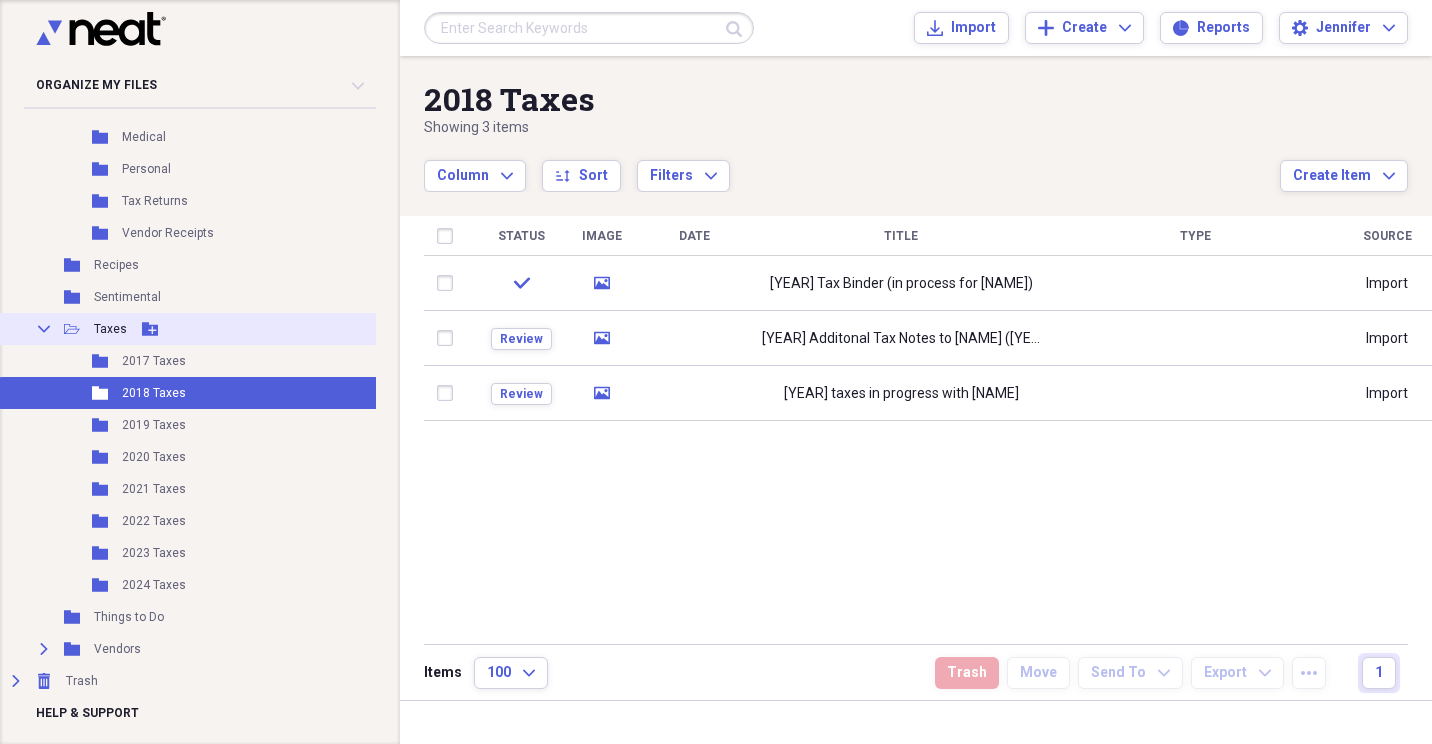 click on "Collapse" at bounding box center [44, 329] 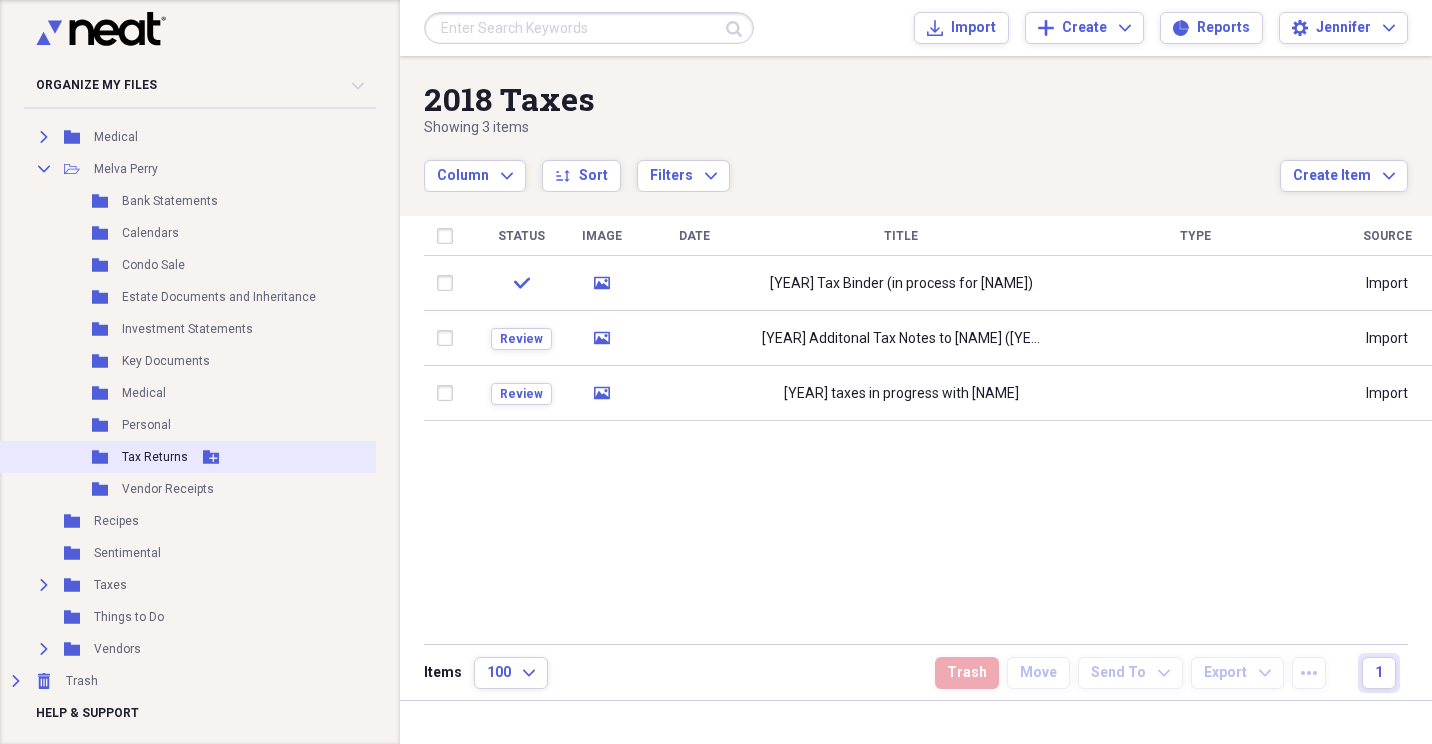 scroll, scrollTop: 330, scrollLeft: 0, axis: vertical 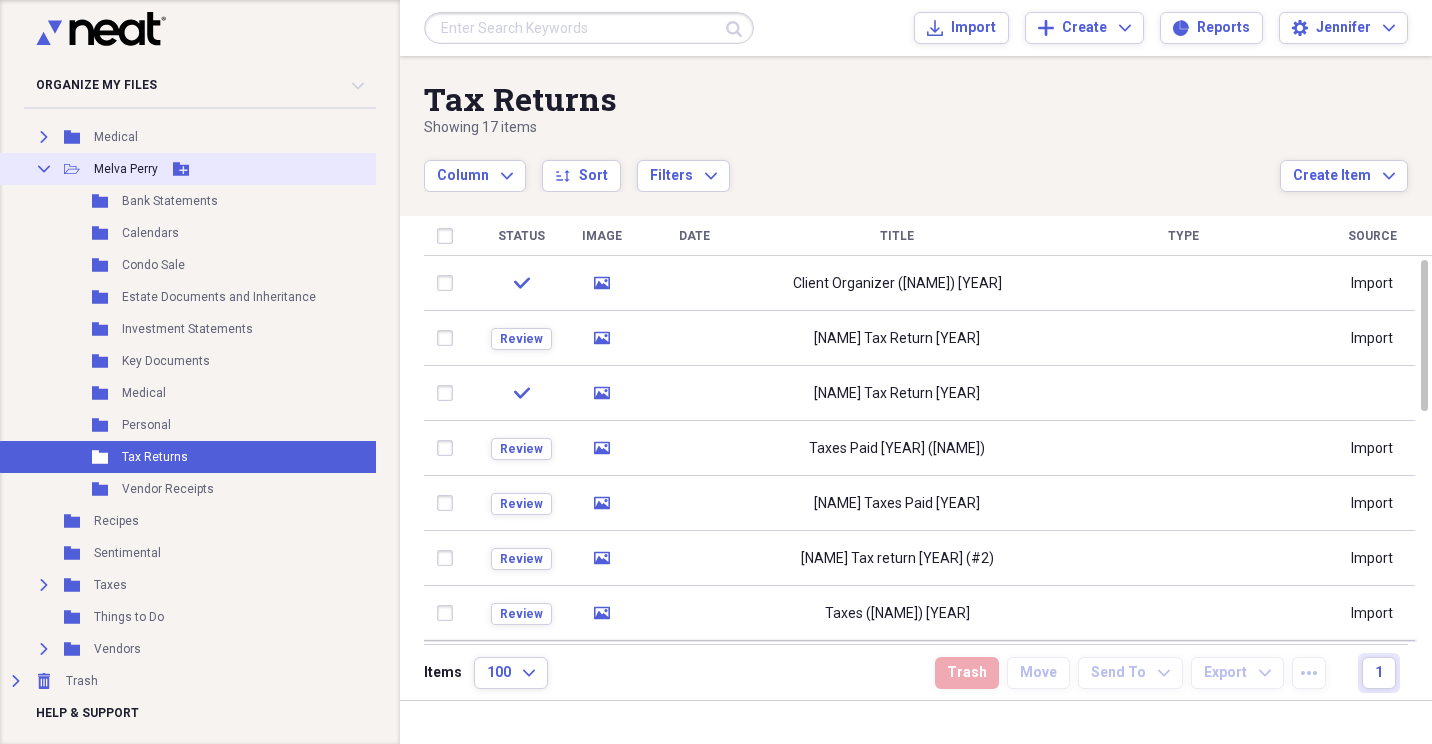 click on "Melva Perry" at bounding box center (126, 169) 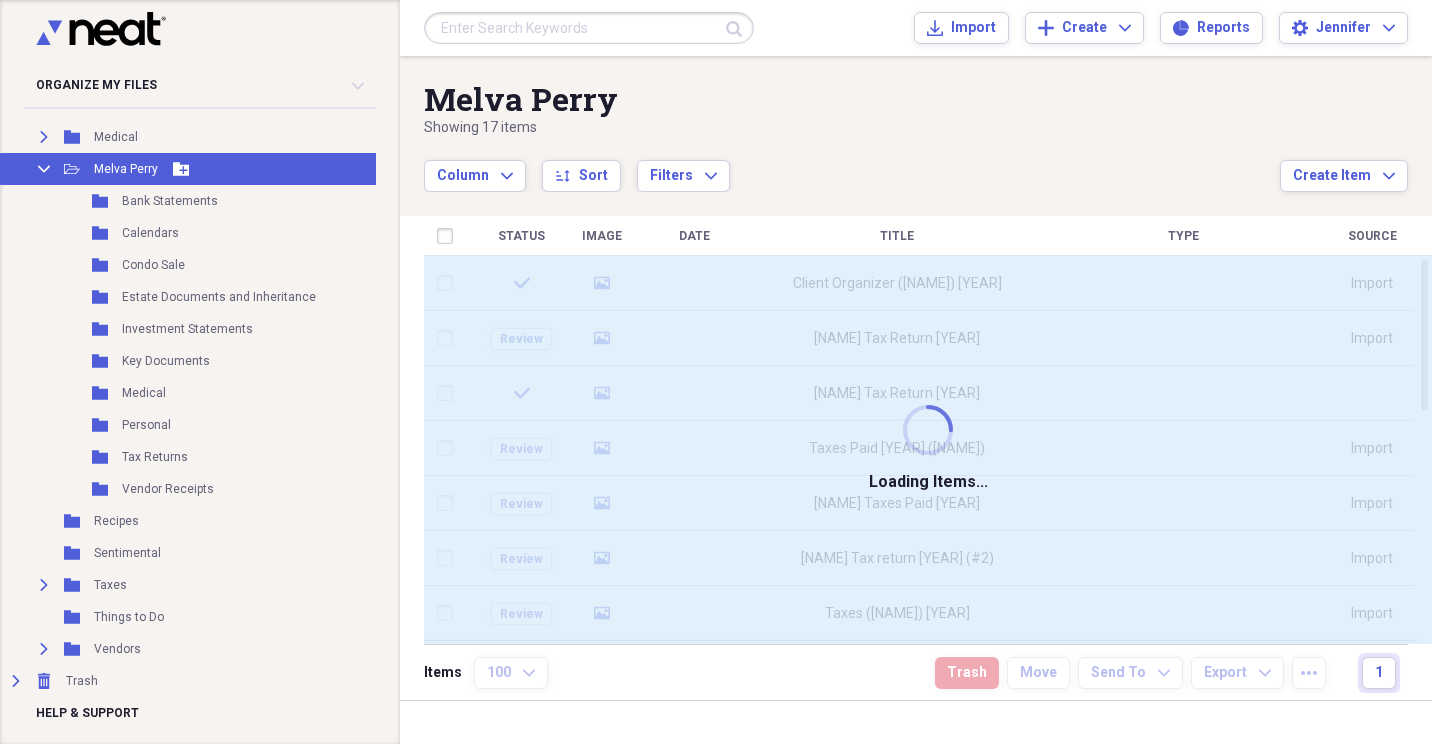 drag, startPoint x: 151, startPoint y: 151, endPoint x: 296, endPoint y: 161, distance: 145.34442 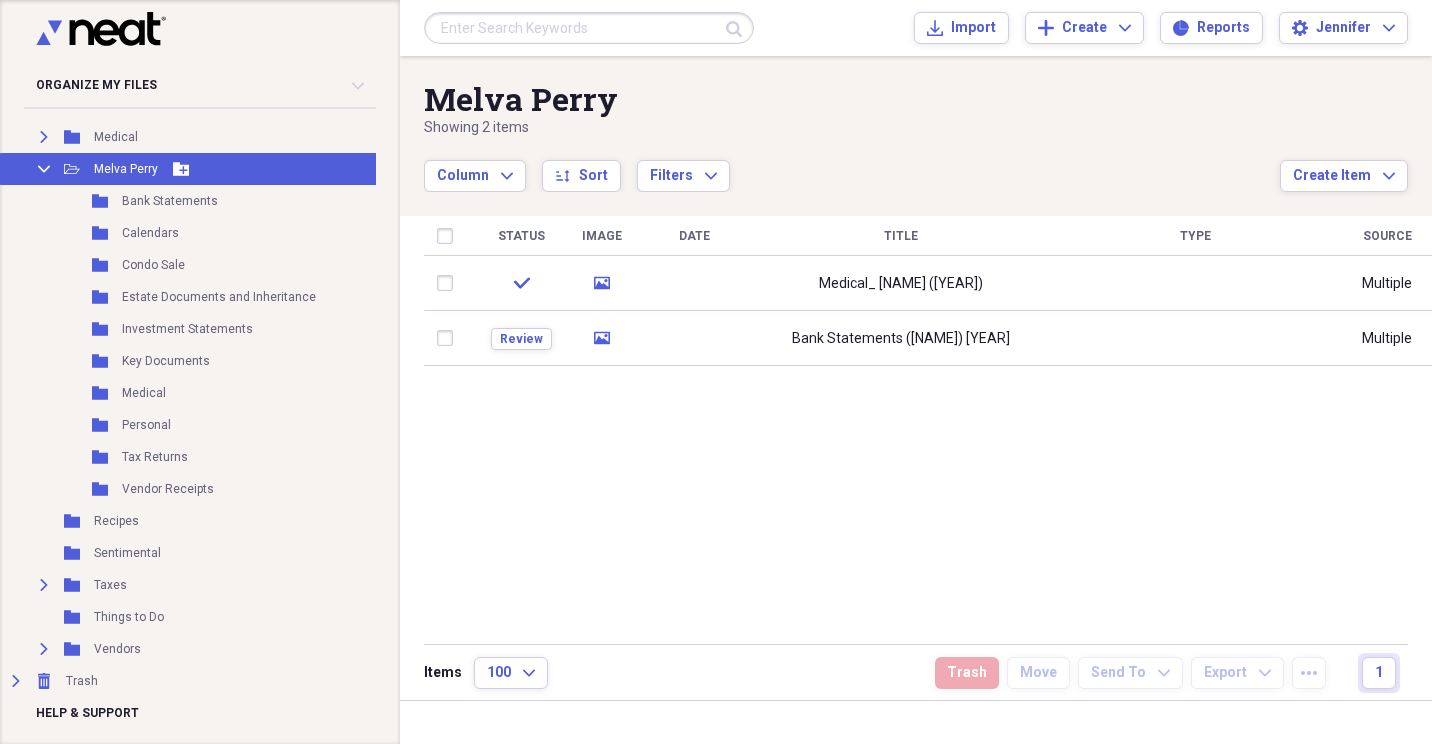 click on "Melva Perry" at bounding box center [126, 169] 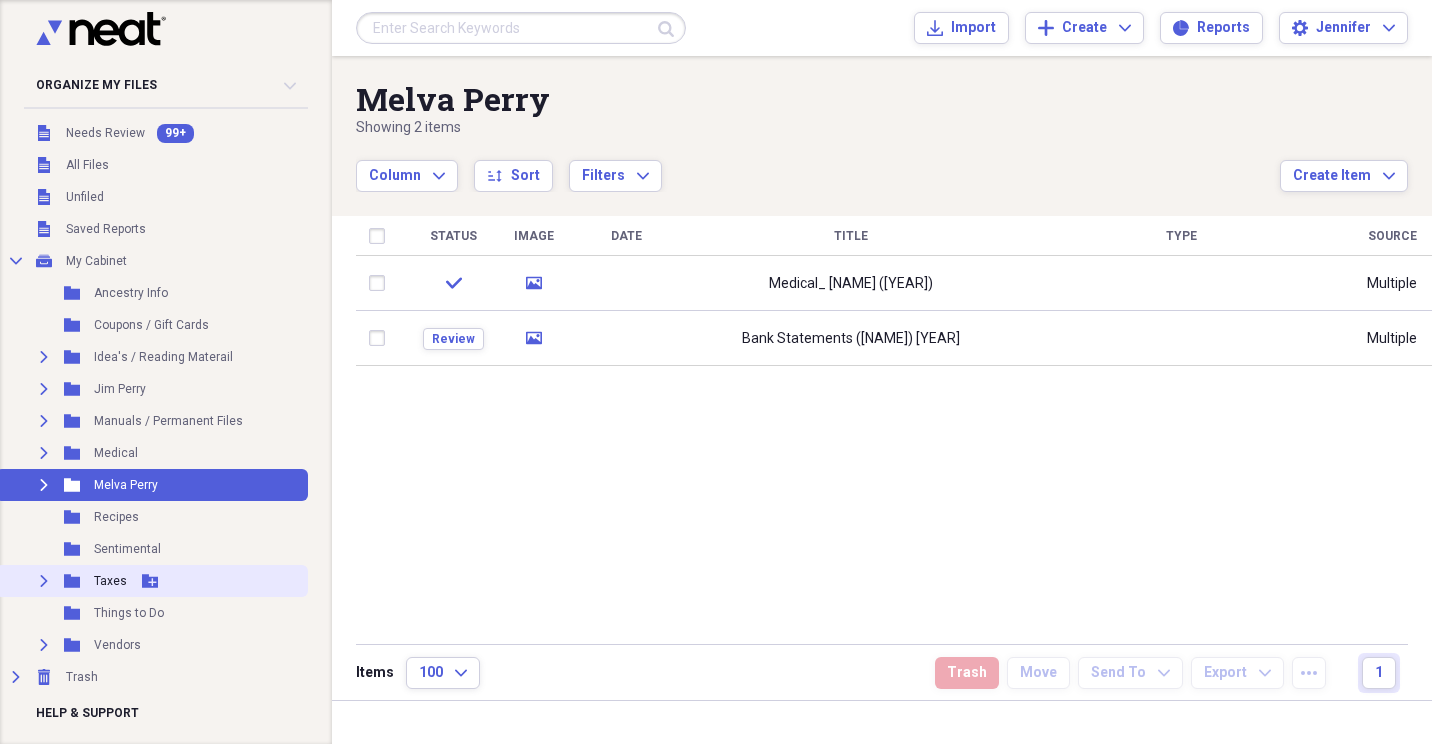 click on "Expand" 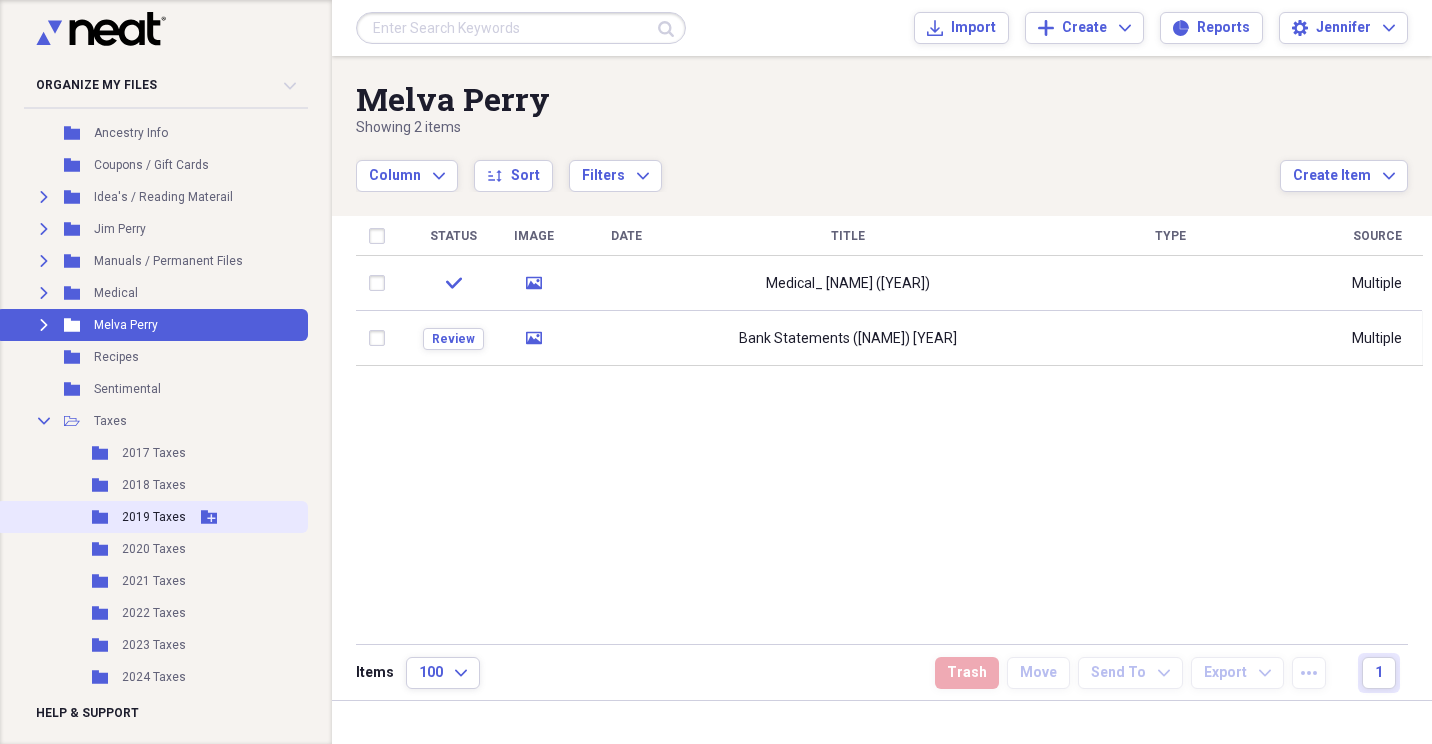 scroll, scrollTop: 200, scrollLeft: 0, axis: vertical 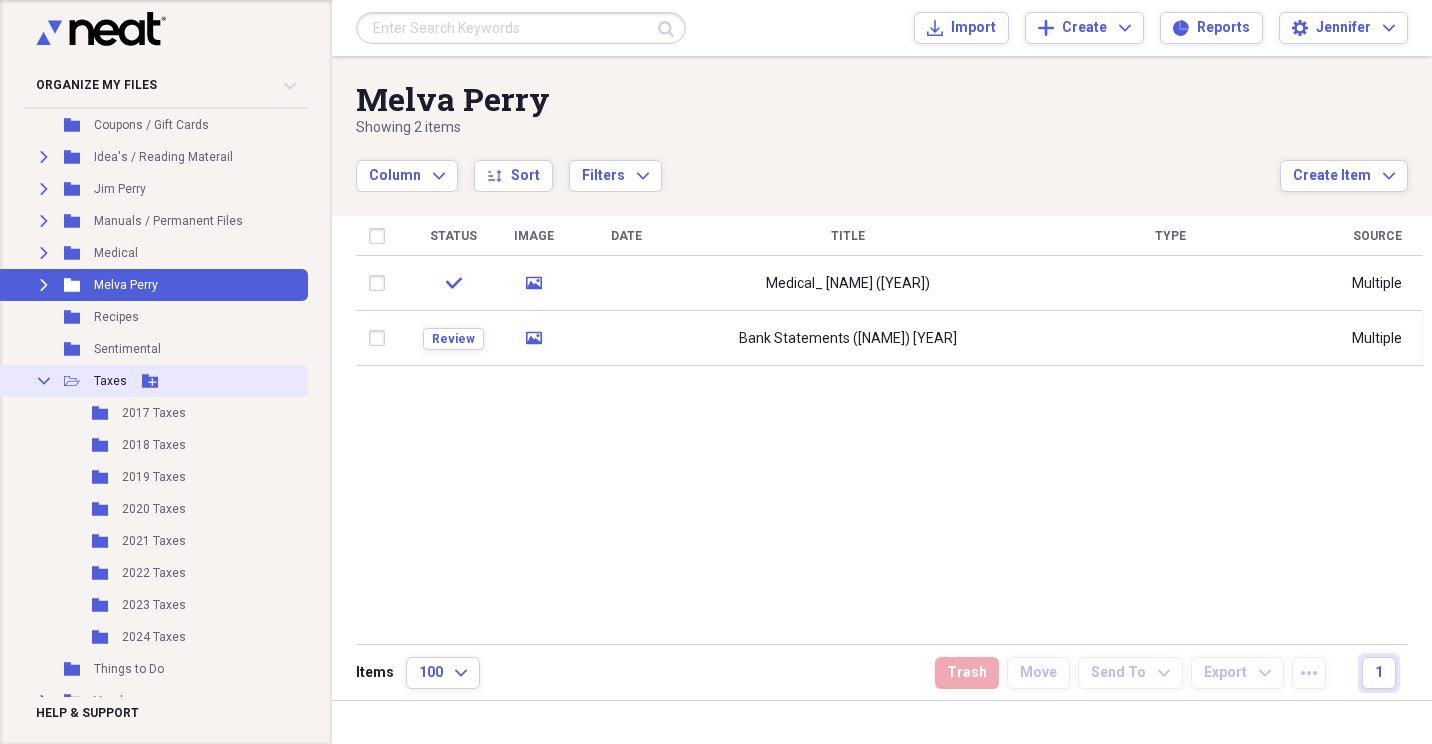 click on "Add Folder" 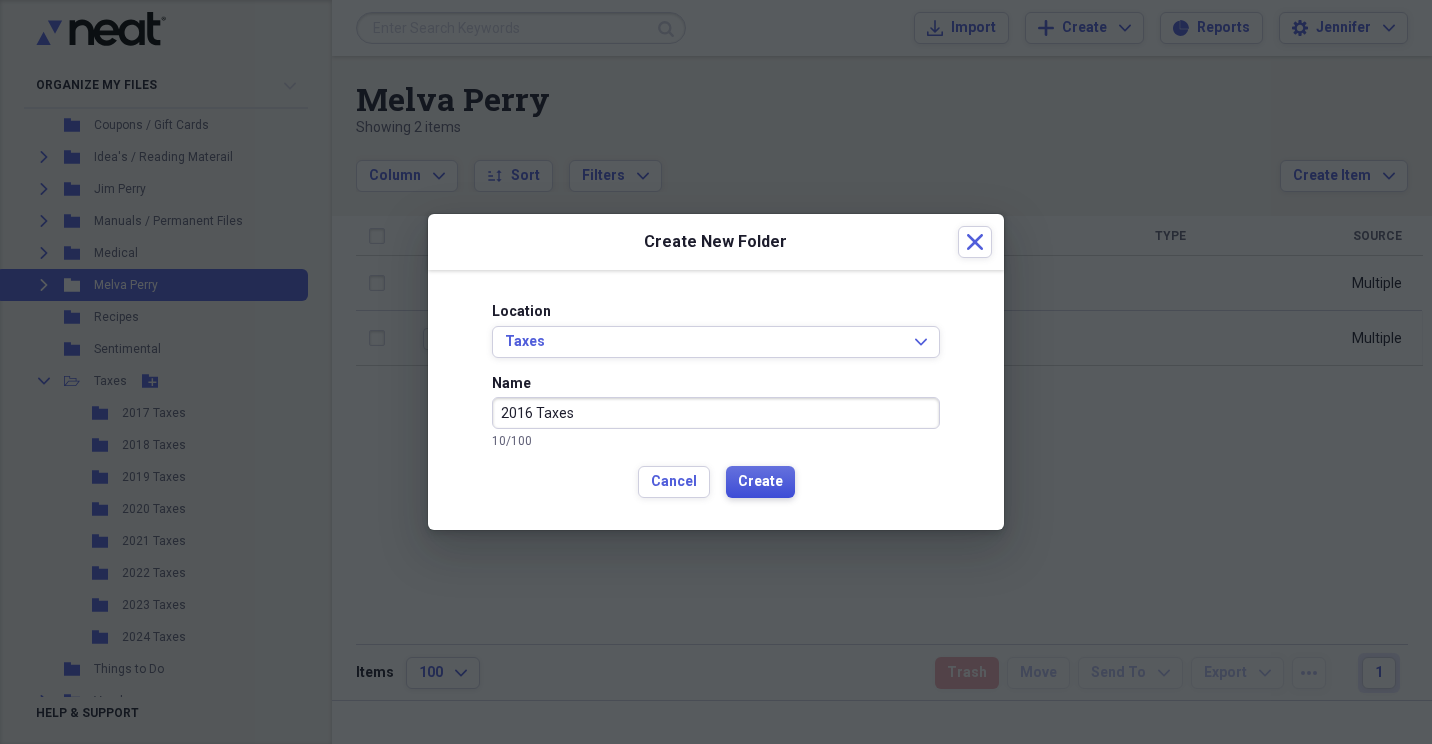 type on "2016 Taxes" 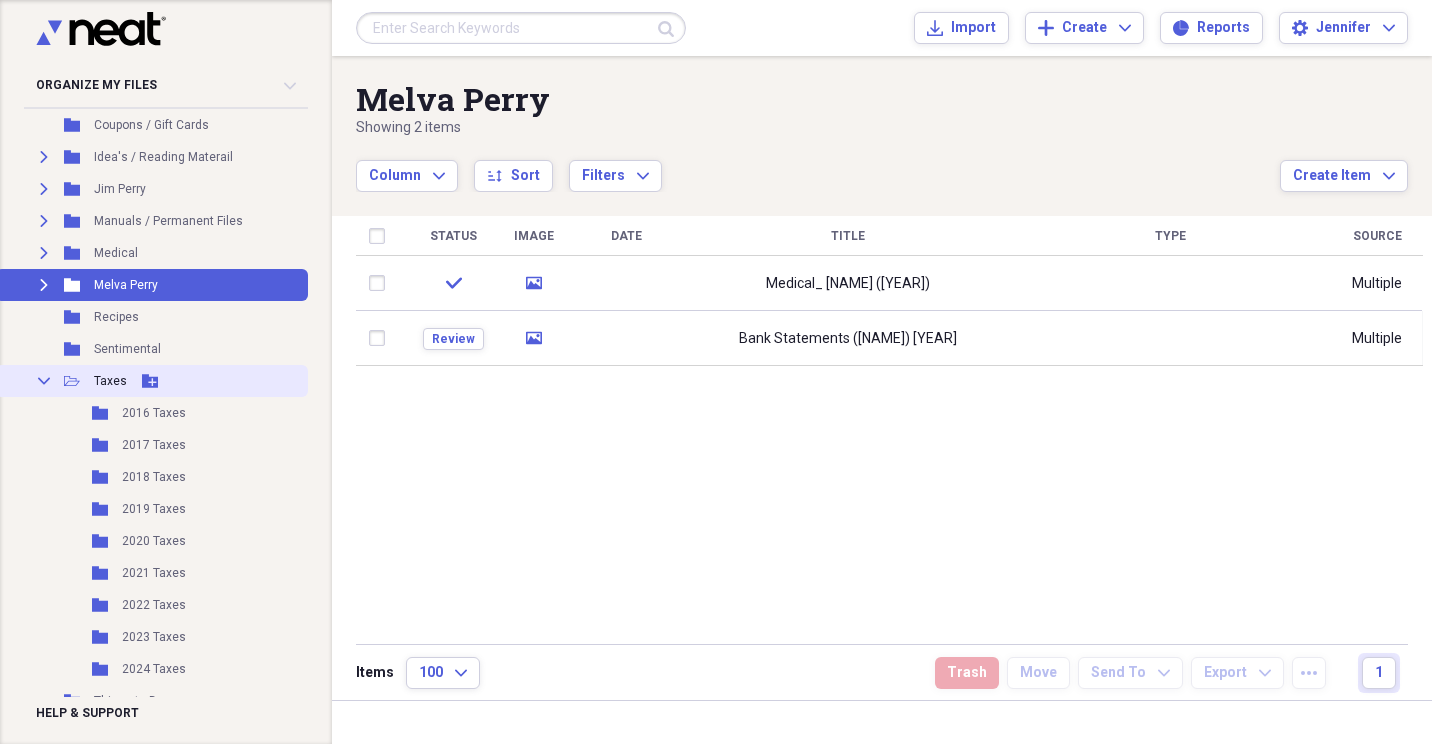click 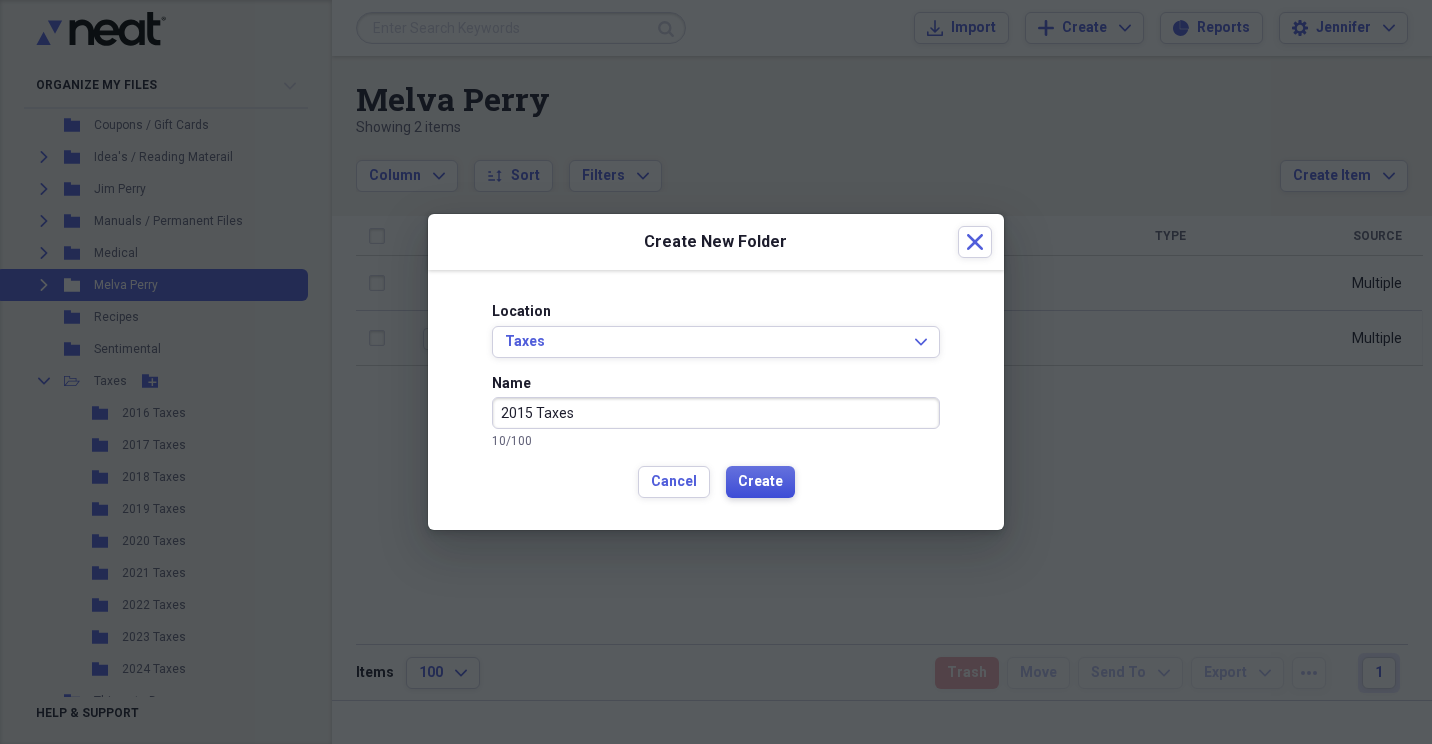 type on "2015 Taxes" 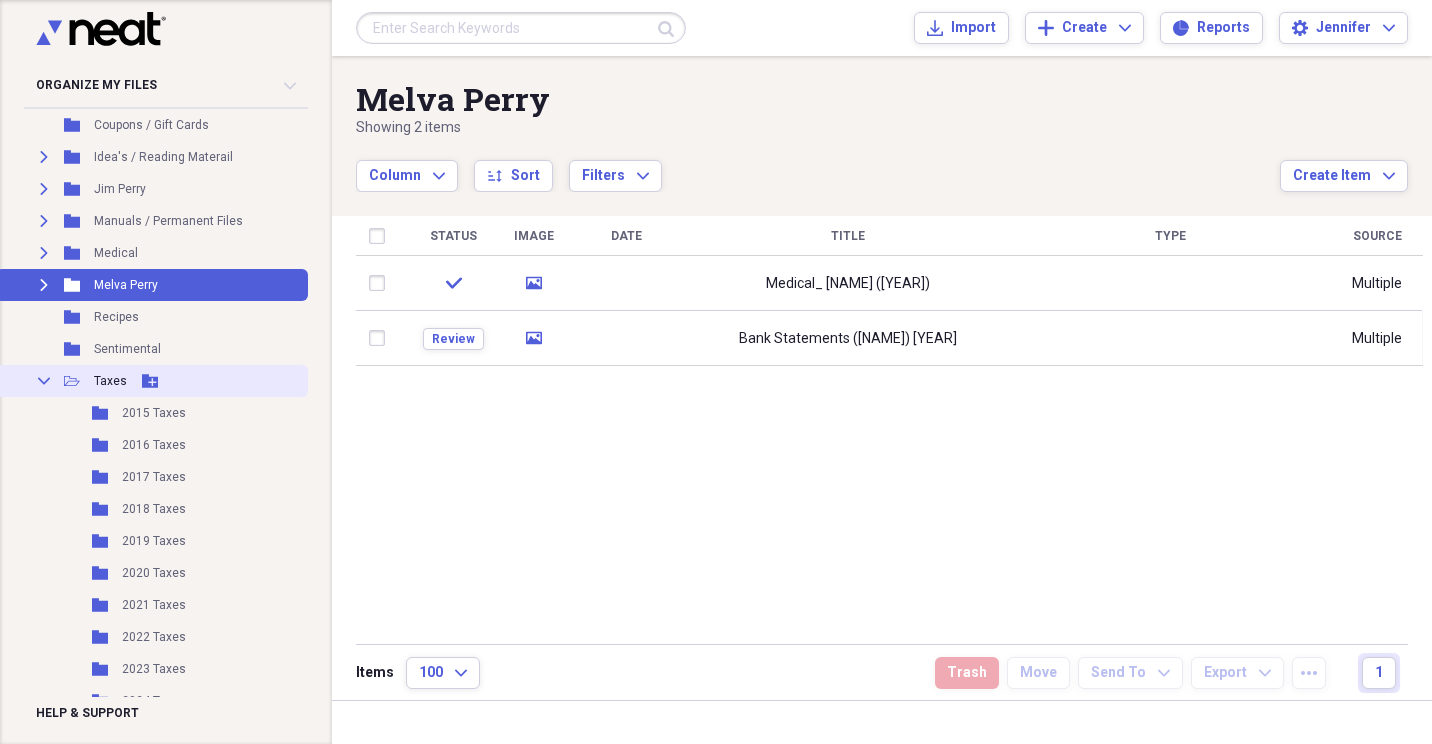 click 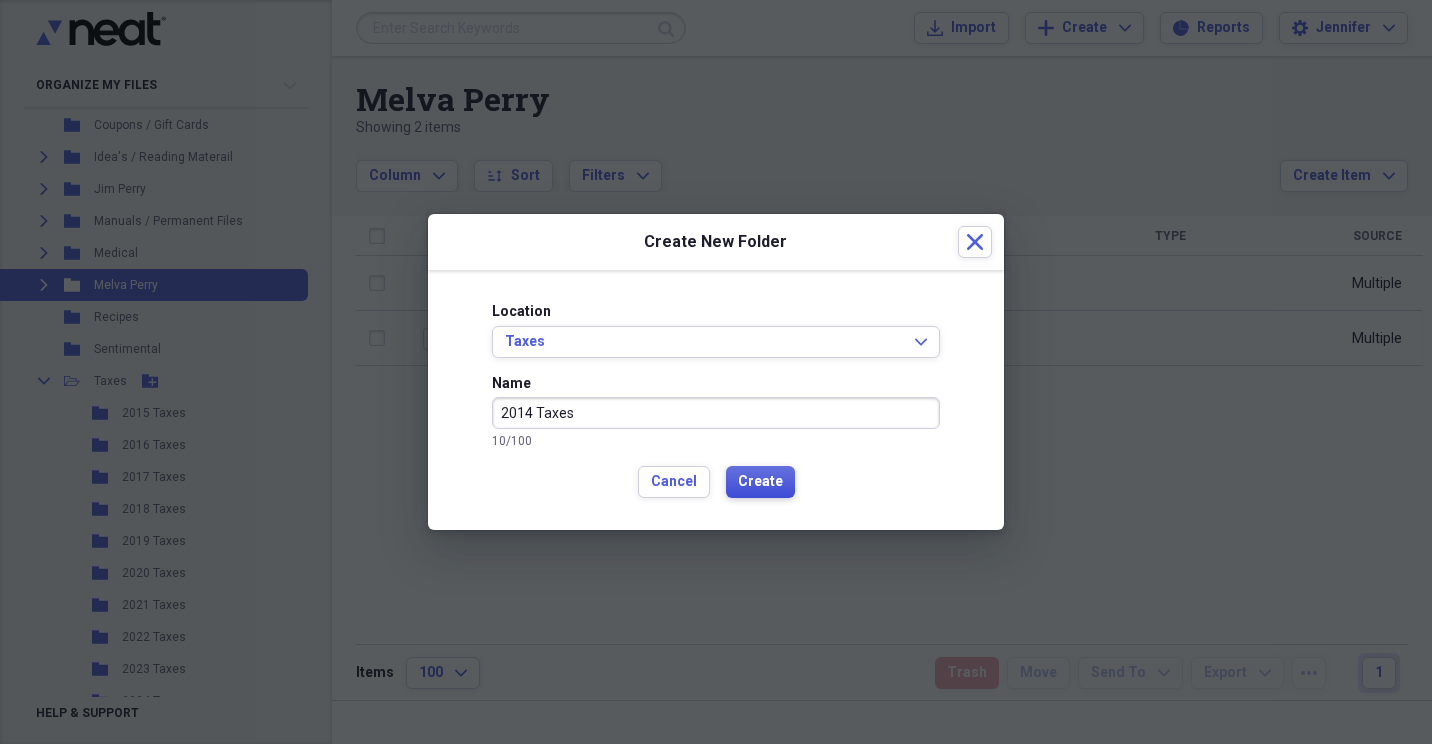 type on "2014 Taxes" 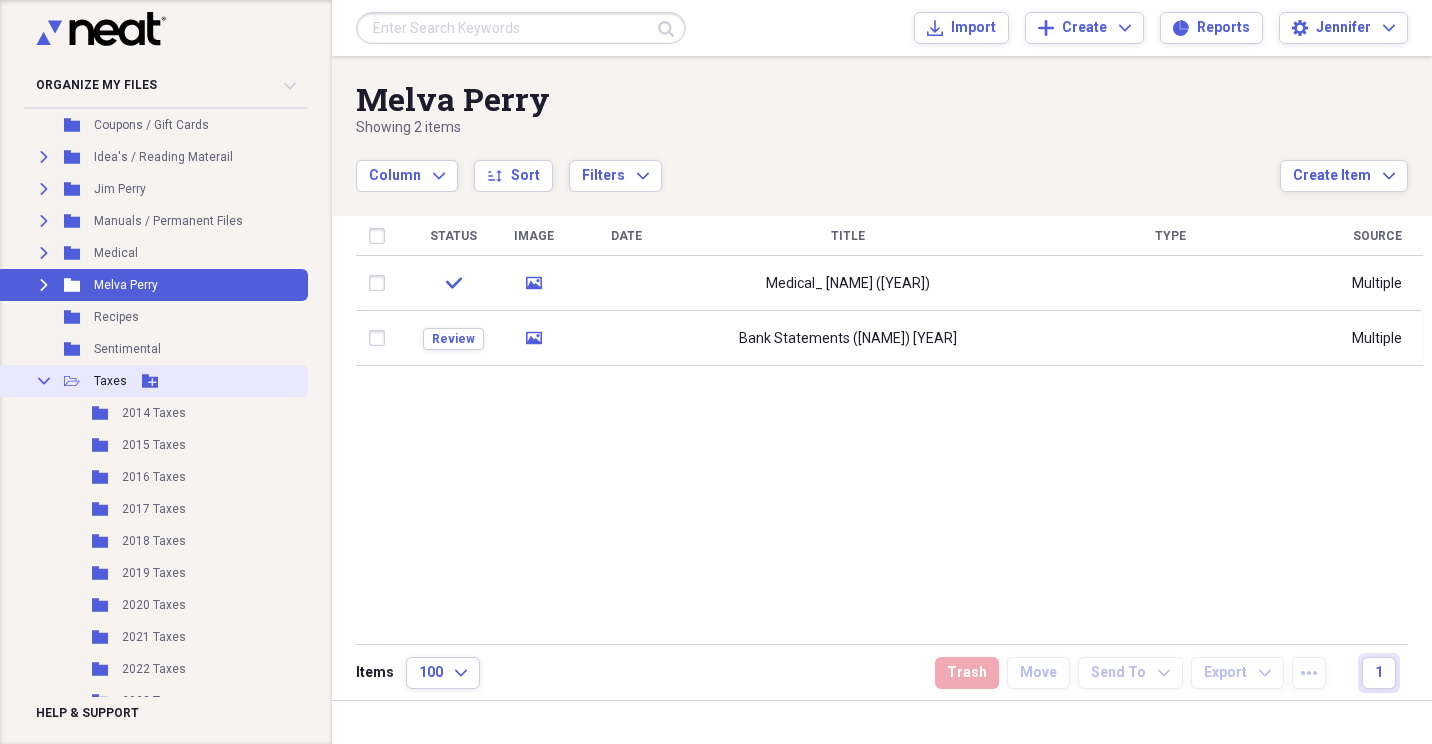 click on "Add Folder" 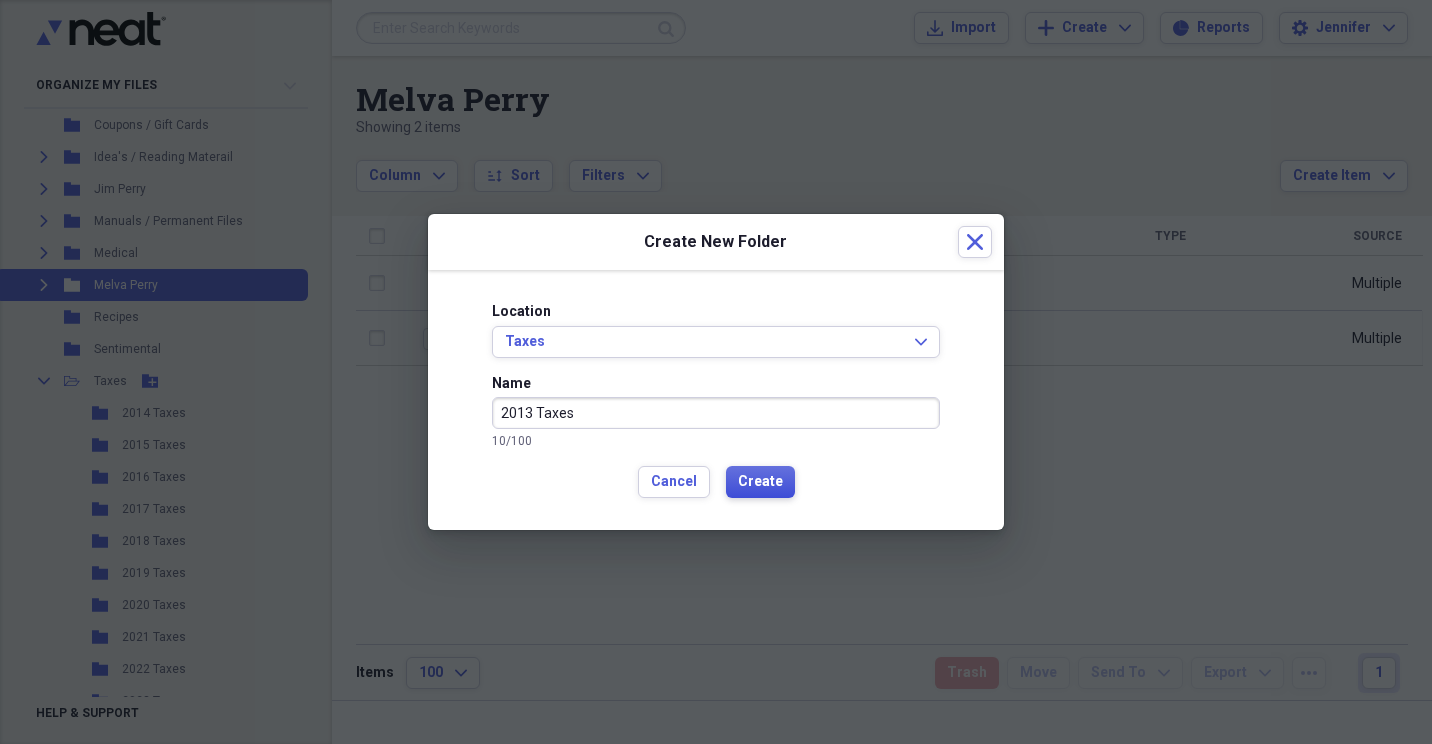 type on "2013 Taxes" 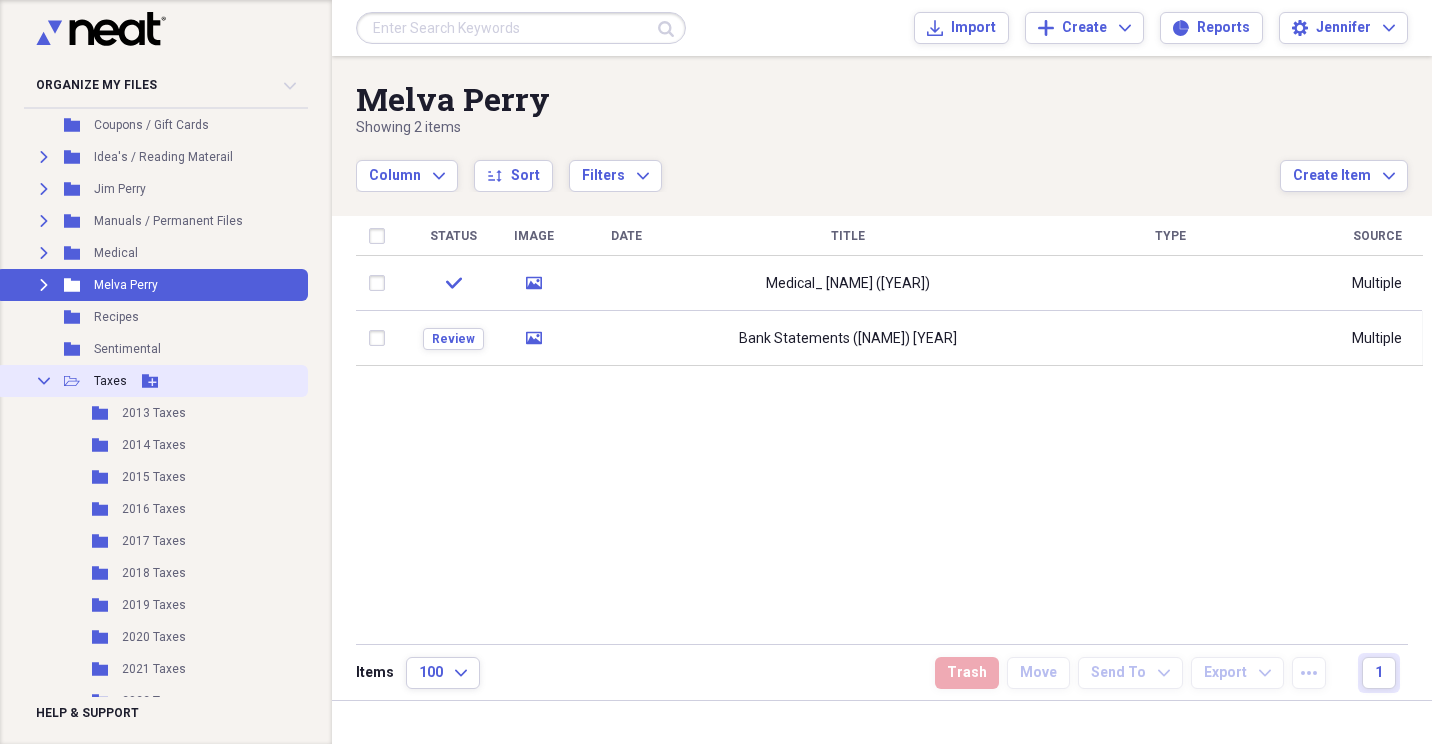 click on "Add Folder" 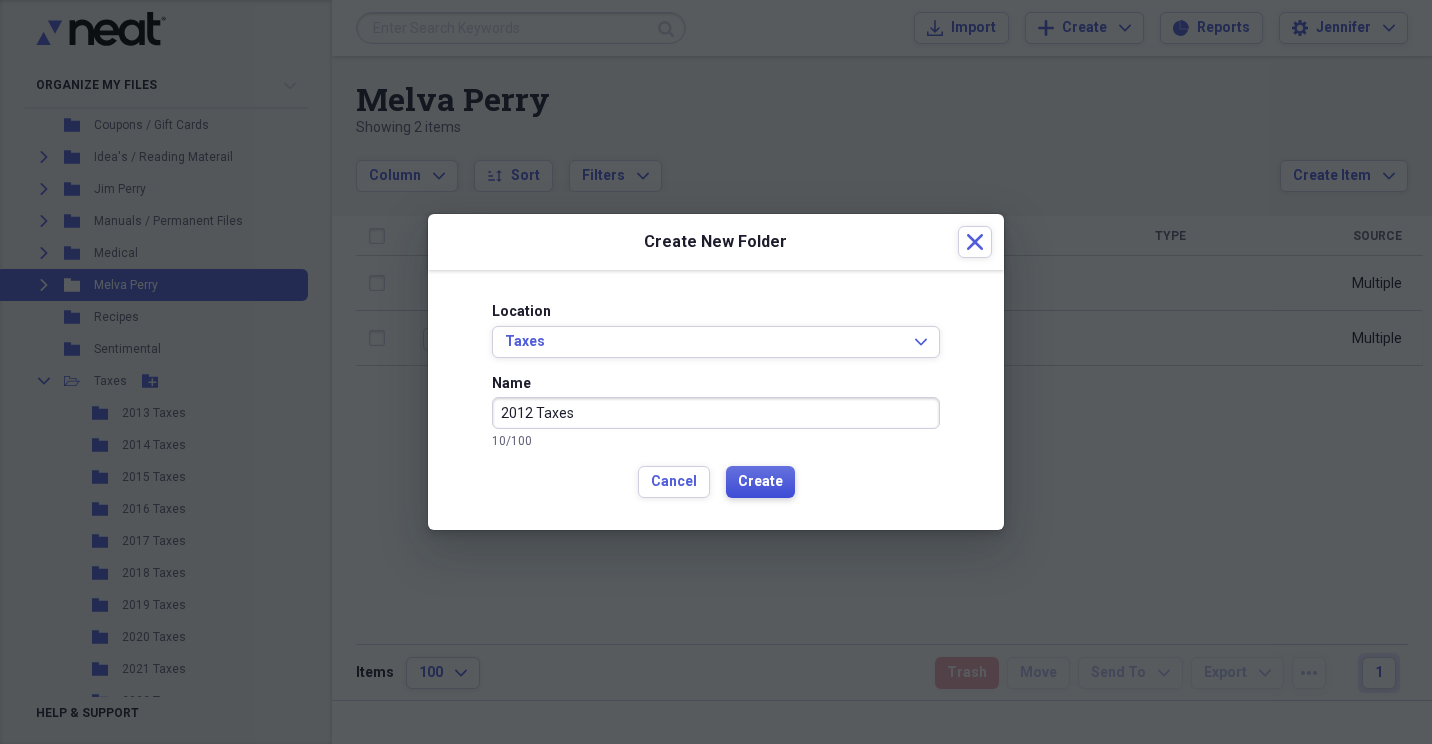 type on "2012 Taxes" 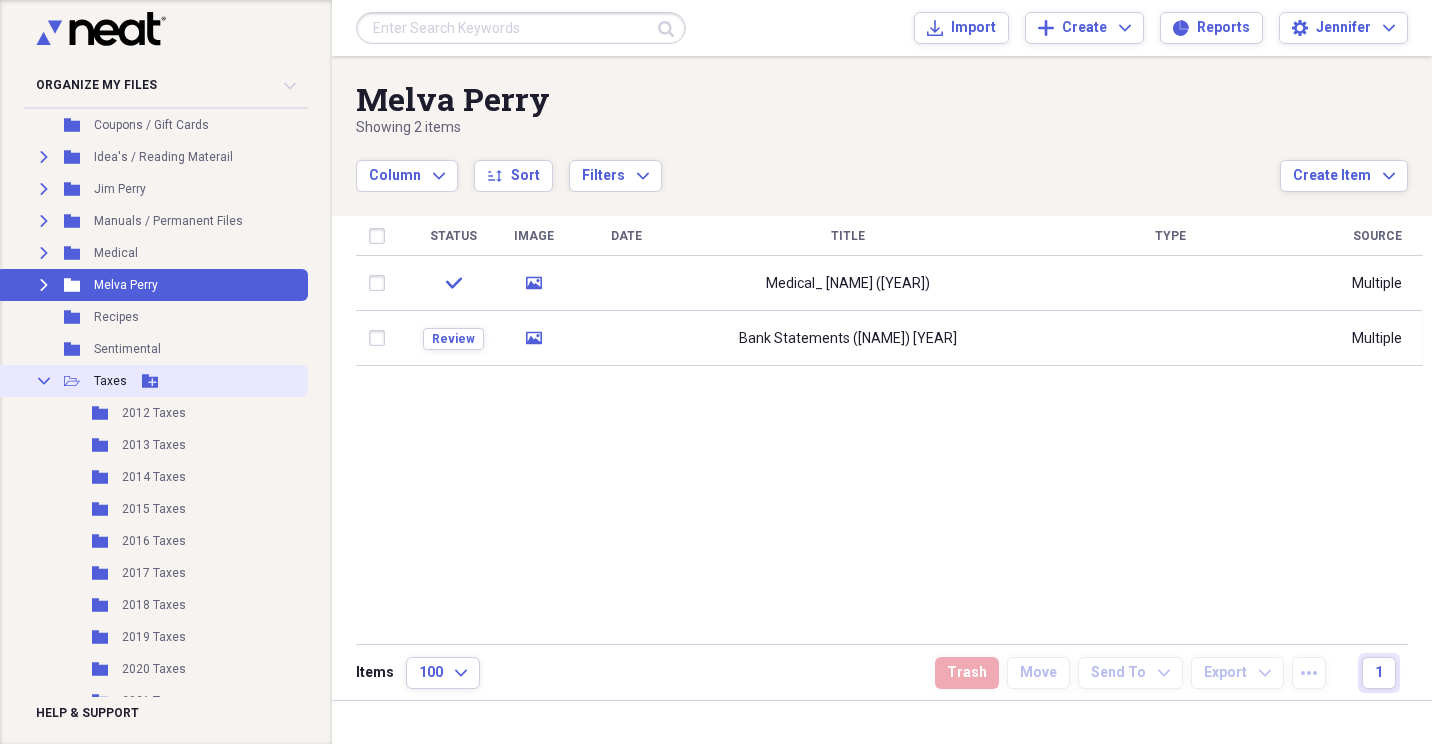 click 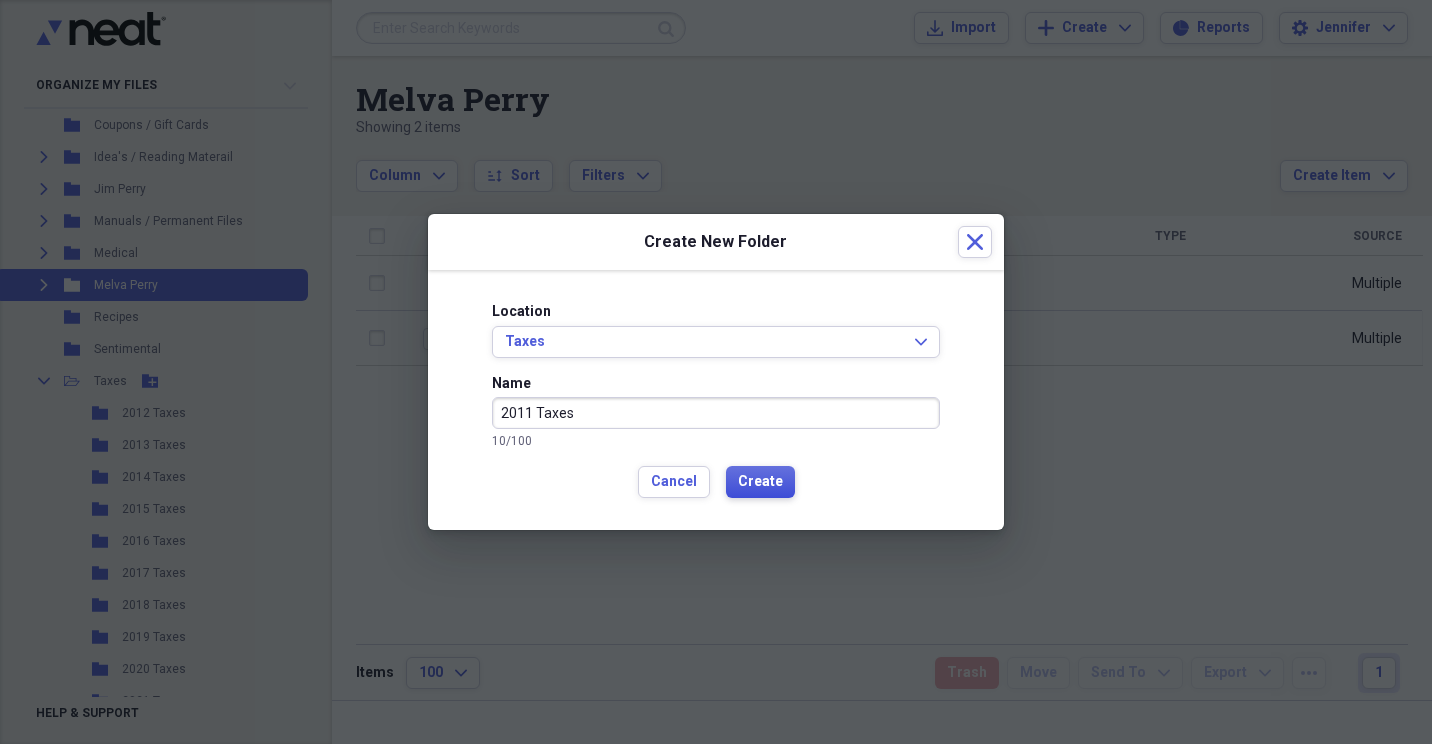 type on "2011 Taxes" 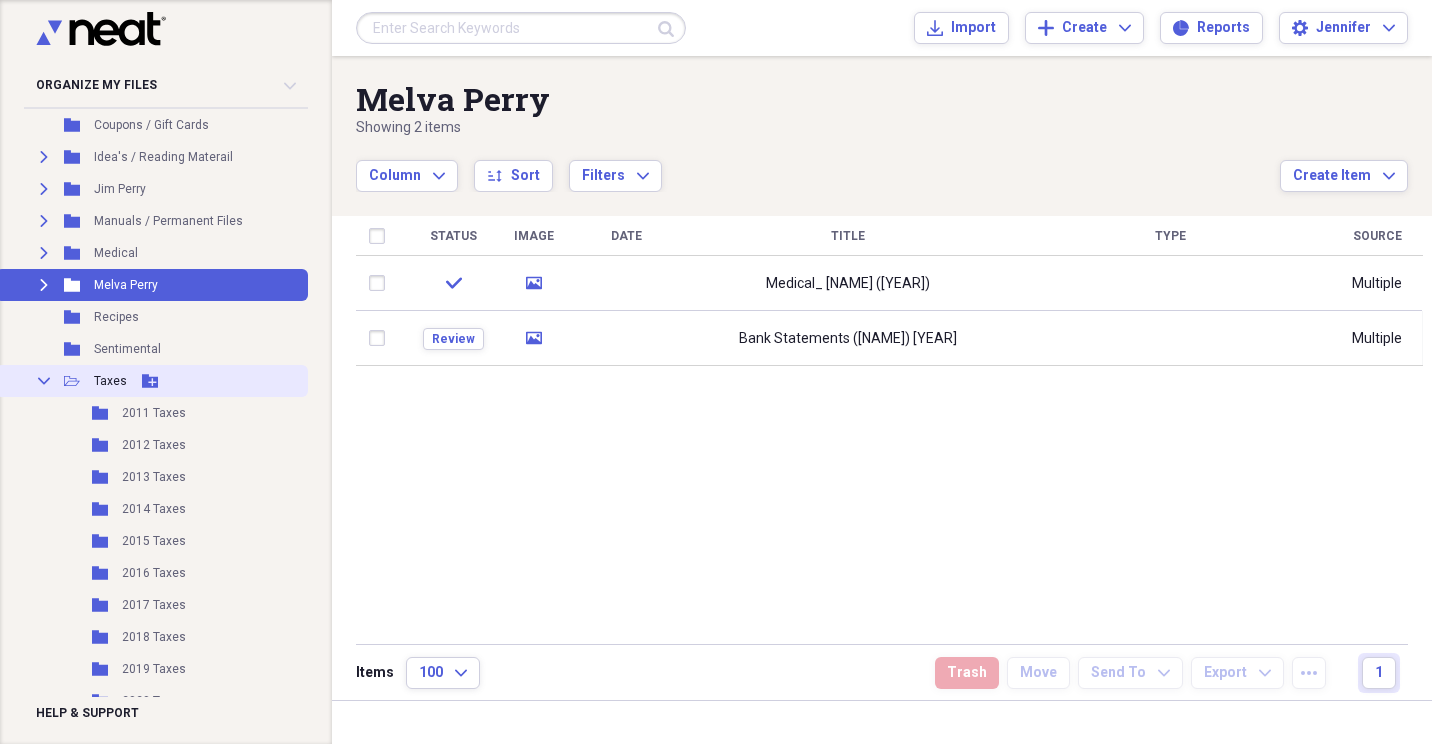 click 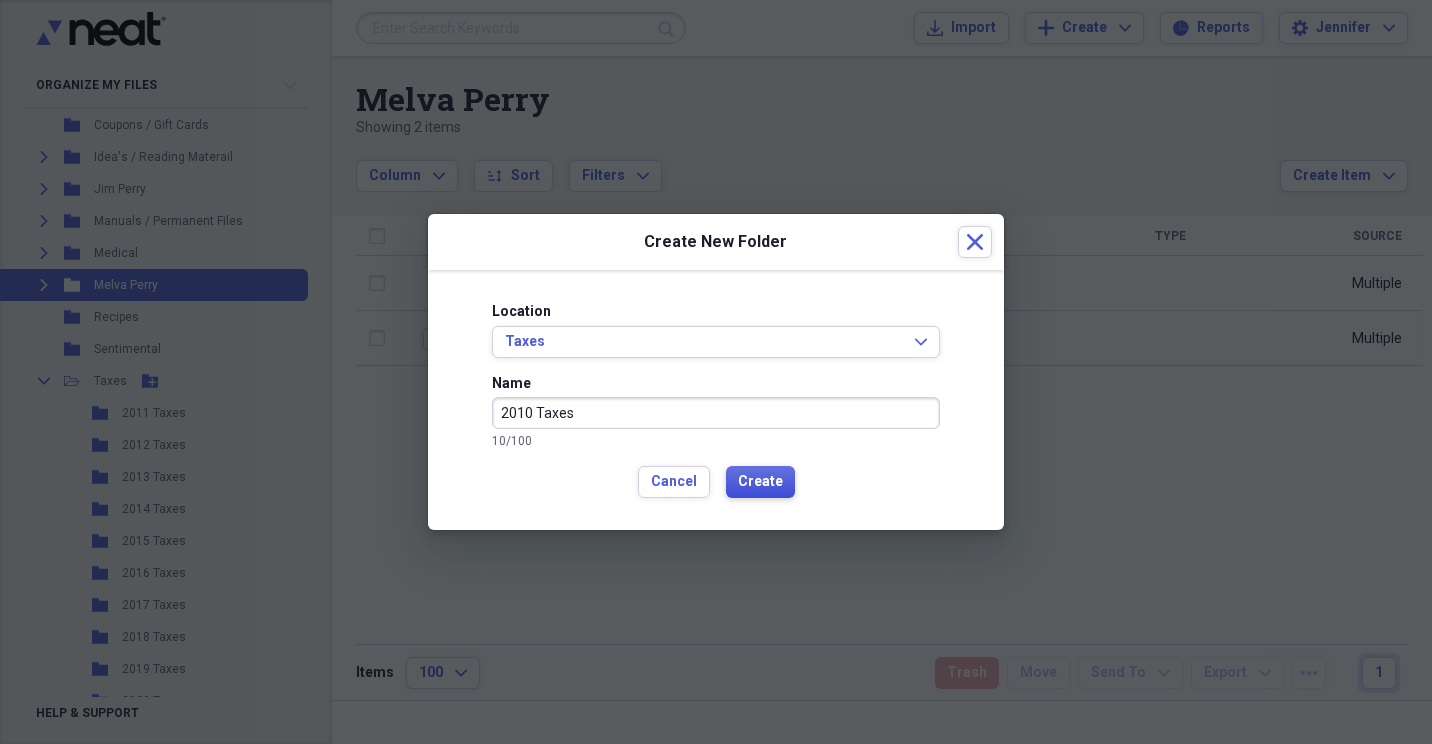 type on "2010 Taxes" 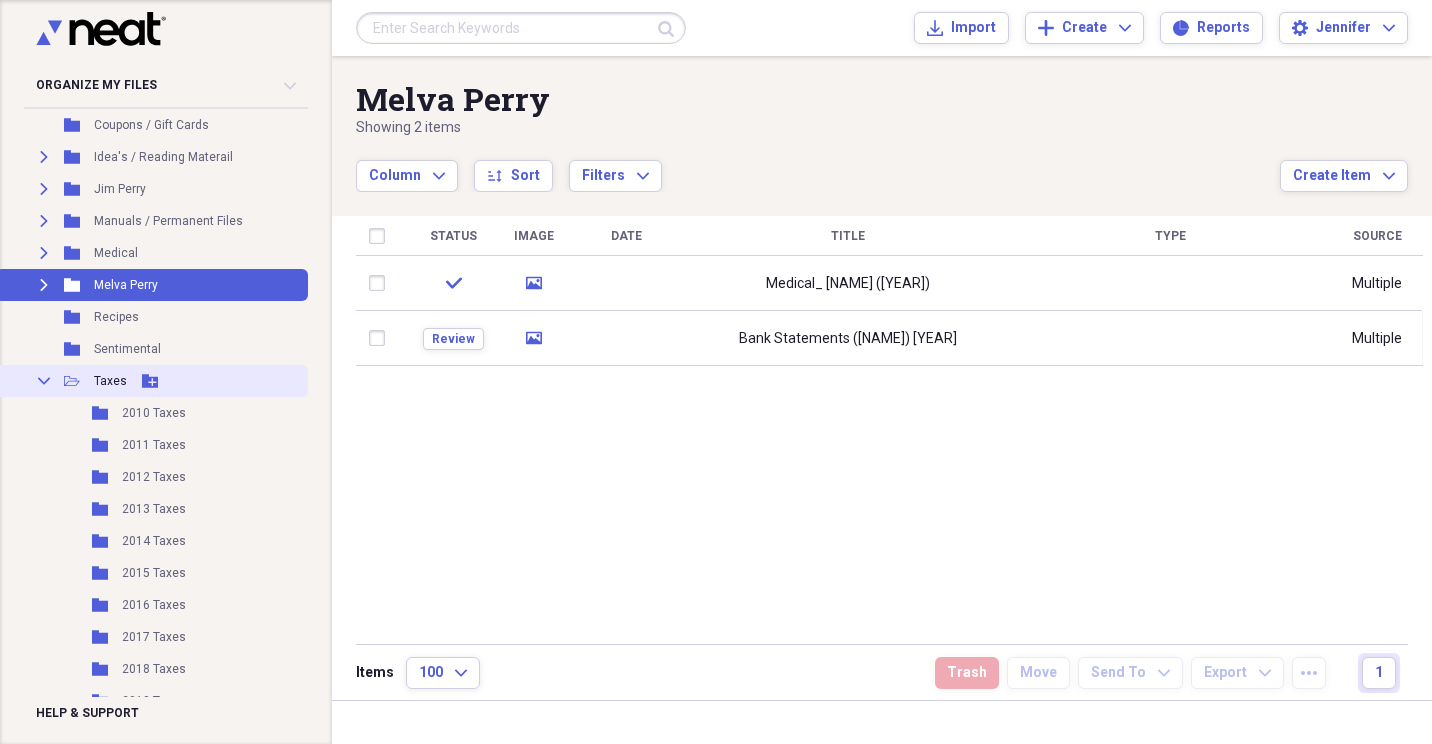 click 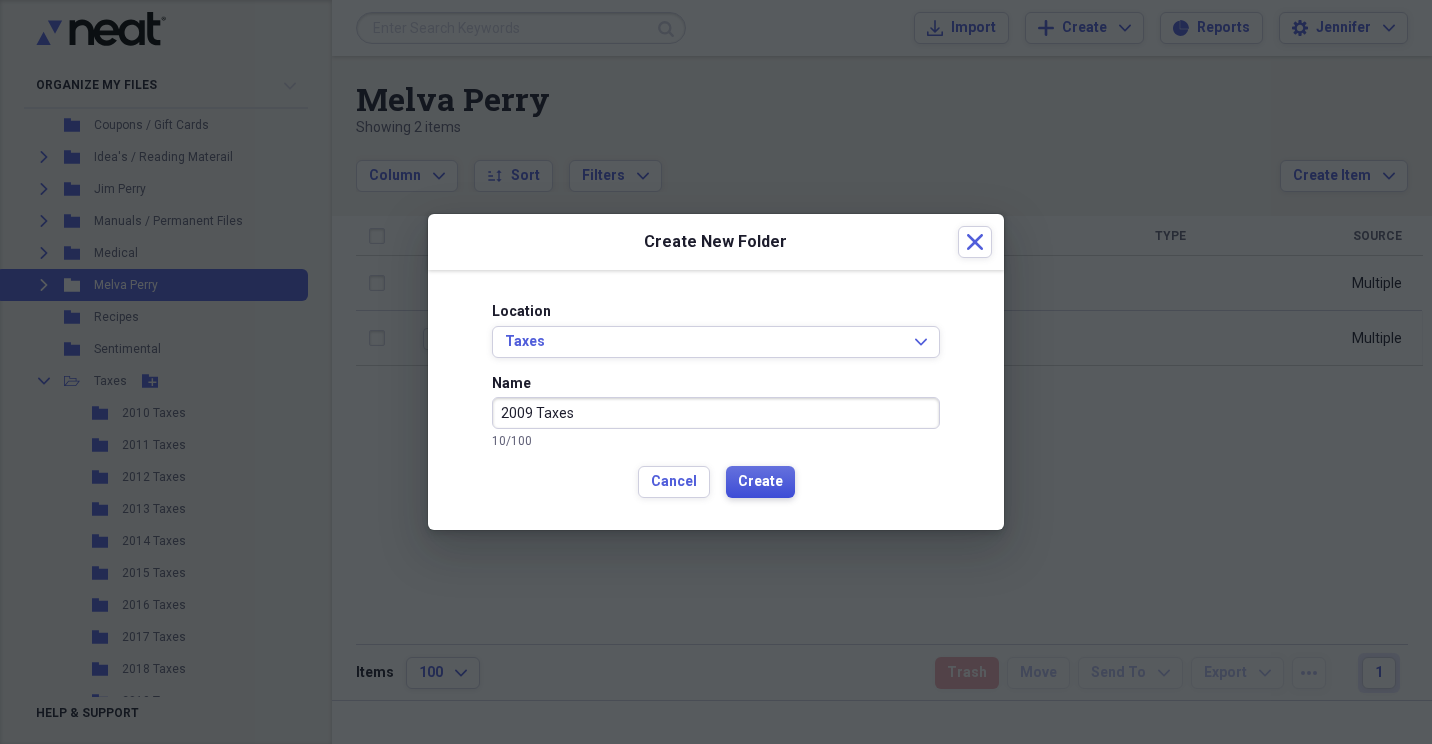 type on "2009 Taxes" 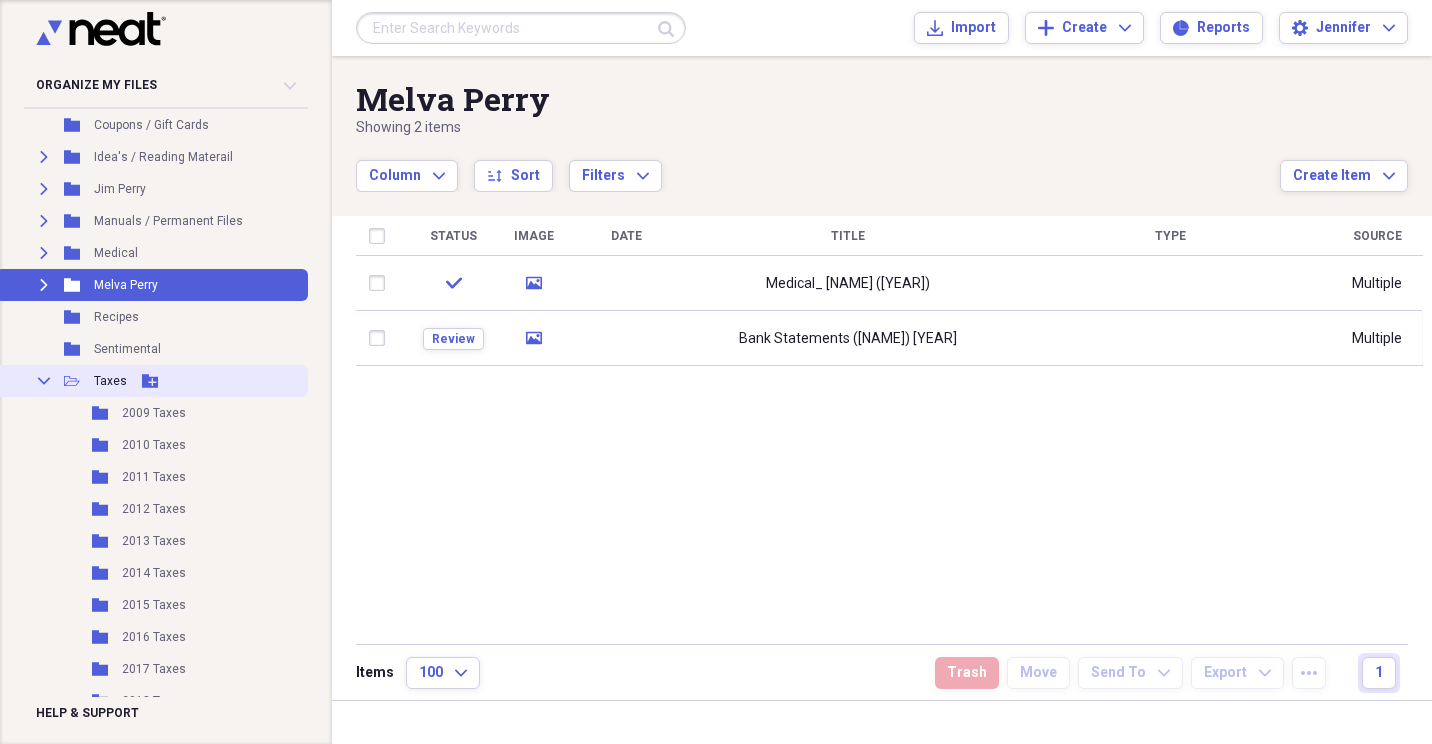 click on "Add Folder" 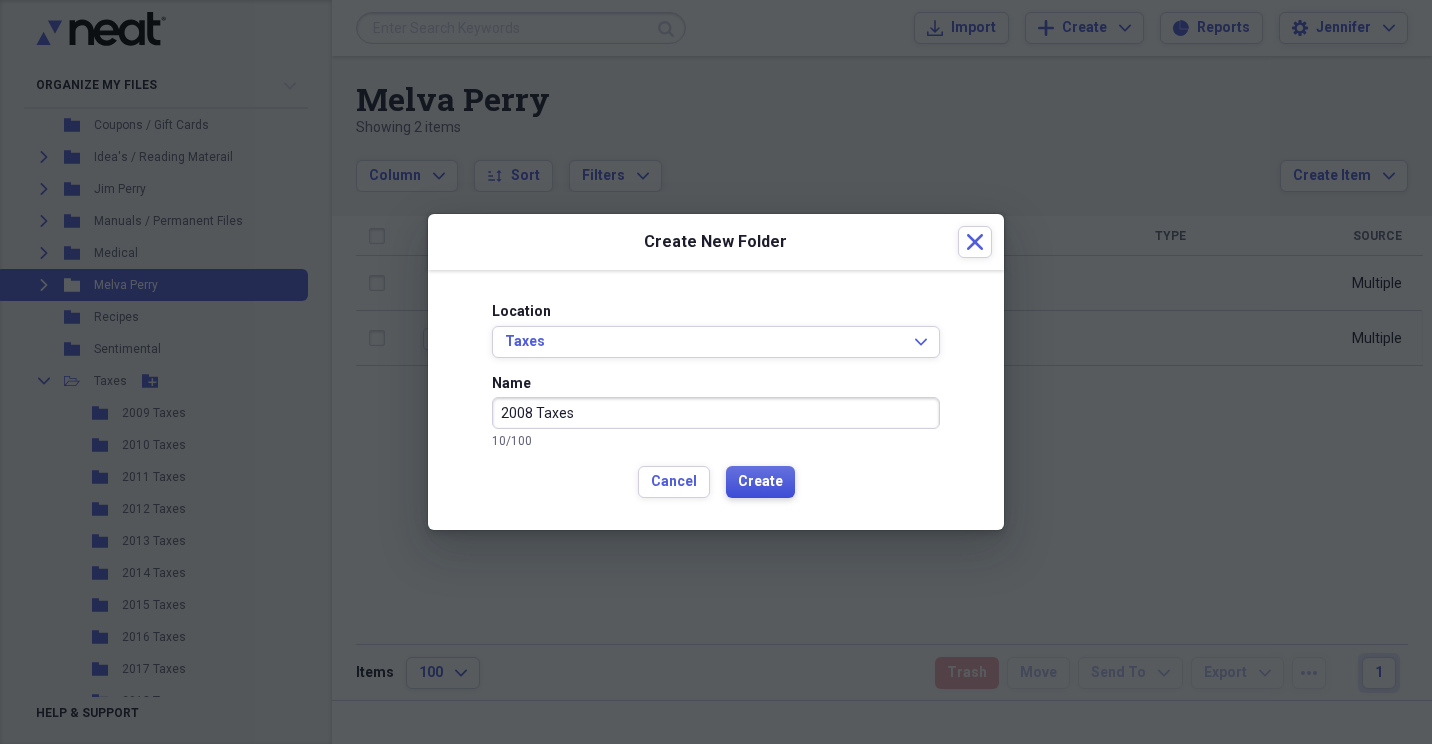 type on "2008 Taxes" 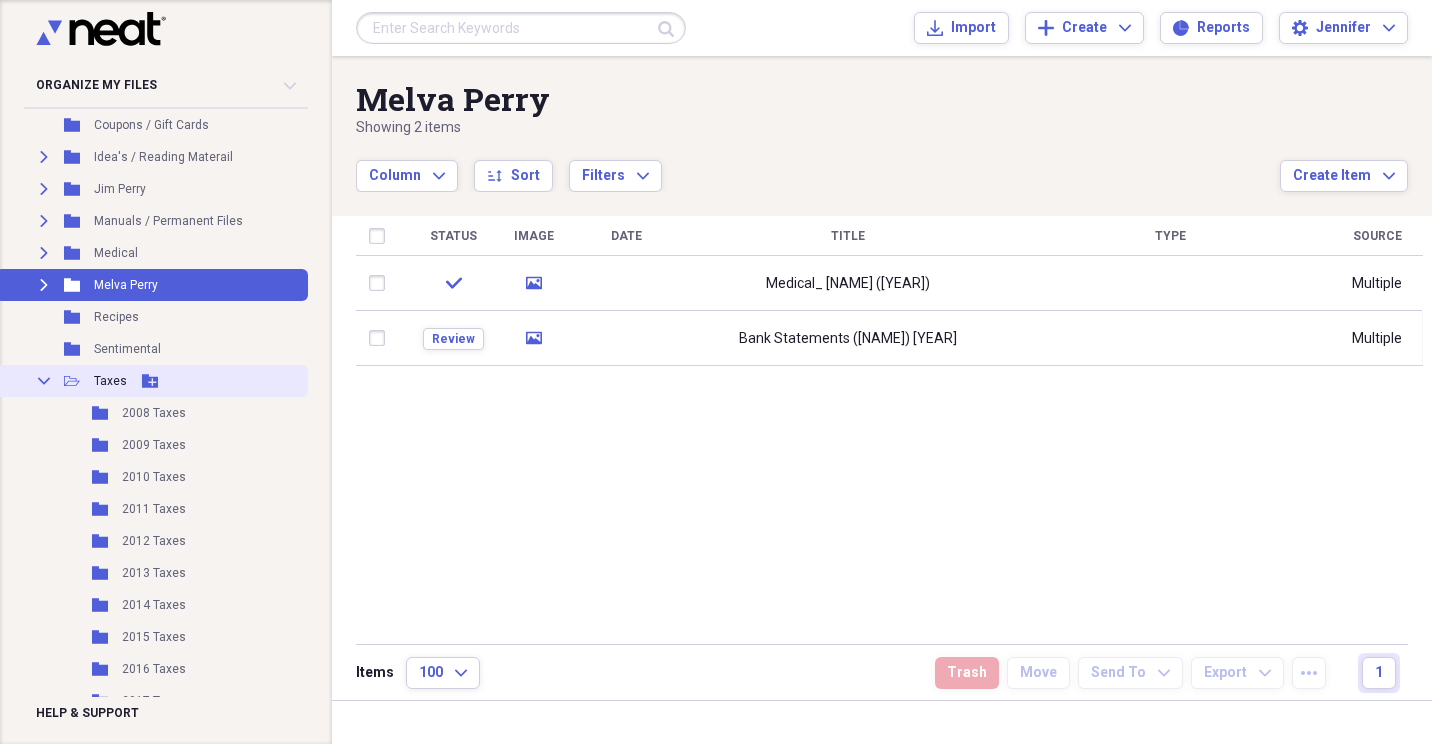 click on "Add Folder" 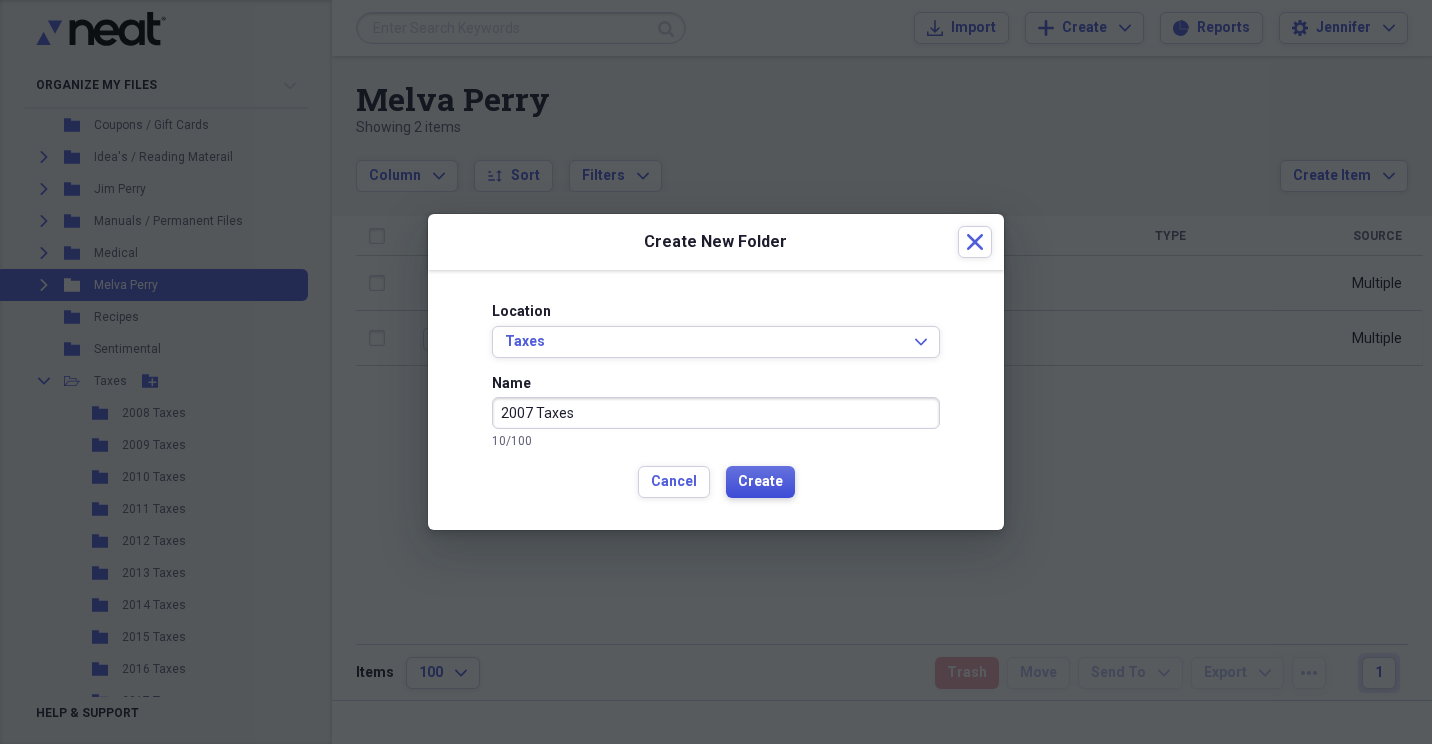 type on "2007 Taxes" 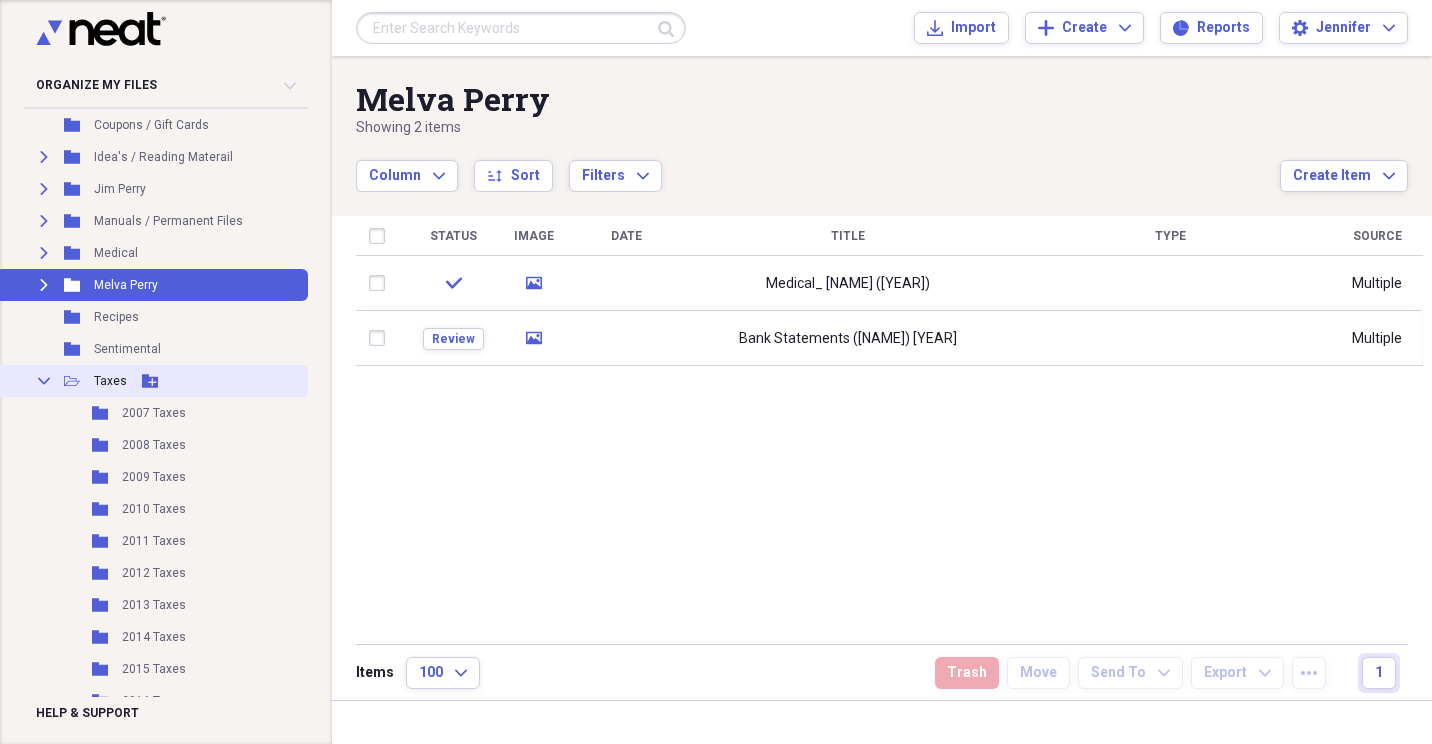 click 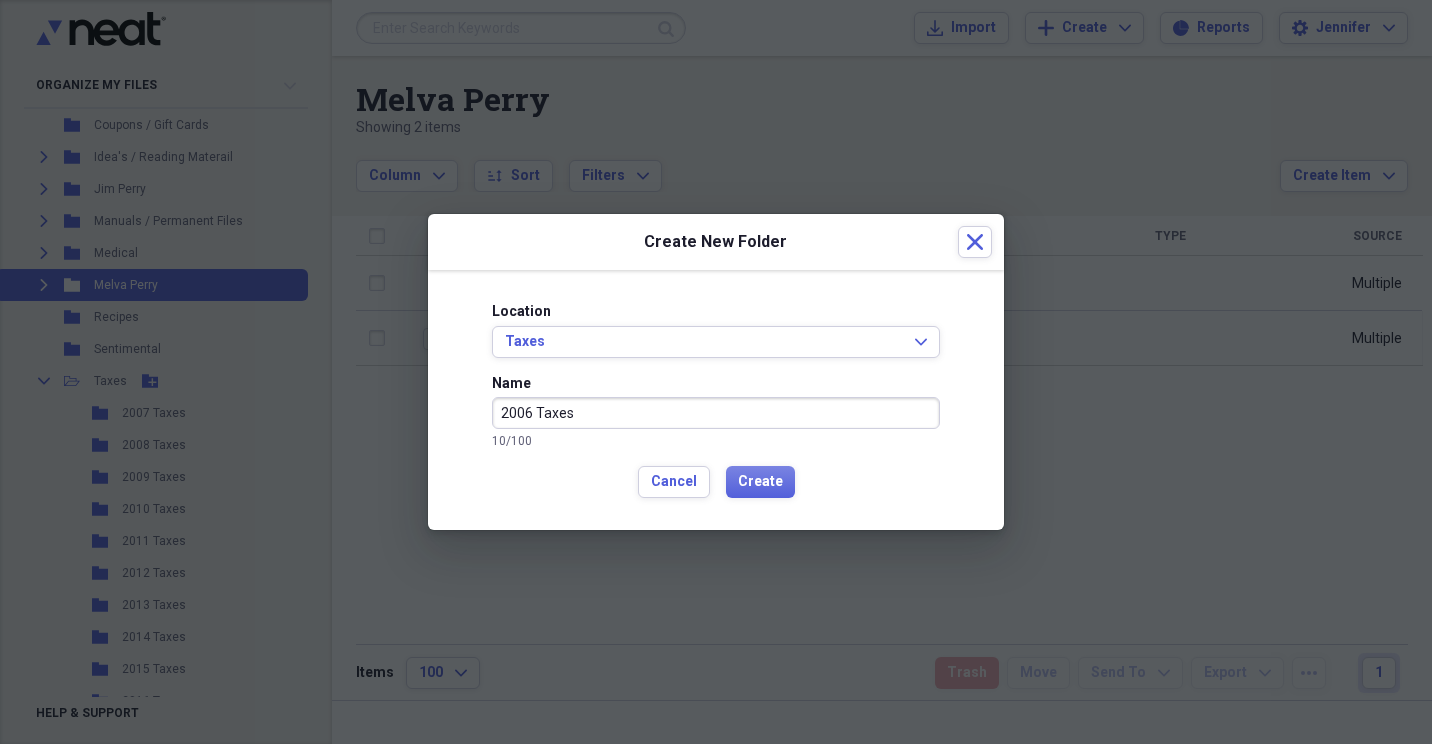 type on "2006 Taxes" 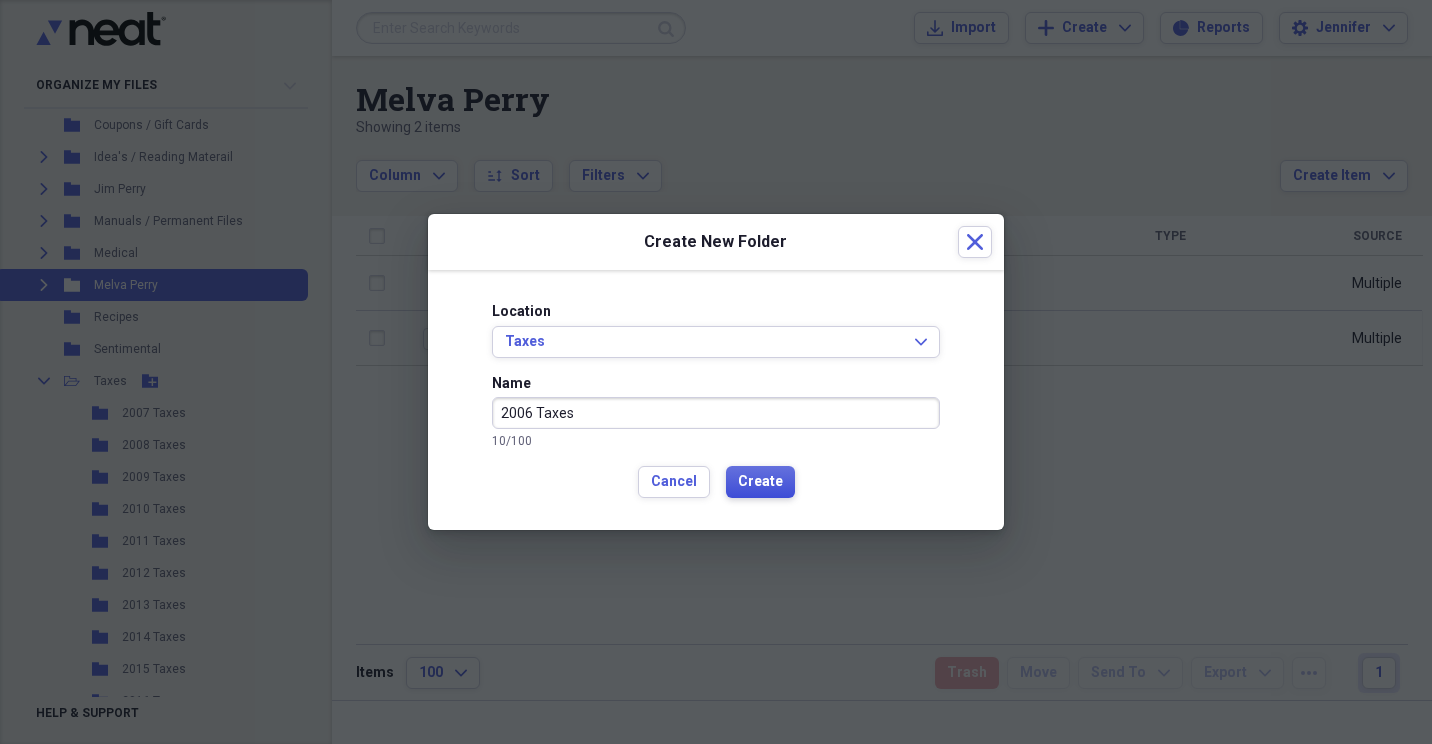 click on "Create" at bounding box center [760, 482] 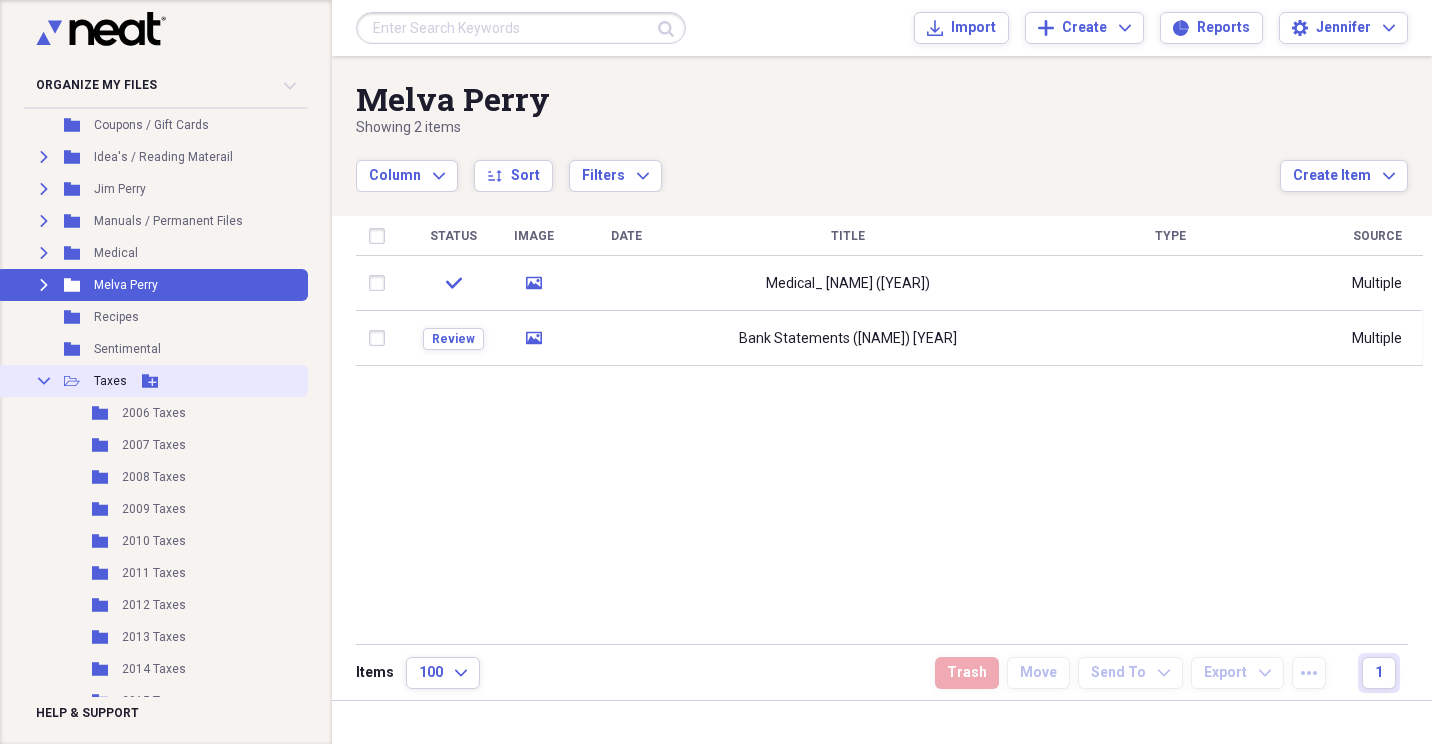 click on "Add Folder" 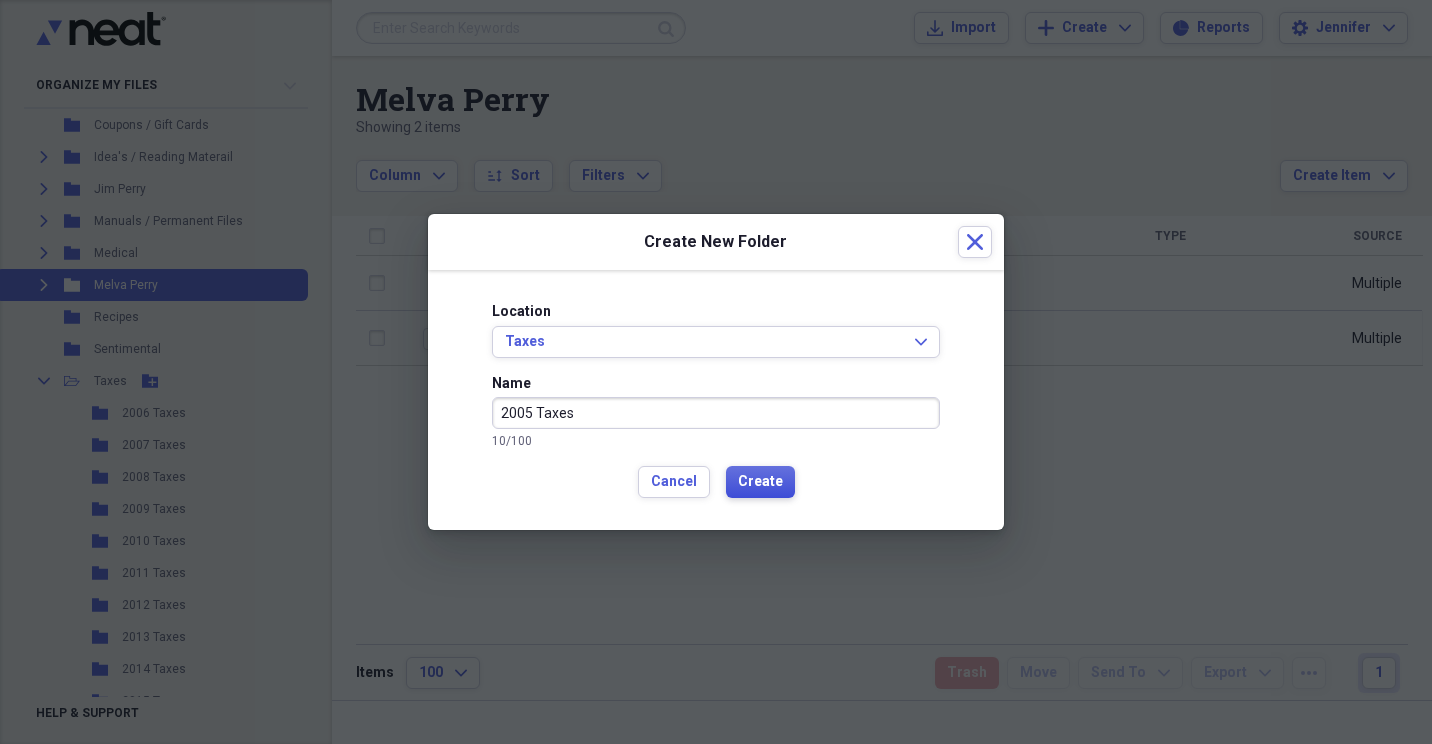 type on "2005 Taxes" 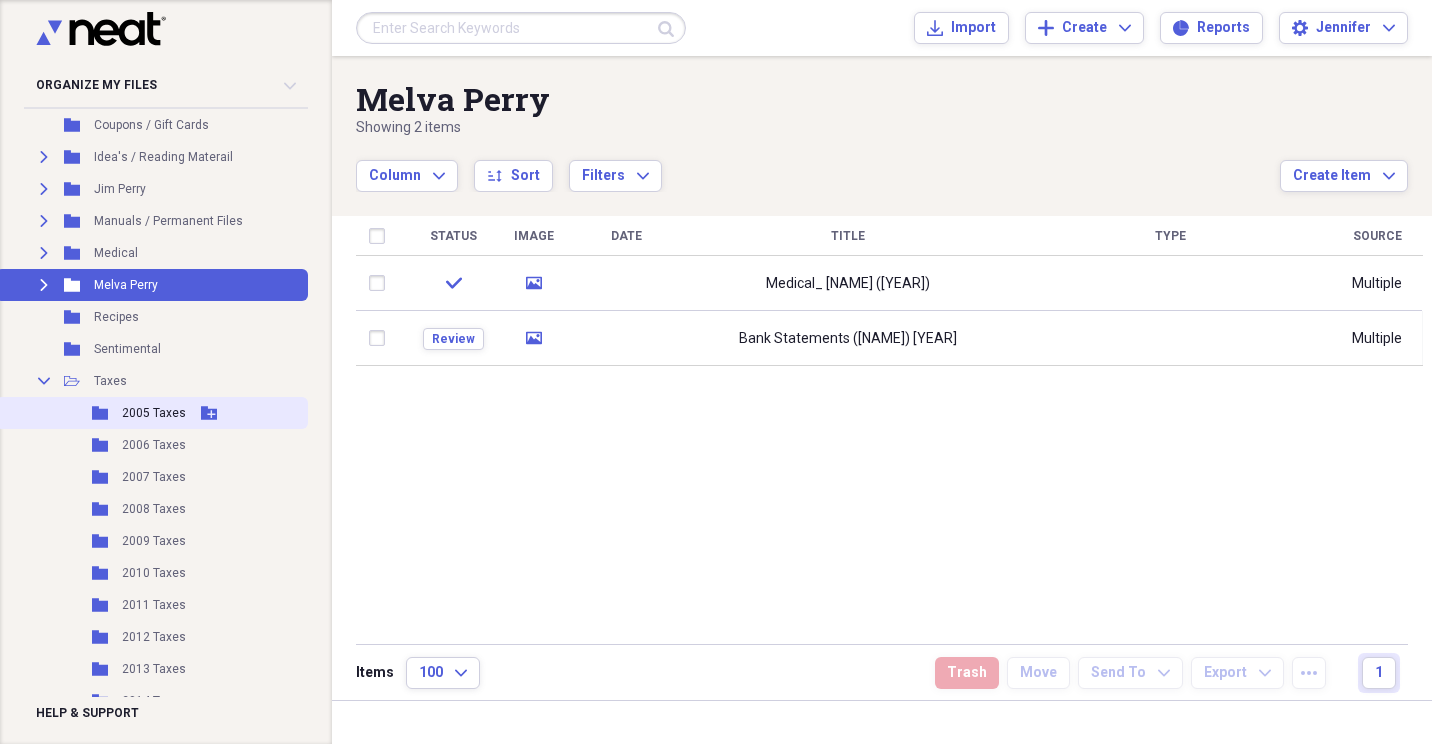 click 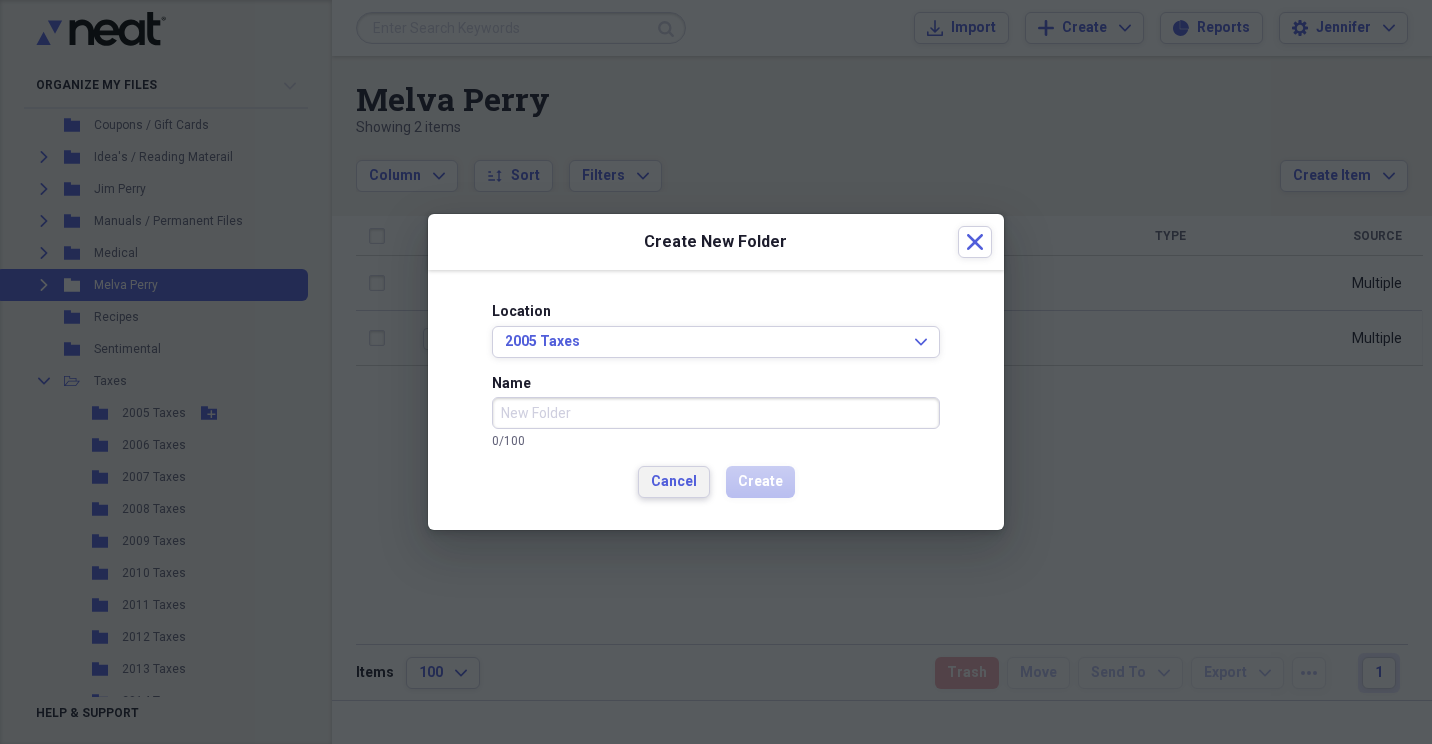 click on "Cancel" at bounding box center [674, 482] 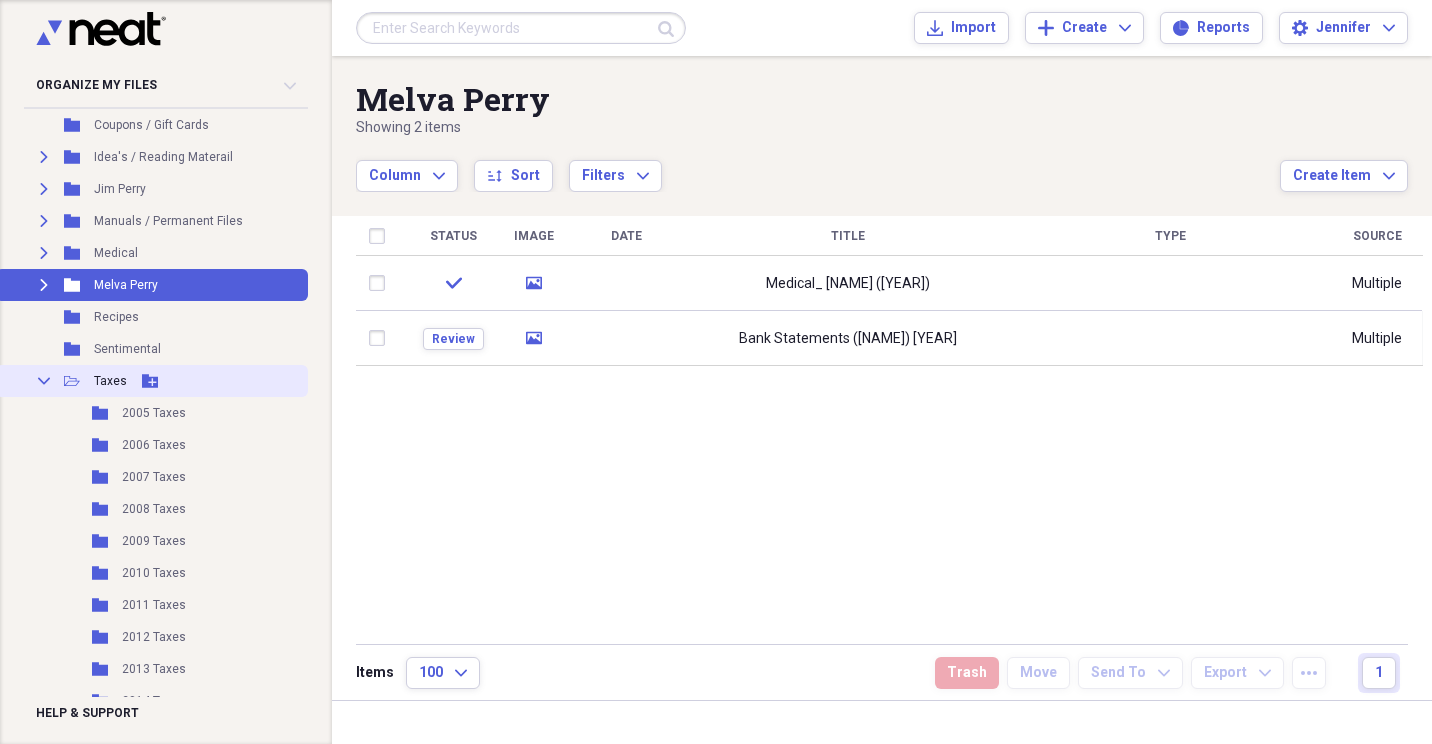 click on "Add Folder" 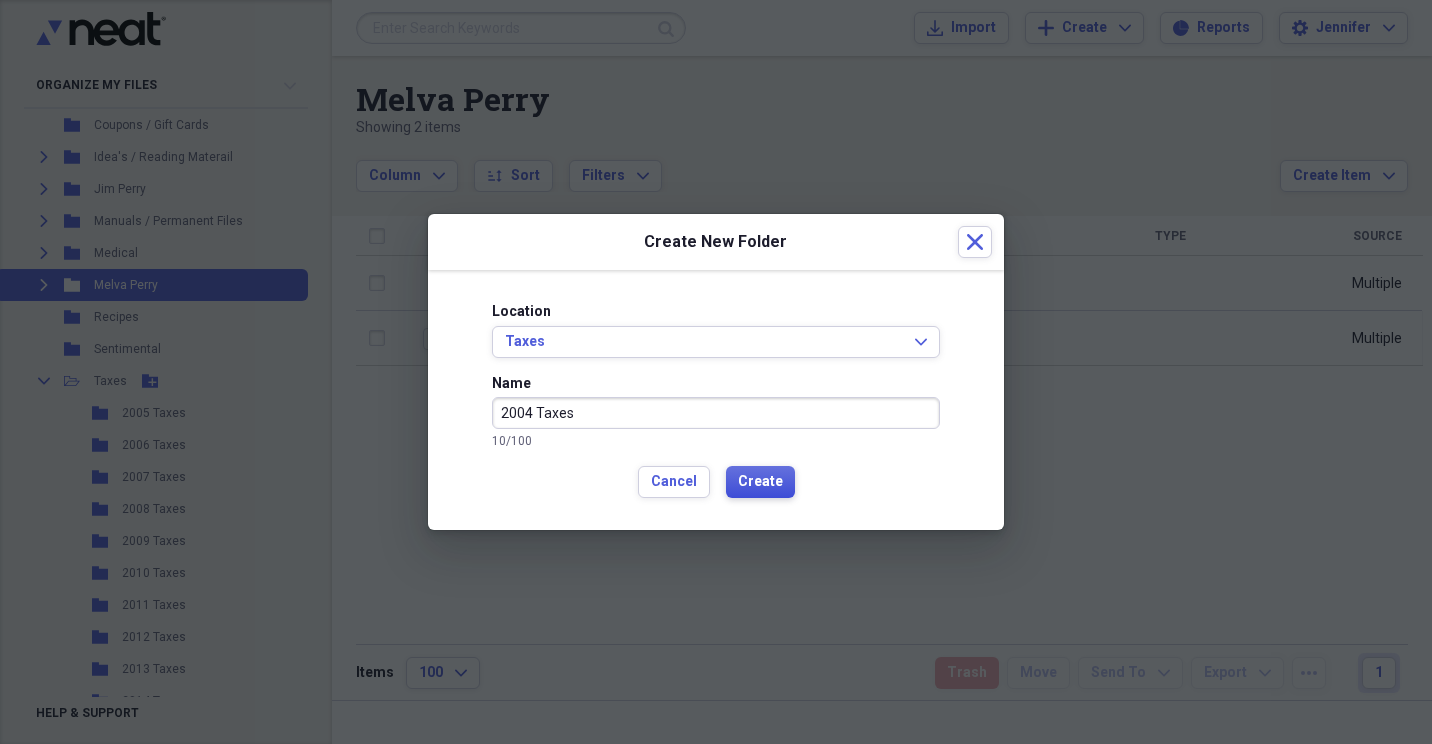 type on "2004 Taxes" 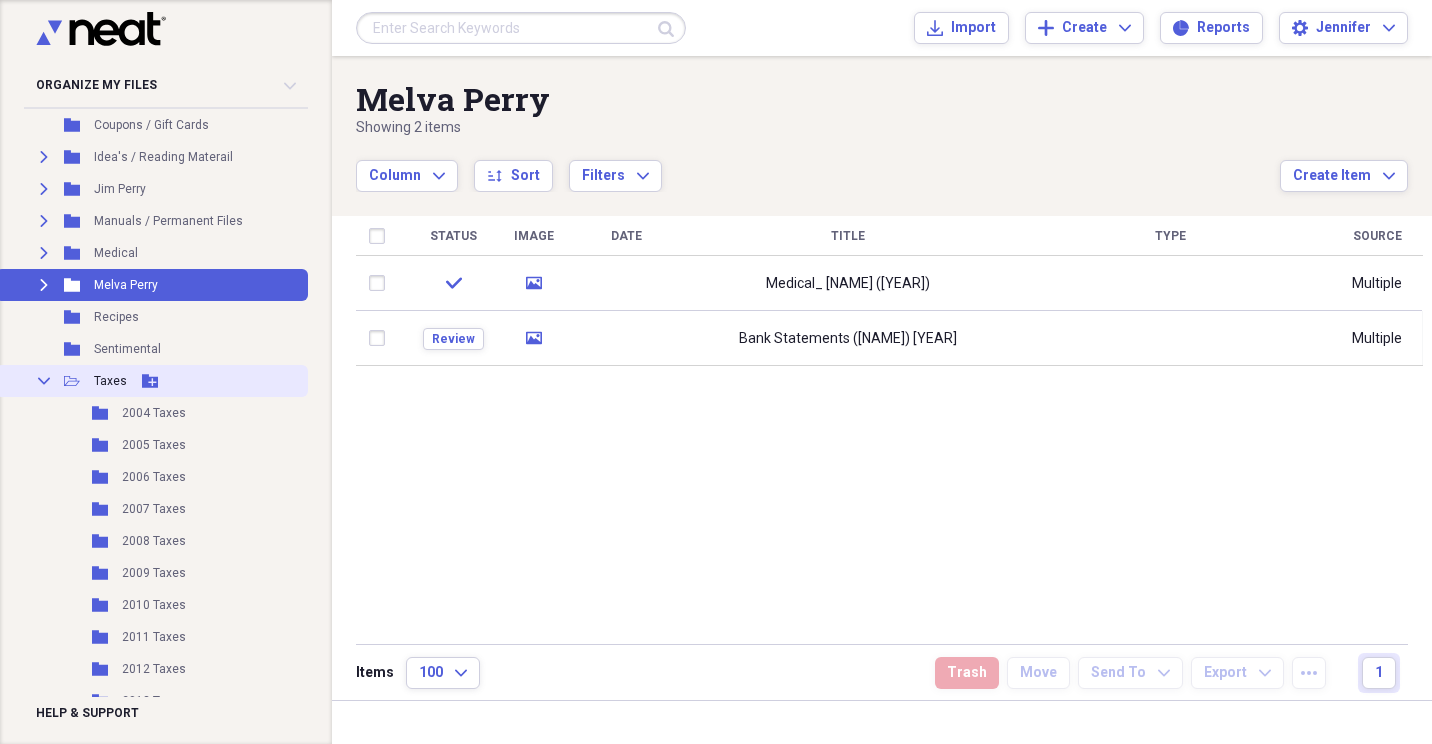 click 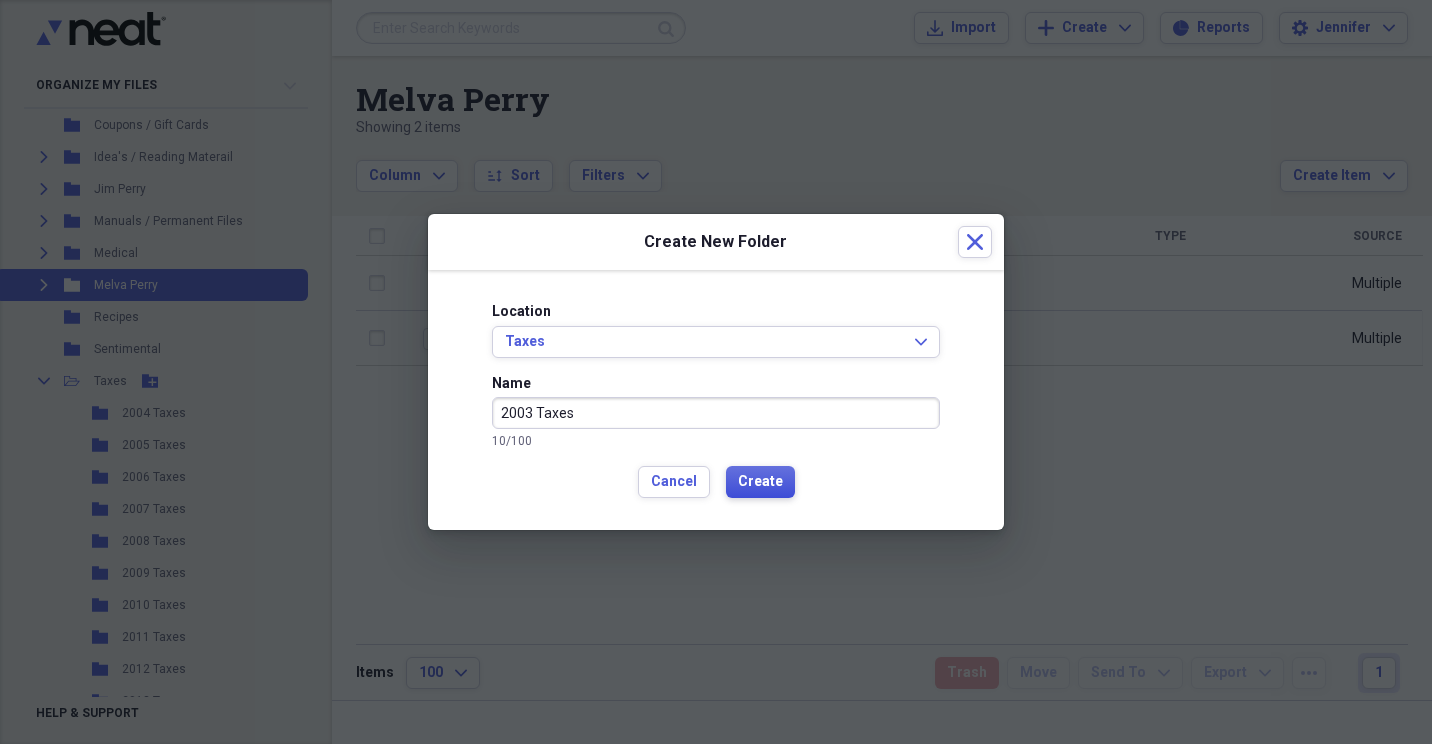 type on "2003 Taxes" 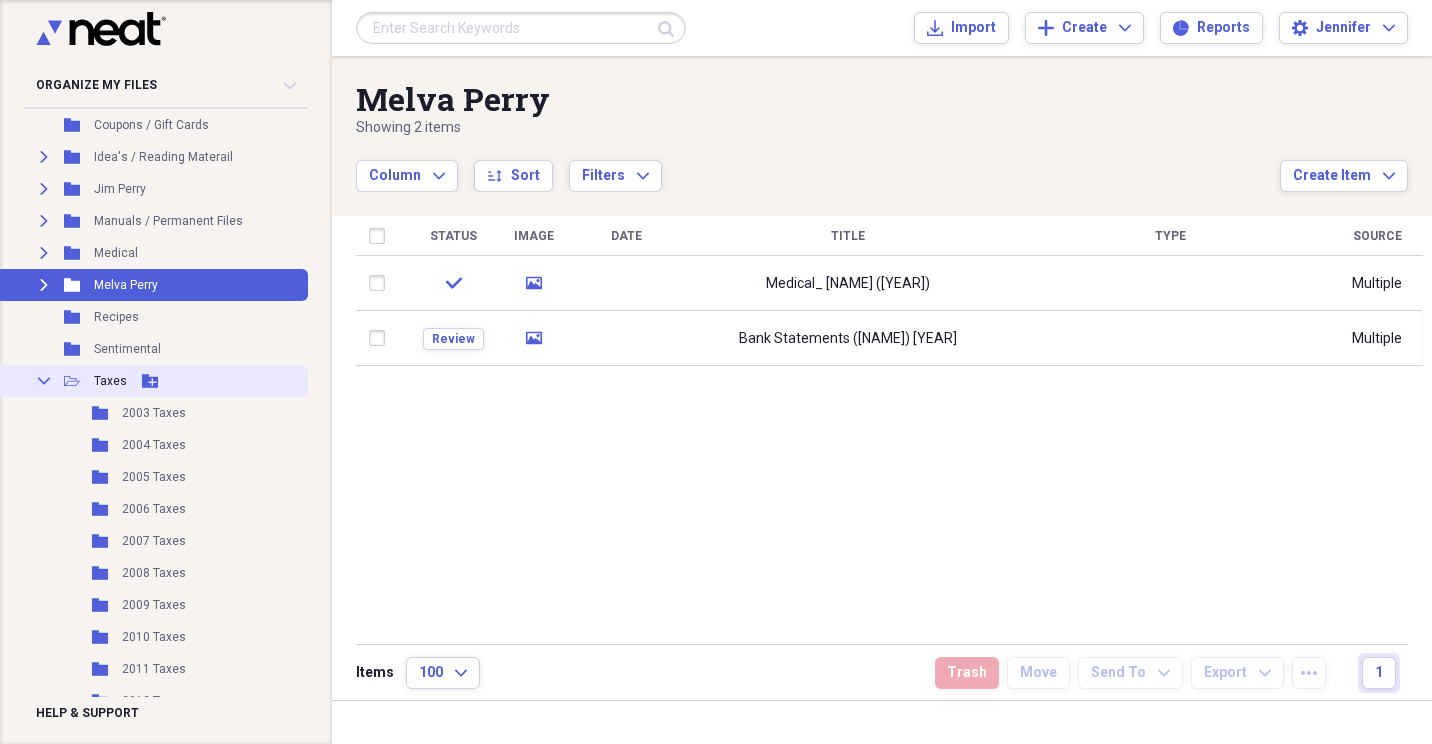 click 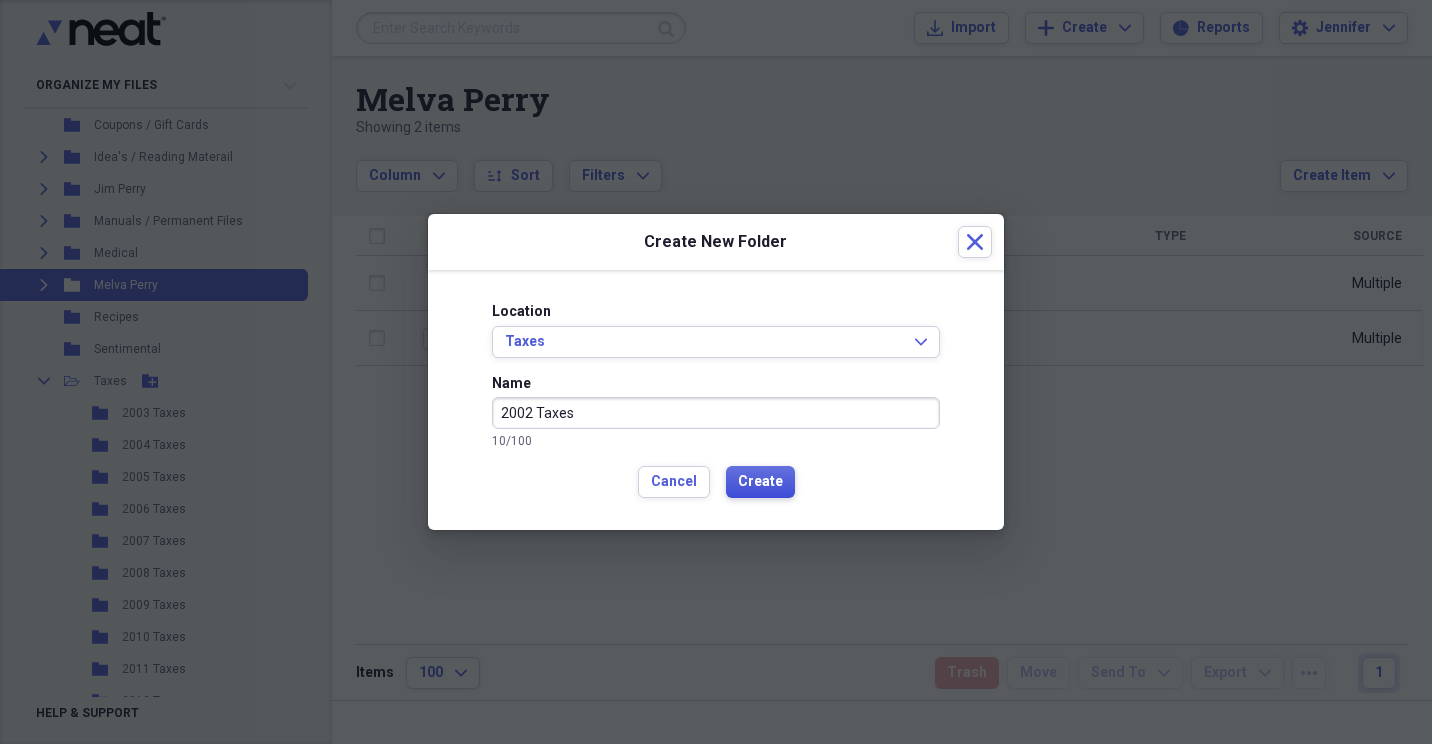 type on "2002 Taxes" 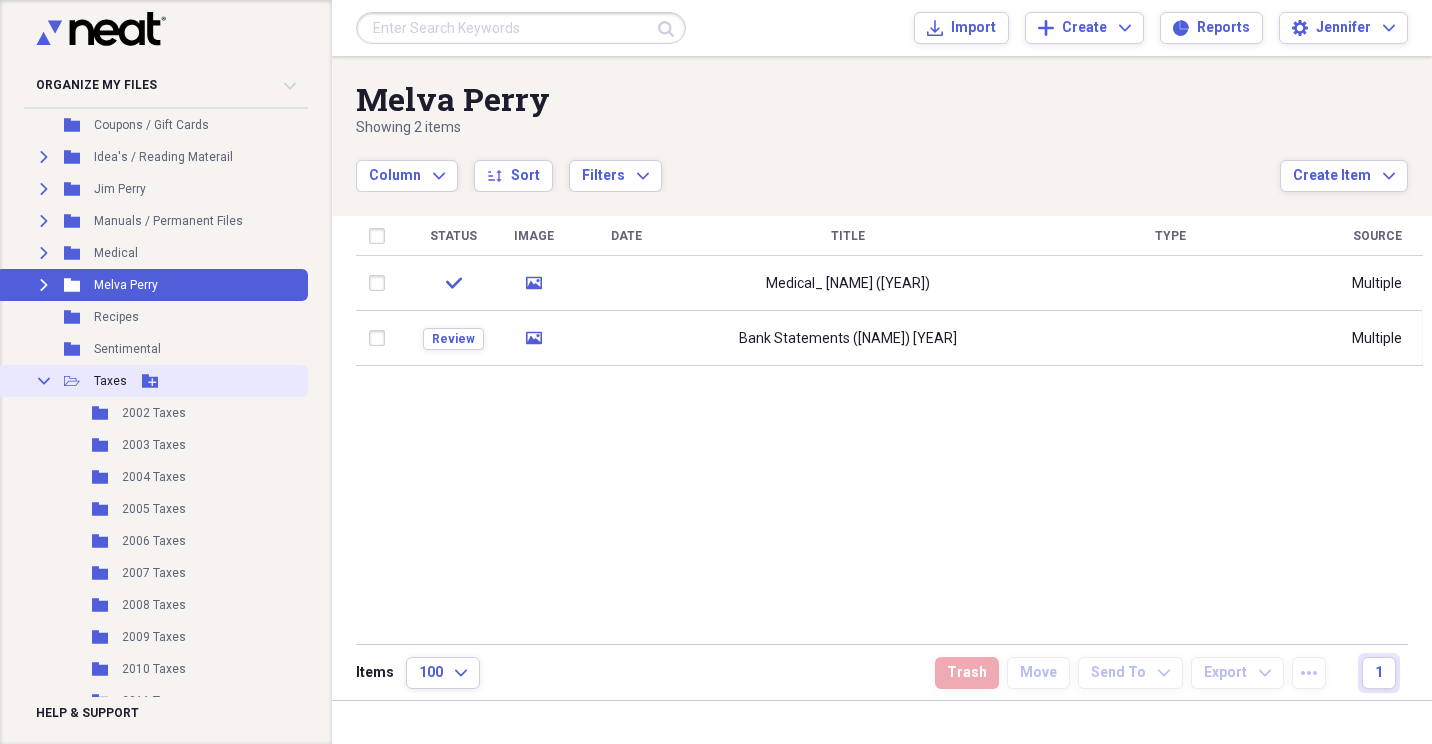 click on "Add Folder" at bounding box center (150, 381) 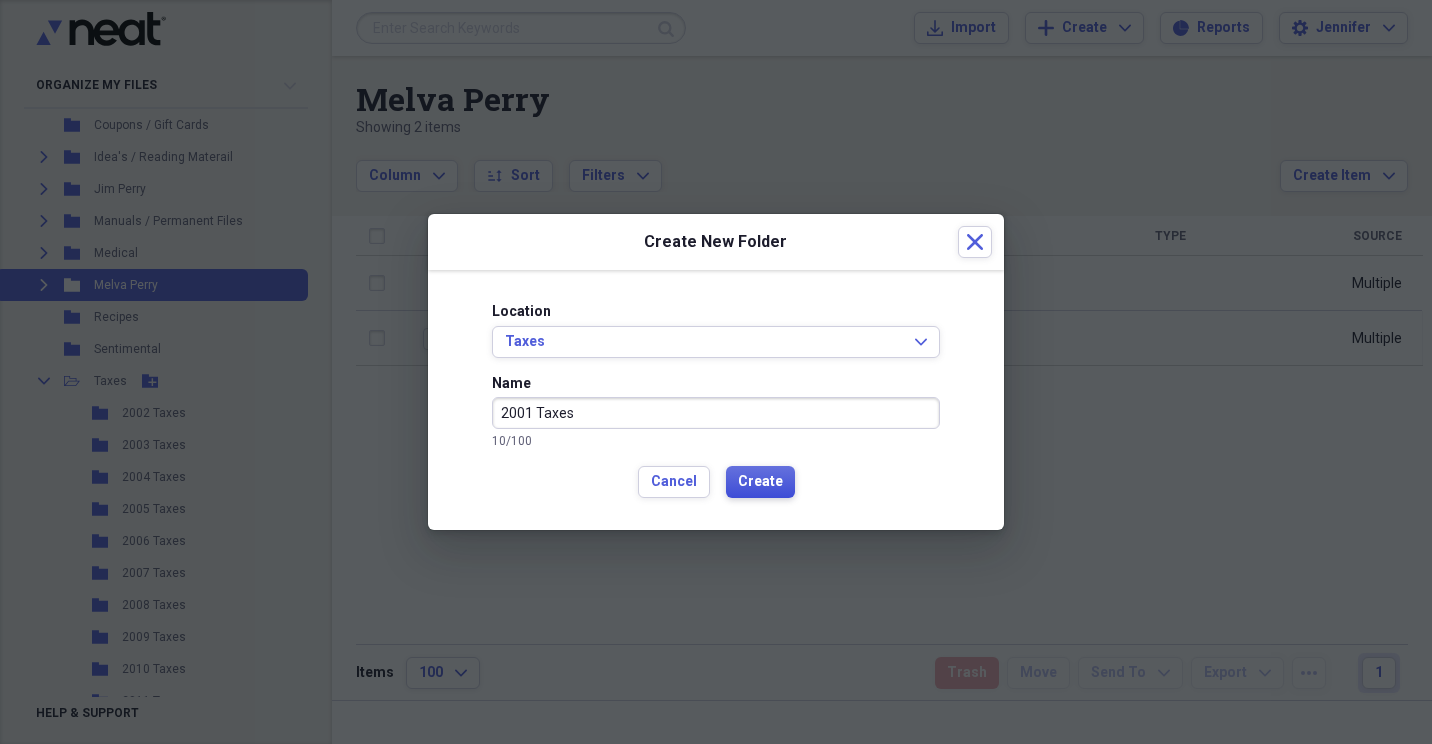 type on "2001 Taxes" 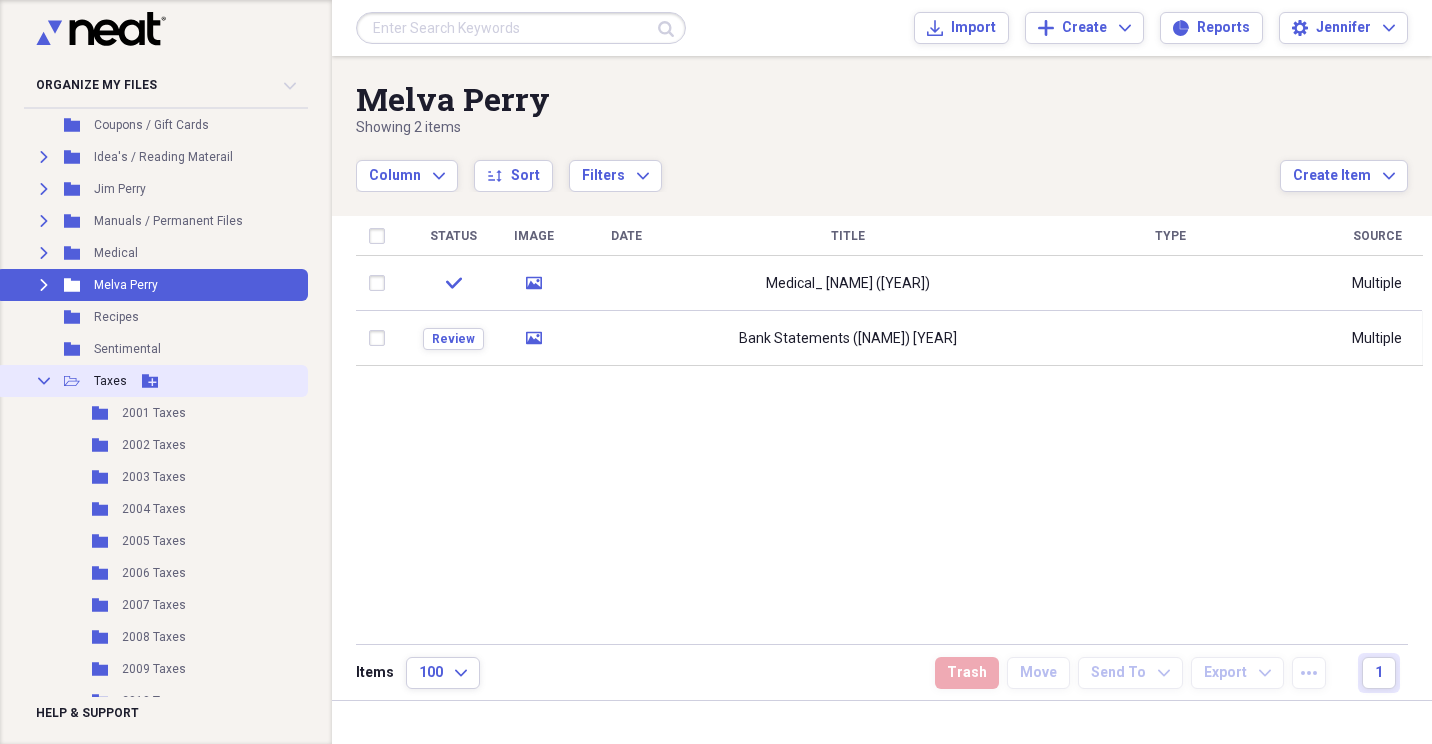 click on "Add Folder" 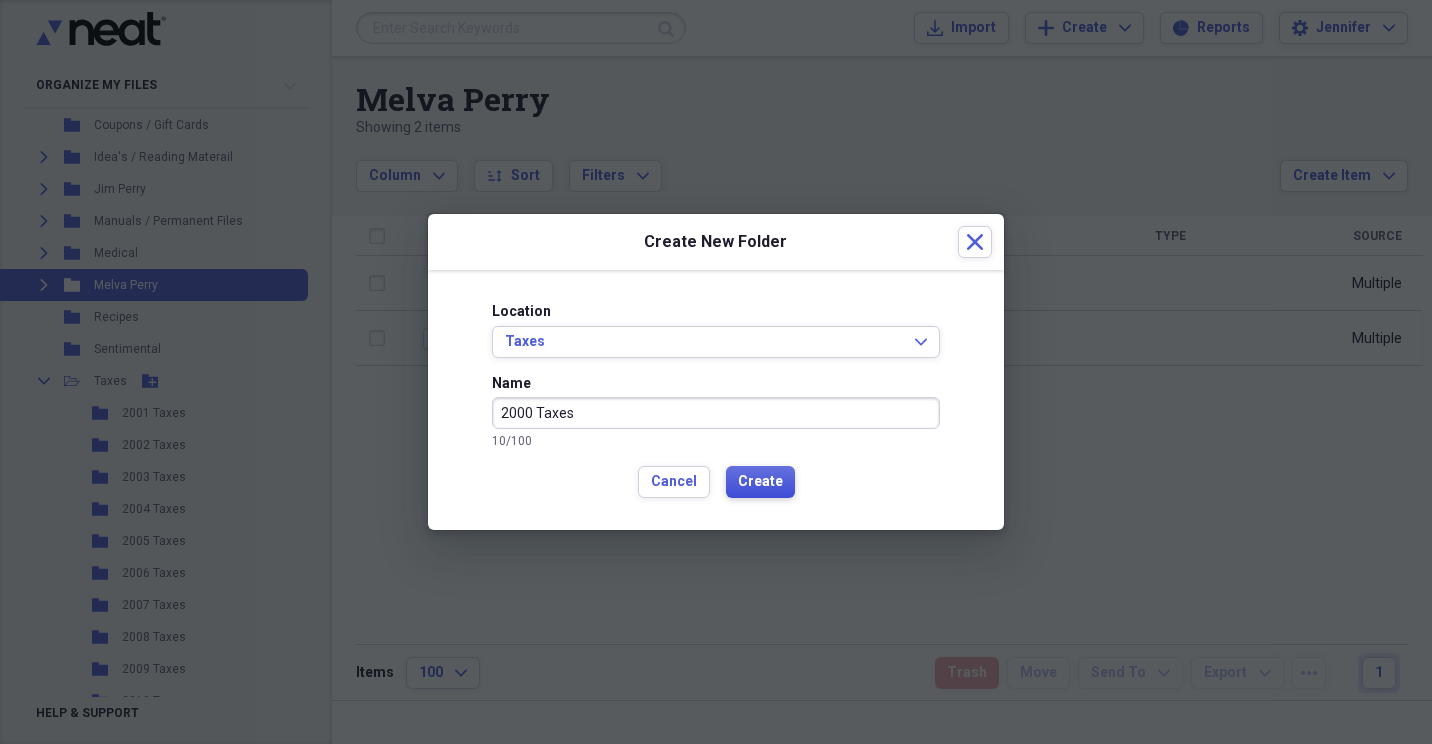 type on "2000 Taxes" 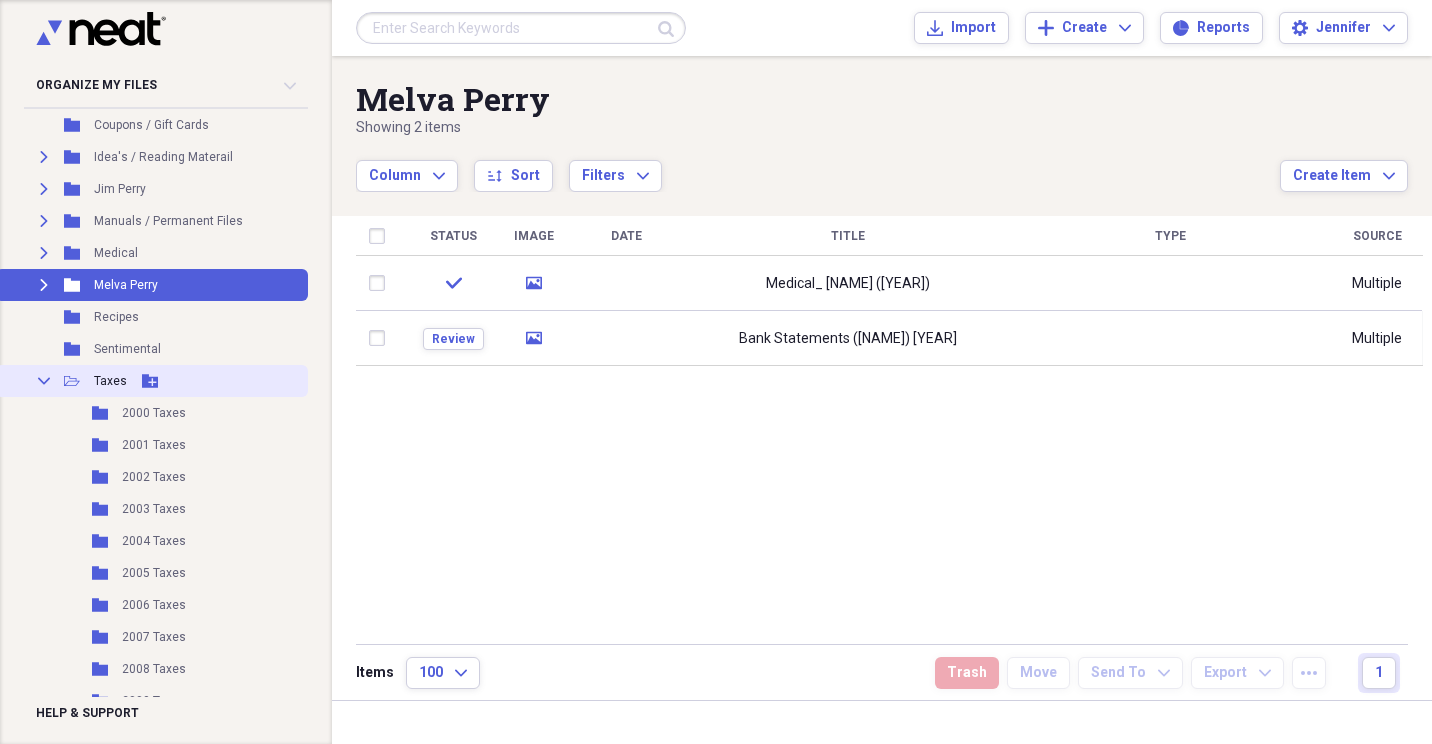 click 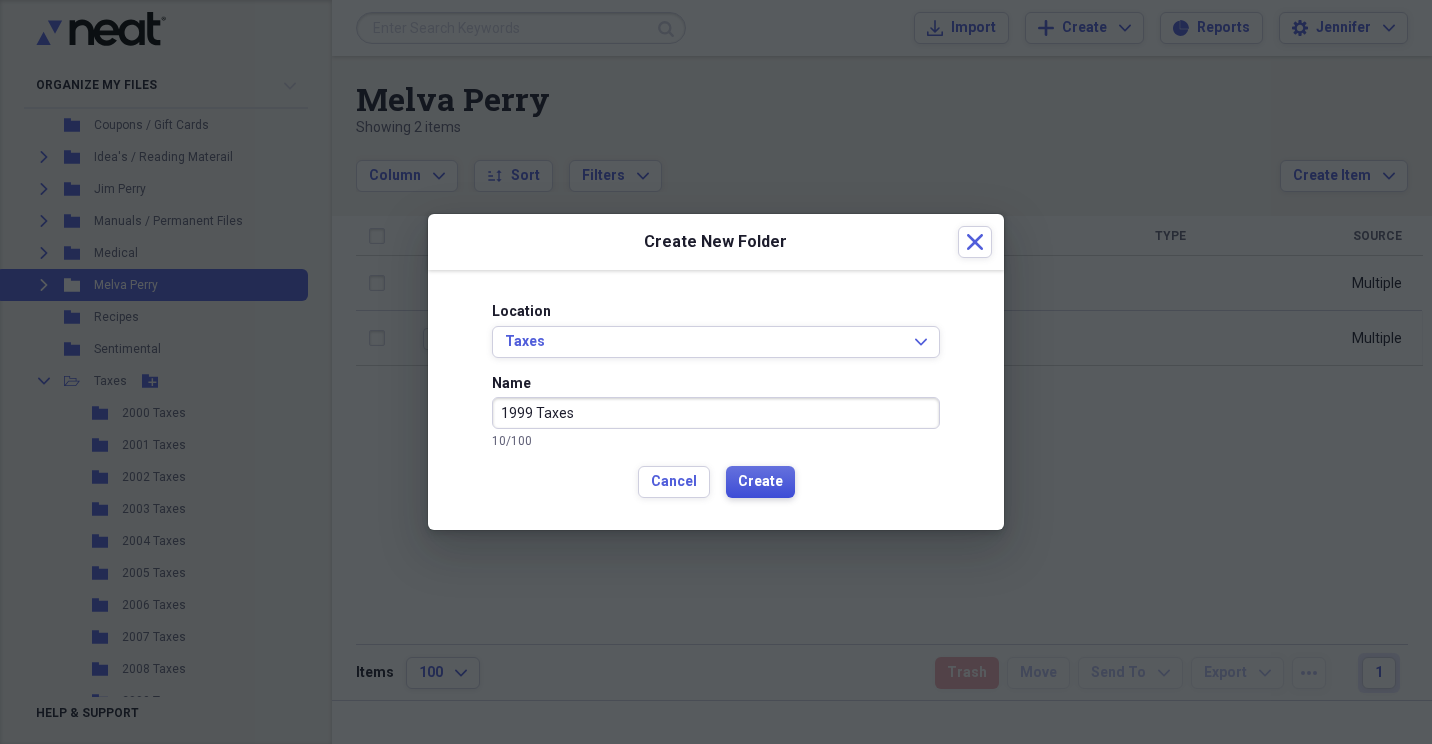 type on "1999 Taxes" 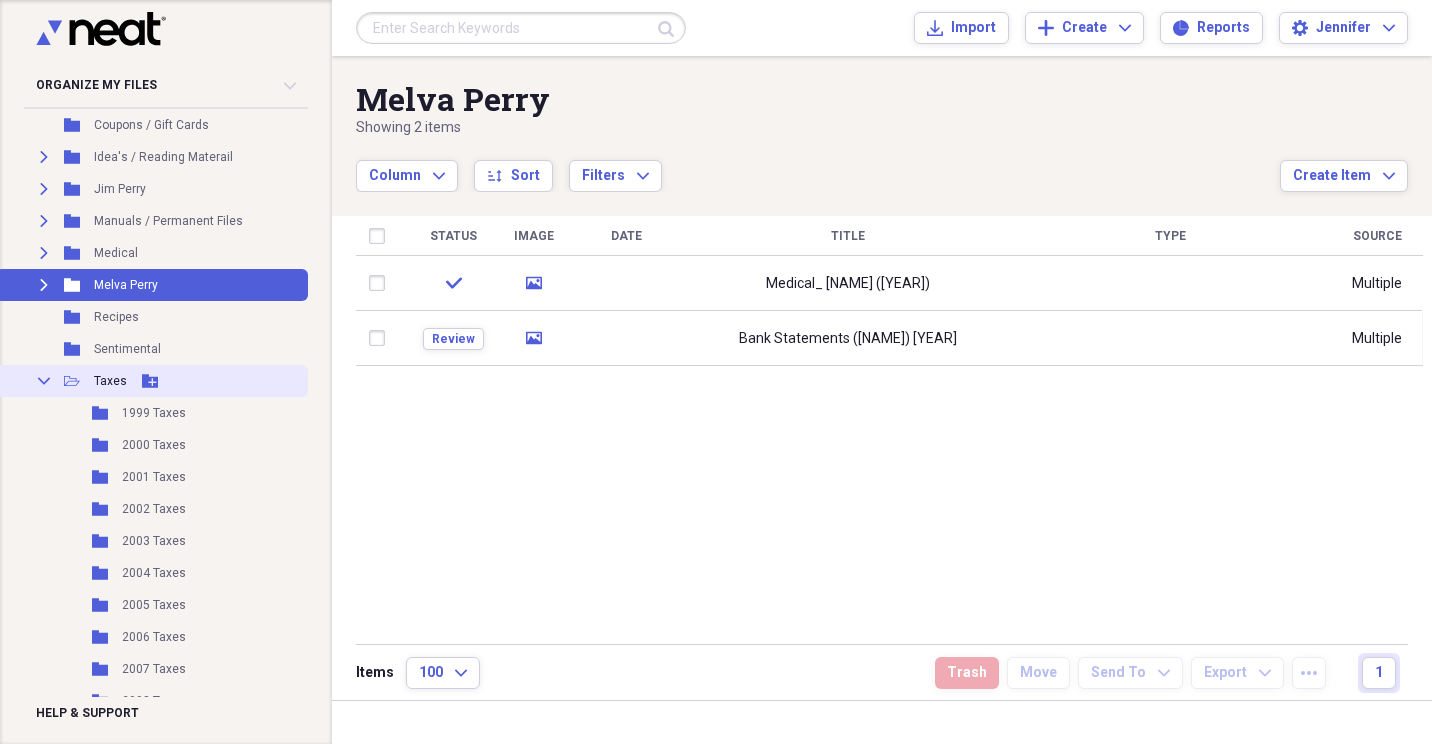 click 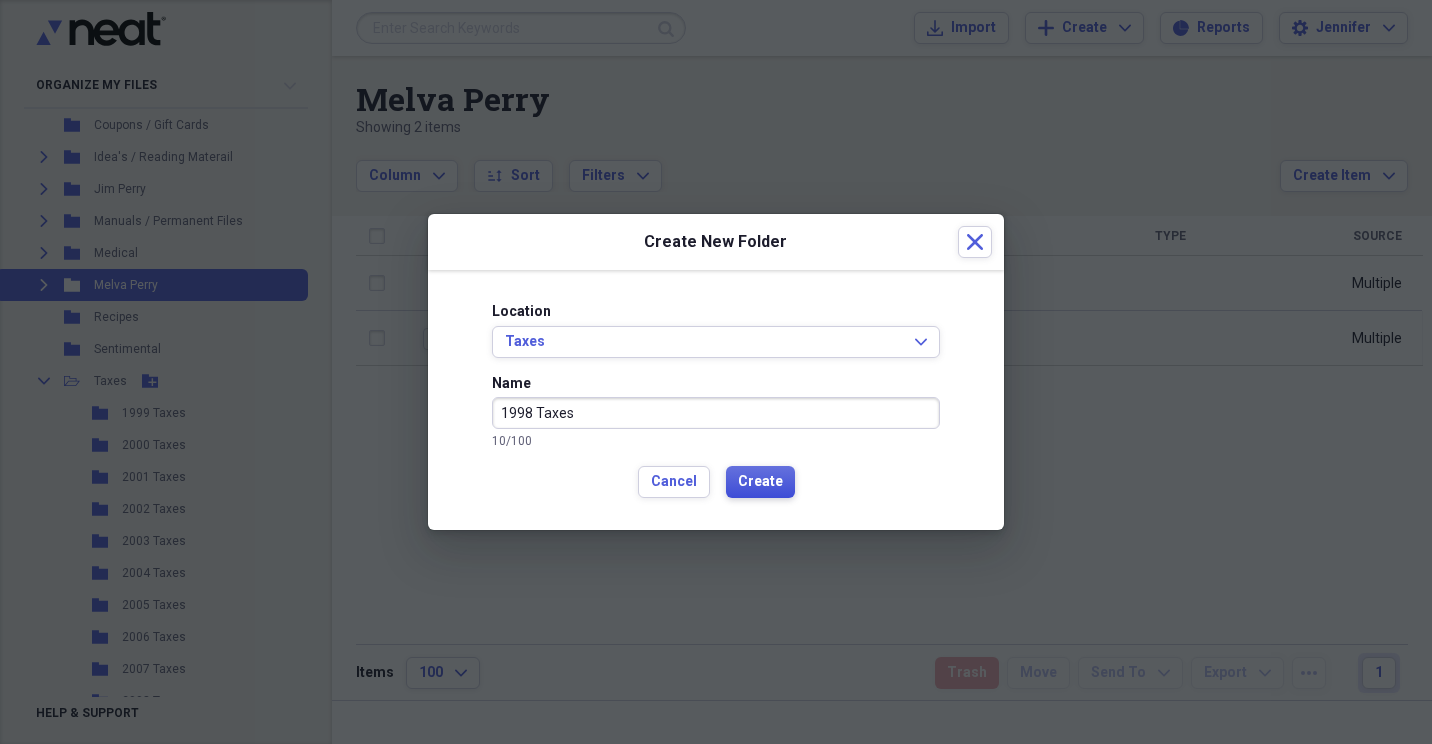 type on "1998 Taxes" 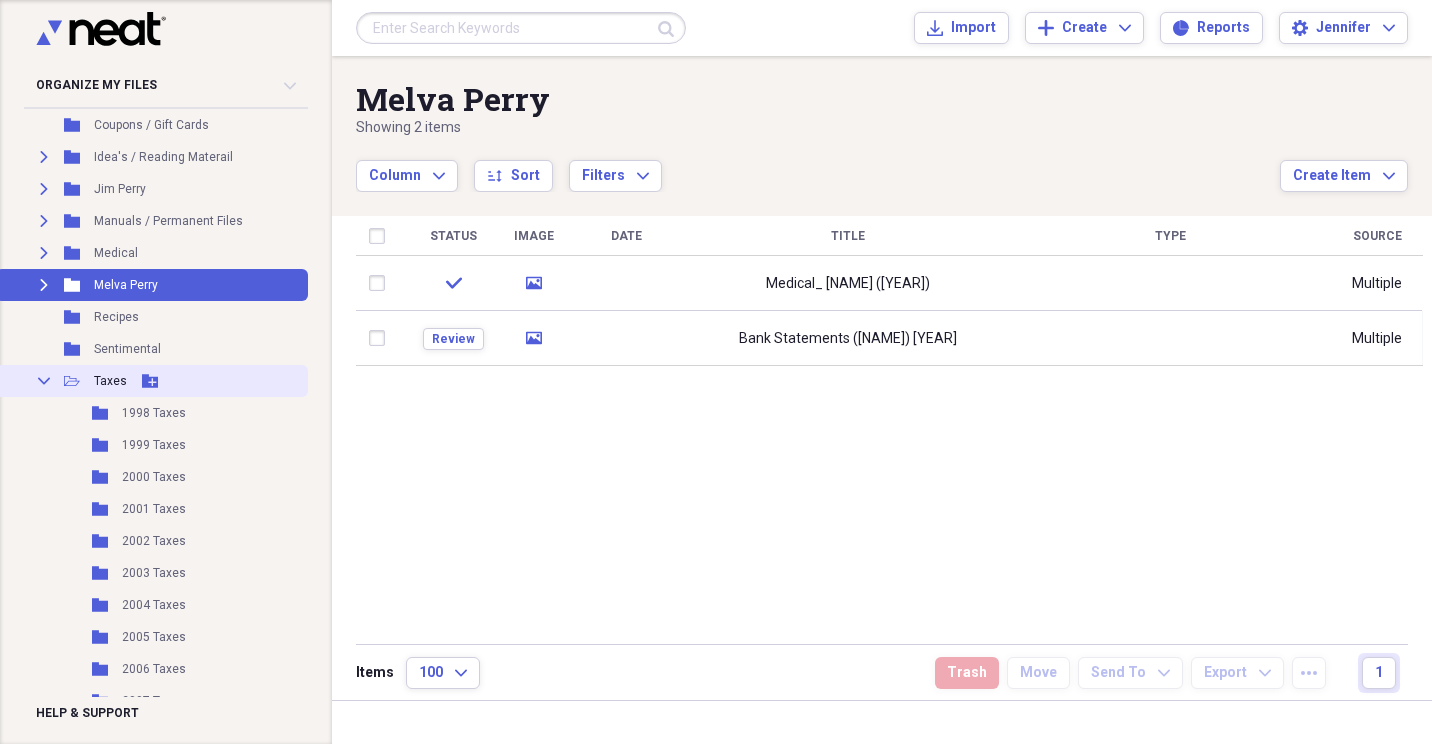 click 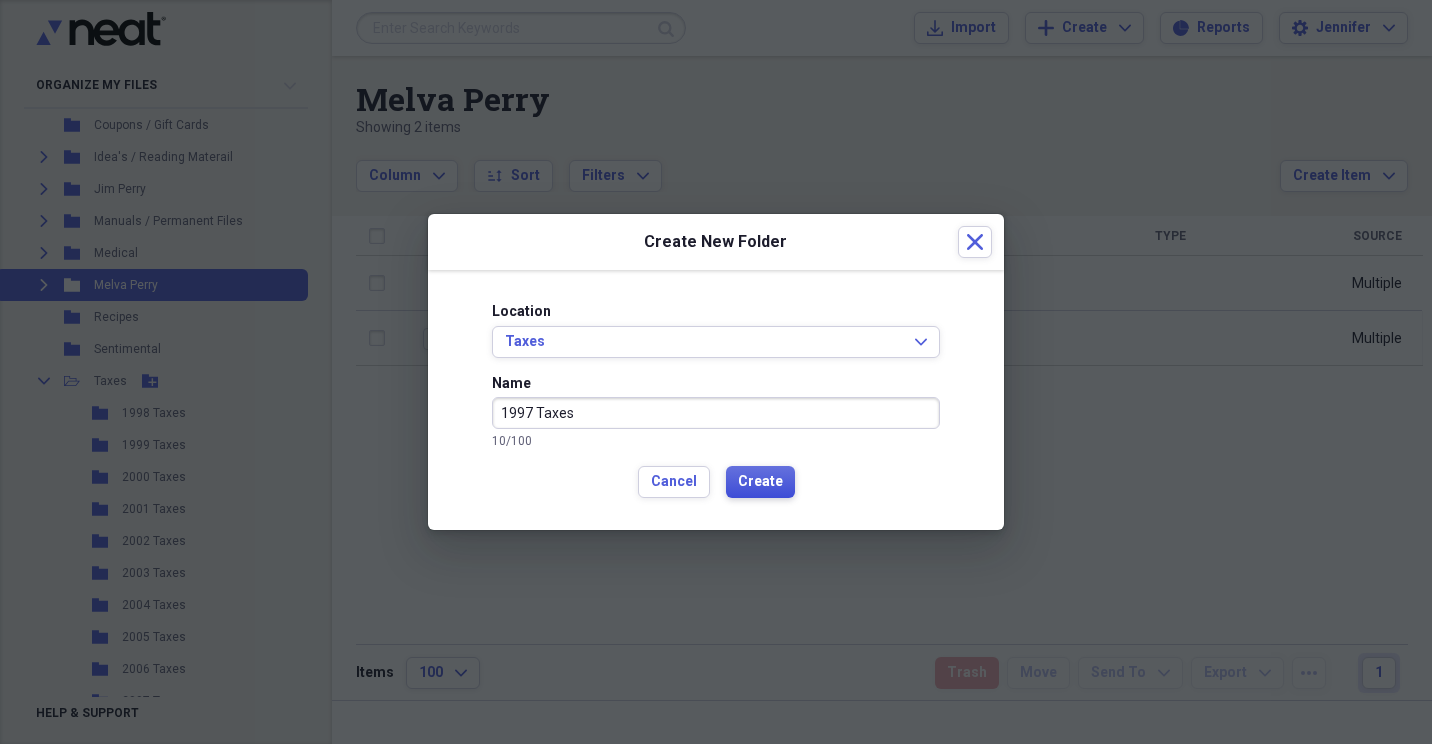 type on "1997 Taxes" 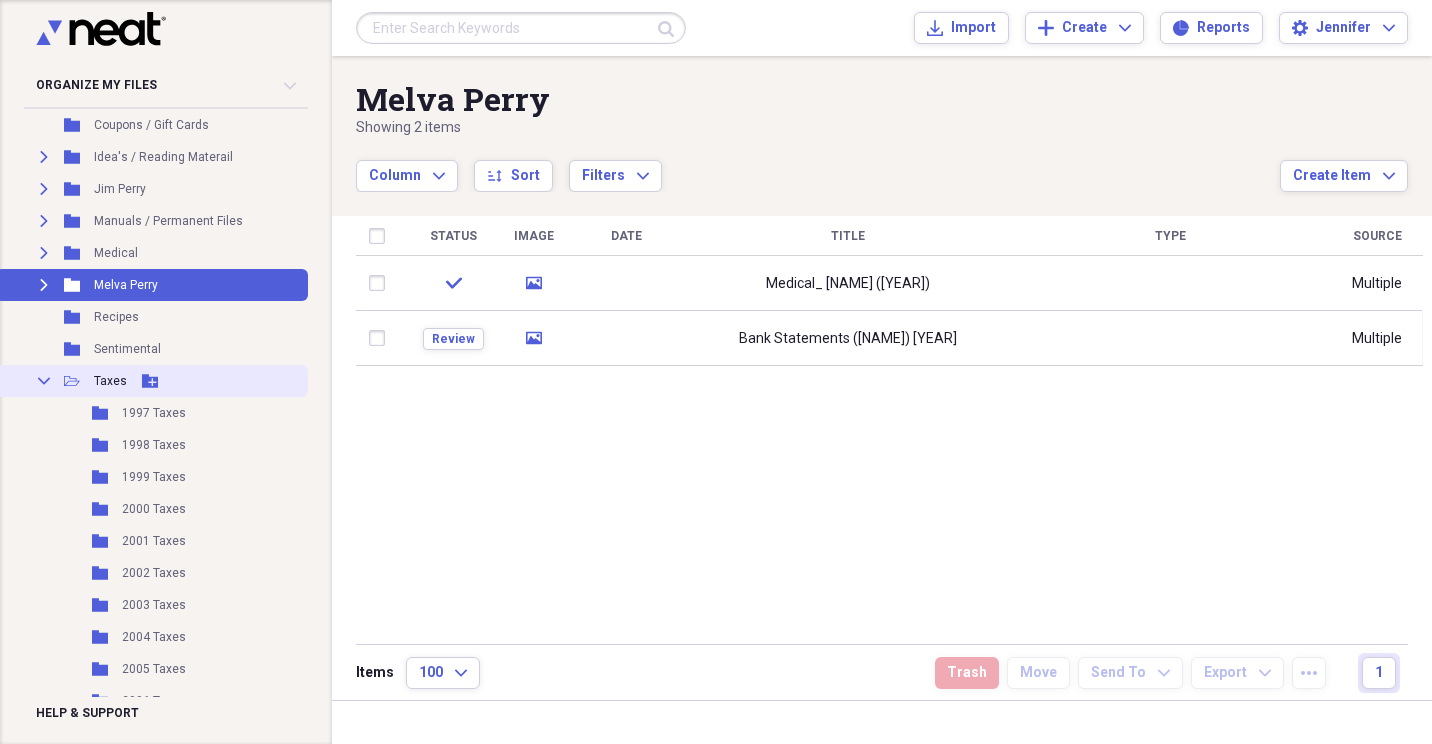 click 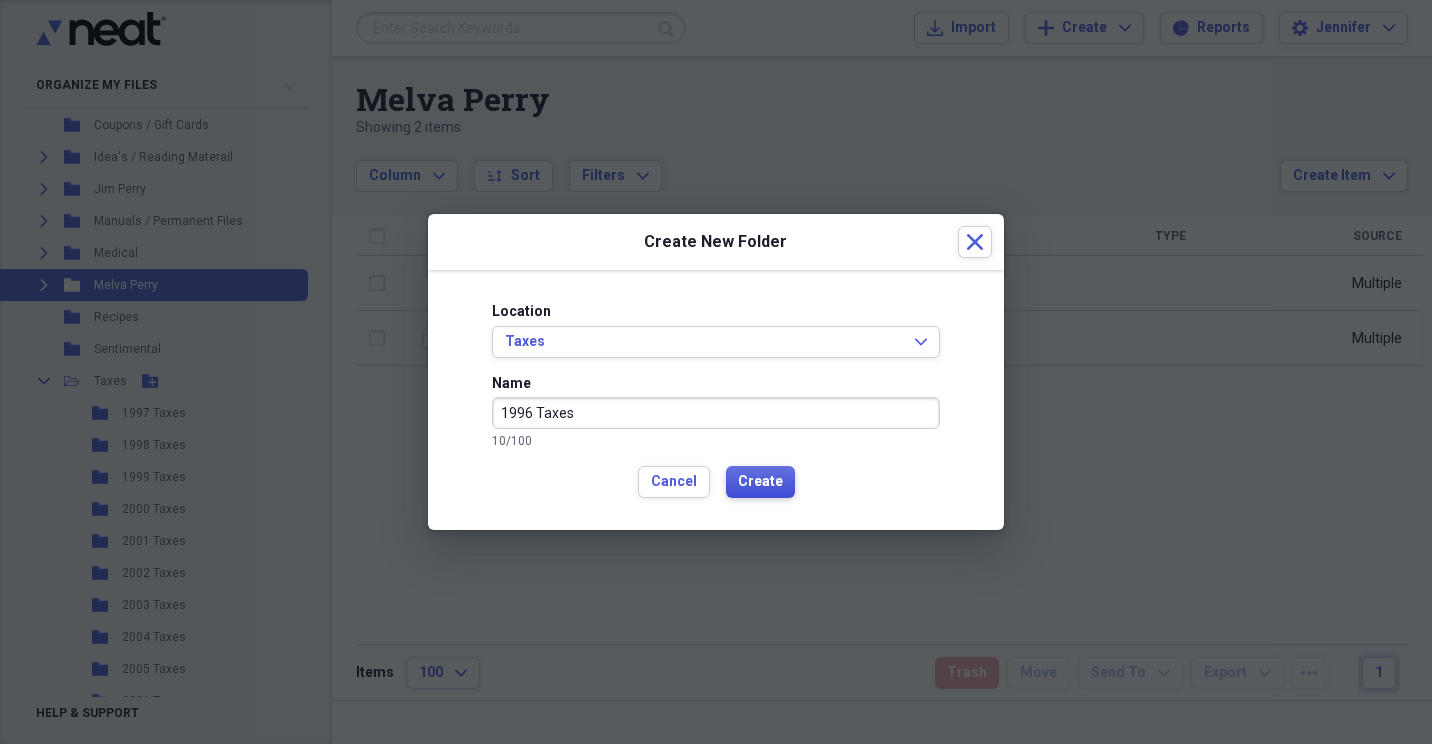 type on "1996 Taxes" 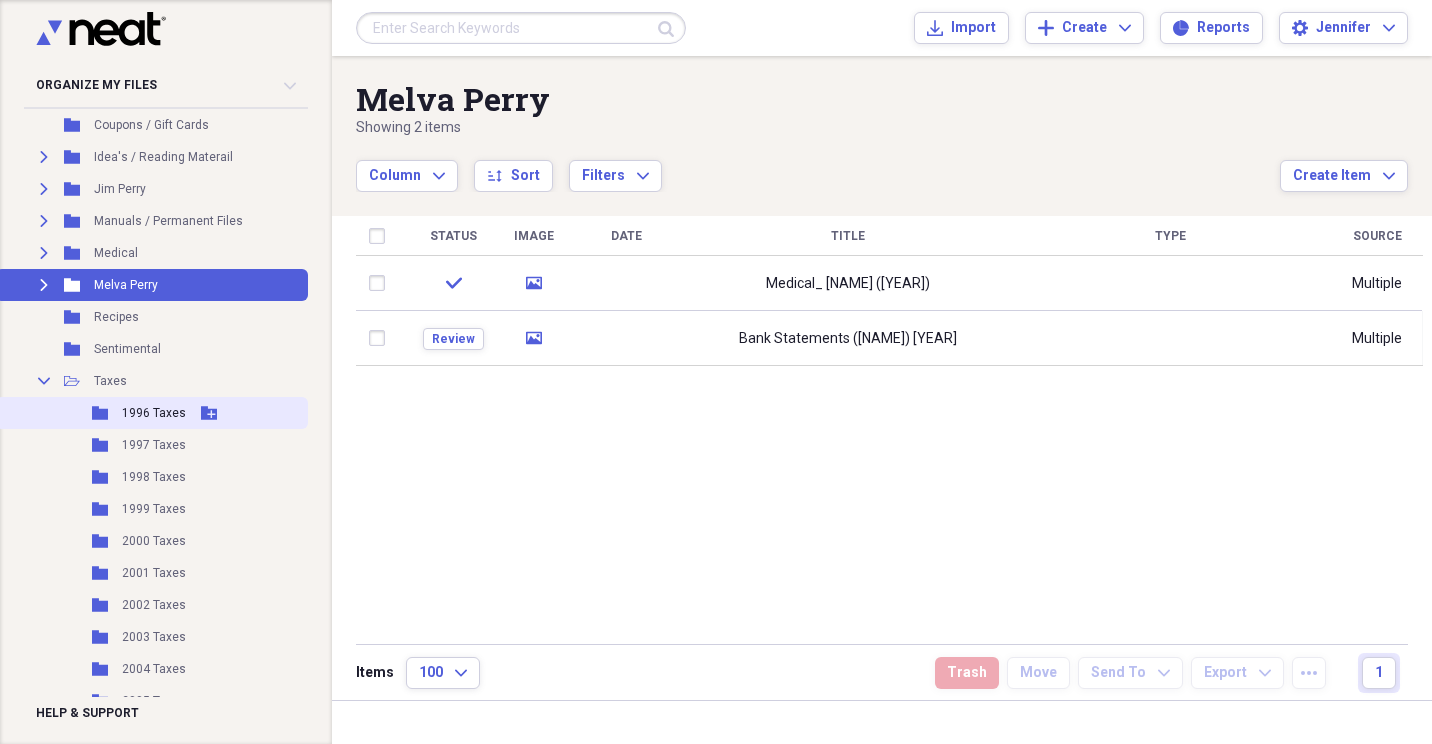 click 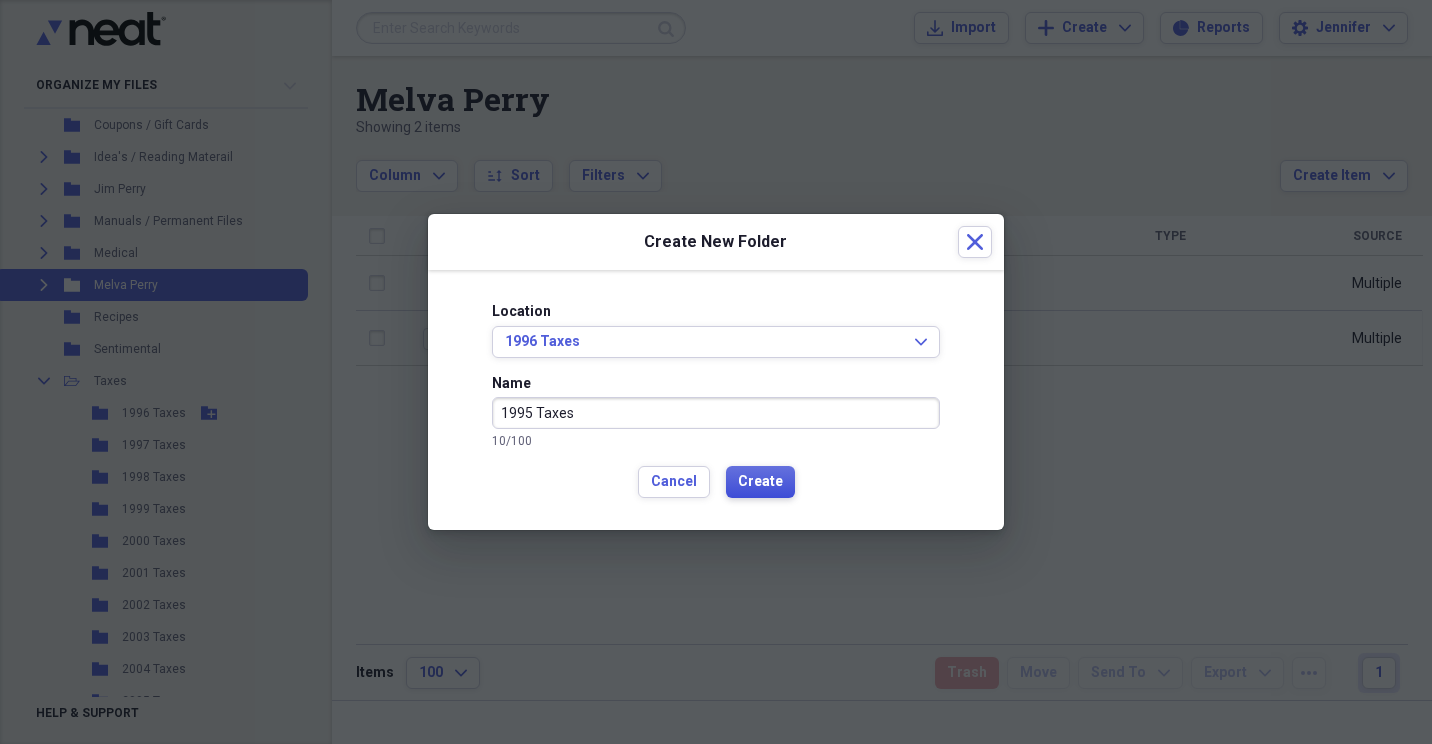 type on "1995 Taxes" 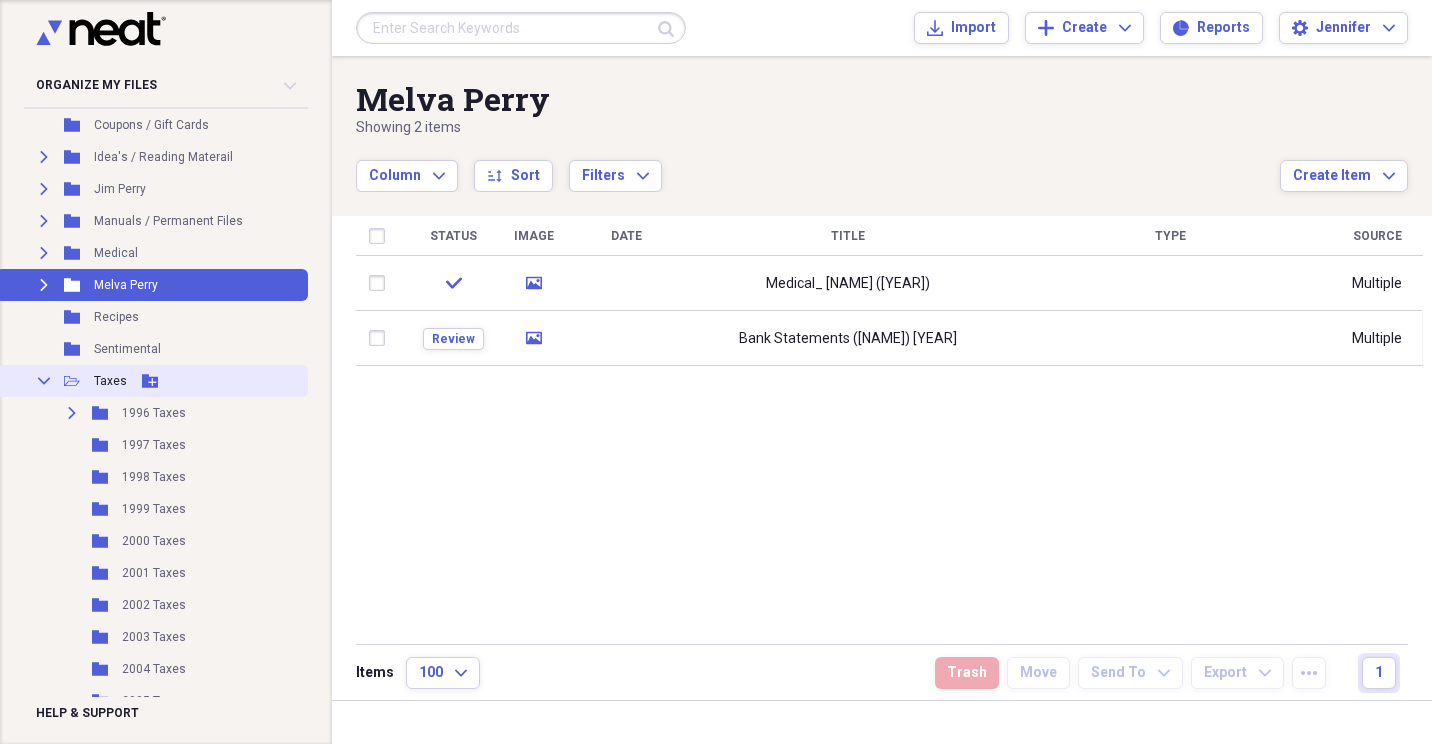 click 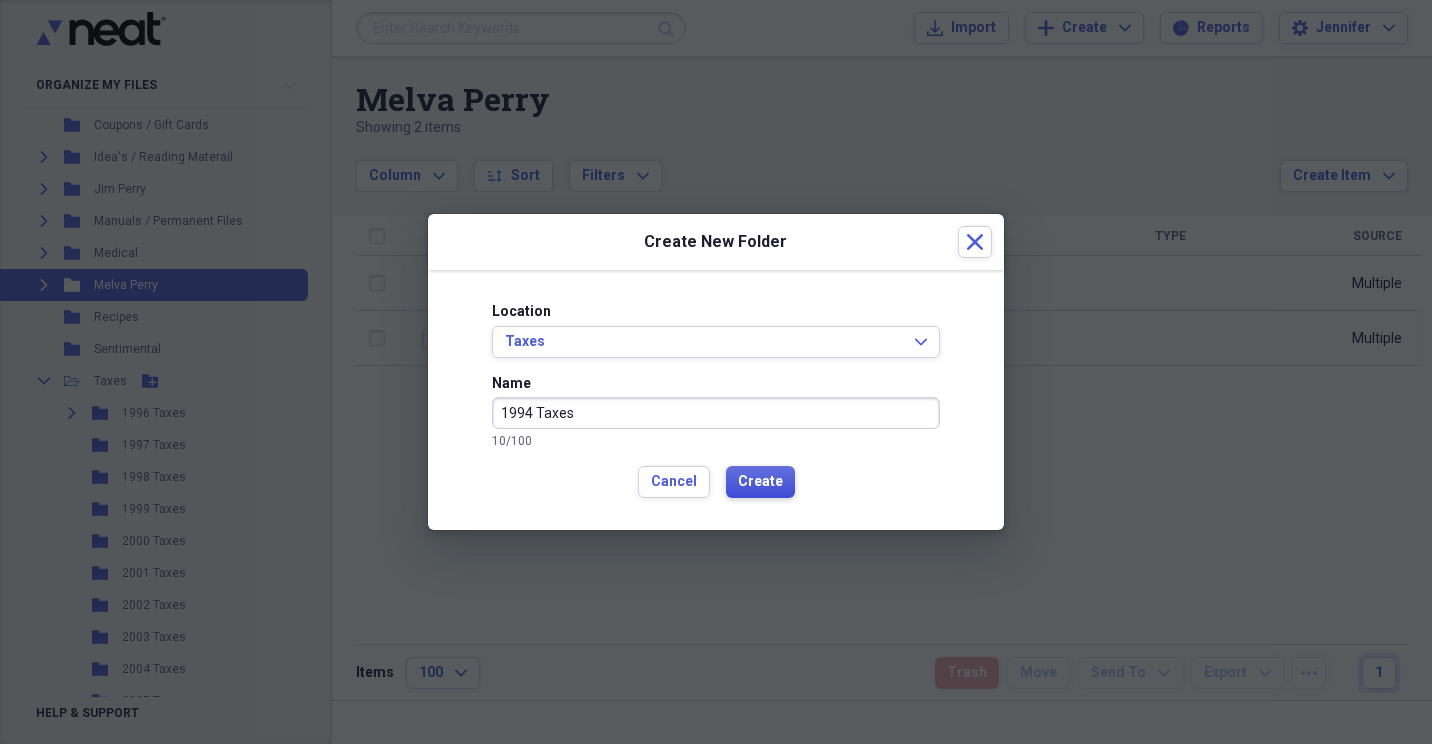 type on "1994 Taxes" 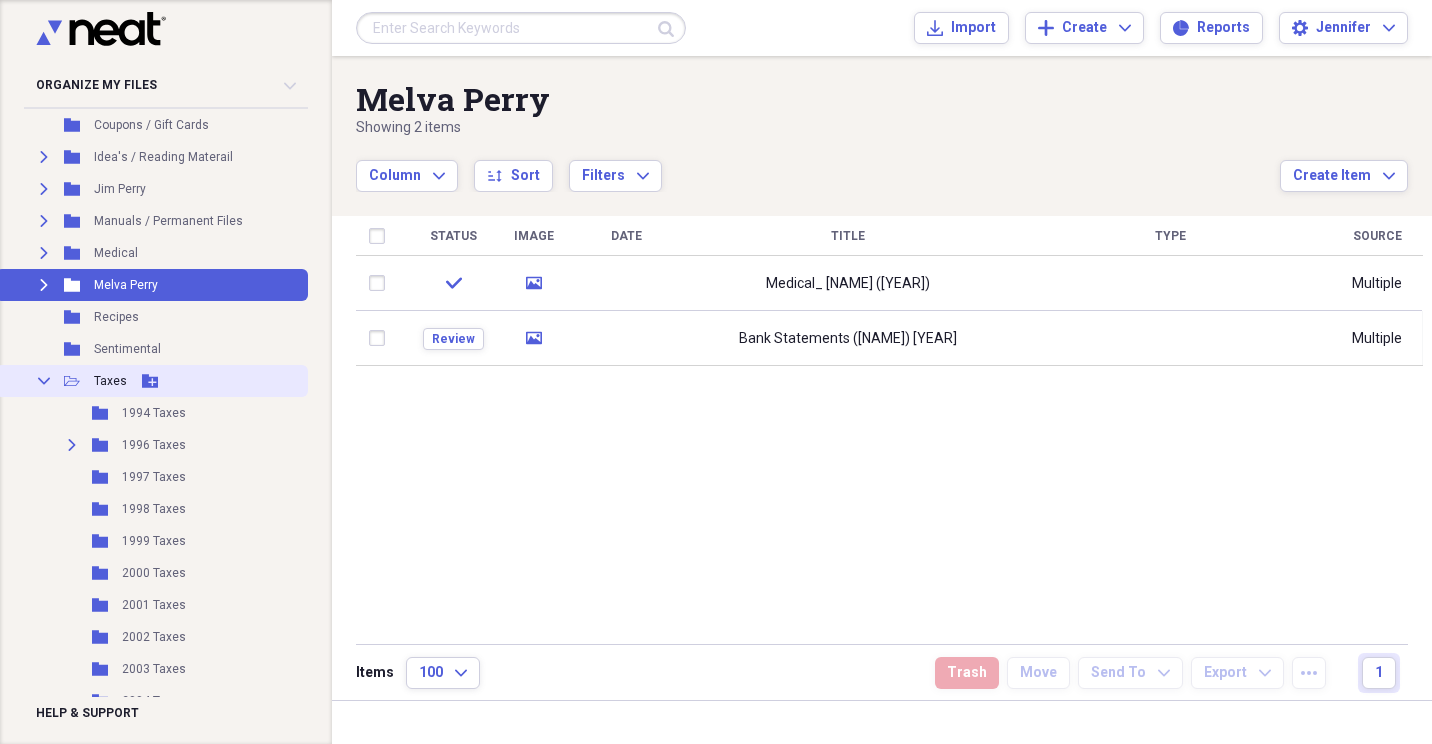 click on "Add Folder" 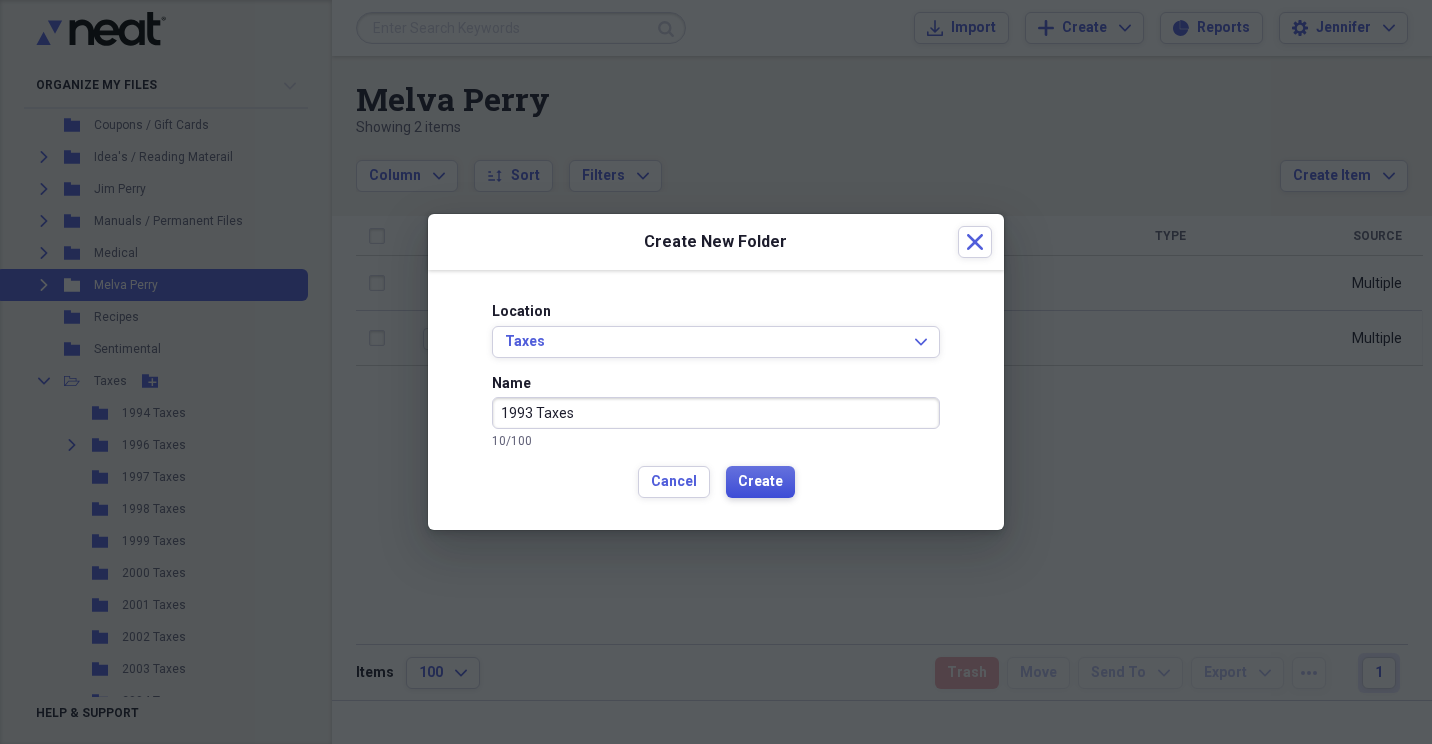 type on "1993 Taxes" 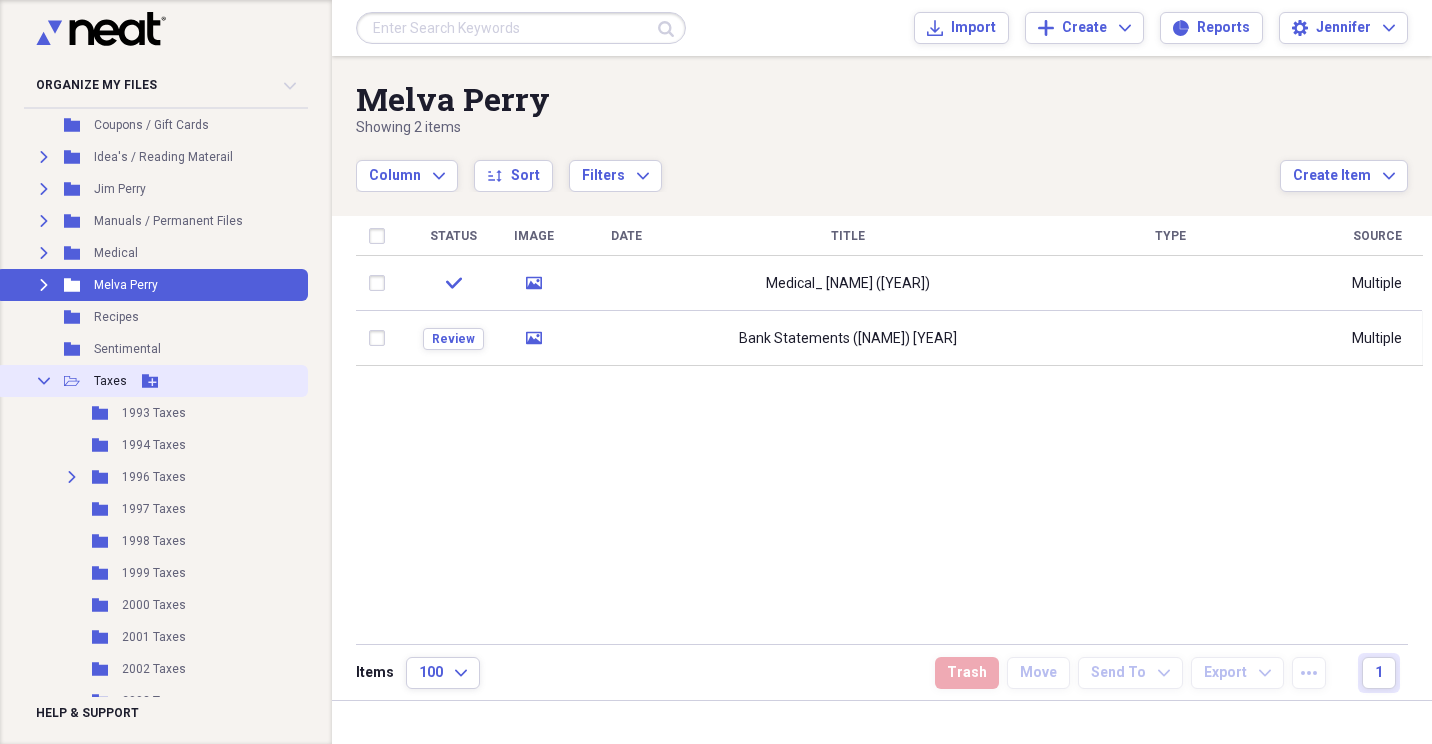 click 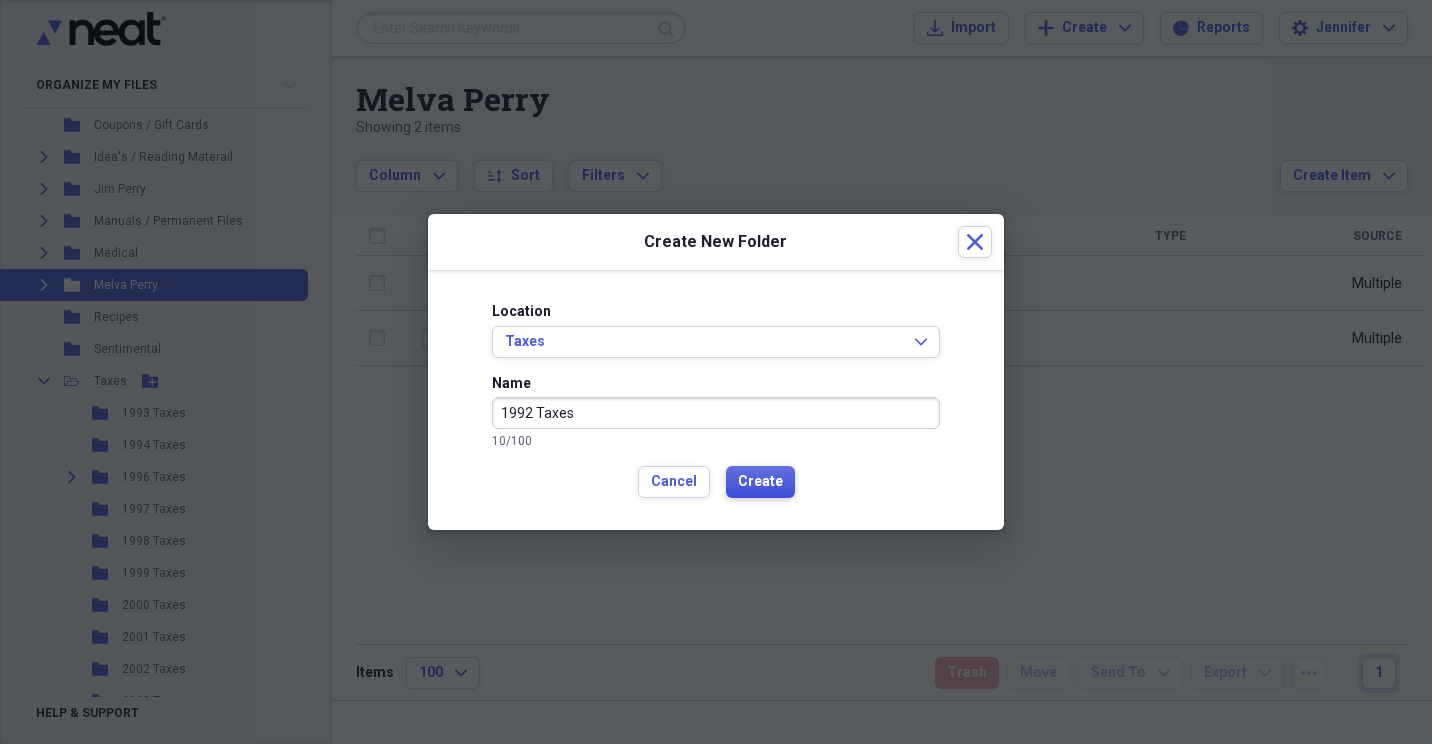 type on "1992 Taxes" 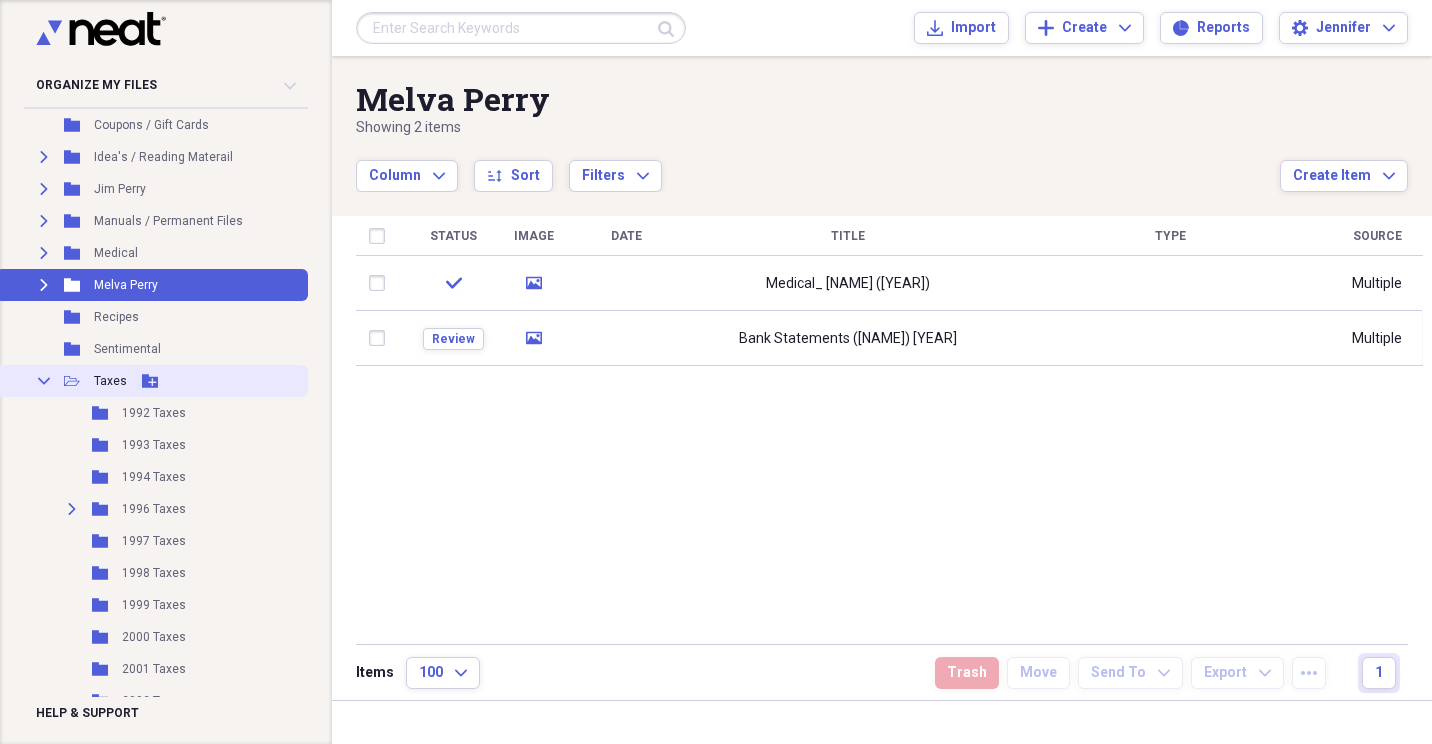 click 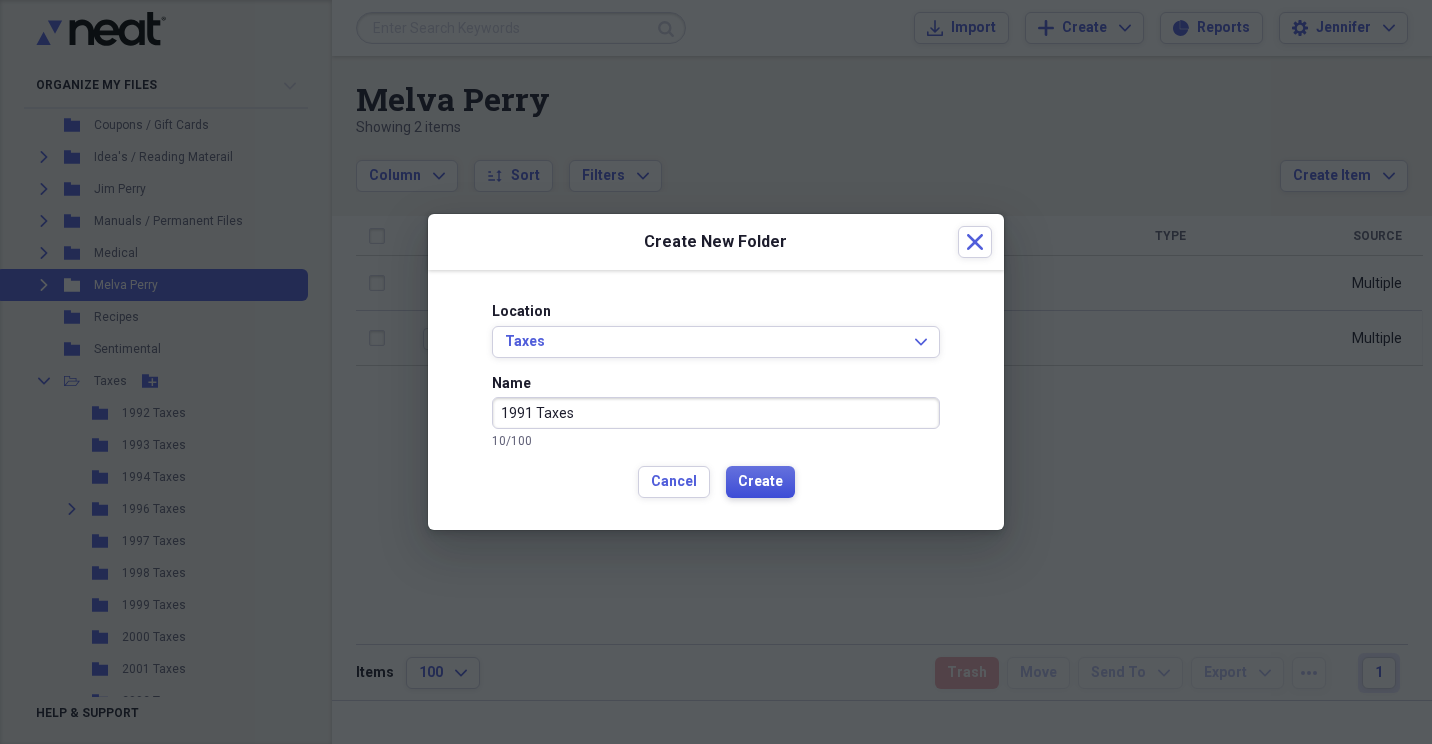 type on "1991 Taxes" 